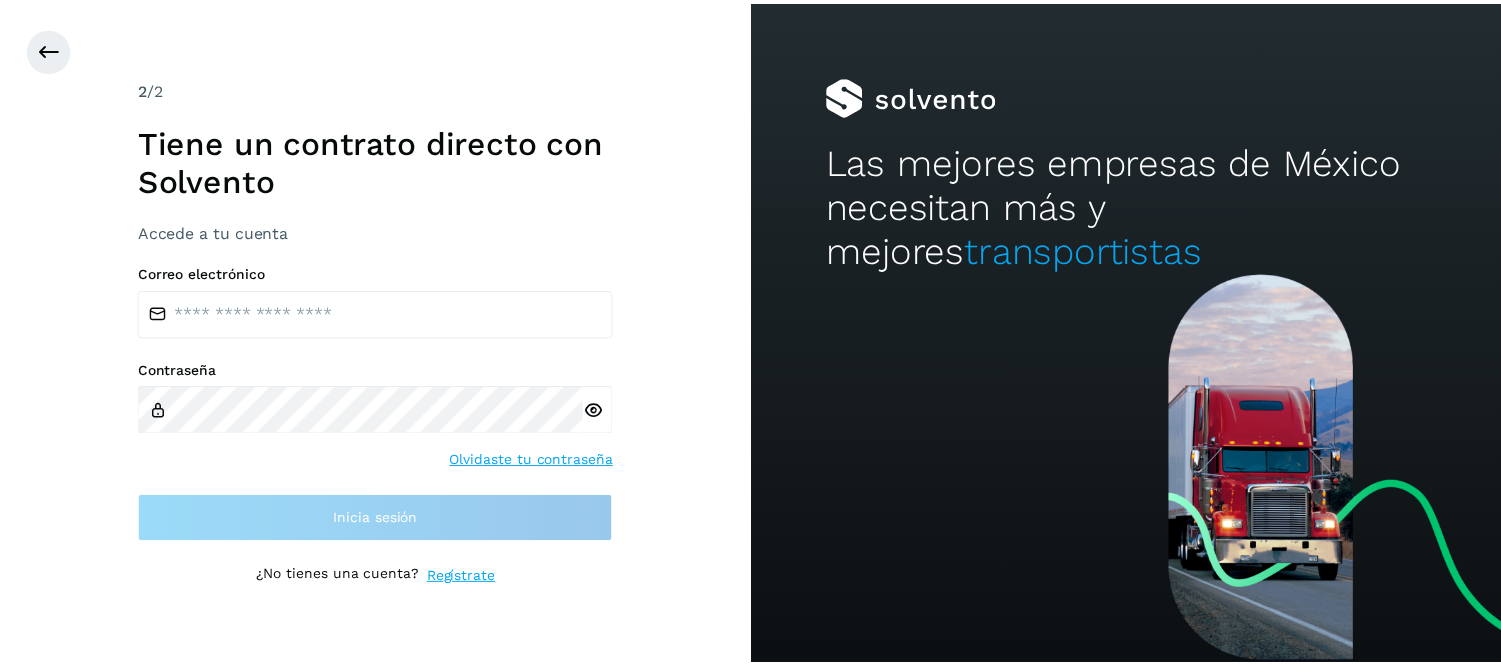 scroll, scrollTop: 0, scrollLeft: 0, axis: both 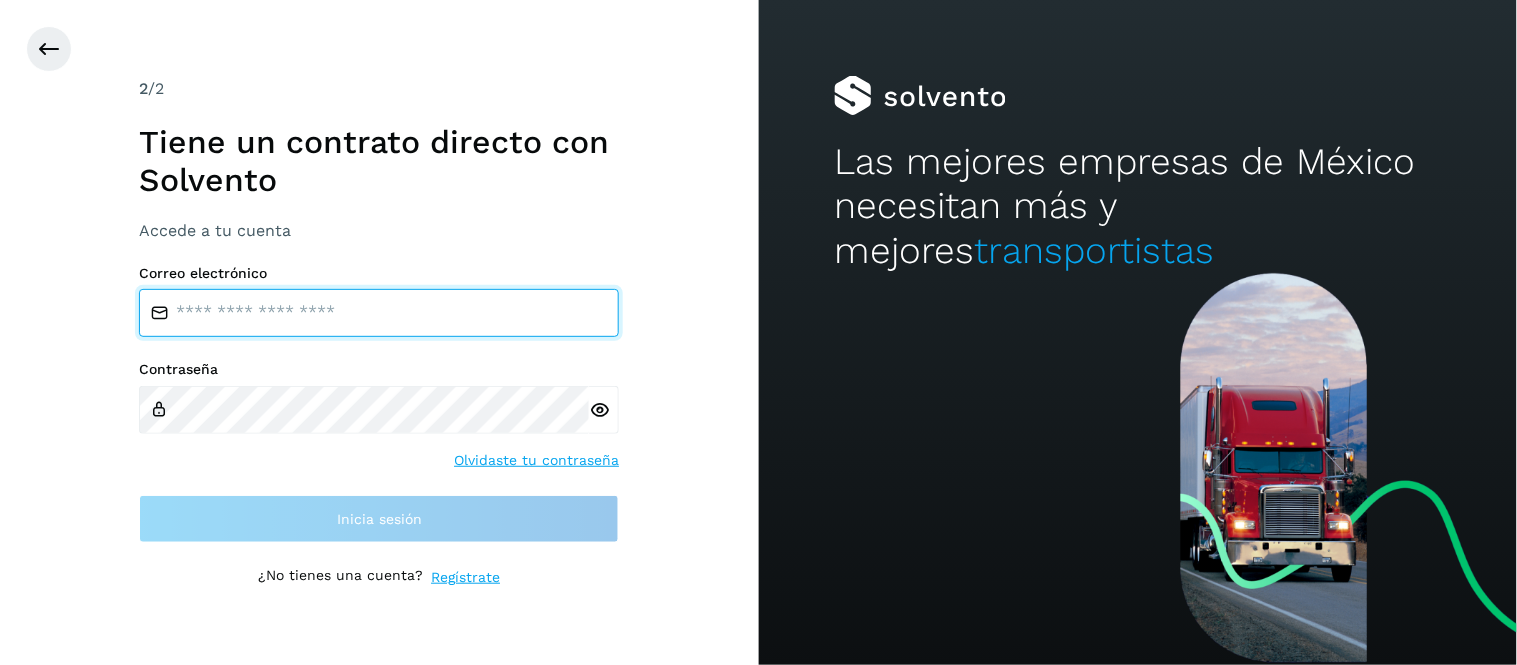 click at bounding box center [379, 313] 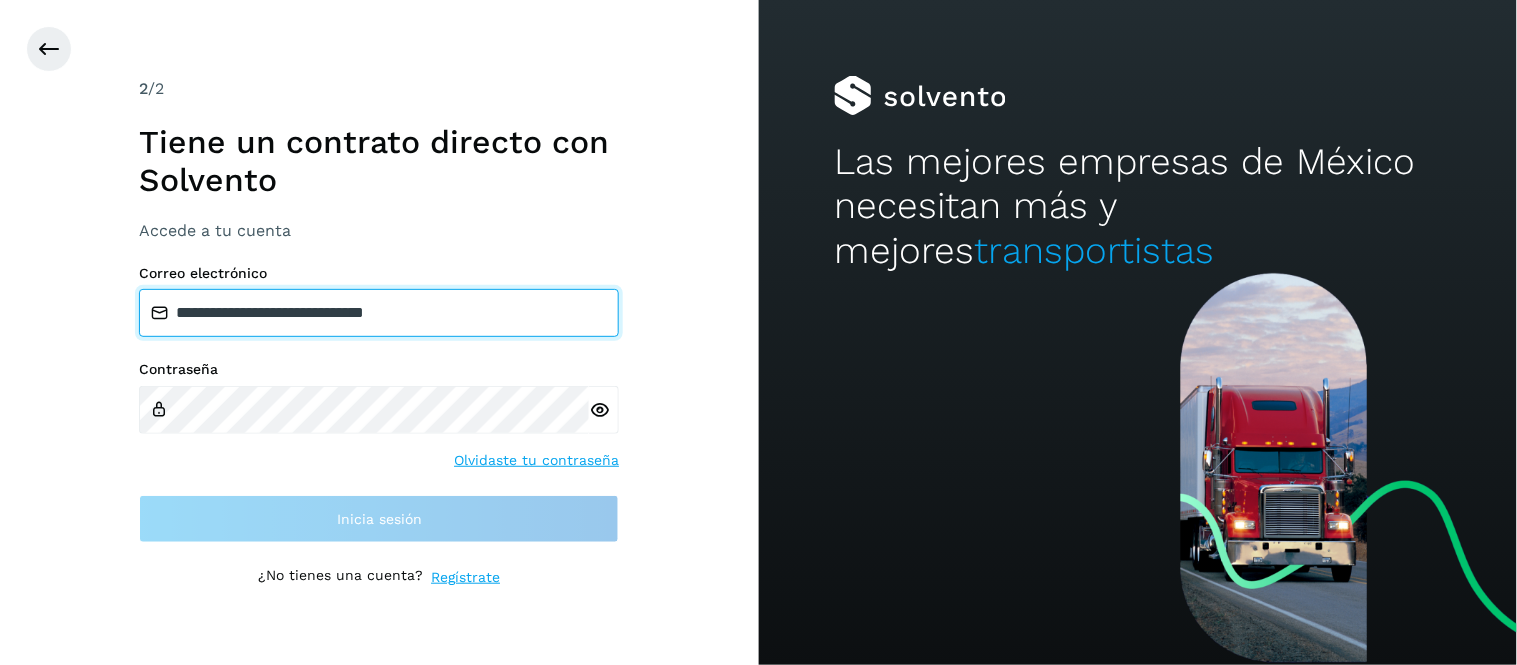 type on "**********" 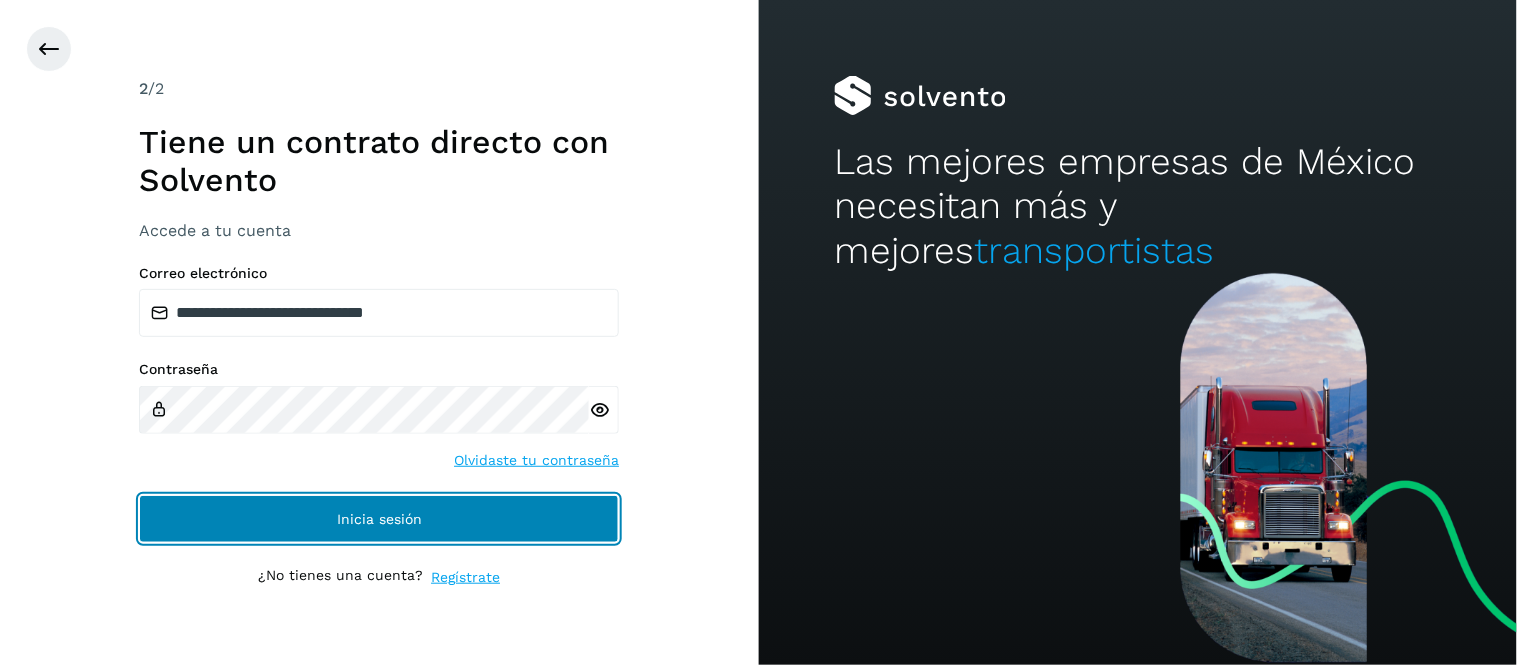 click on "Inicia sesión" at bounding box center (379, 519) 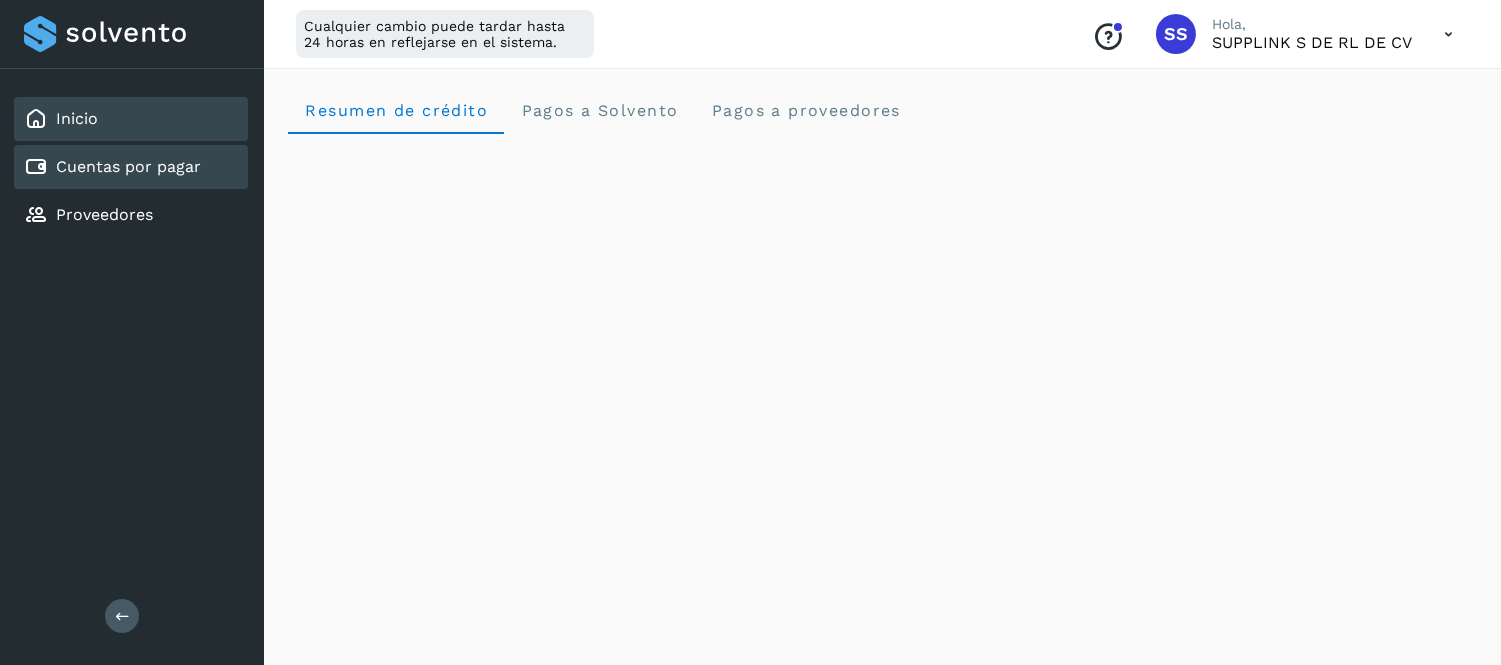 click on "Cuentas por pagar" at bounding box center [128, 166] 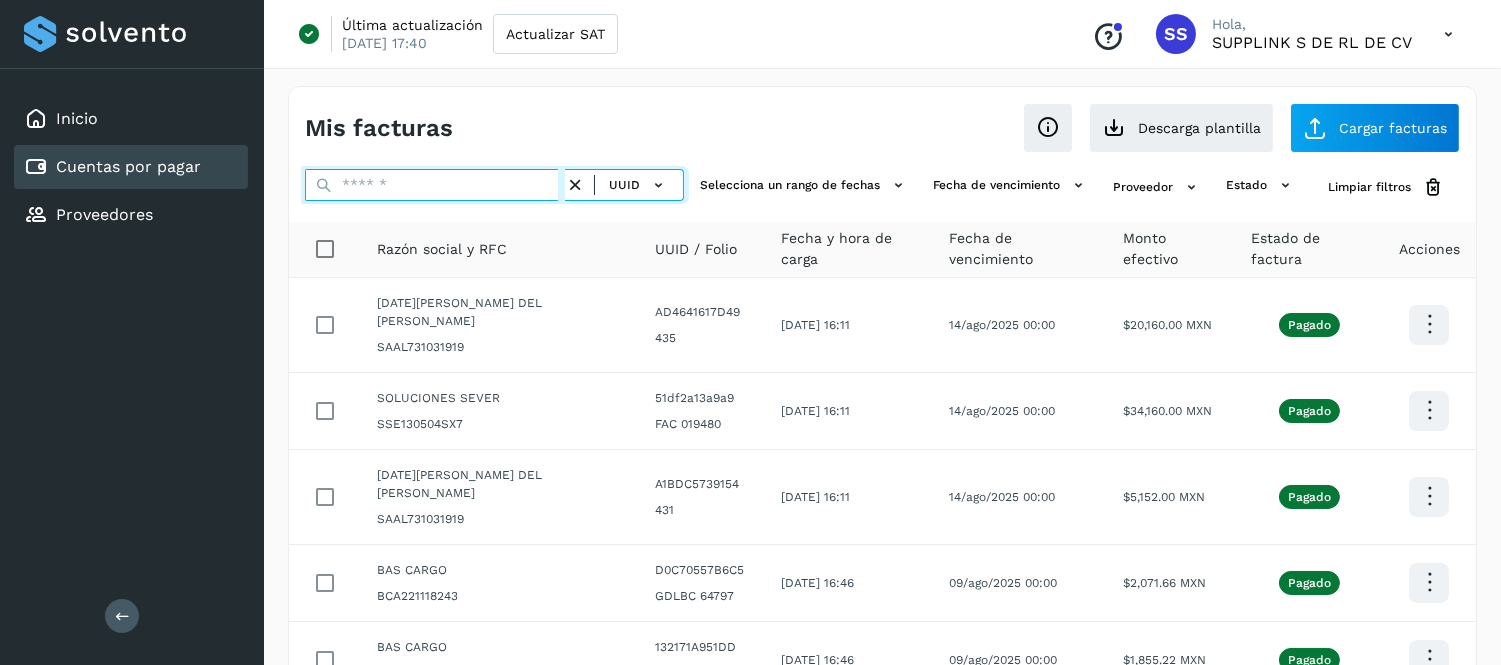 click at bounding box center (435, 185) 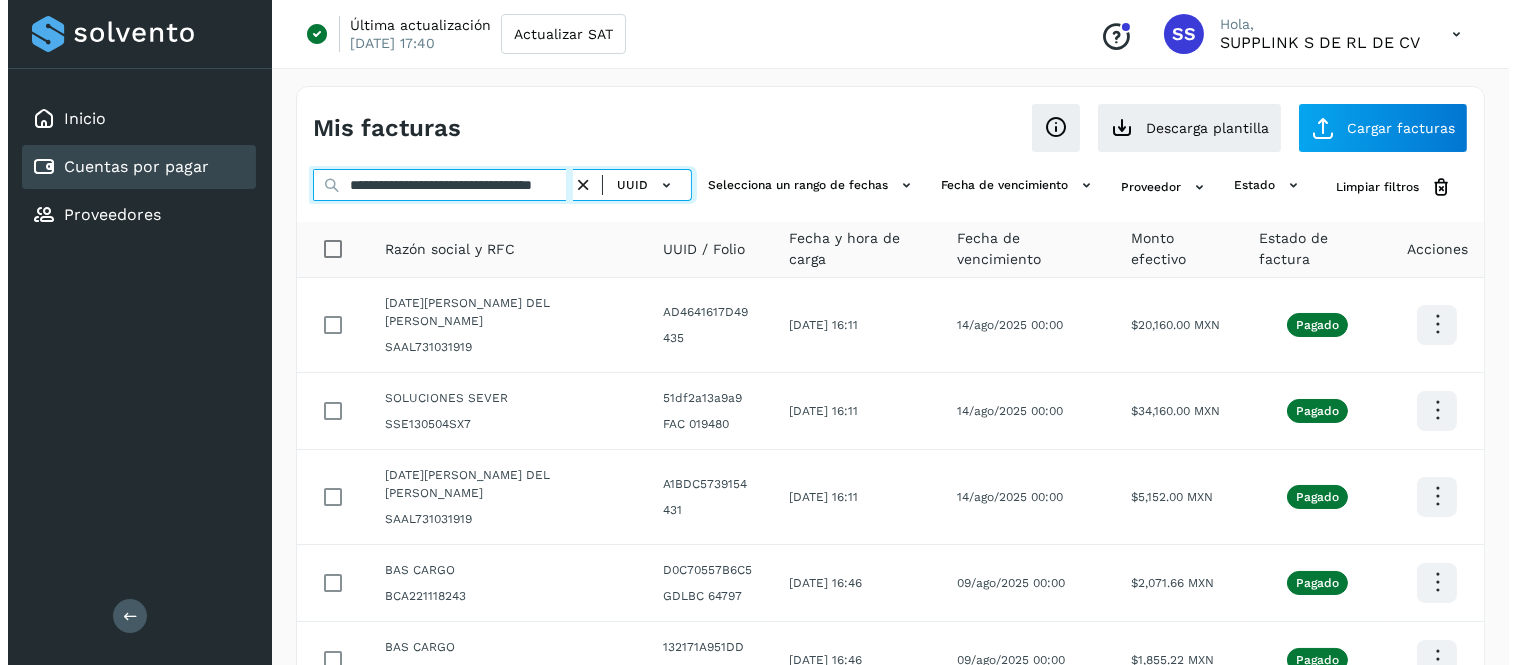 scroll, scrollTop: 0, scrollLeft: 68, axis: horizontal 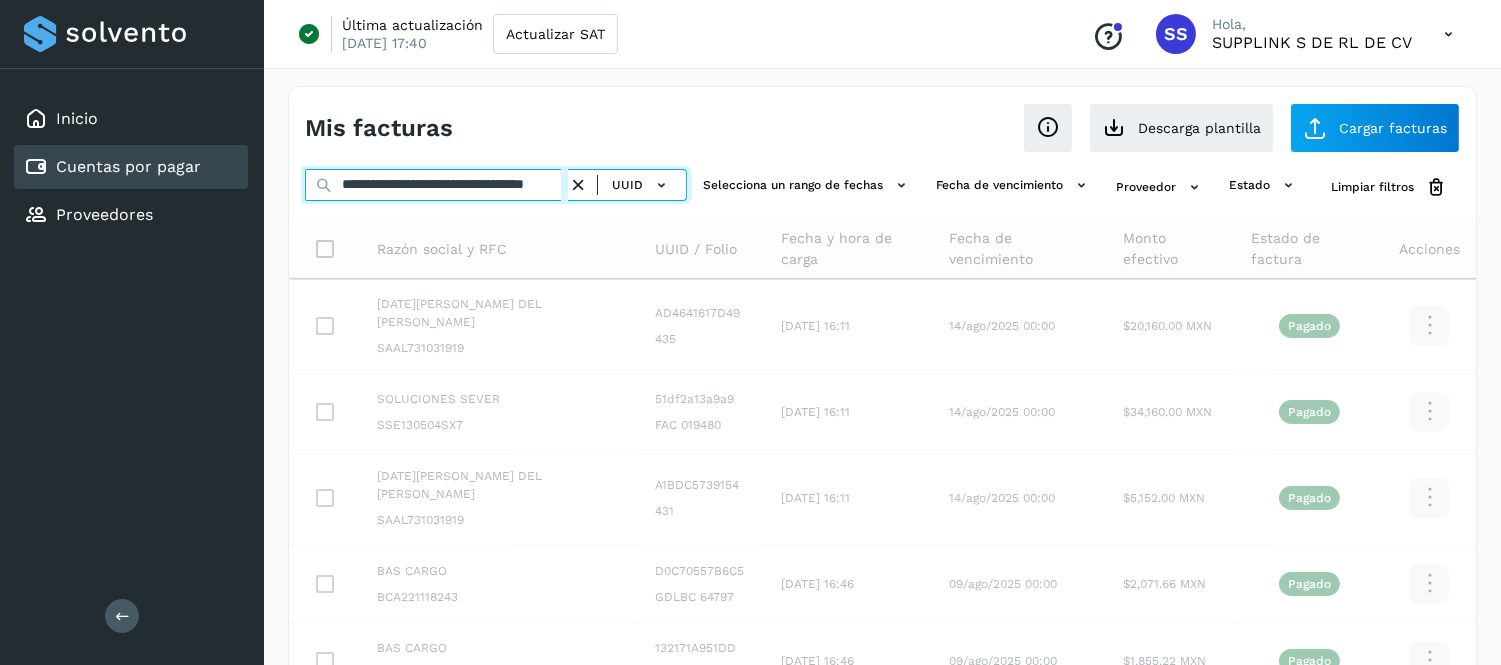 type on "**********" 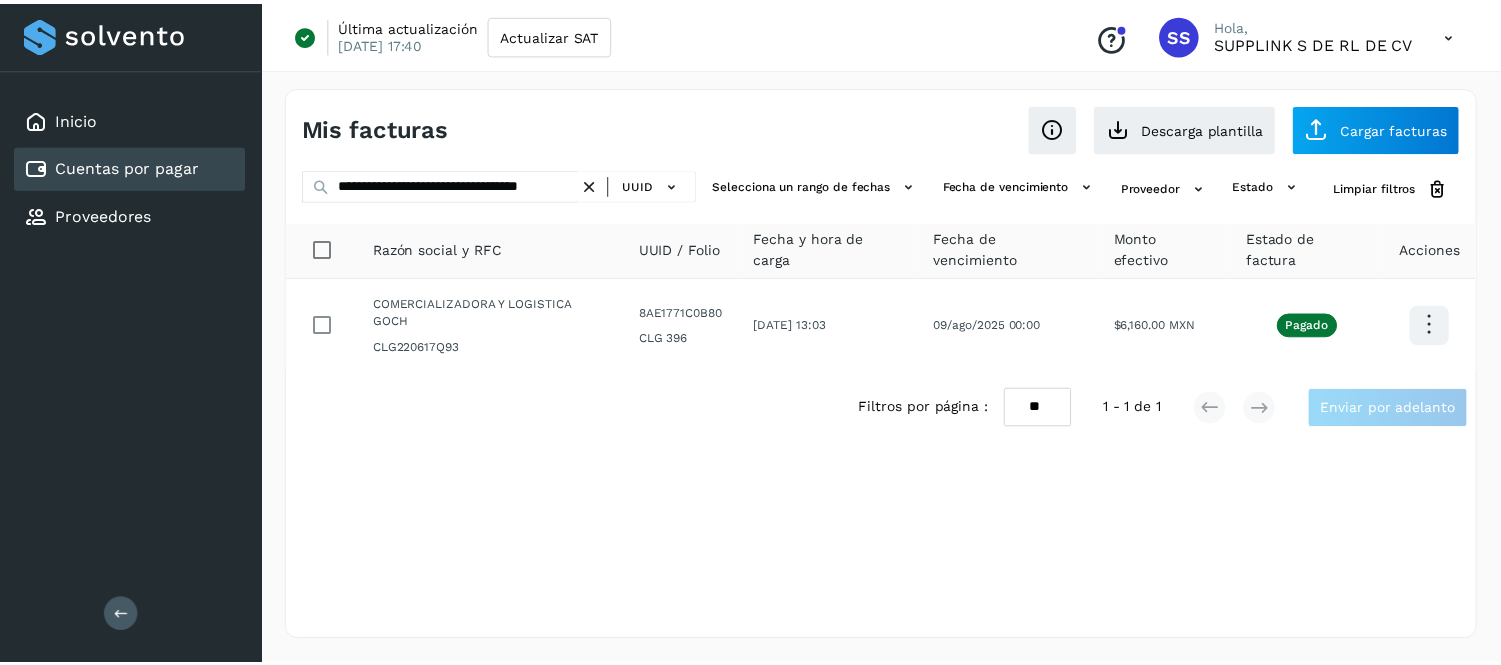 scroll, scrollTop: 0, scrollLeft: 0, axis: both 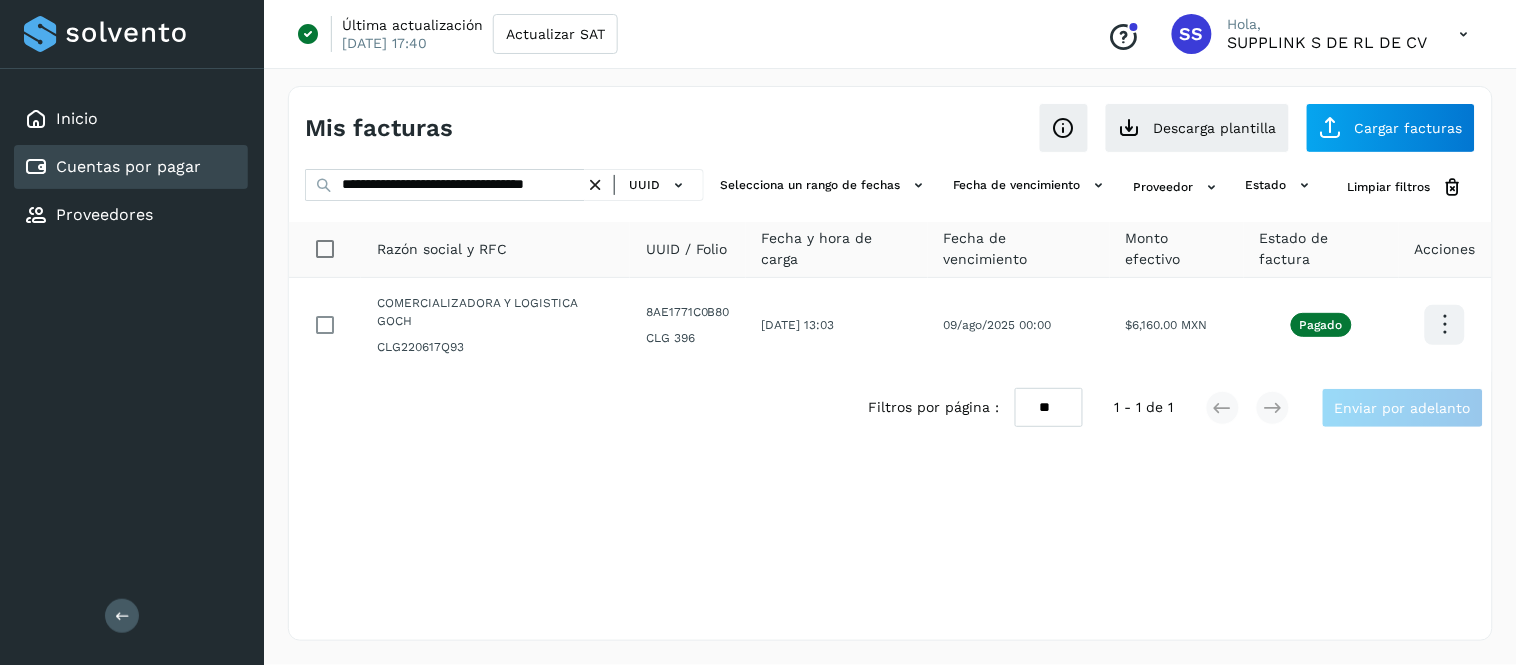 click at bounding box center [595, 185] 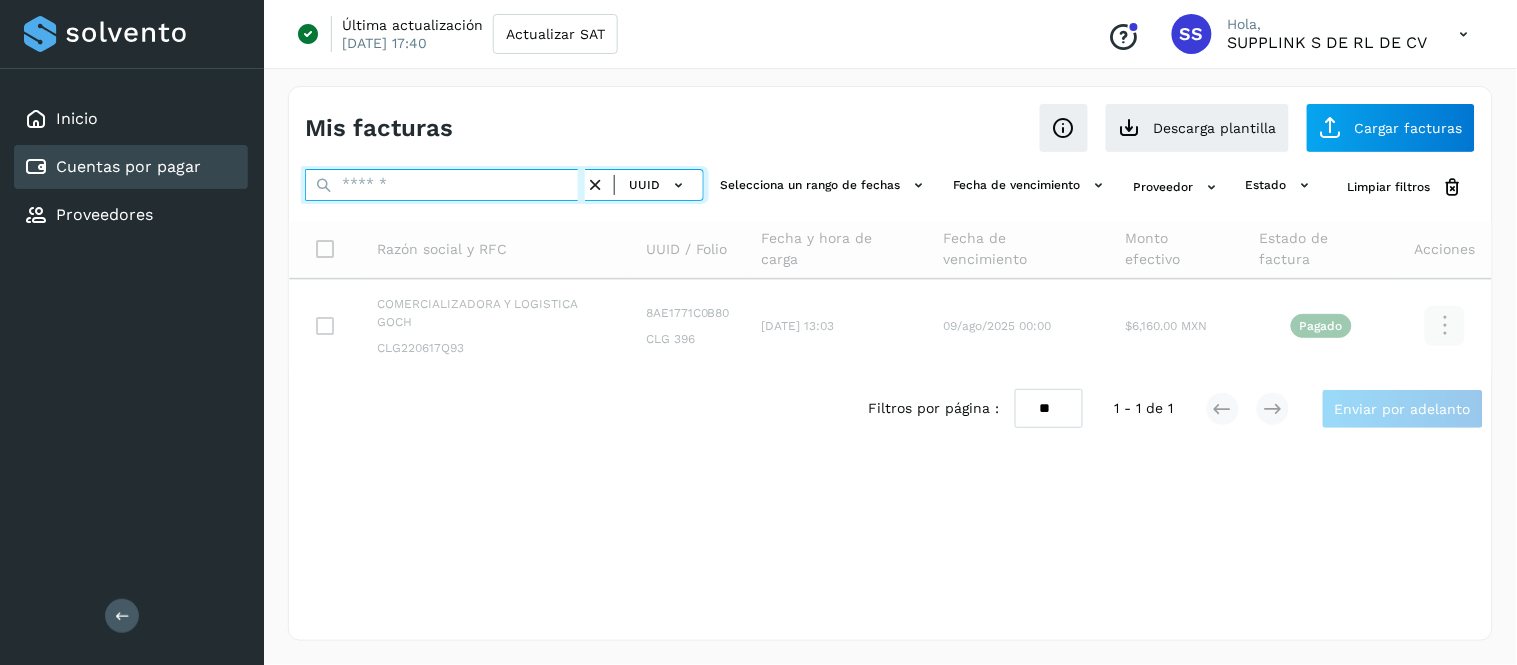 click at bounding box center (445, 185) 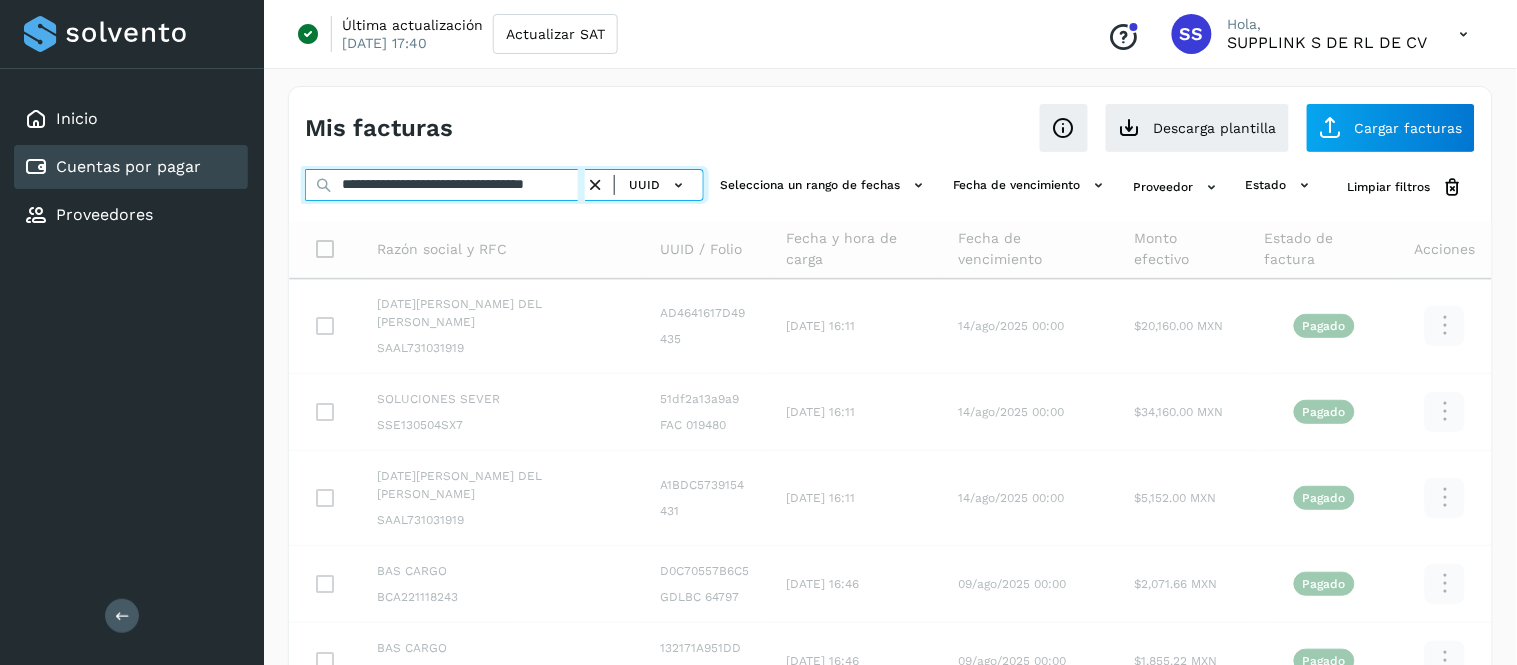 scroll, scrollTop: 0, scrollLeft: 53, axis: horizontal 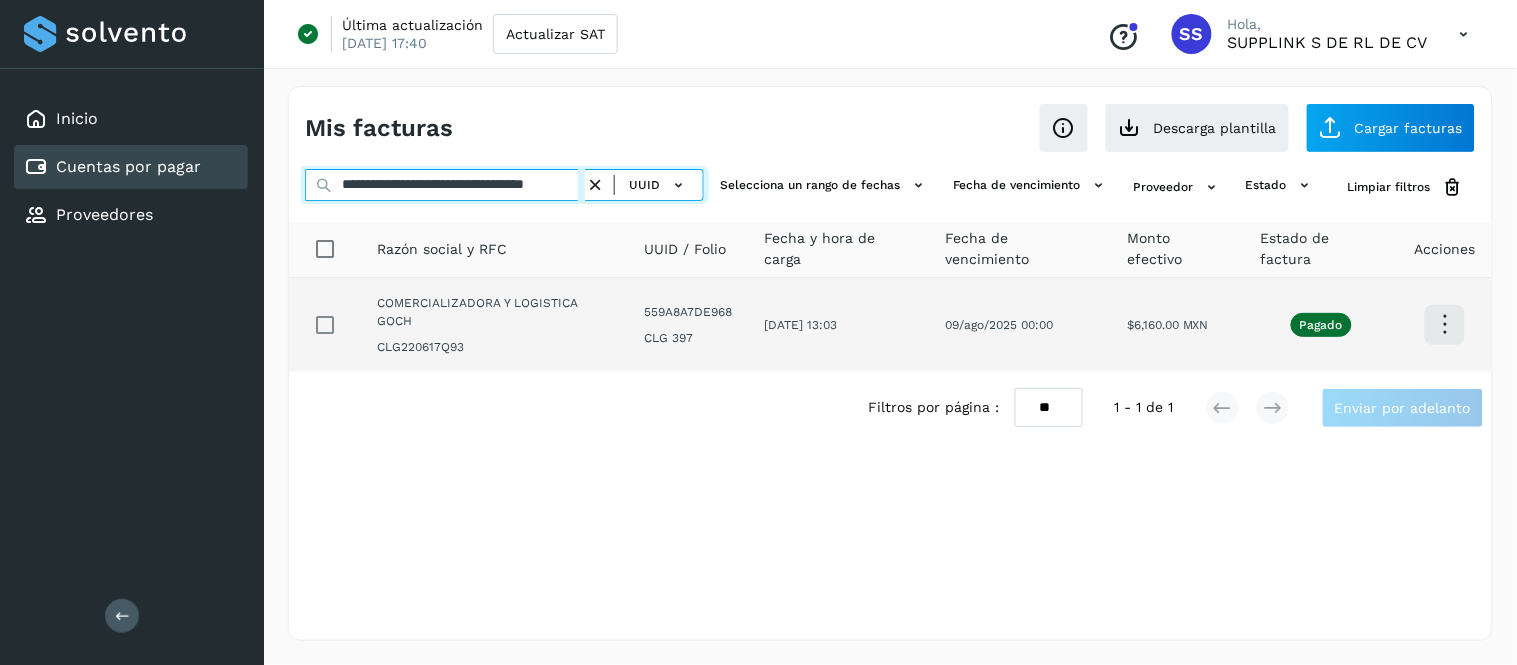 type on "**********" 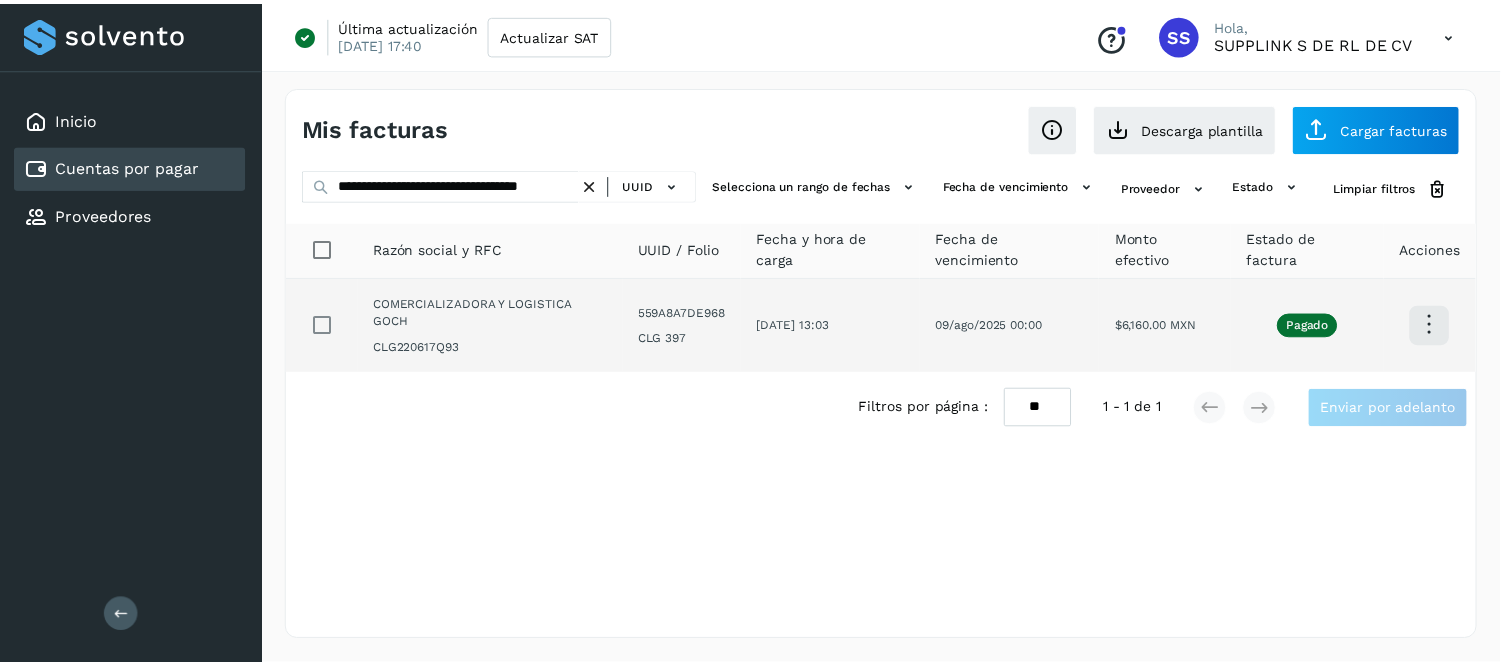 scroll, scrollTop: 0, scrollLeft: 0, axis: both 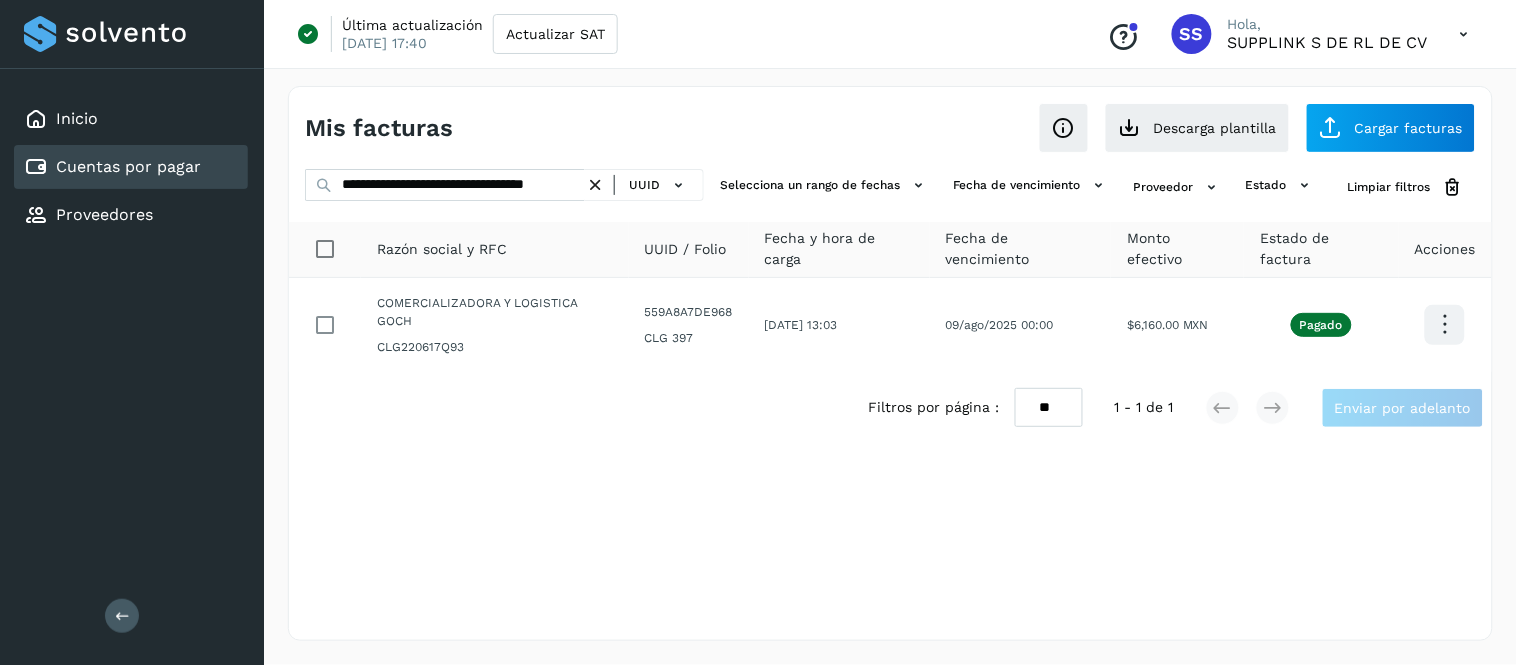 click at bounding box center [595, 185] 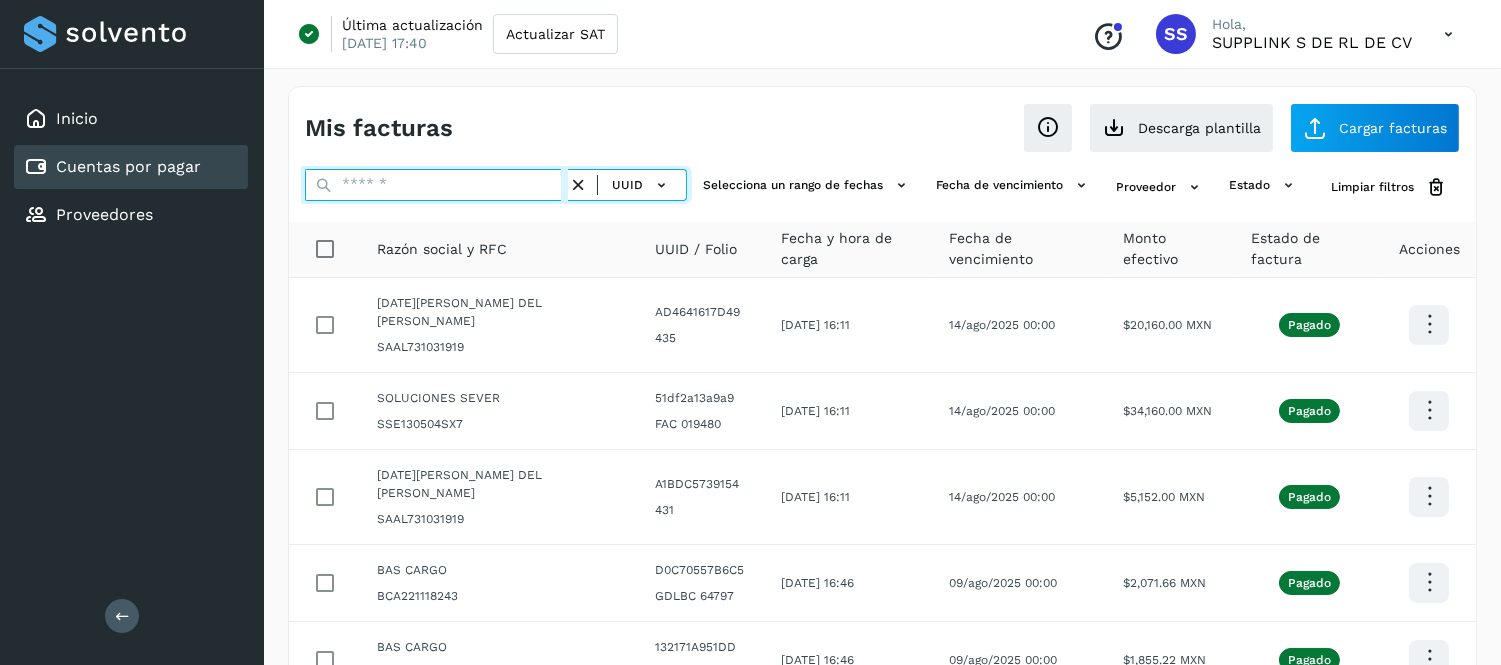 click at bounding box center (436, 185) 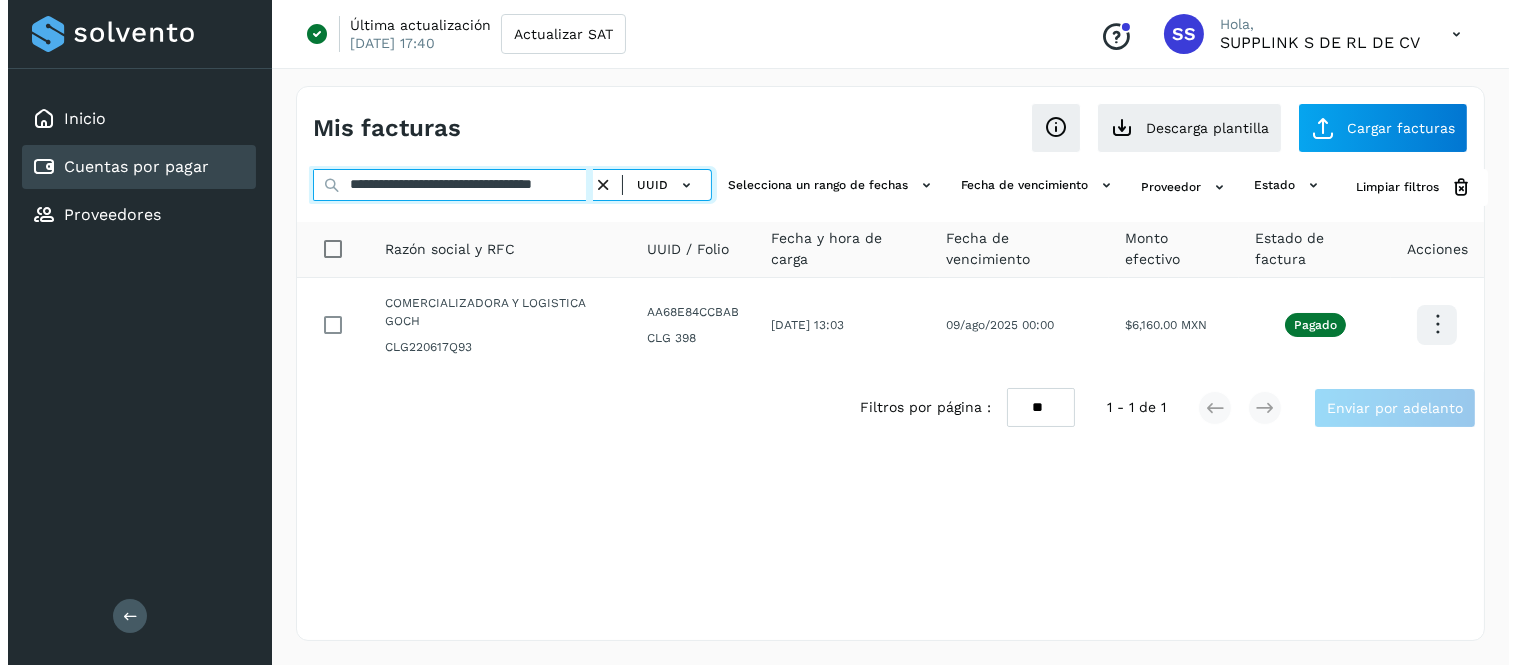 scroll, scrollTop: 0, scrollLeft: 60, axis: horizontal 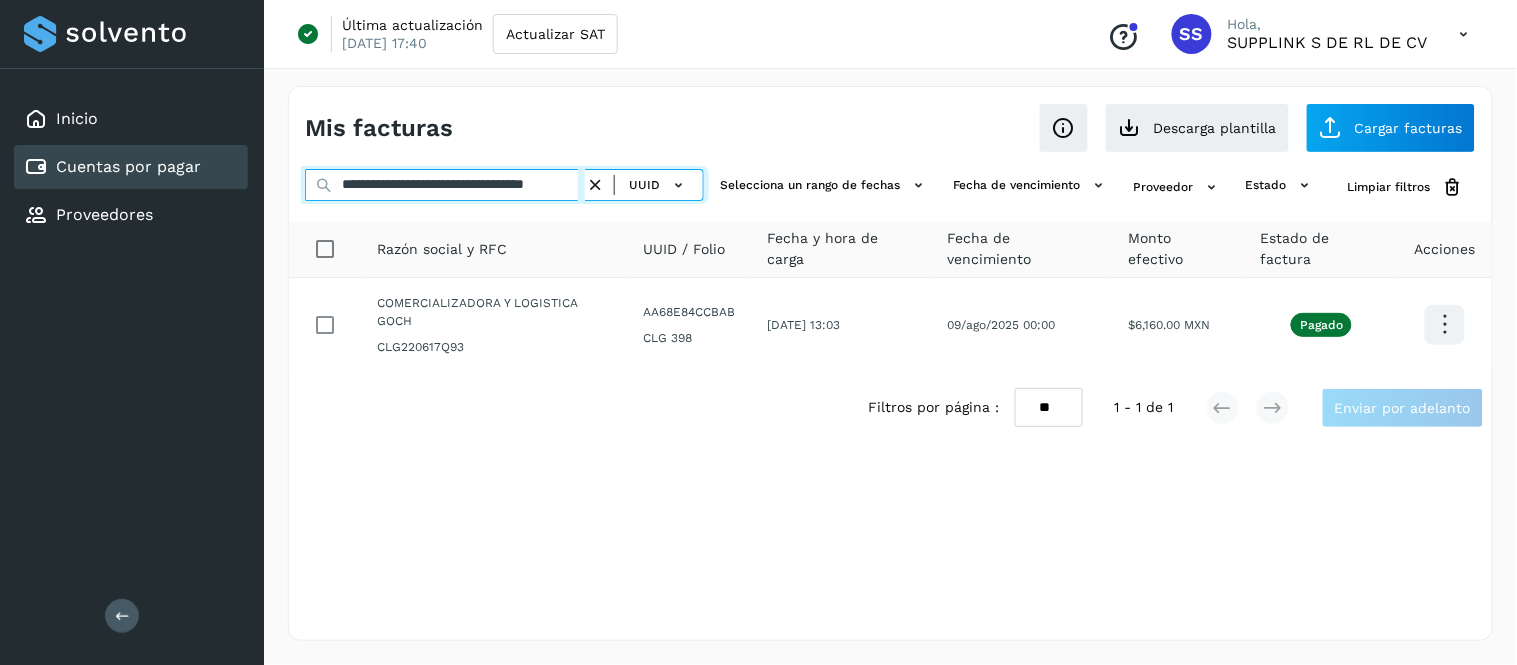 type on "**********" 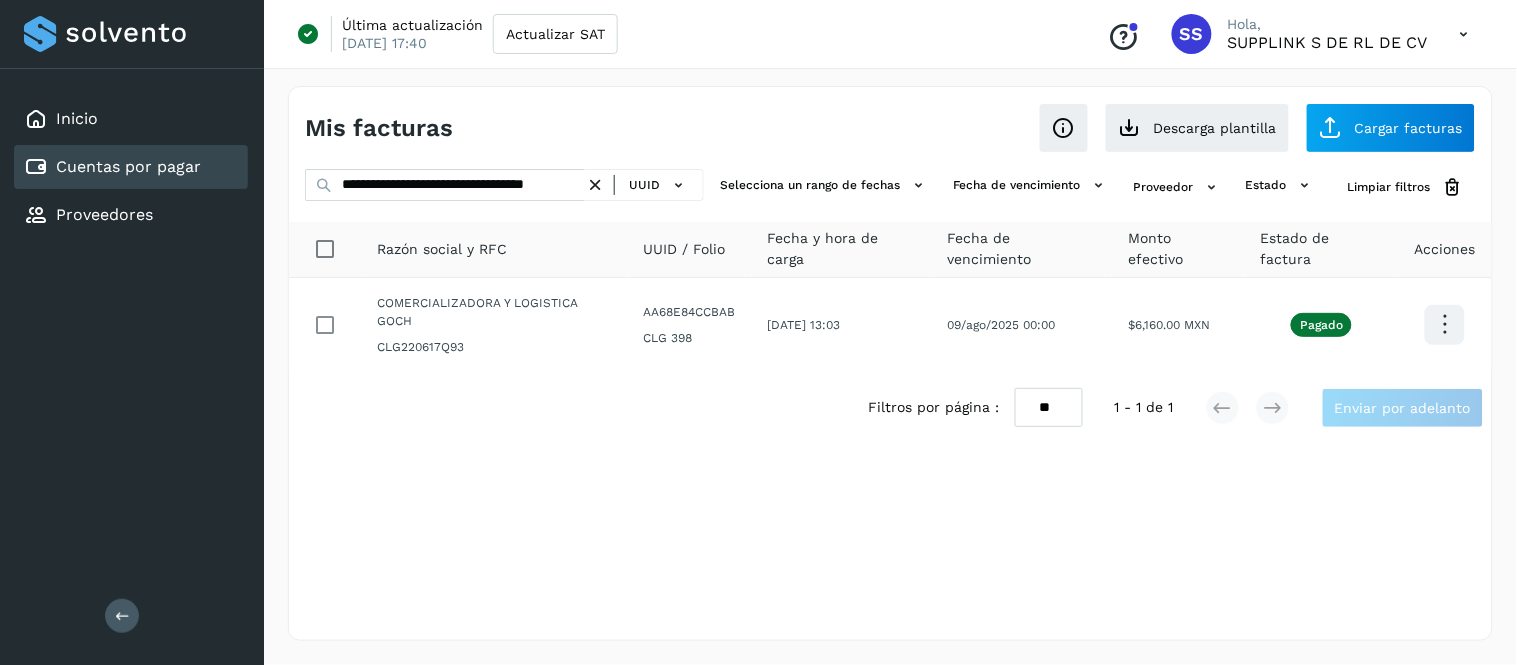 scroll, scrollTop: 0, scrollLeft: 0, axis: both 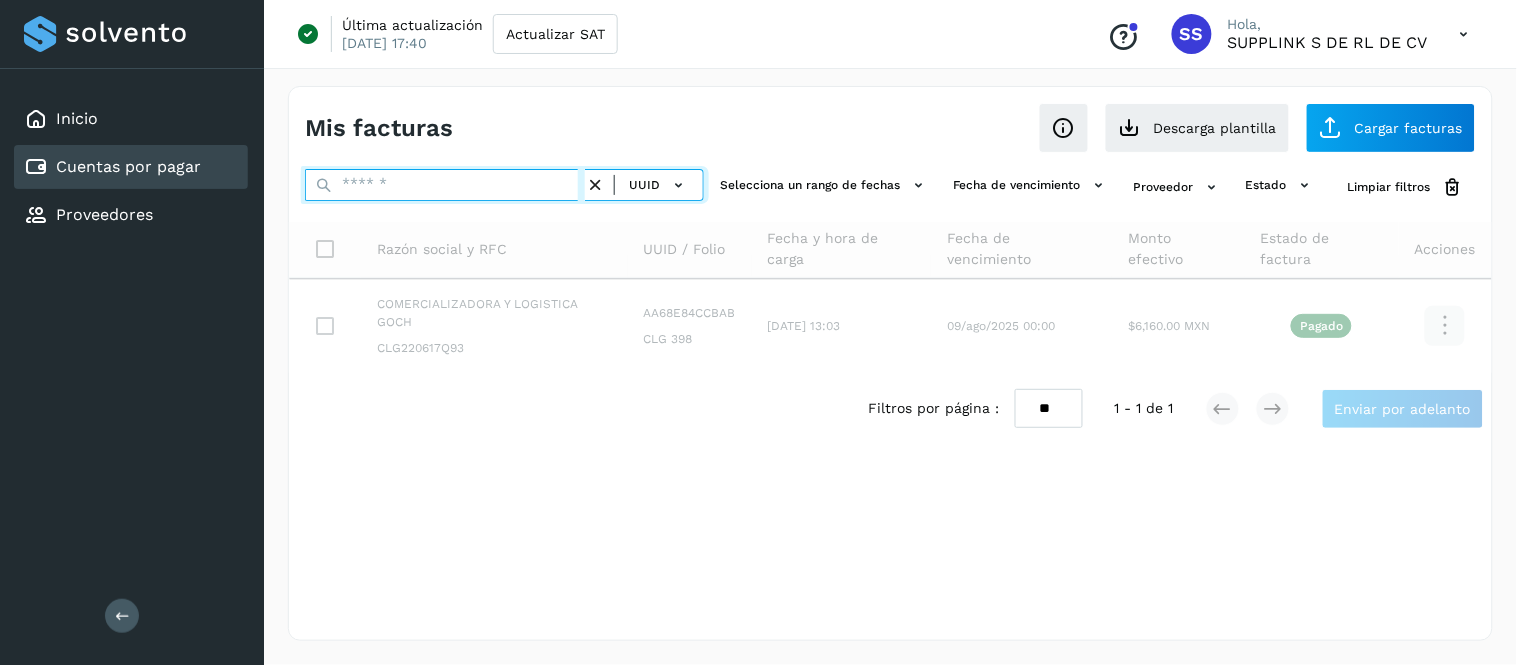 click at bounding box center [445, 185] 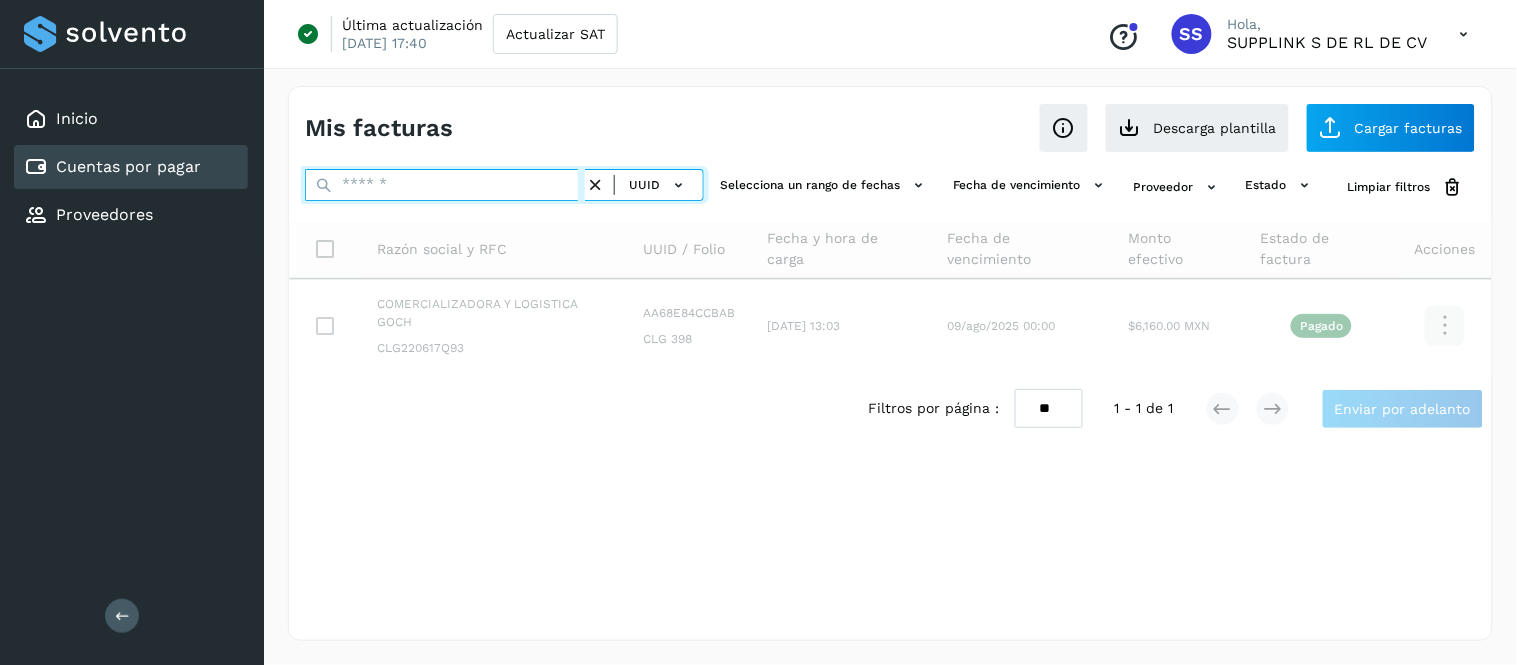paste on "**********" 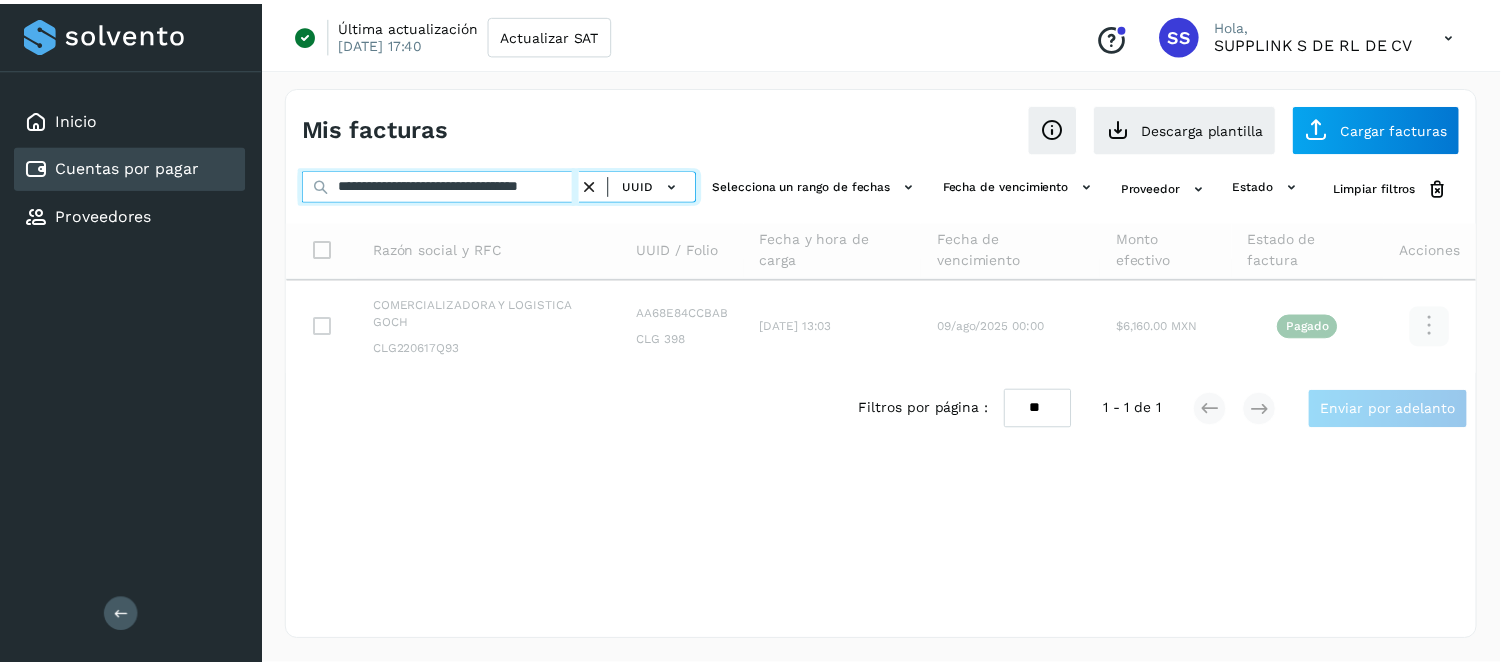 scroll, scrollTop: 0, scrollLeft: 61, axis: horizontal 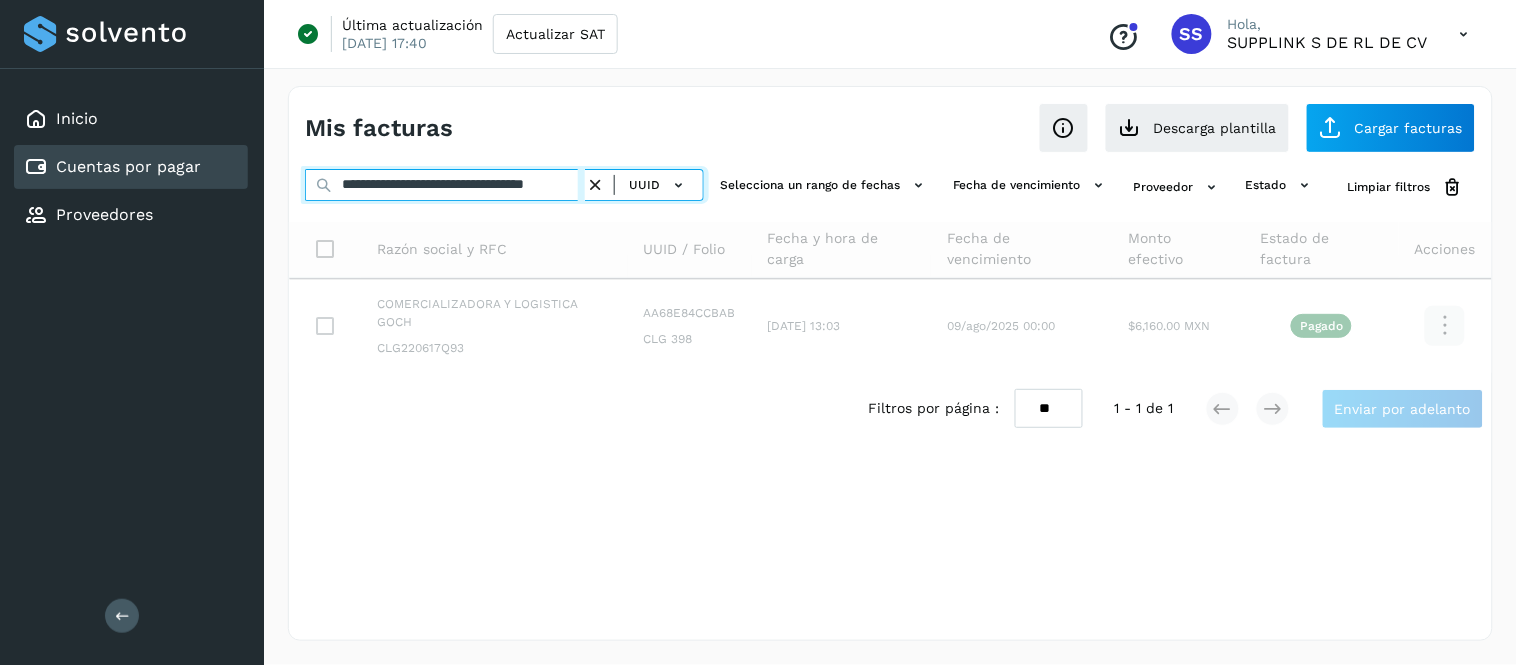 type on "**********" 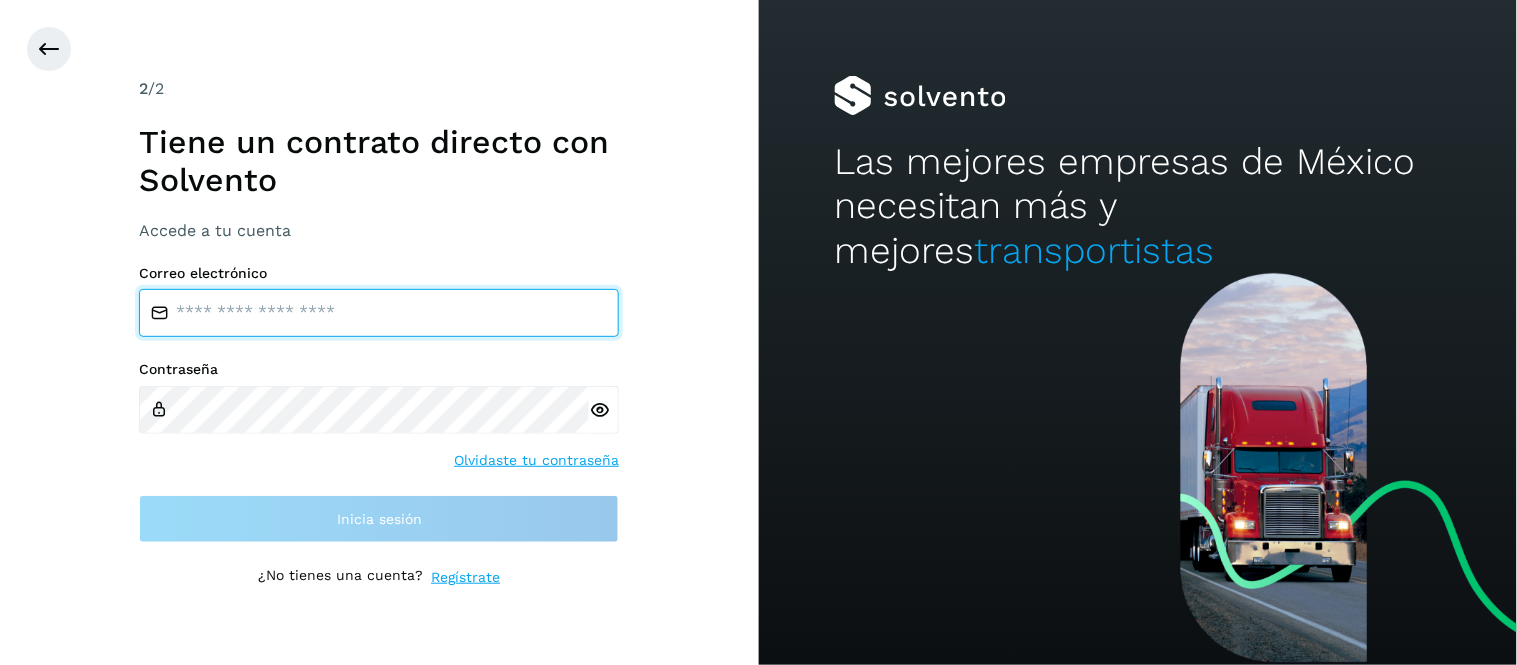 click at bounding box center [379, 313] 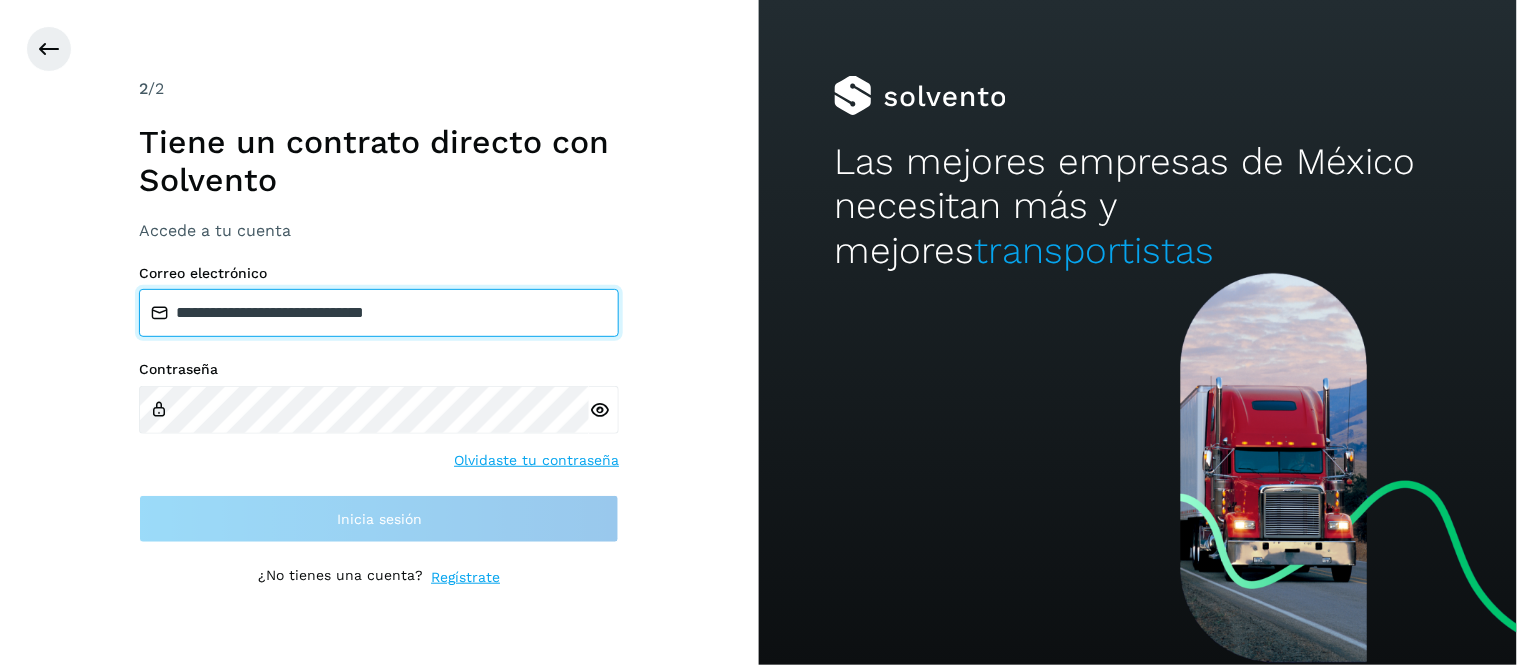 type on "**********" 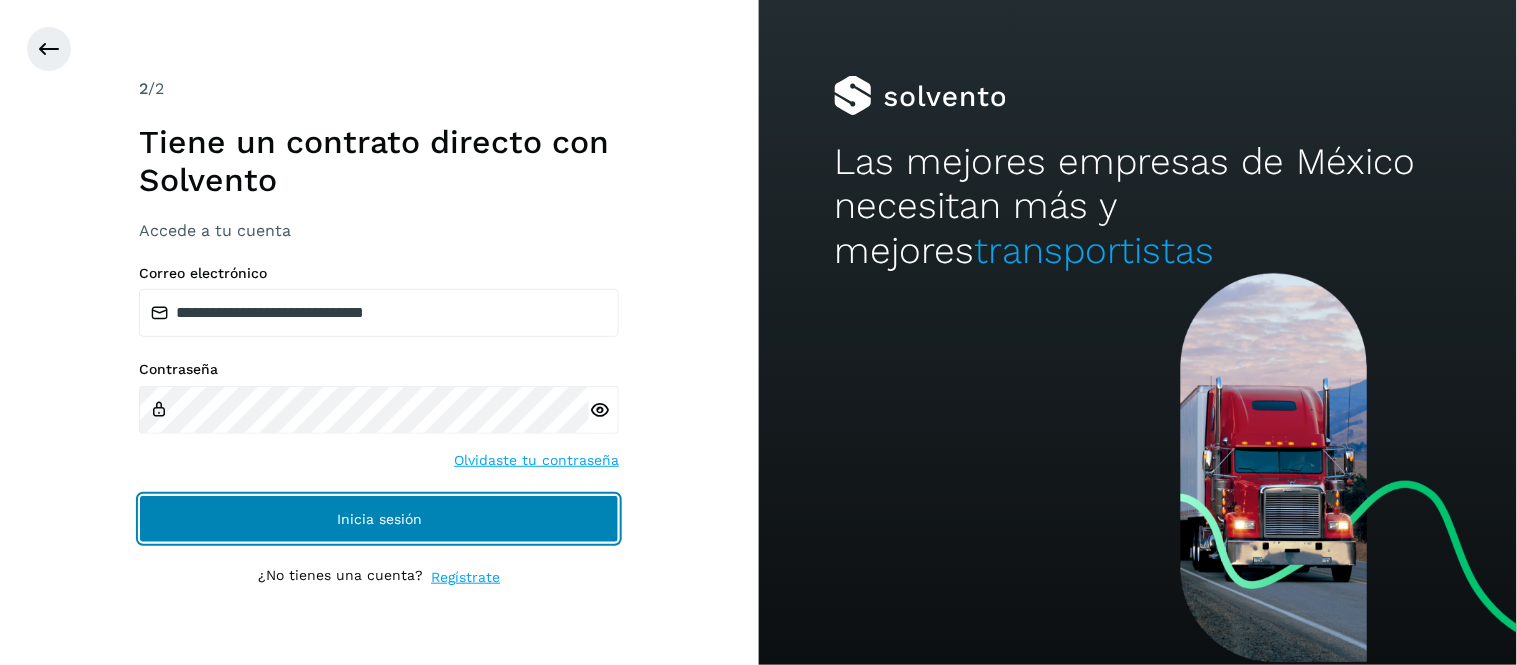 click on "Inicia sesión" at bounding box center (379, 519) 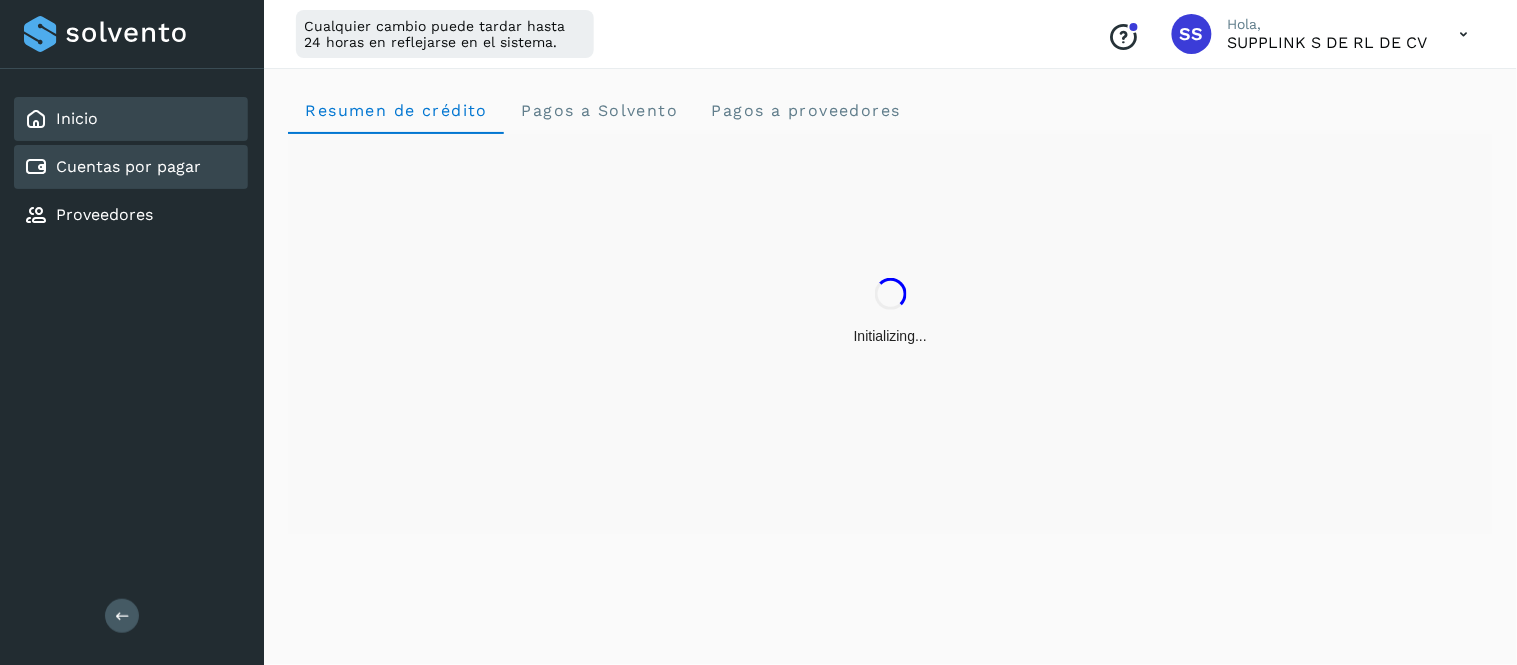 click on "Cuentas por pagar" at bounding box center [128, 166] 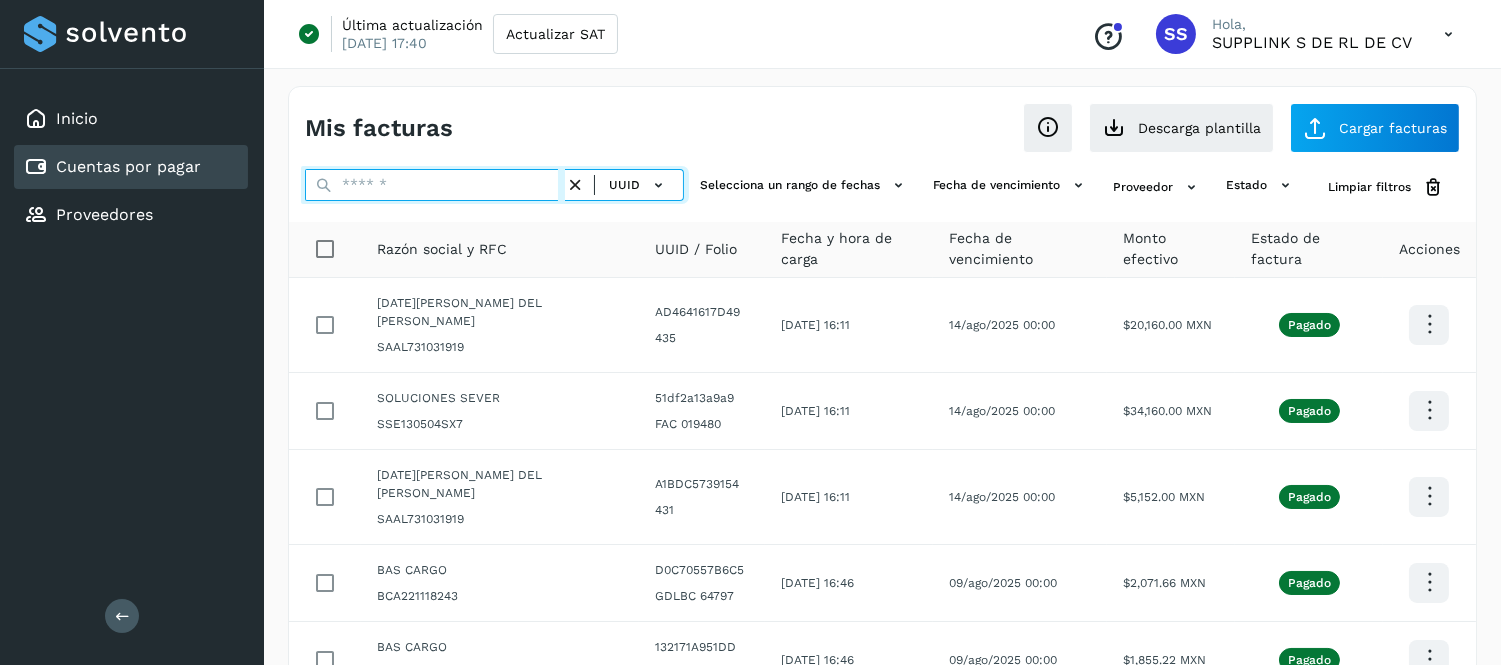 click at bounding box center [435, 185] 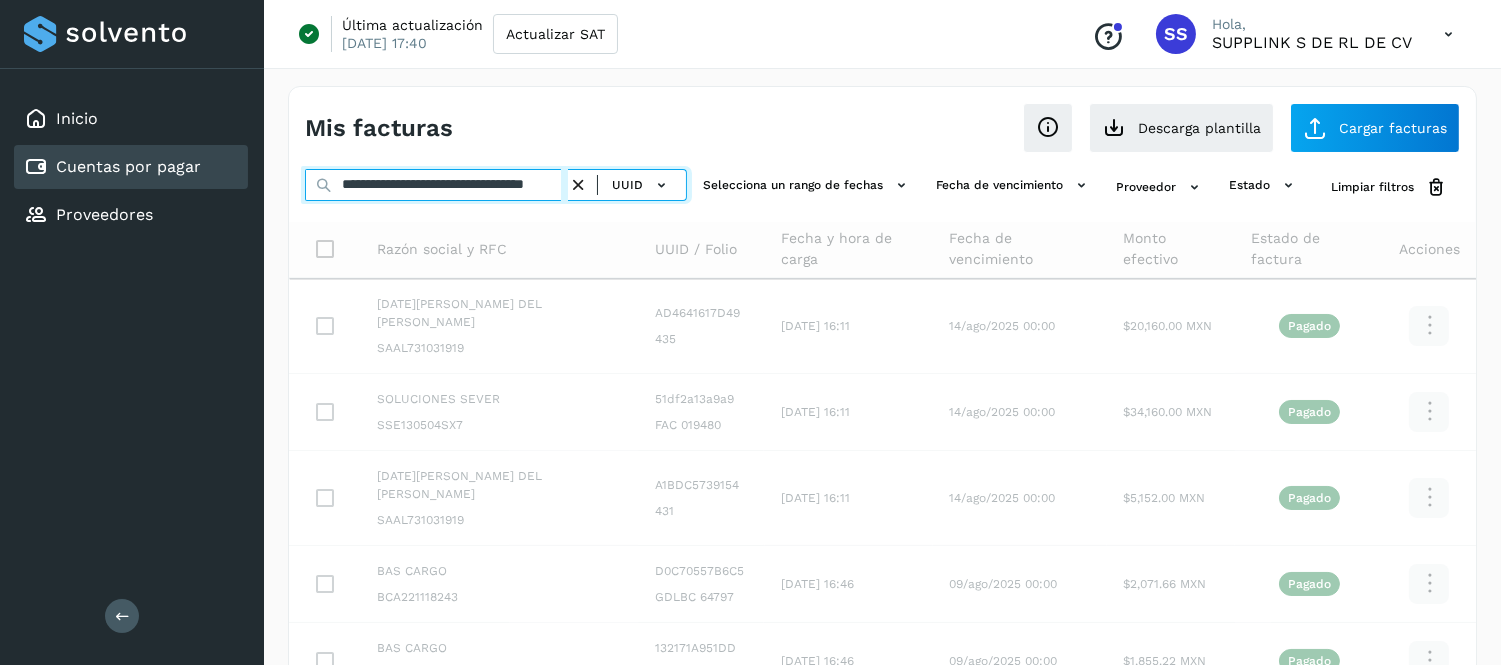 type on "**********" 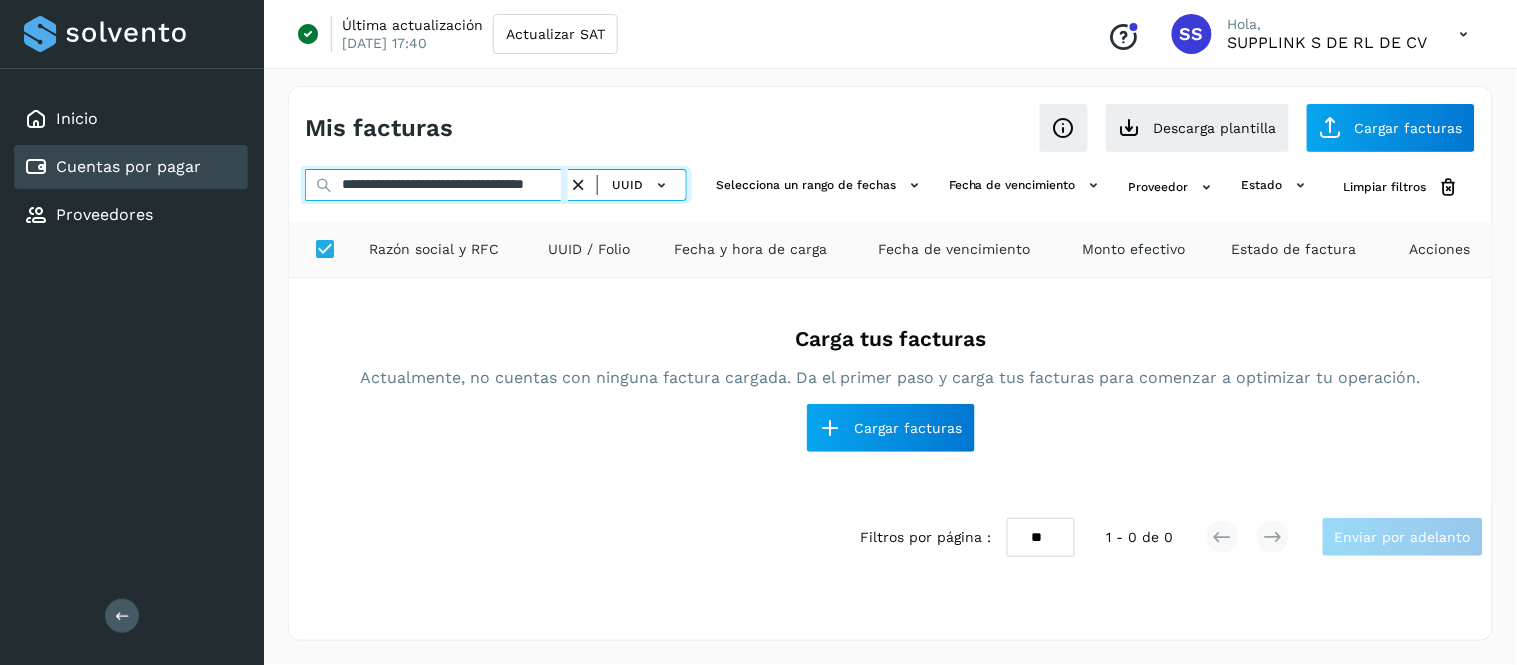 scroll, scrollTop: 0, scrollLeft: 62, axis: horizontal 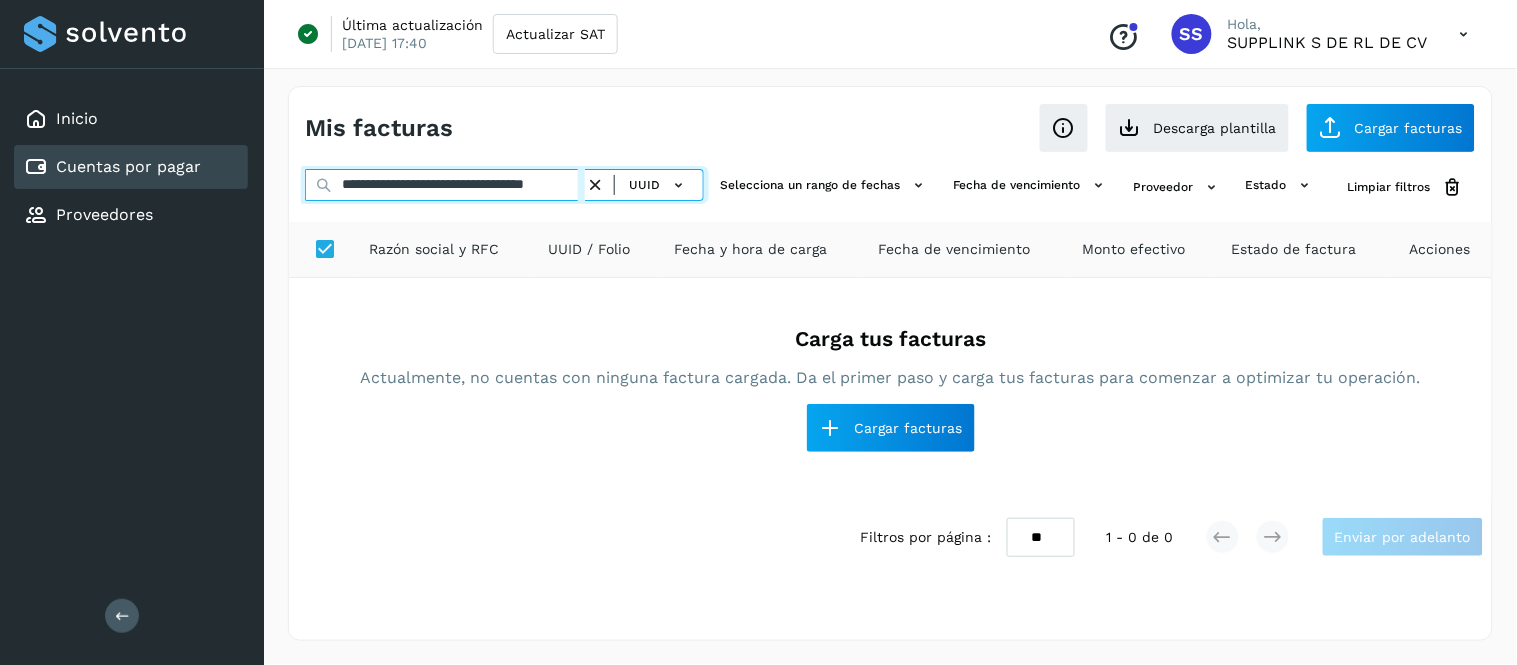 click on "**********" at bounding box center (445, 185) 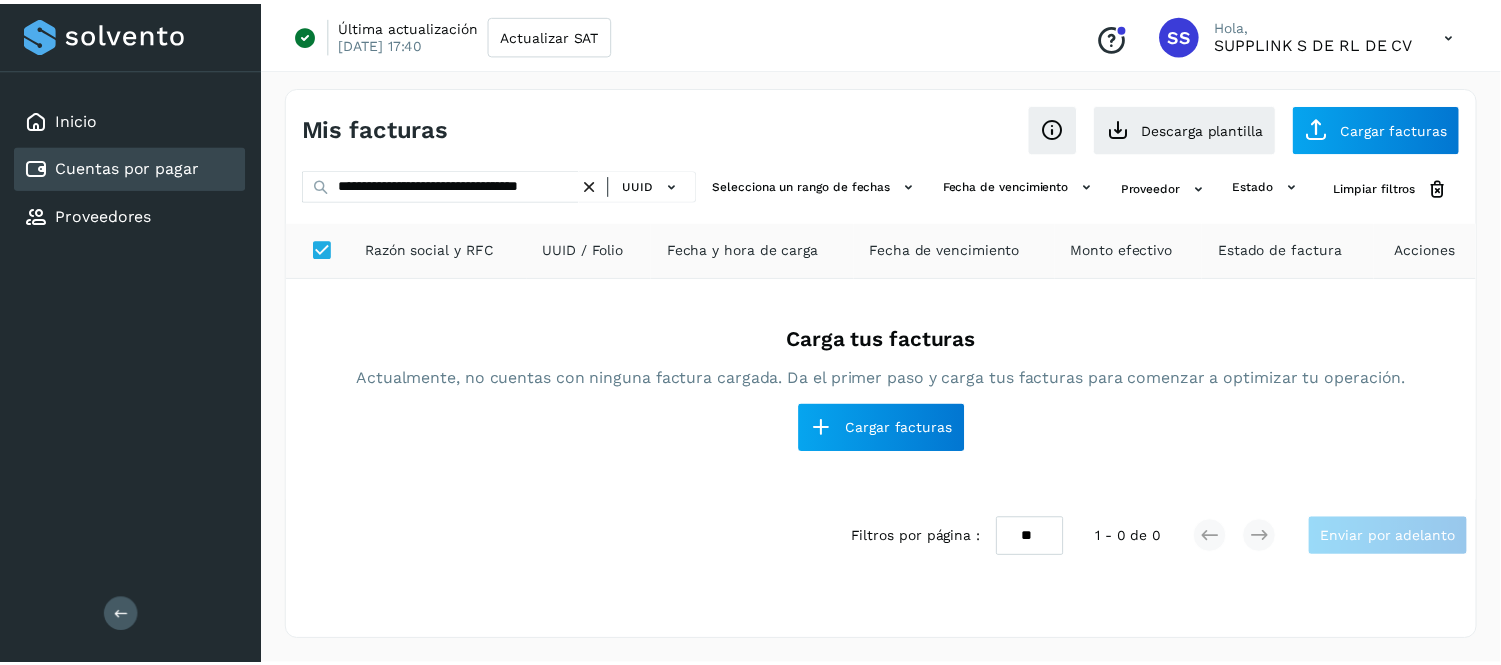 scroll, scrollTop: 0, scrollLeft: 0, axis: both 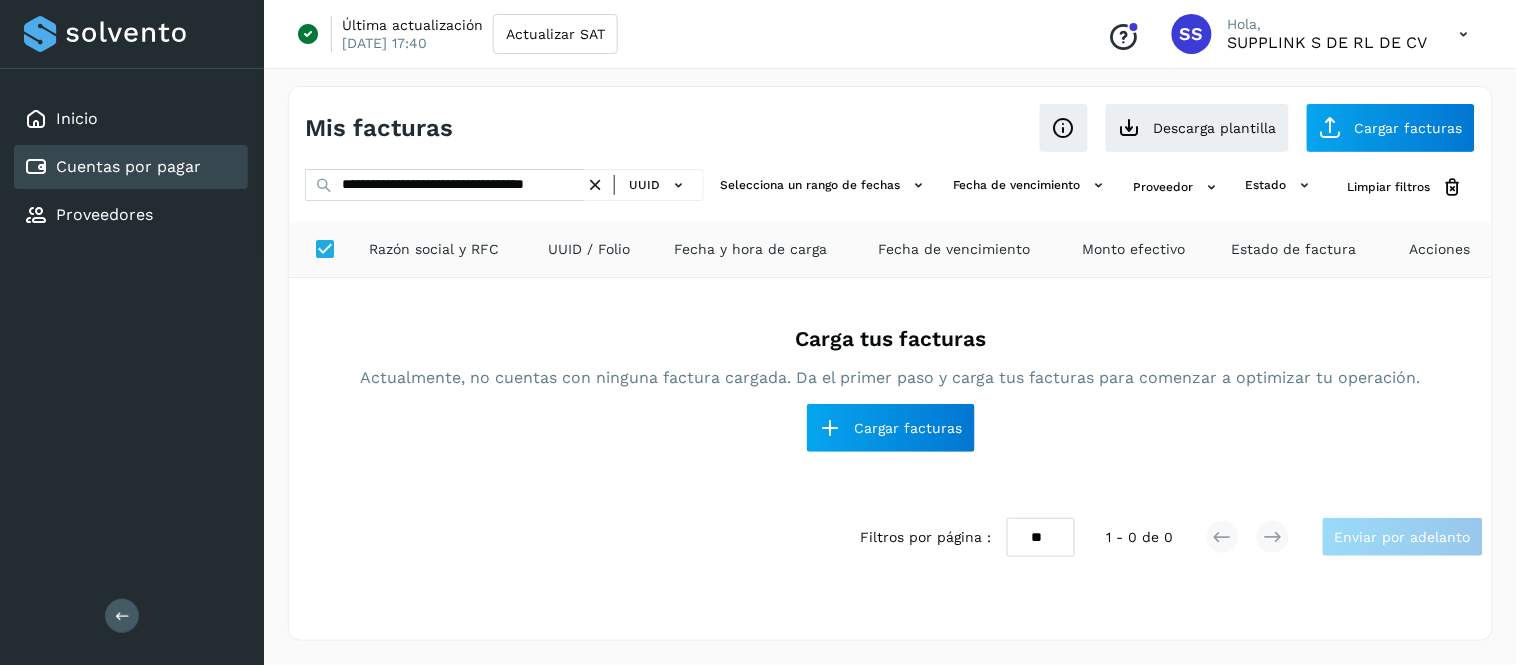 click at bounding box center (595, 185) 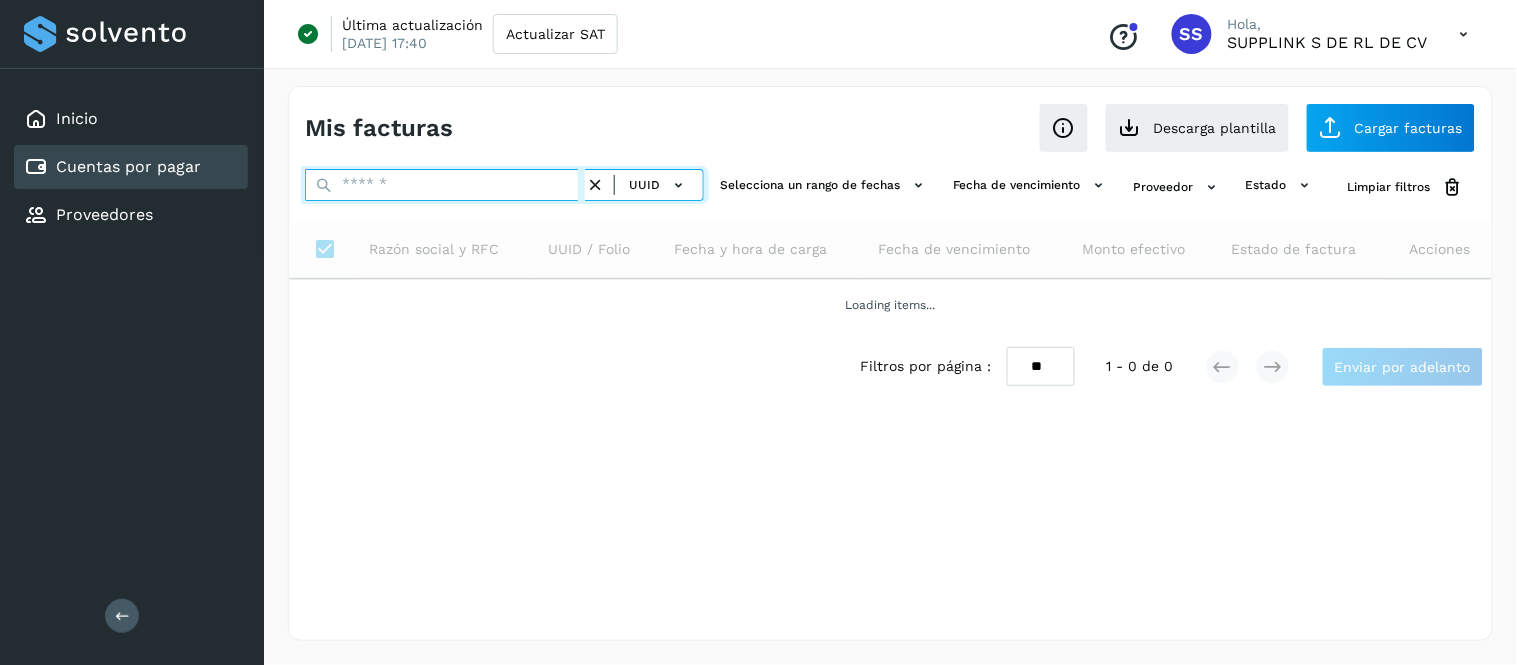 click at bounding box center [445, 185] 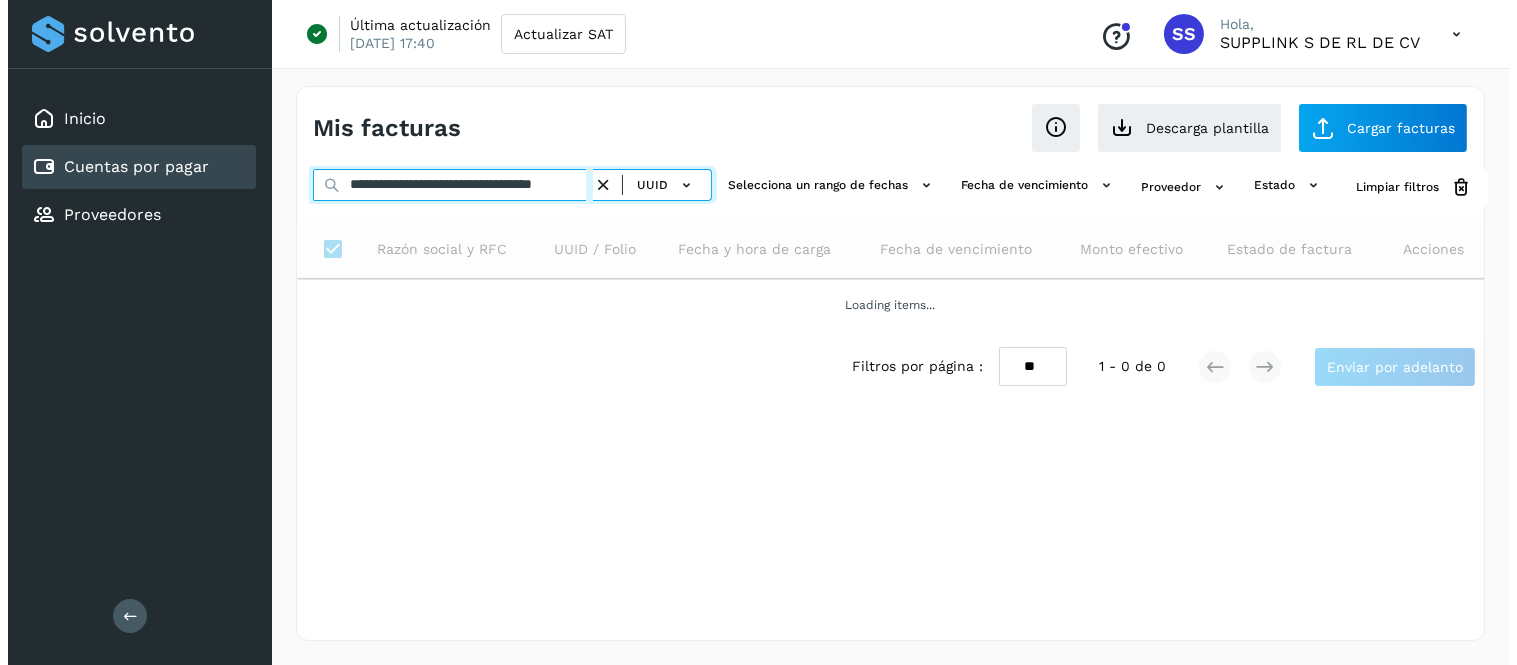 scroll, scrollTop: 0, scrollLeft: 54, axis: horizontal 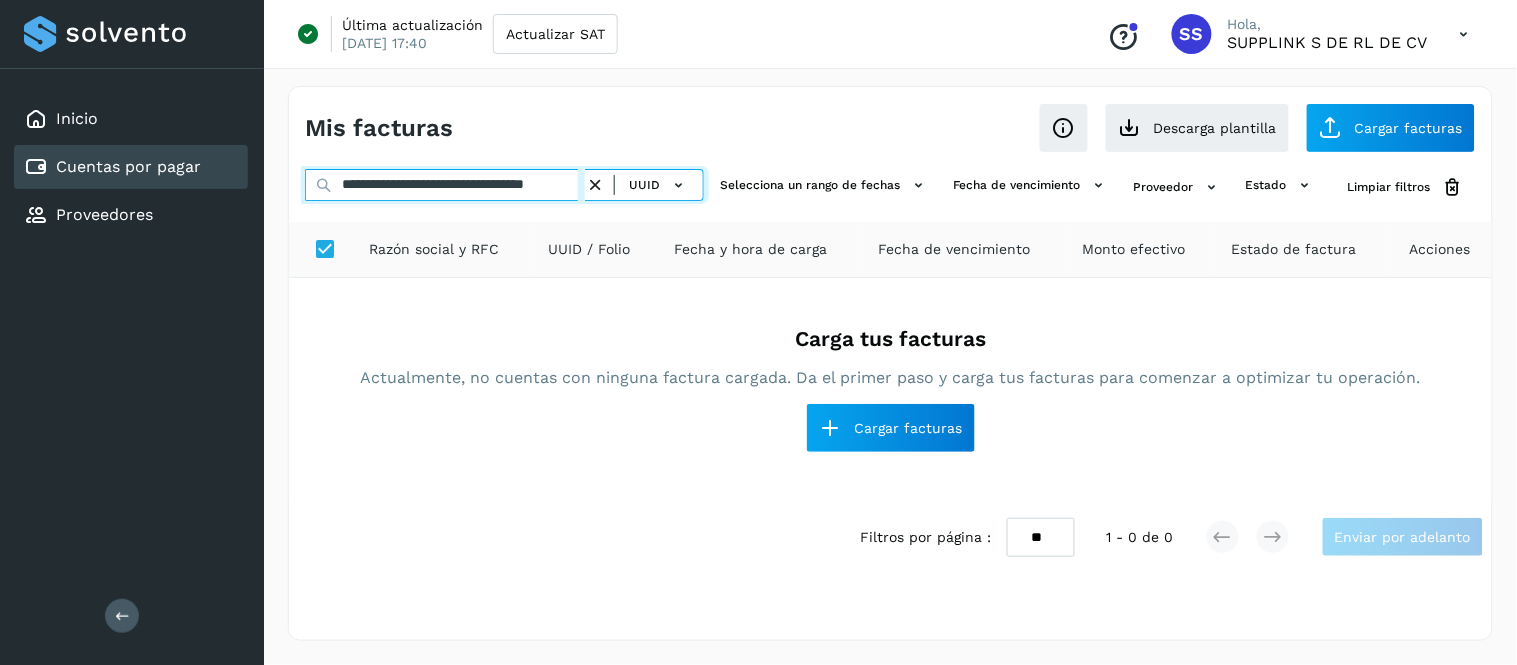 type on "**********" 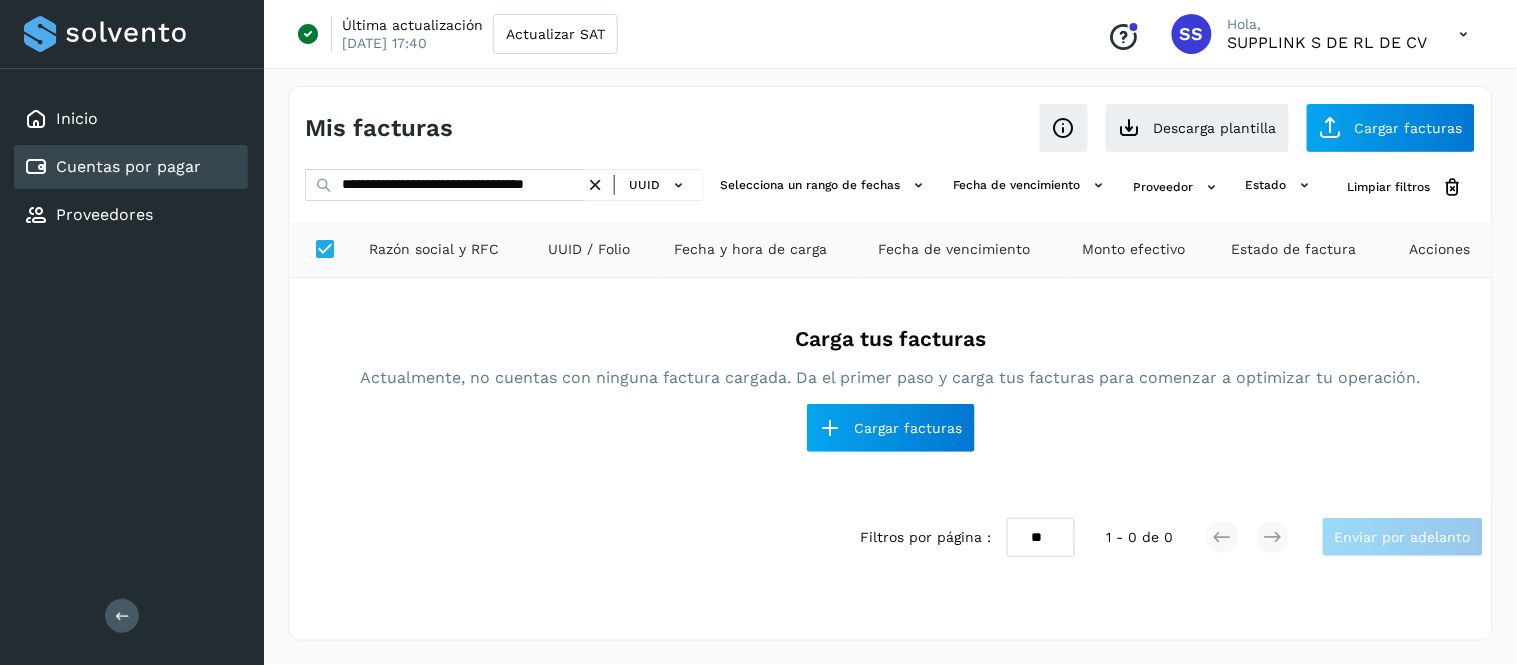 scroll, scrollTop: 0, scrollLeft: 0, axis: both 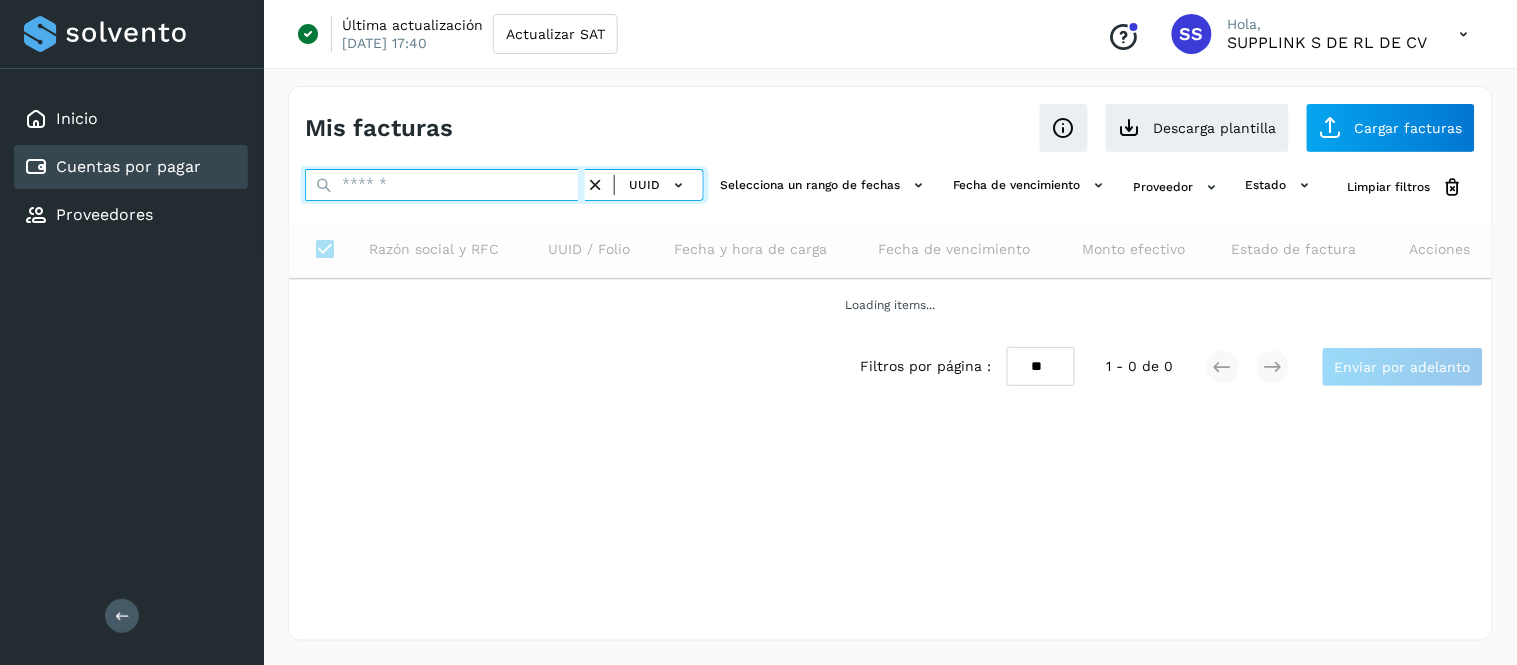click at bounding box center (445, 185) 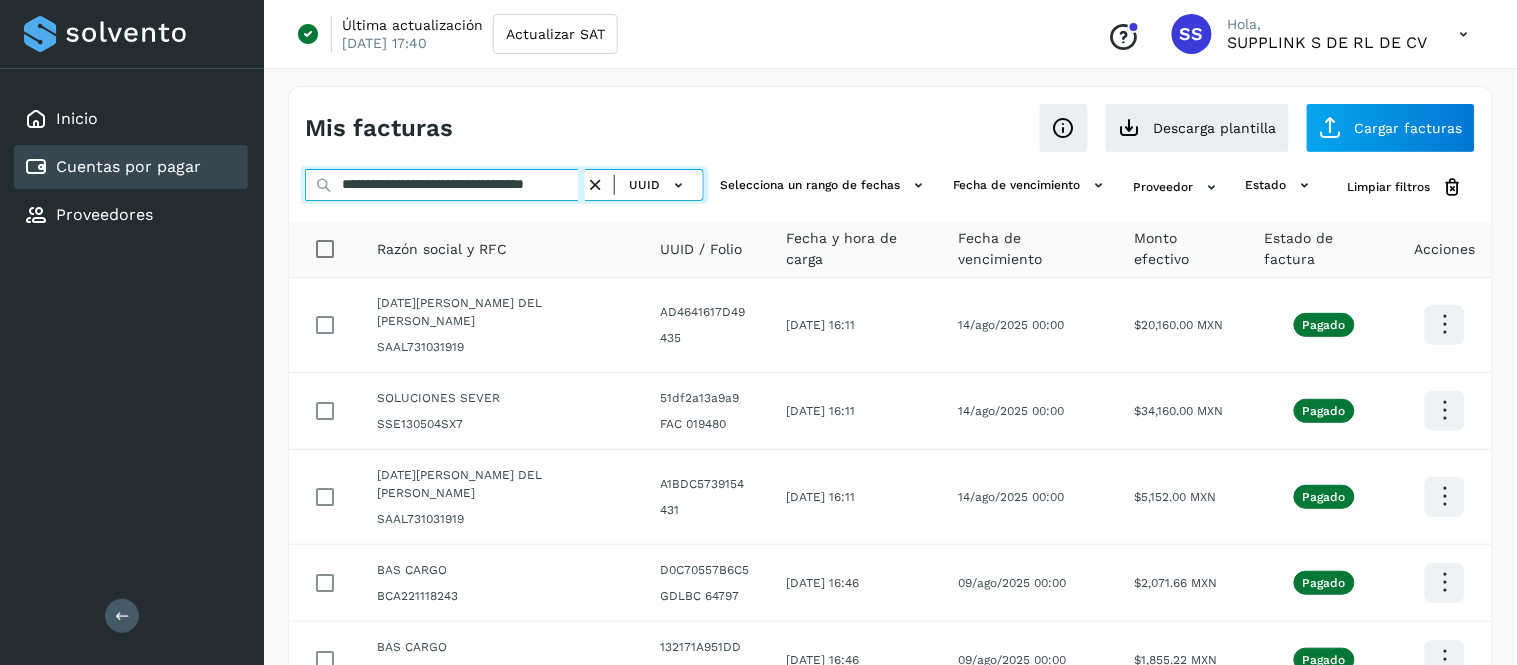 scroll, scrollTop: 0, scrollLeft: 54, axis: horizontal 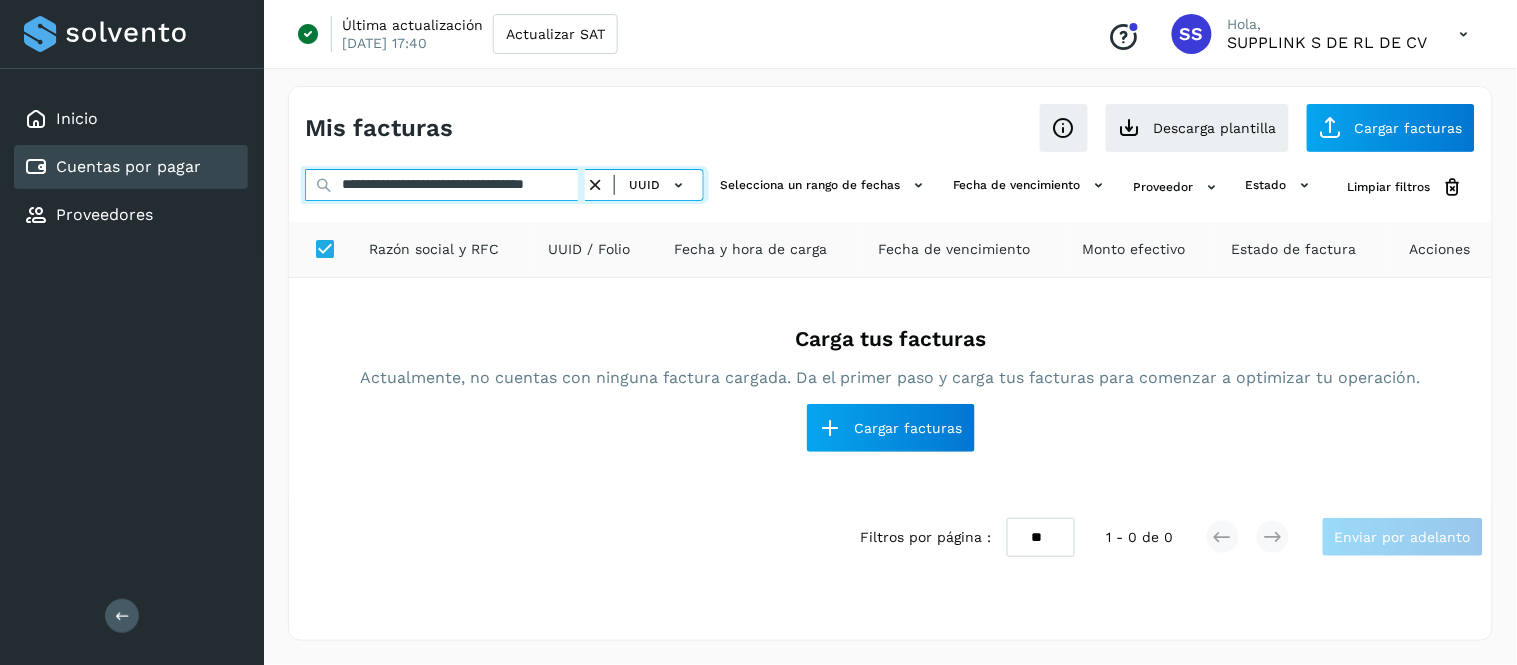 type on "**********" 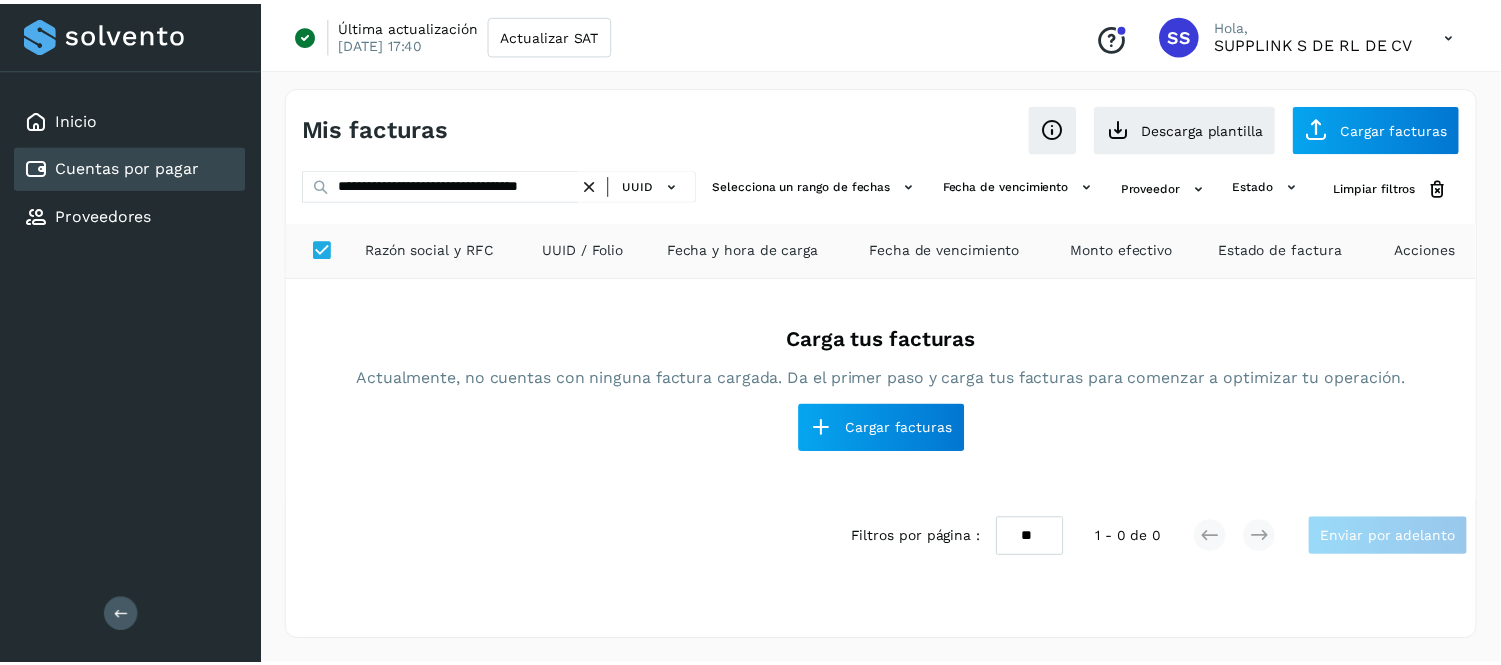scroll, scrollTop: 0, scrollLeft: 0, axis: both 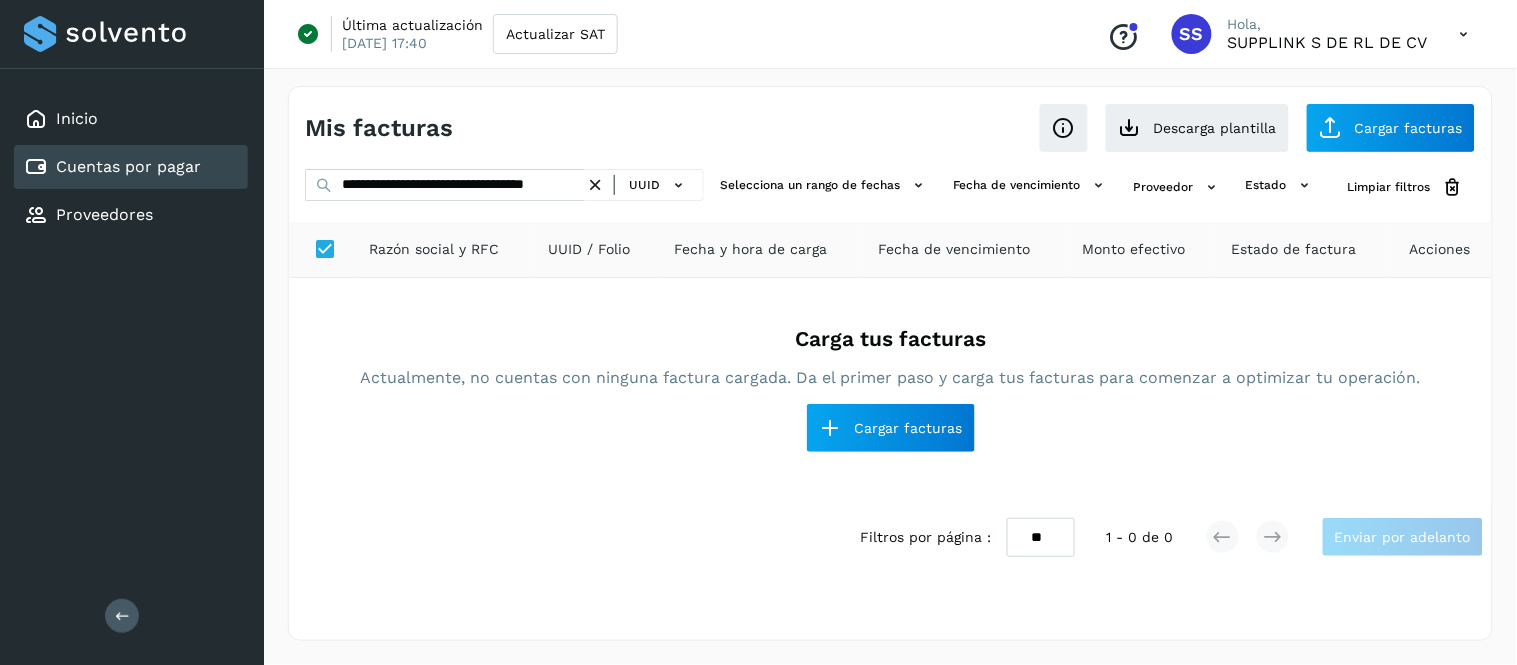 click at bounding box center [595, 185] 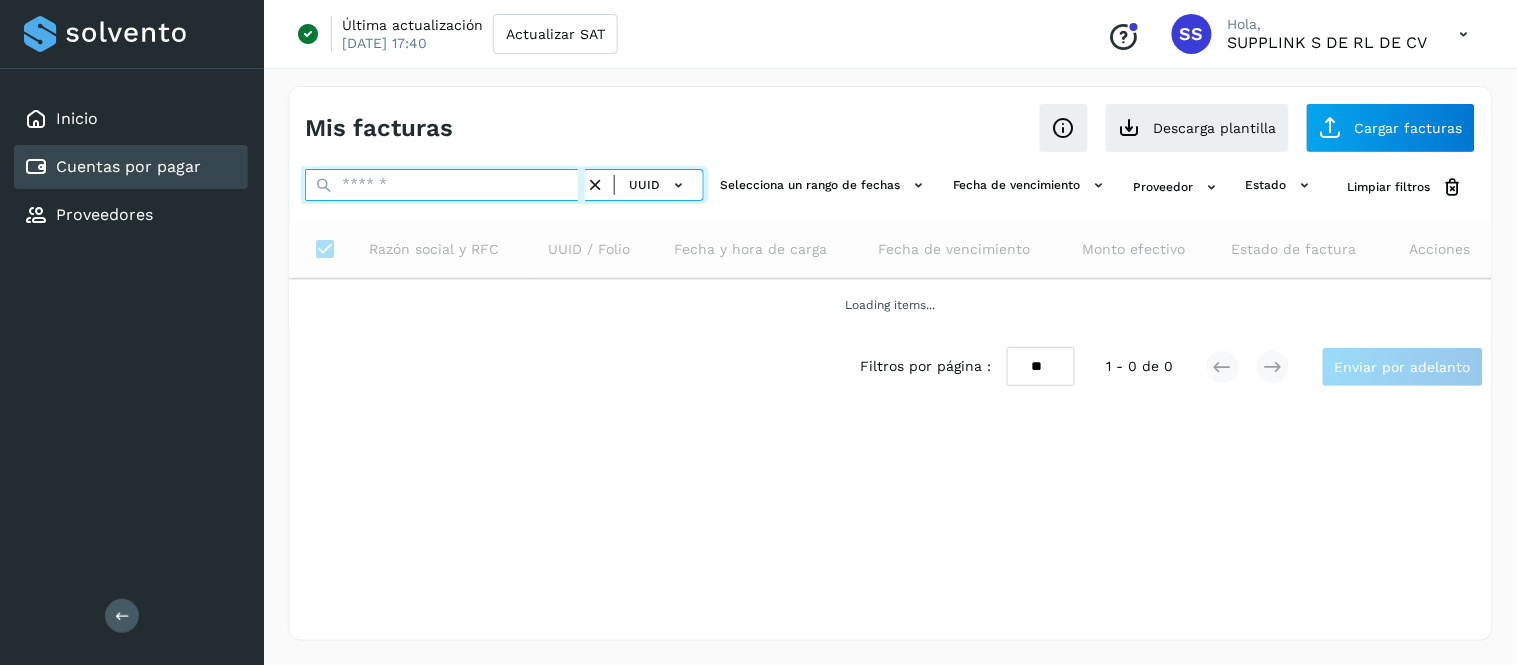 click at bounding box center [445, 185] 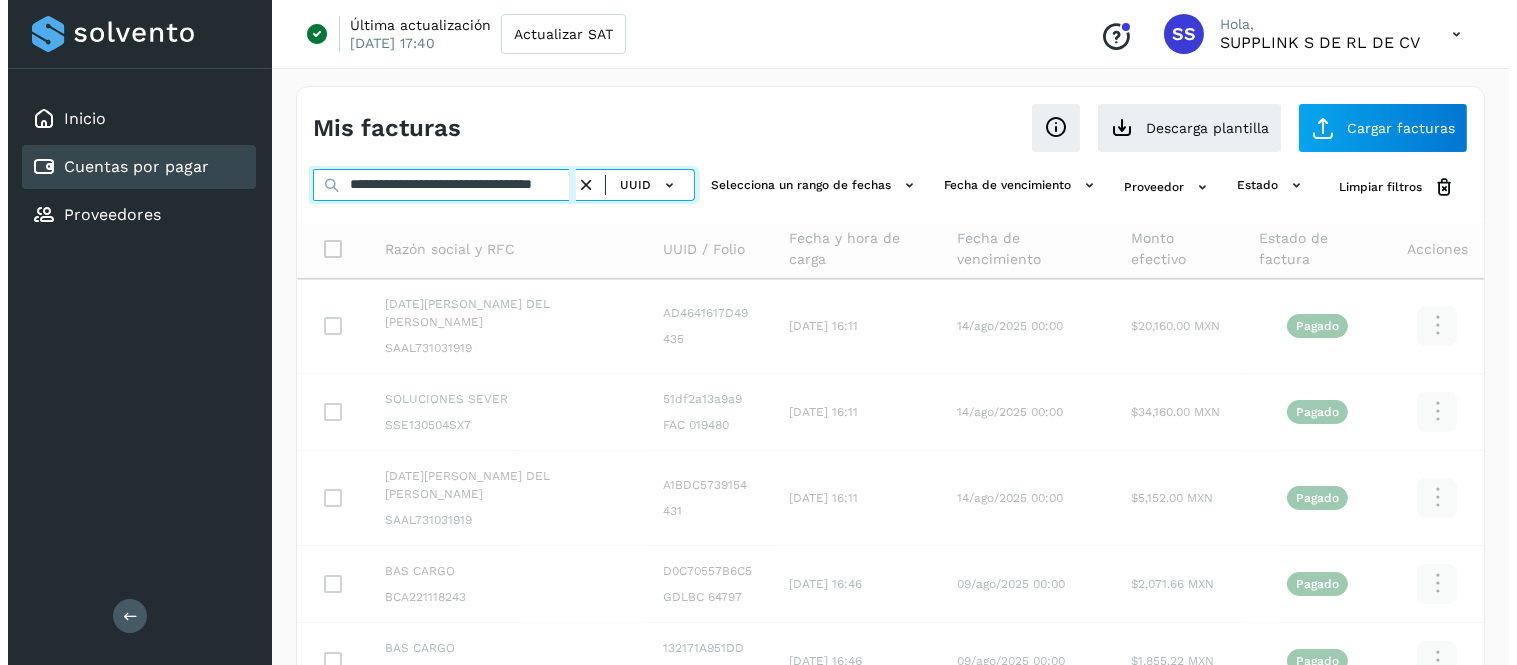scroll, scrollTop: 0, scrollLeft: 62, axis: horizontal 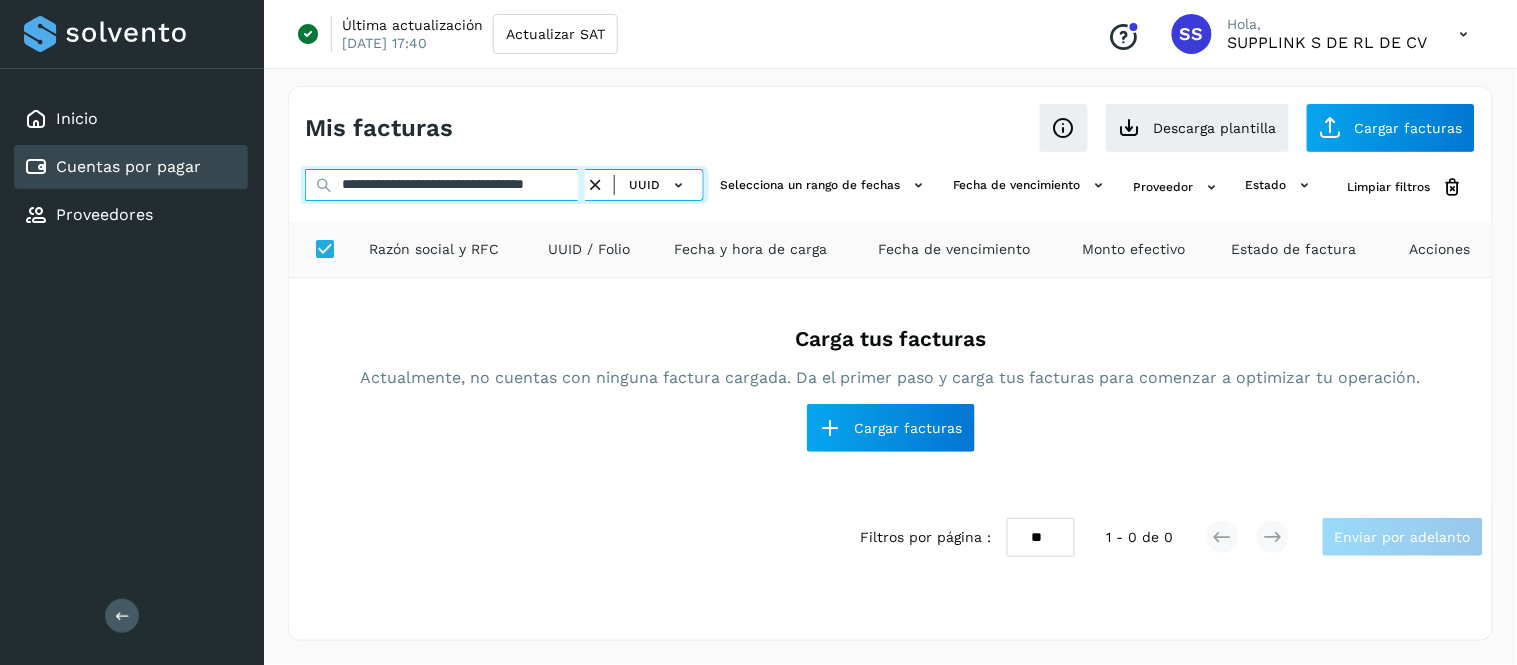 type on "**********" 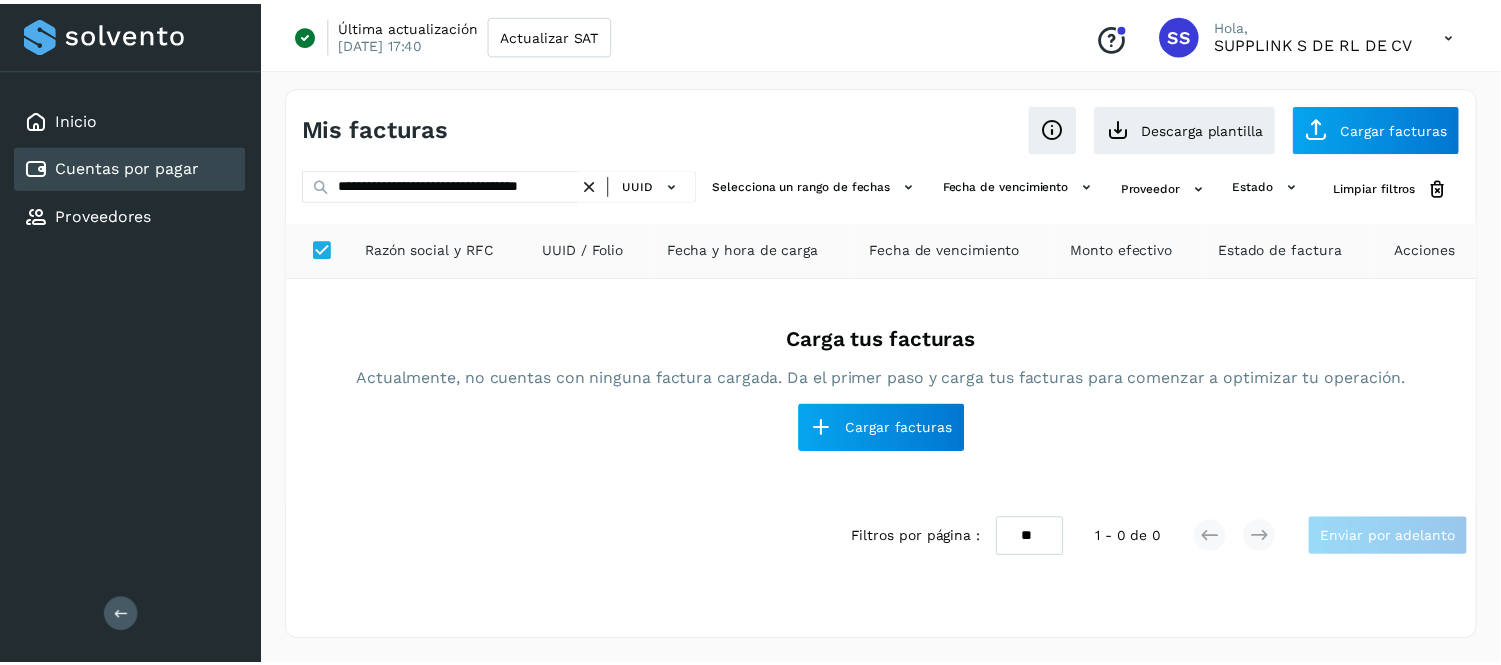 scroll, scrollTop: 0, scrollLeft: 0, axis: both 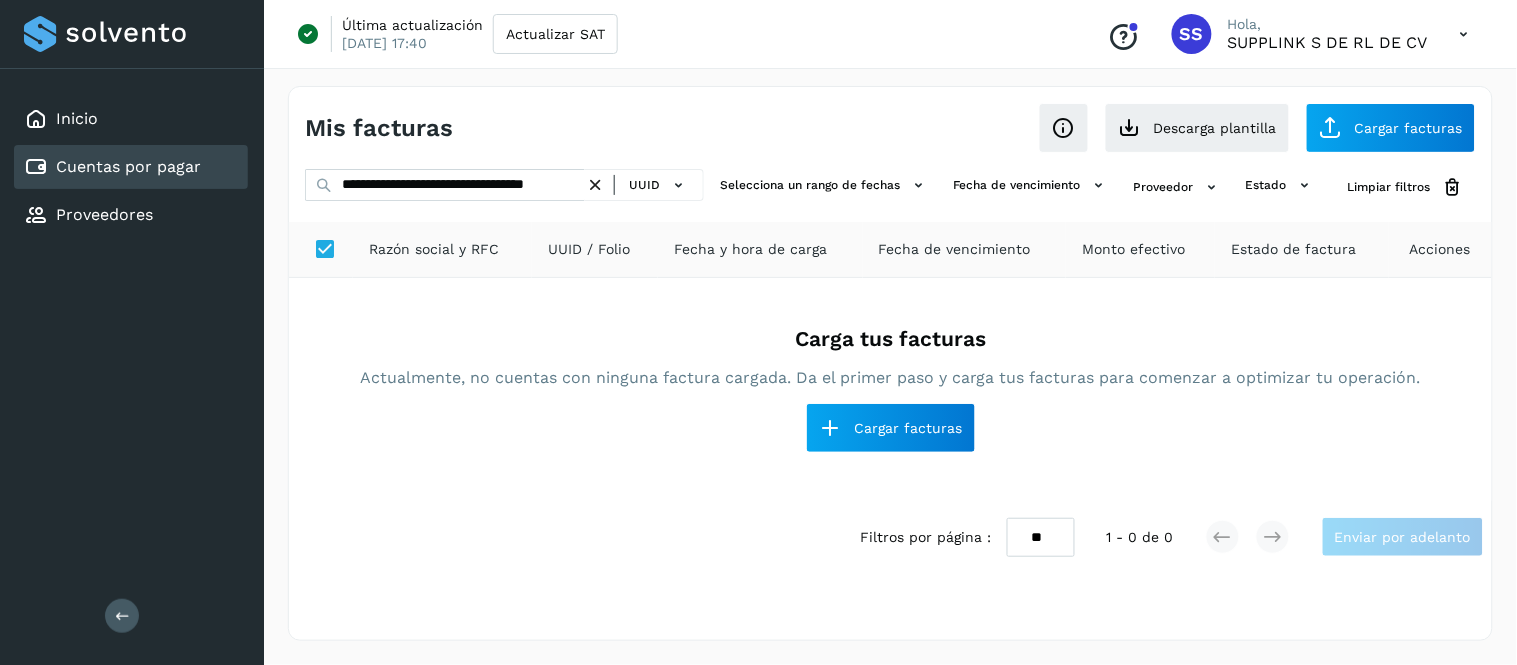 click at bounding box center [595, 185] 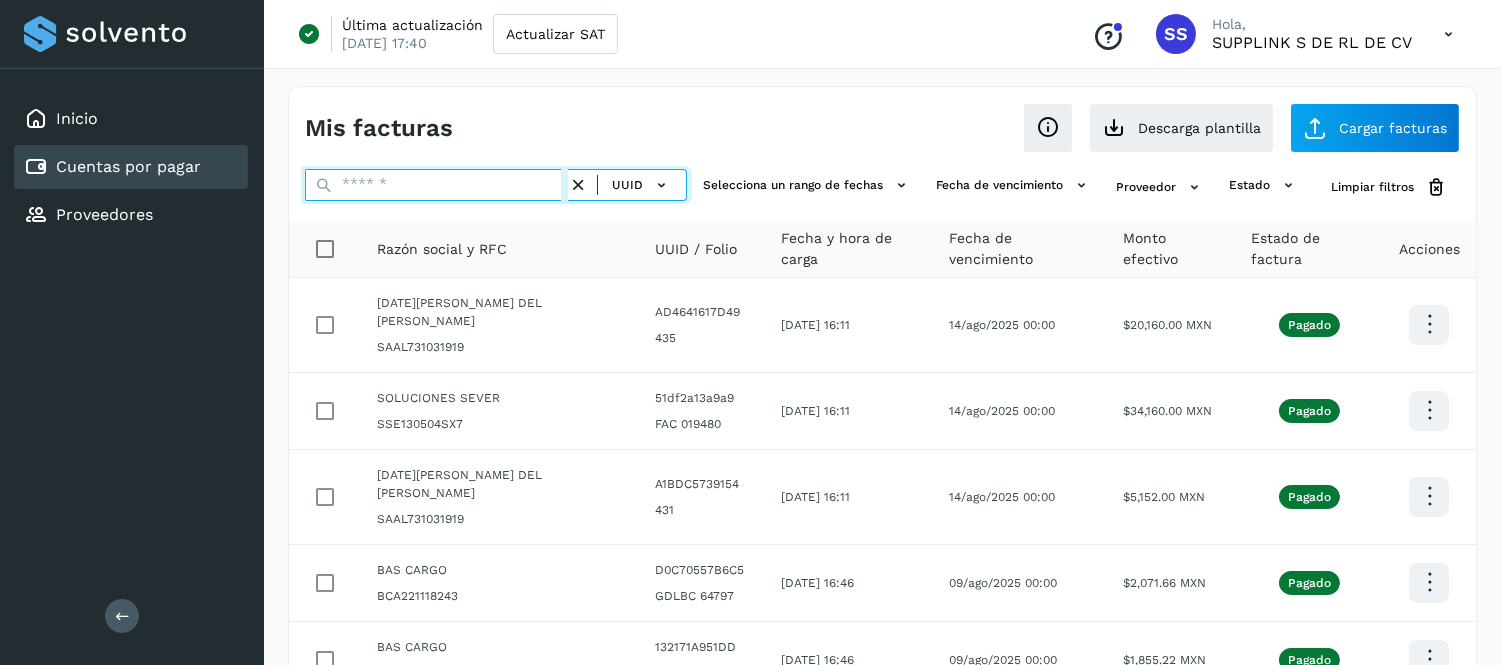 click at bounding box center (436, 185) 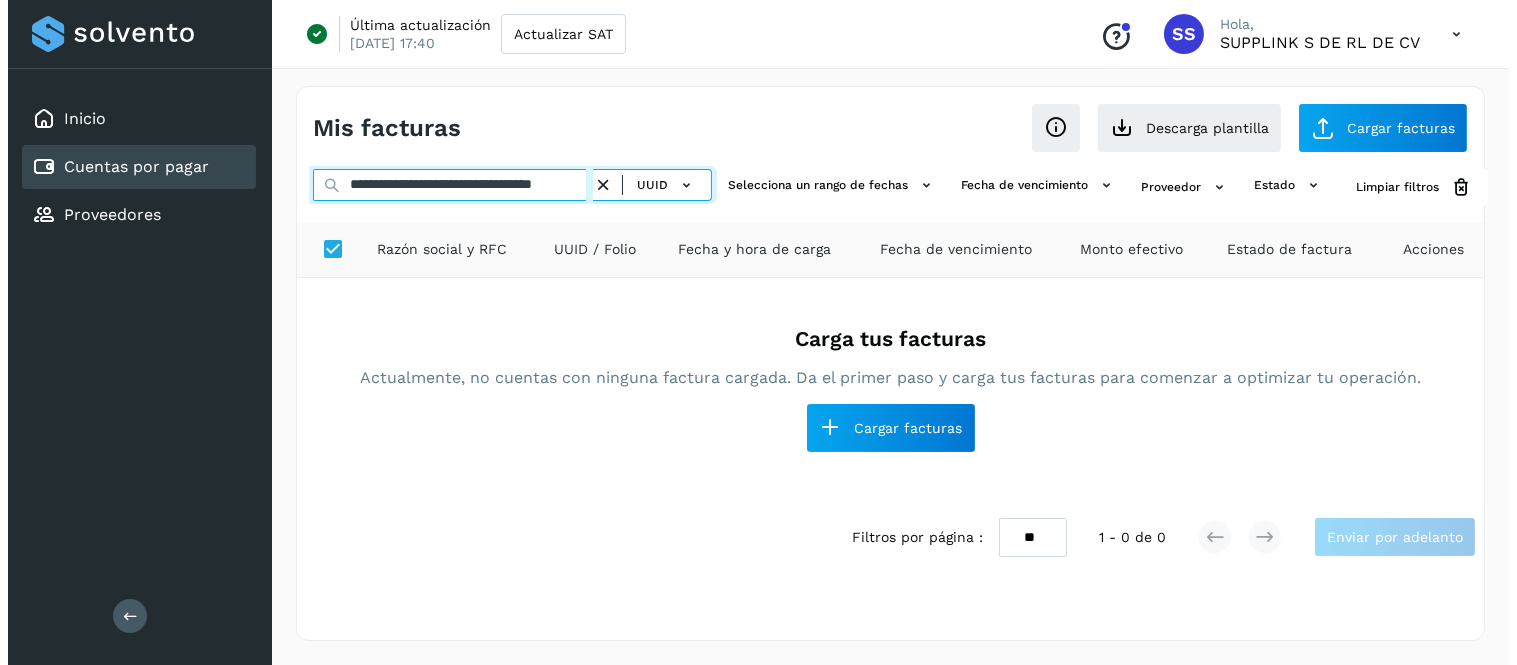 scroll, scrollTop: 0, scrollLeft: 51, axis: horizontal 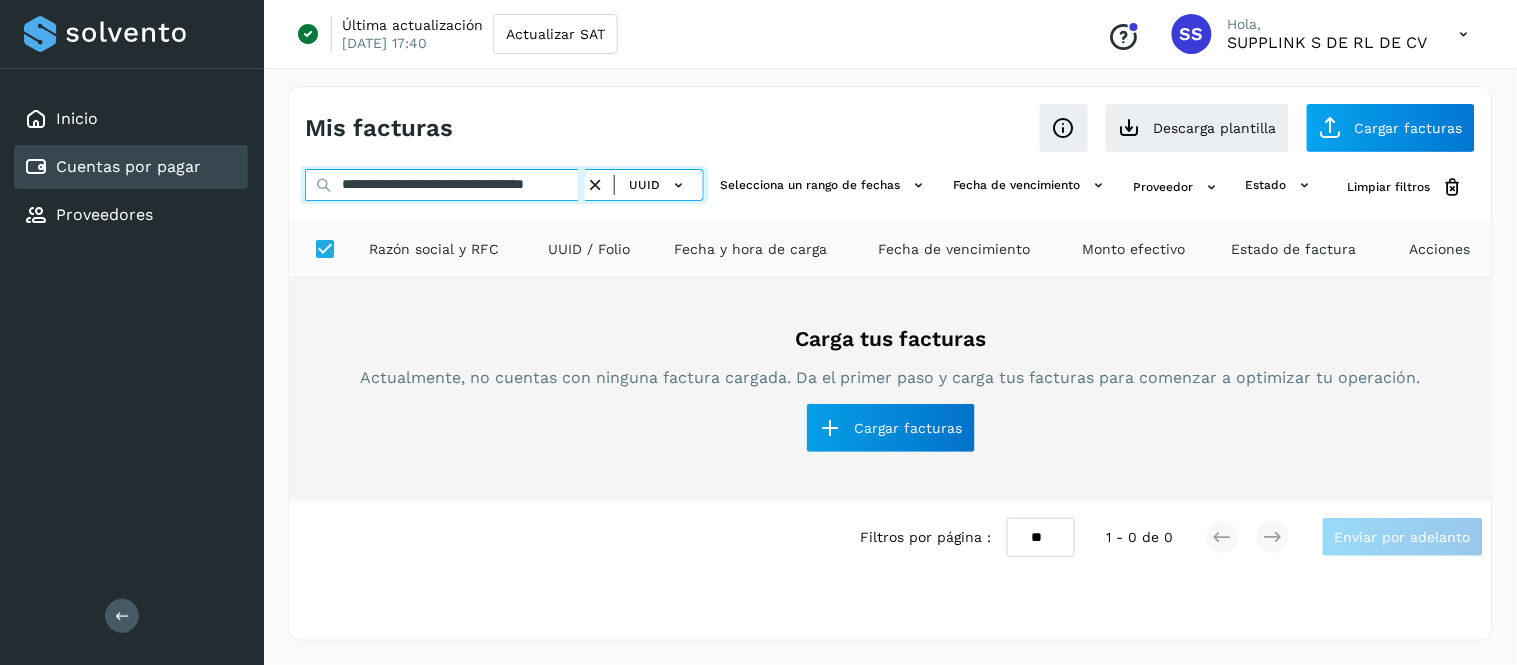 type on "**********" 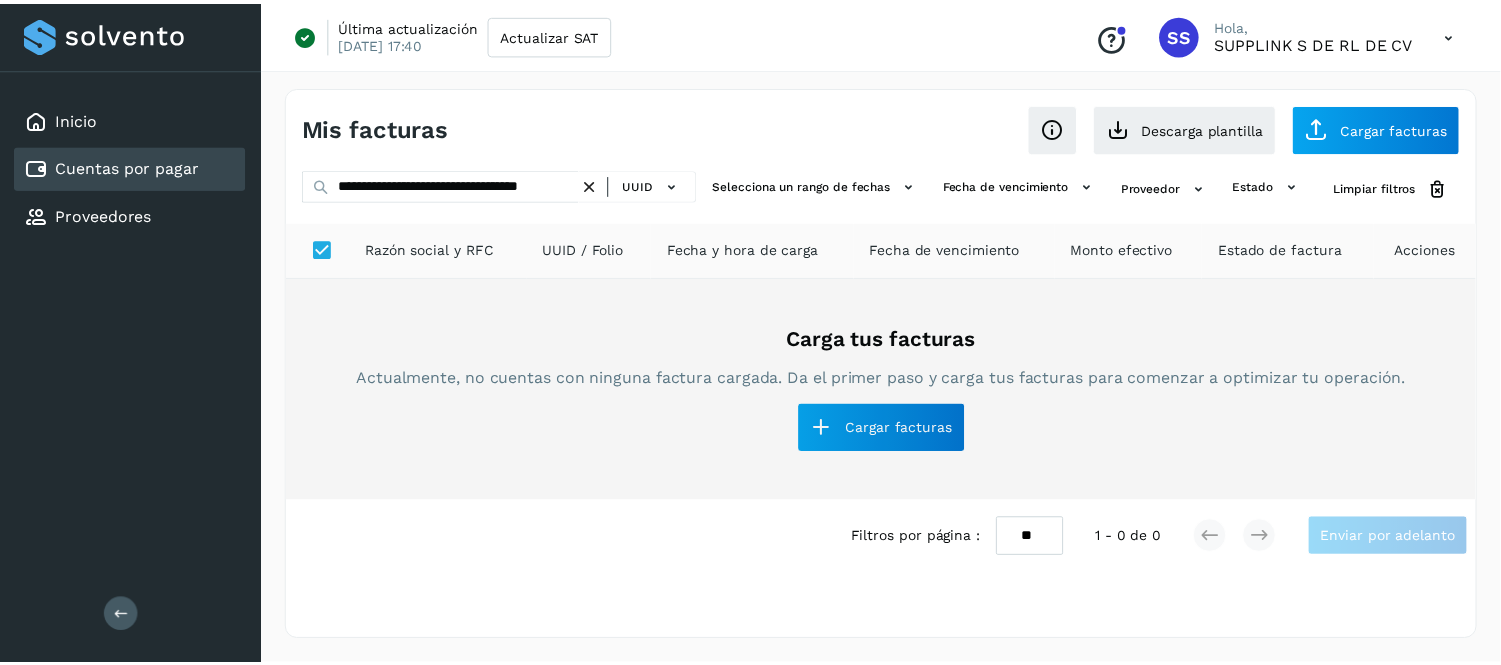 scroll, scrollTop: 0, scrollLeft: 0, axis: both 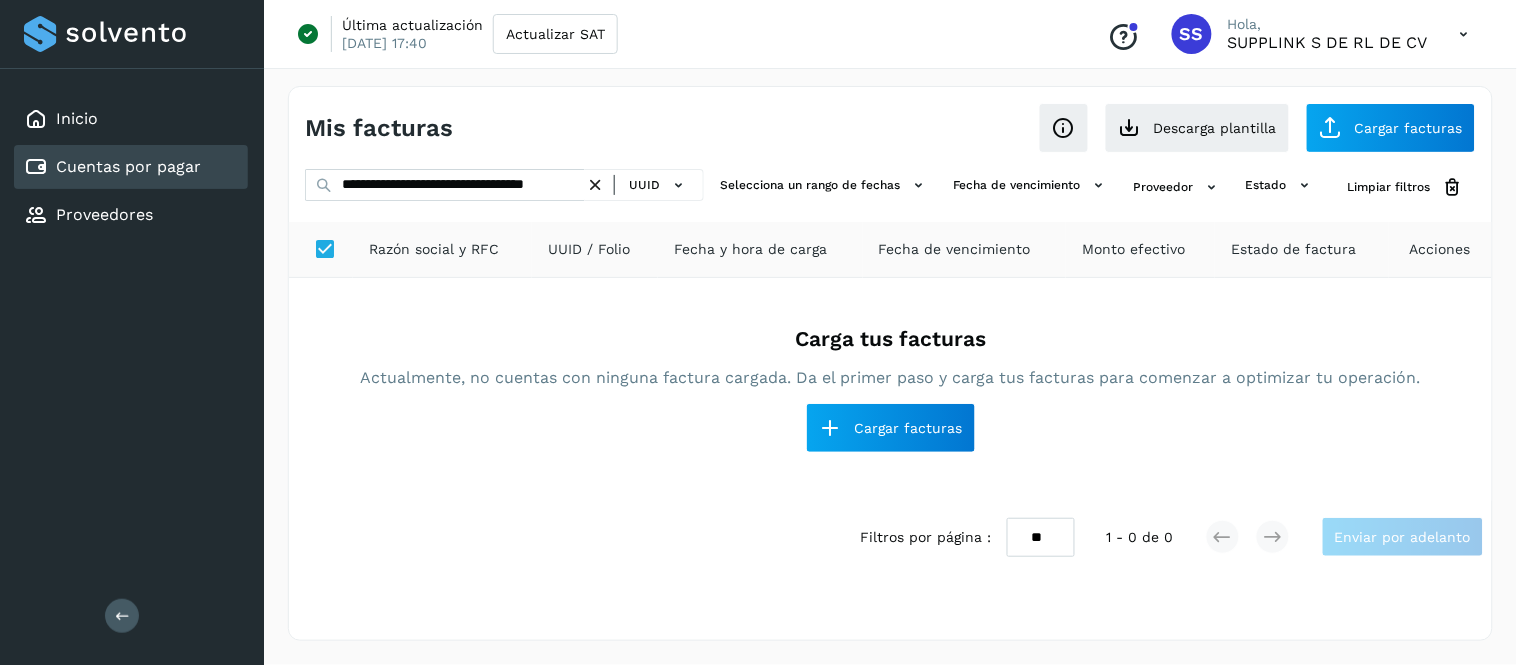 click at bounding box center [595, 185] 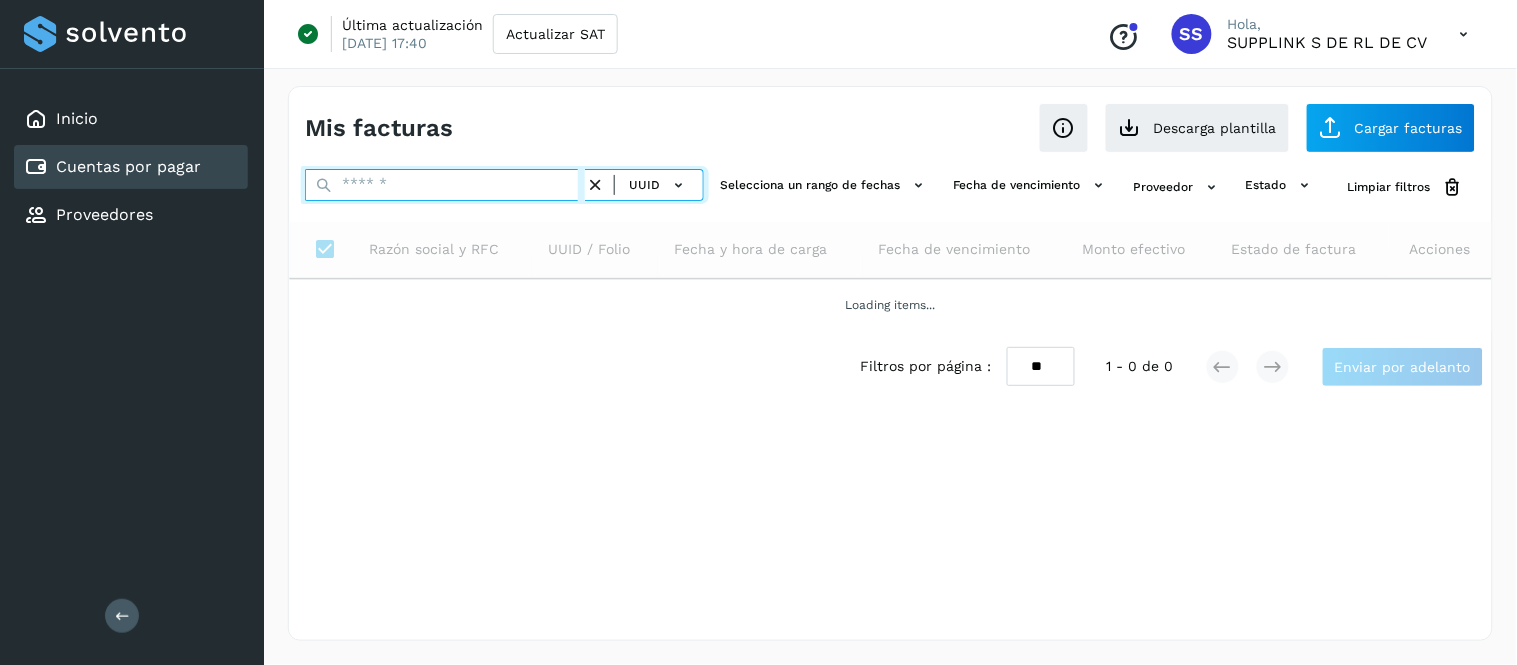 click at bounding box center [445, 185] 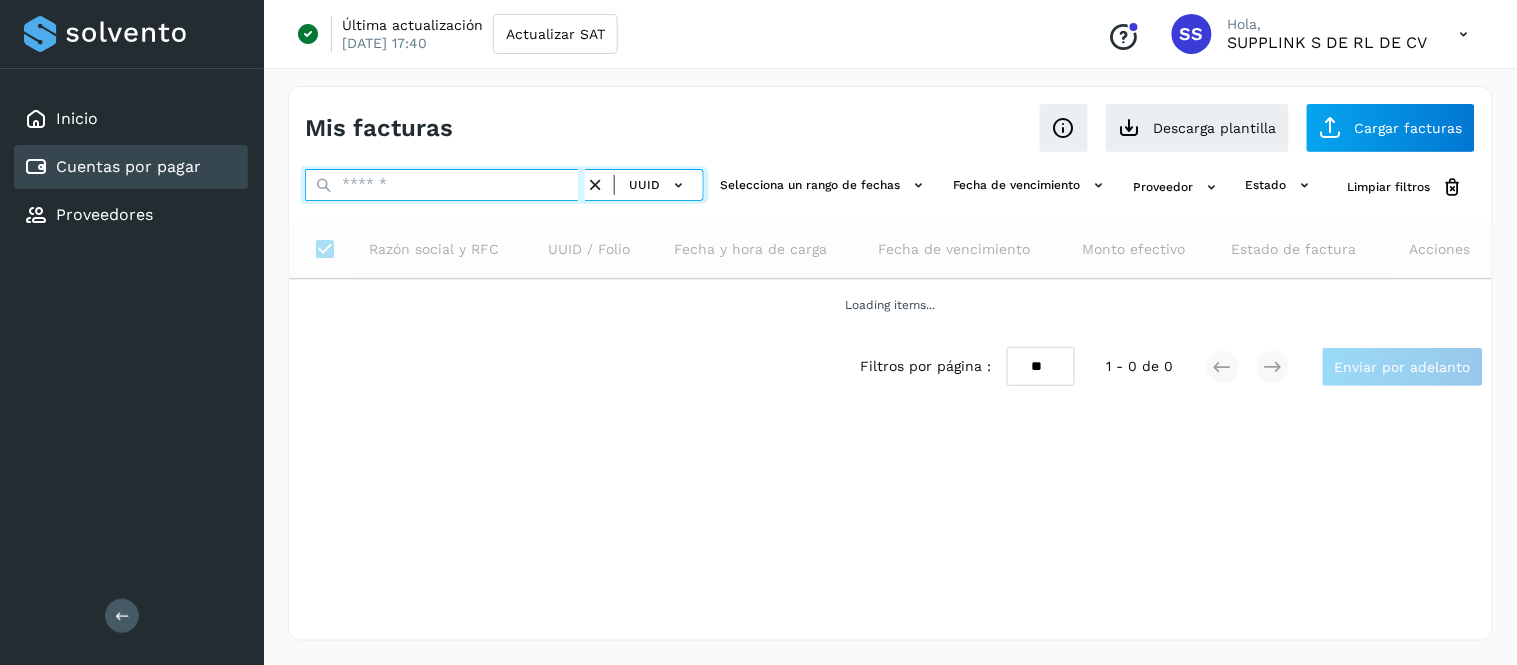 paste on "**********" 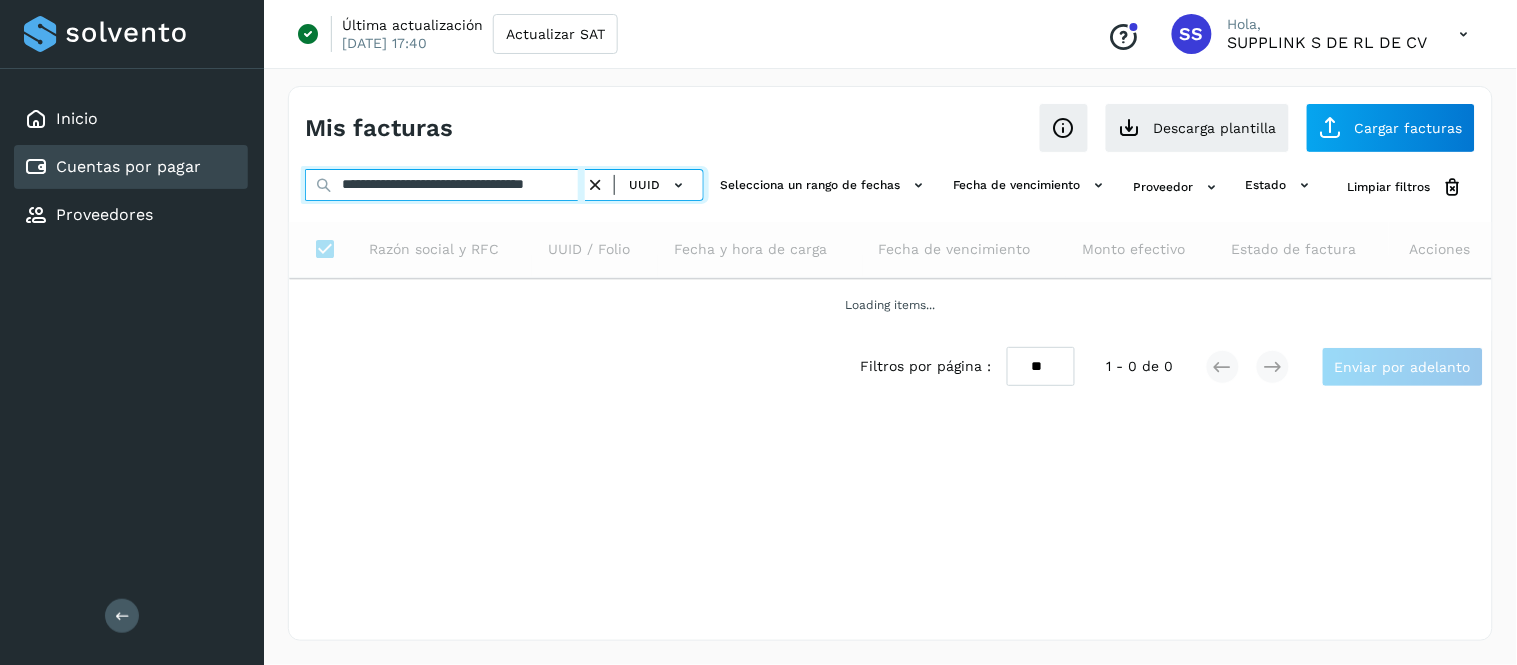 scroll, scrollTop: 0, scrollLeft: 70, axis: horizontal 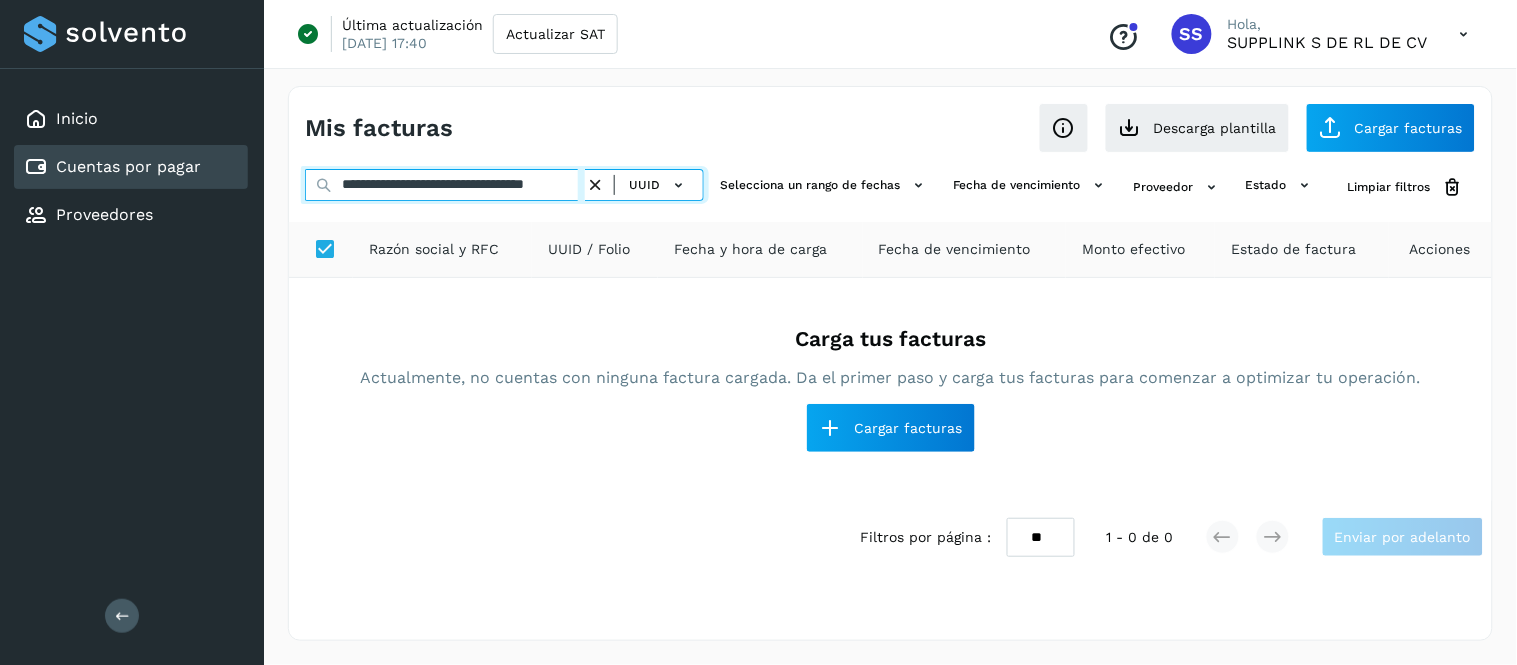 type on "**********" 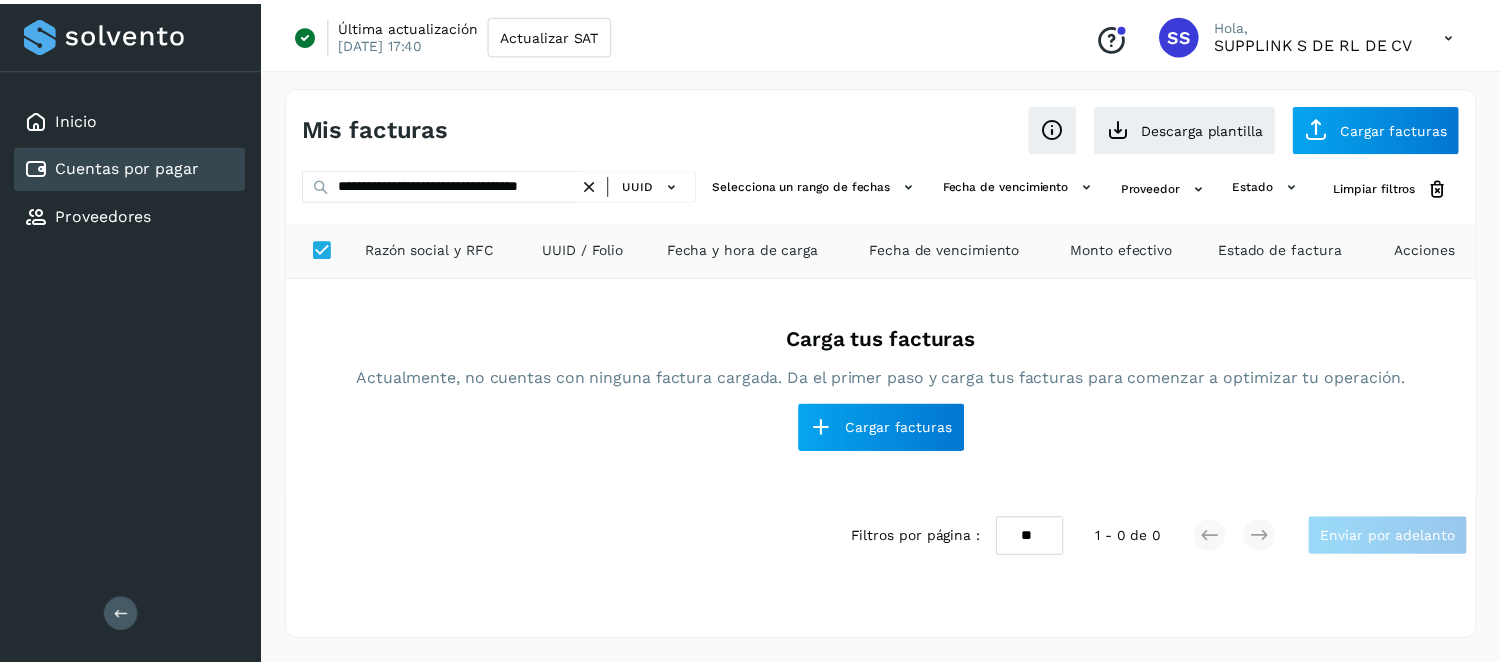 scroll, scrollTop: 0, scrollLeft: 0, axis: both 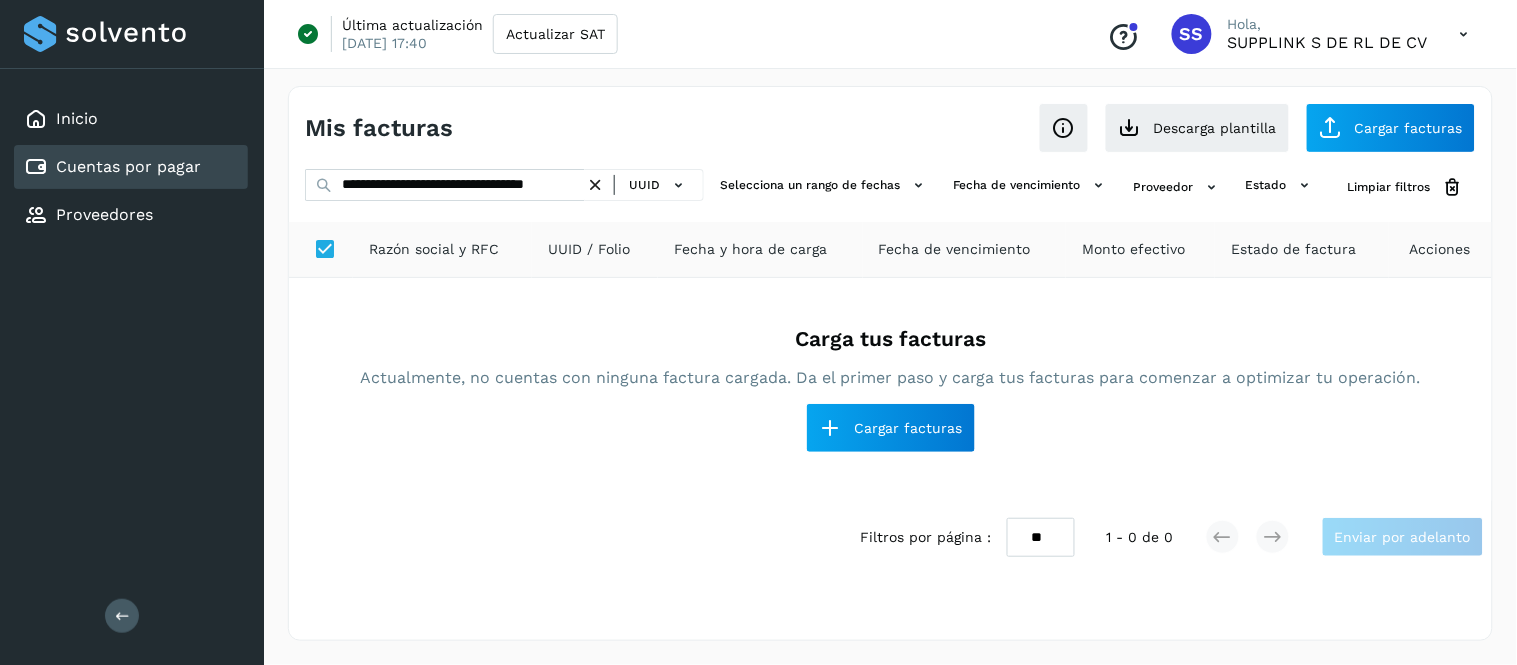 click at bounding box center (595, 185) 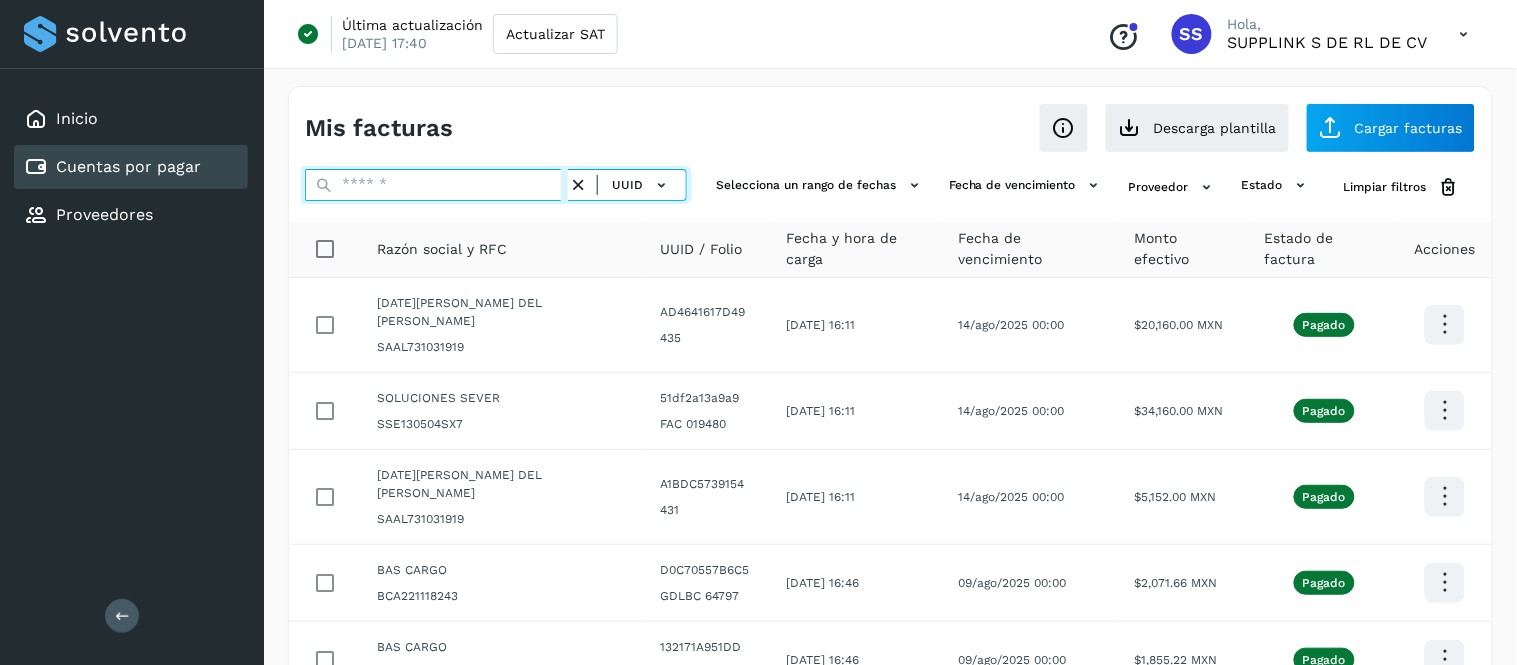 click at bounding box center [436, 185] 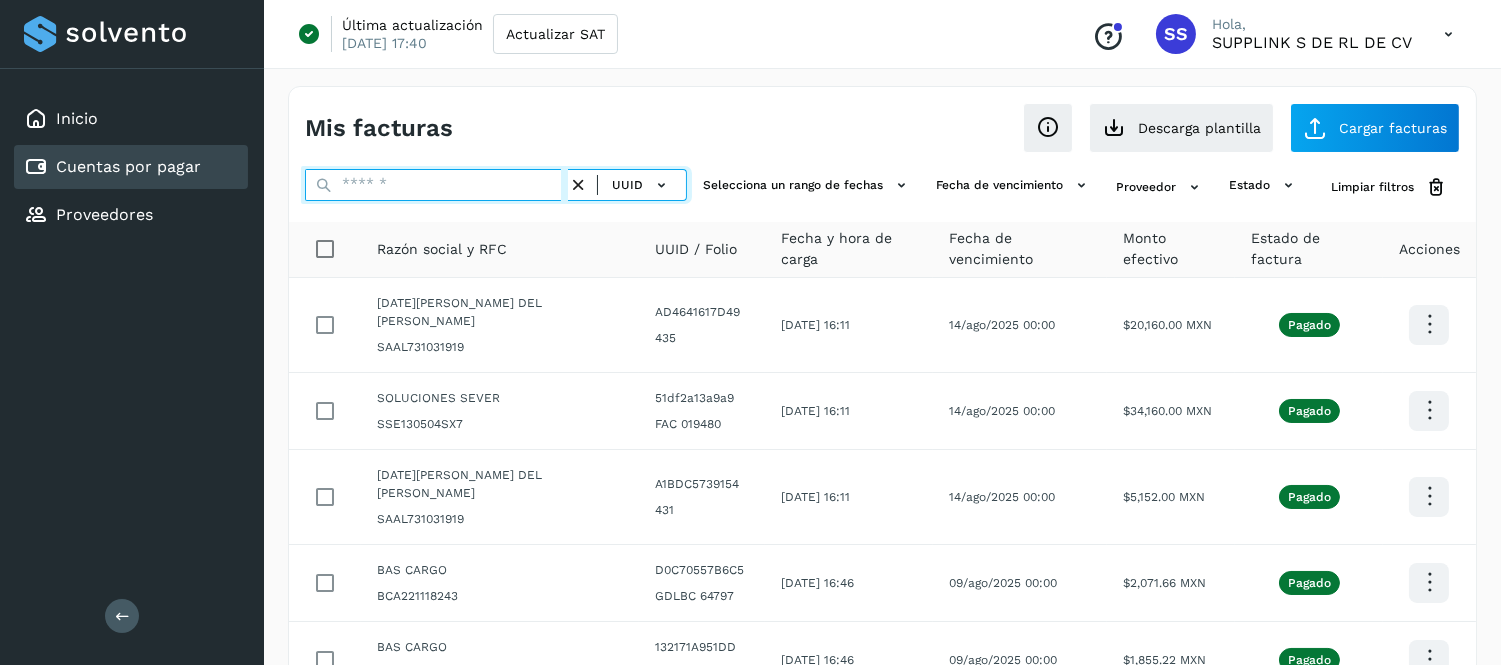 paste on "**********" 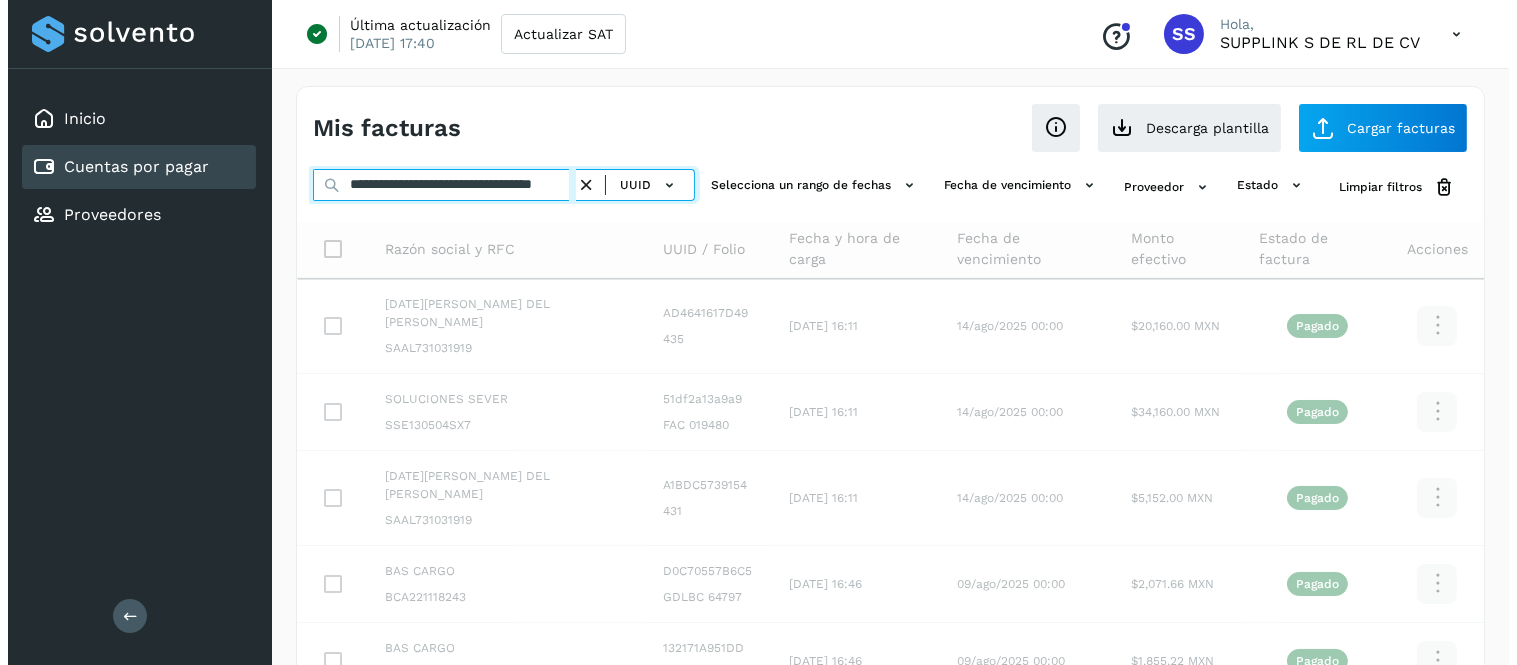 scroll, scrollTop: 0, scrollLeft: 54, axis: horizontal 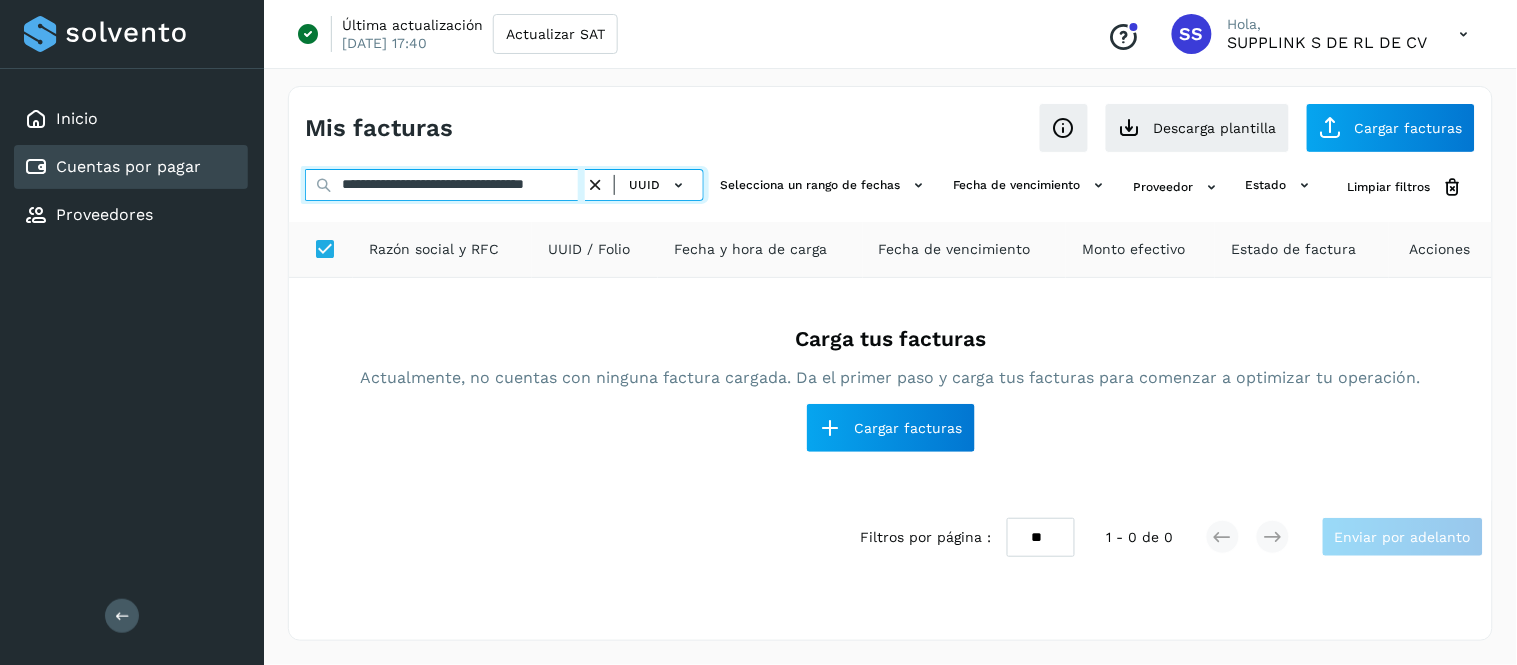 type on "**********" 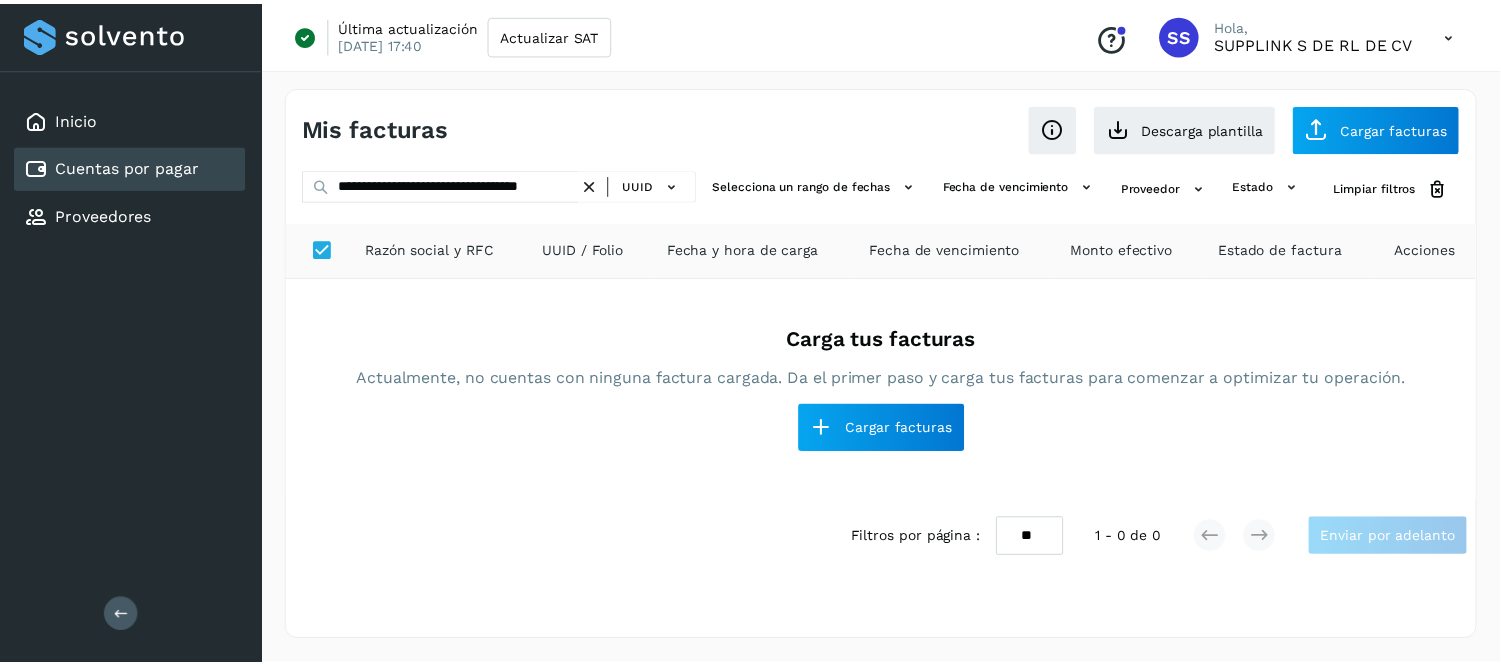 scroll, scrollTop: 0, scrollLeft: 0, axis: both 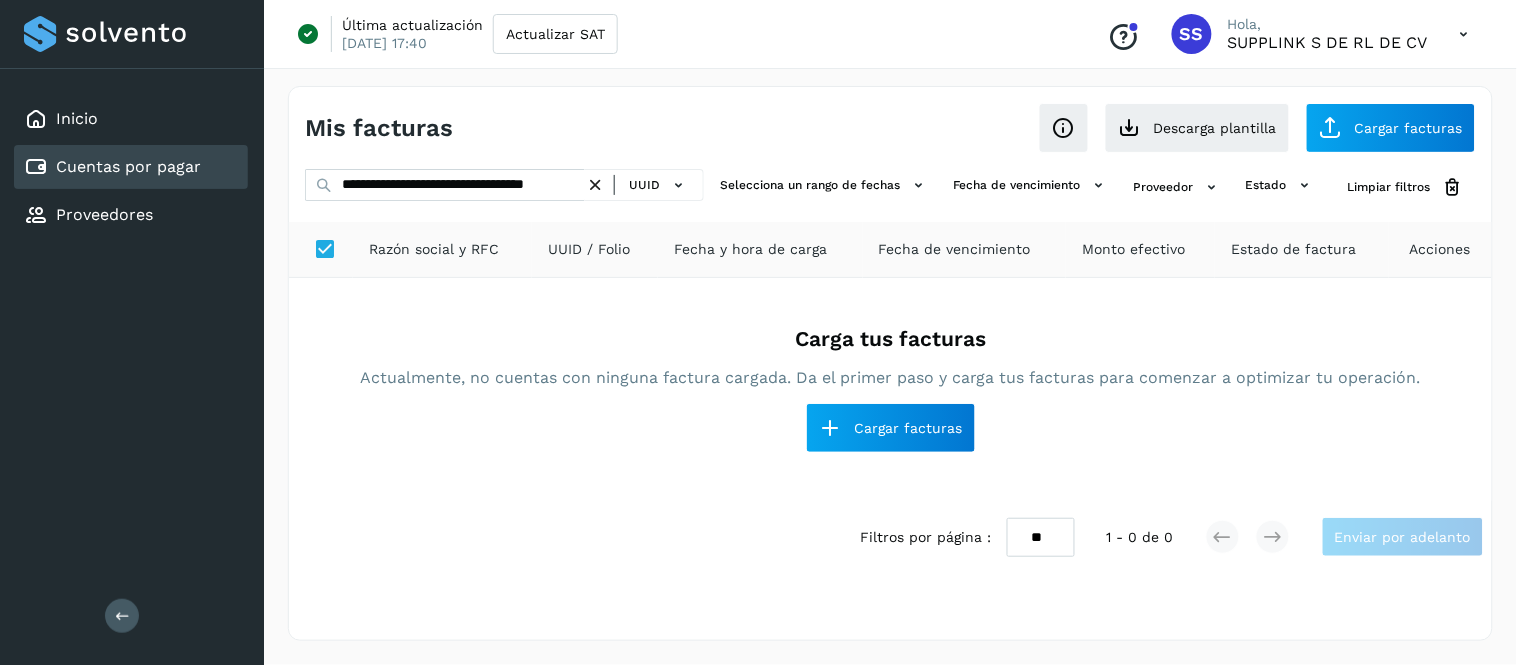 click at bounding box center (595, 185) 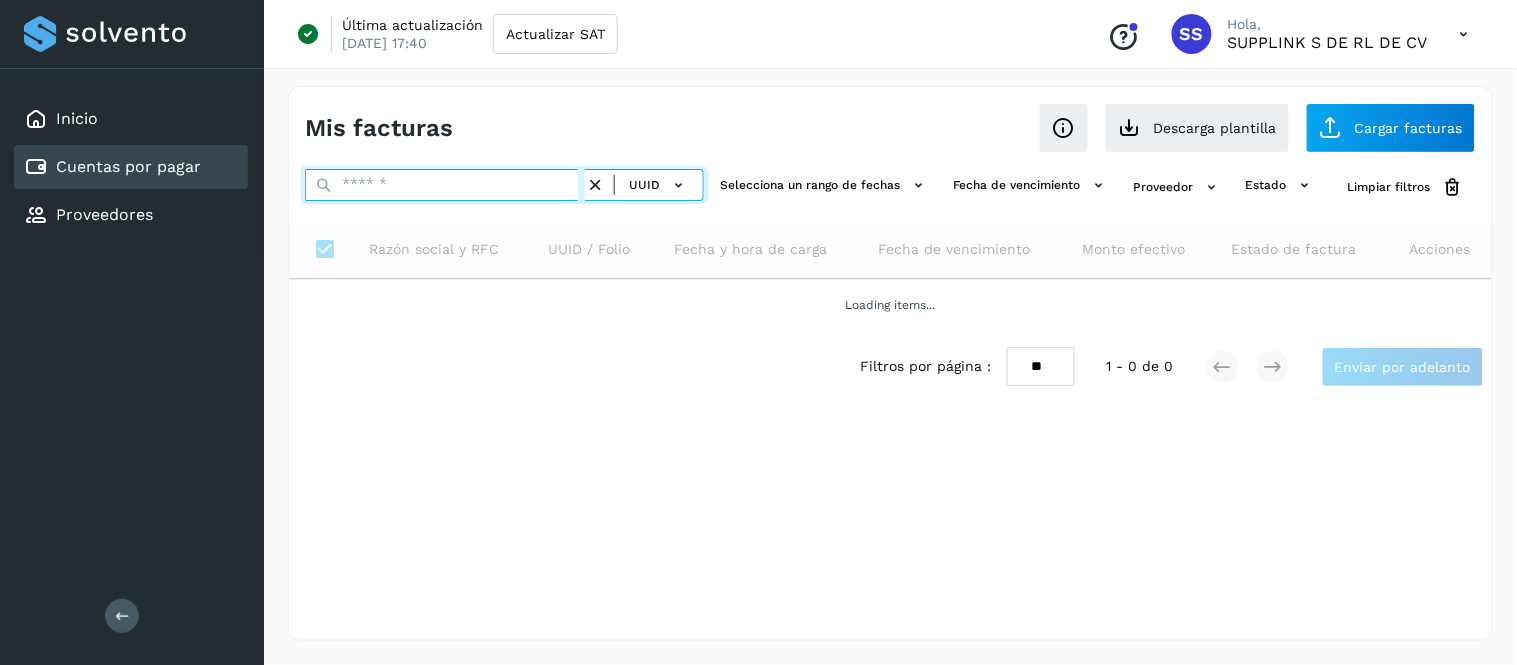 click at bounding box center [445, 185] 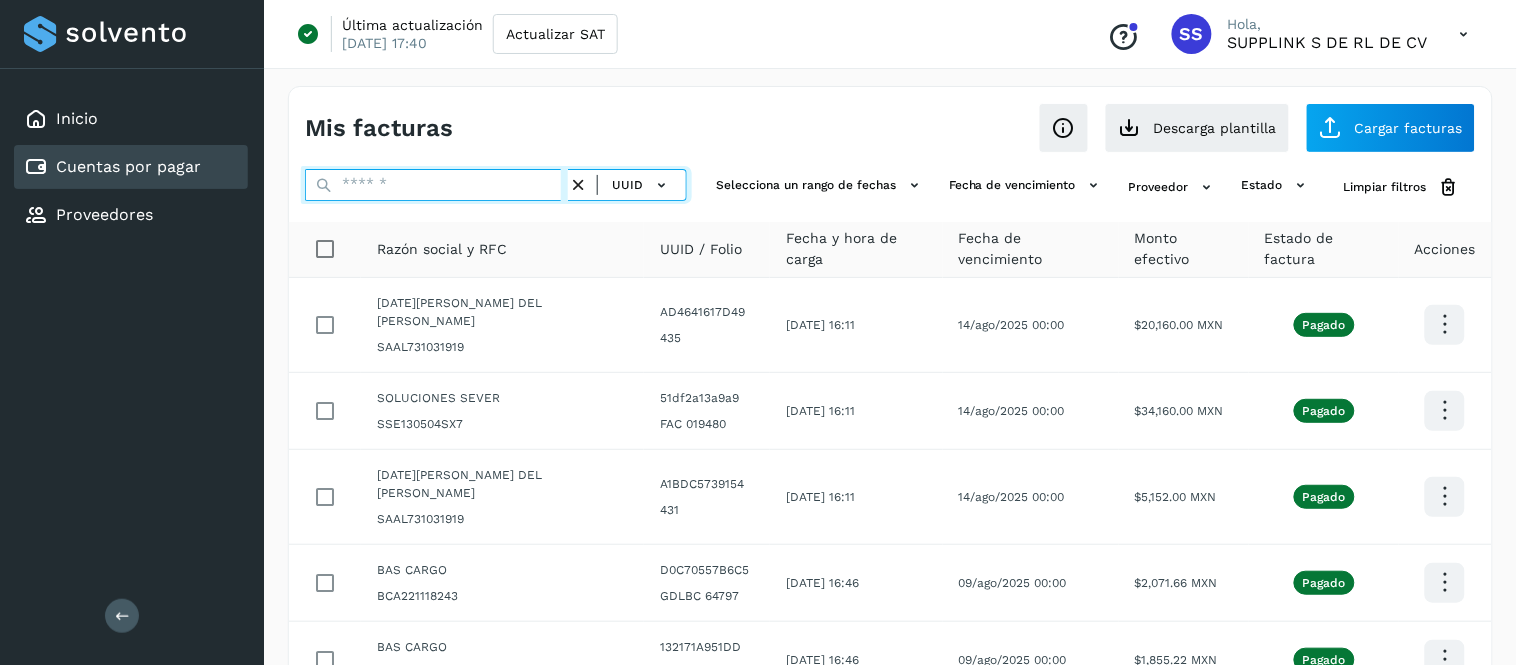 paste on "**********" 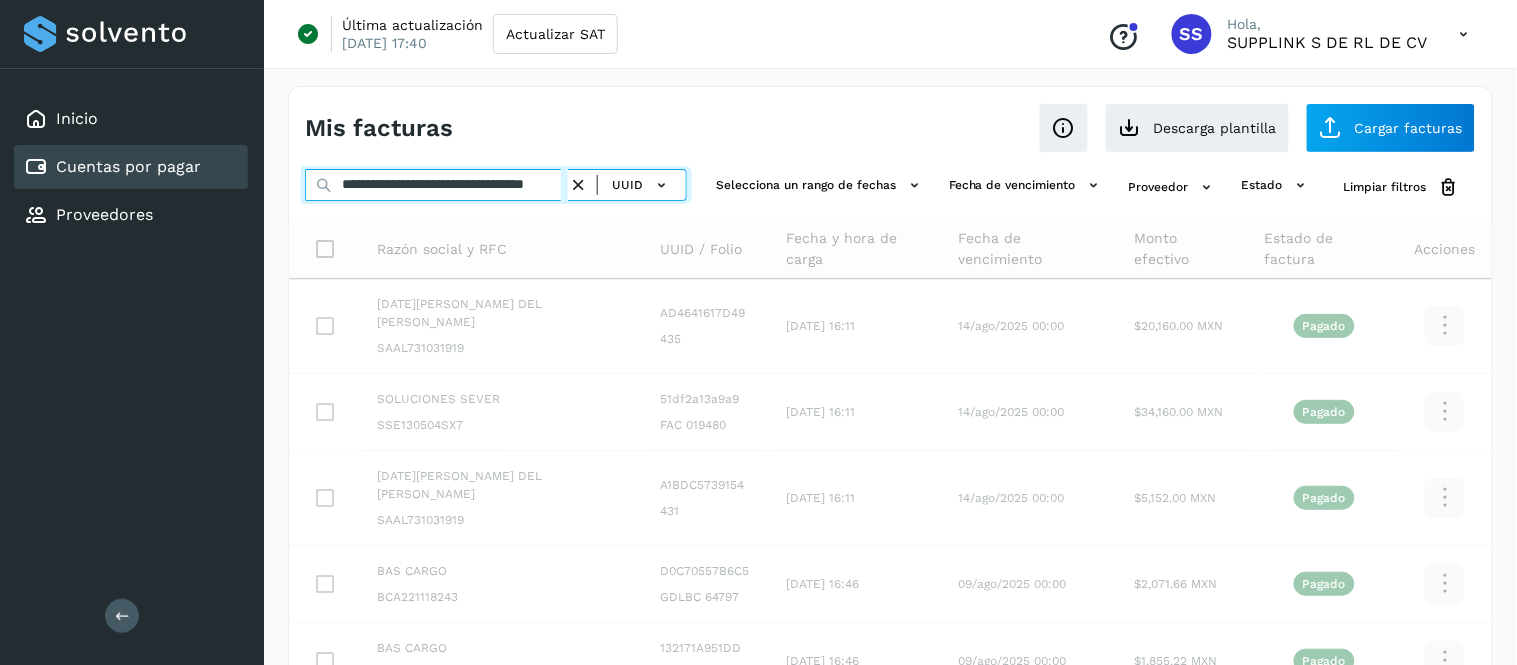 scroll, scrollTop: 0, scrollLeft: 46, axis: horizontal 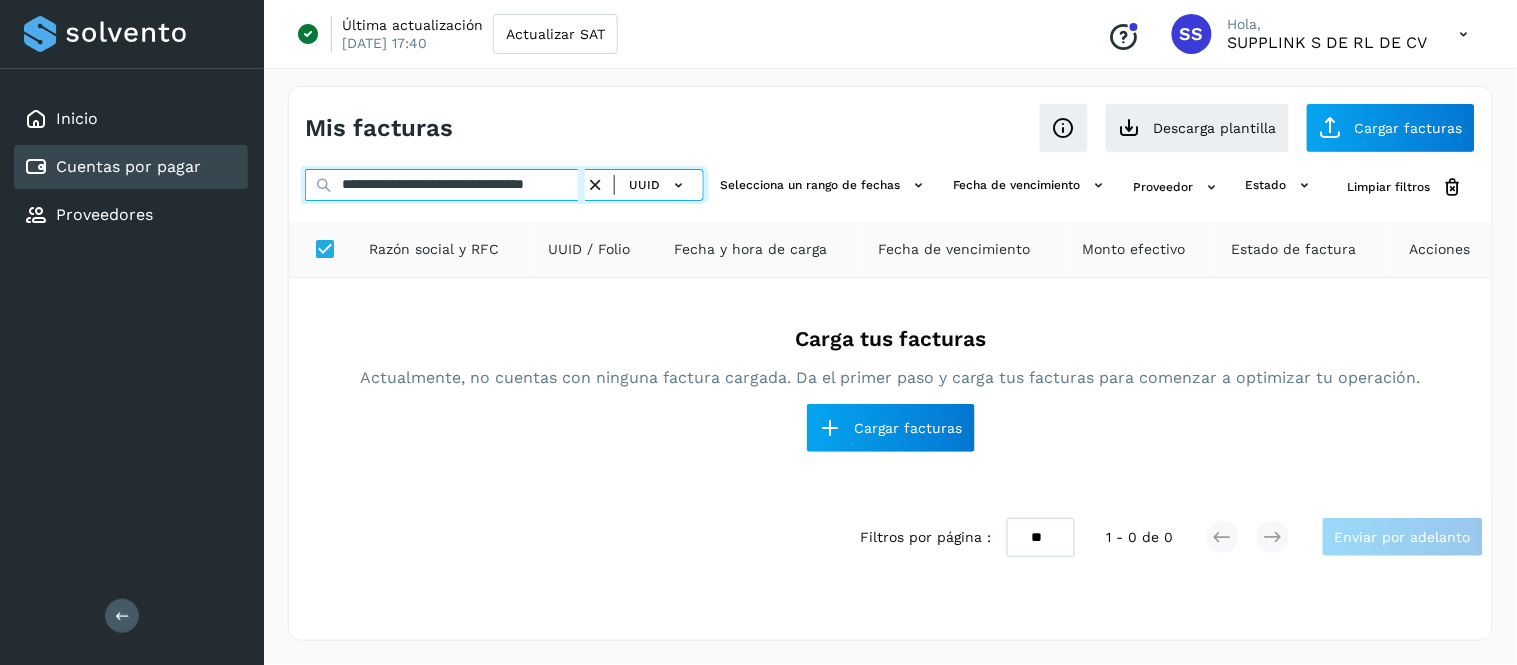 type on "**********" 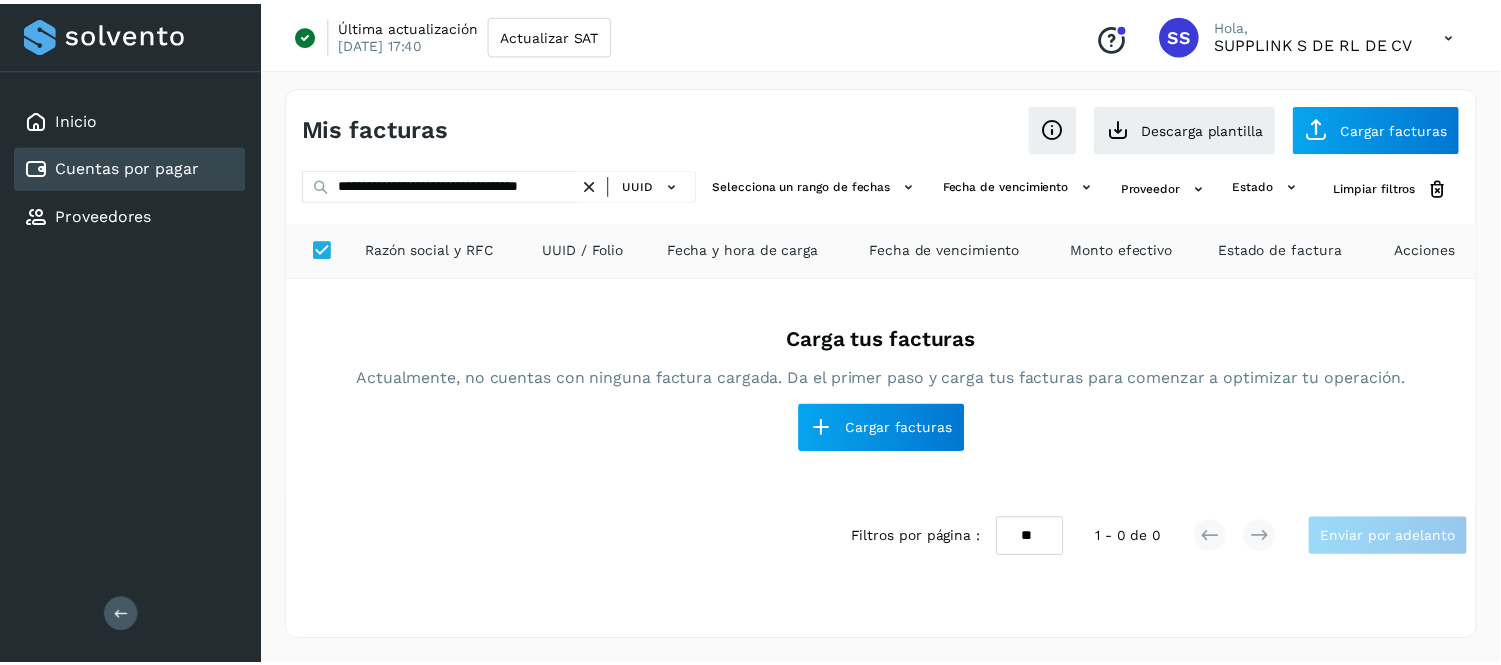 scroll, scrollTop: 0, scrollLeft: 0, axis: both 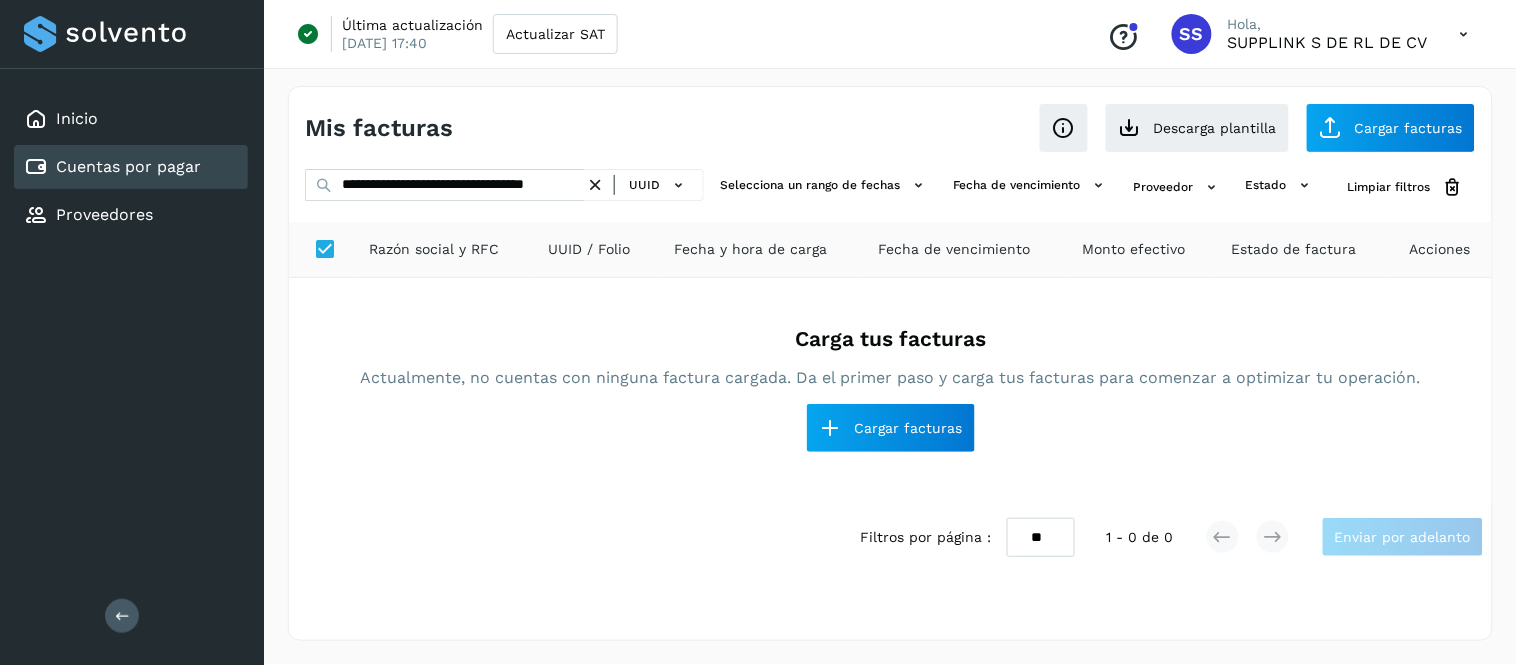 click at bounding box center [595, 185] 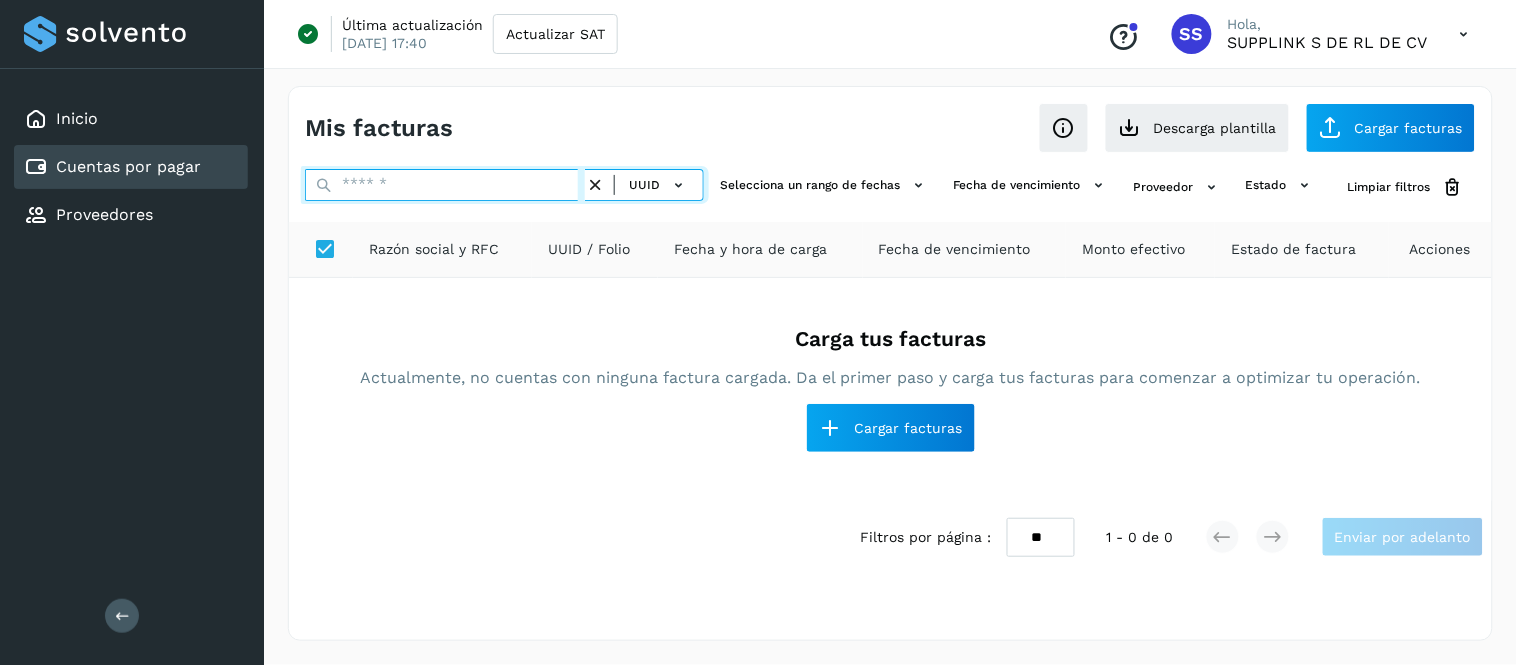 click at bounding box center (445, 185) 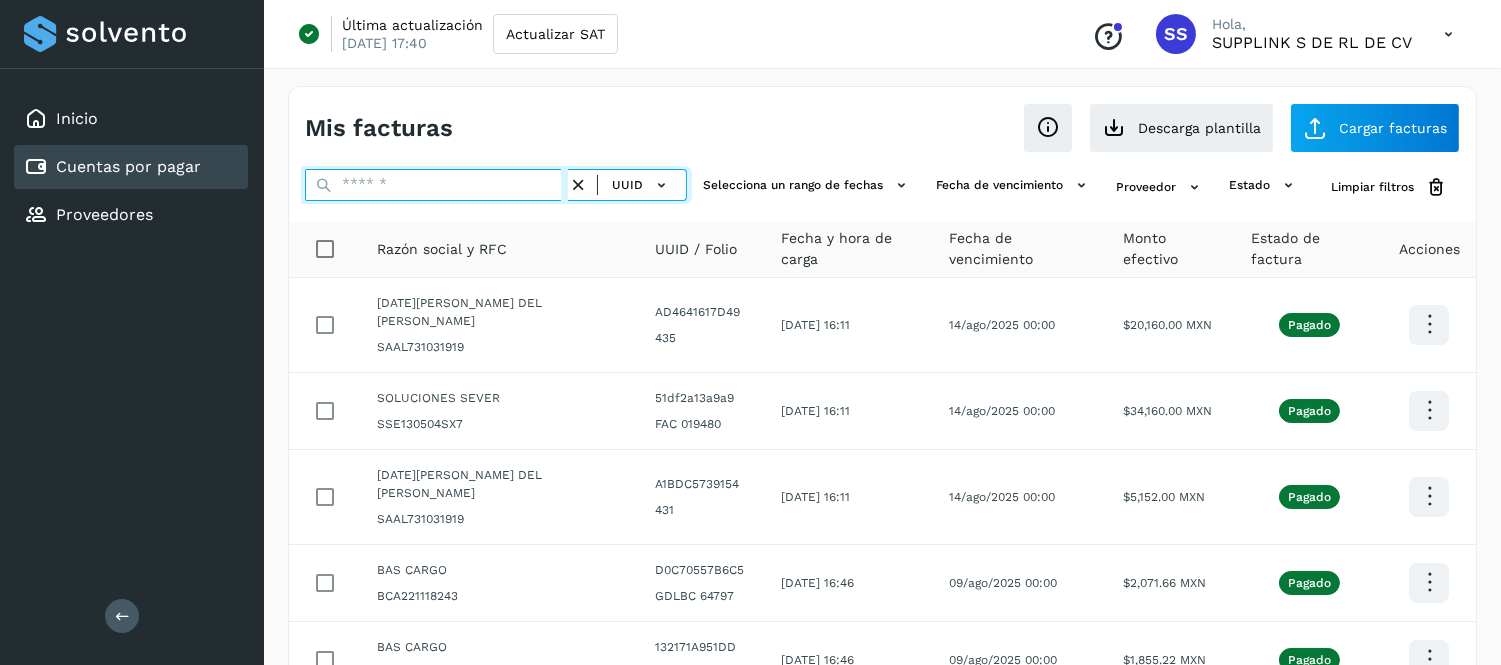 paste on "**********" 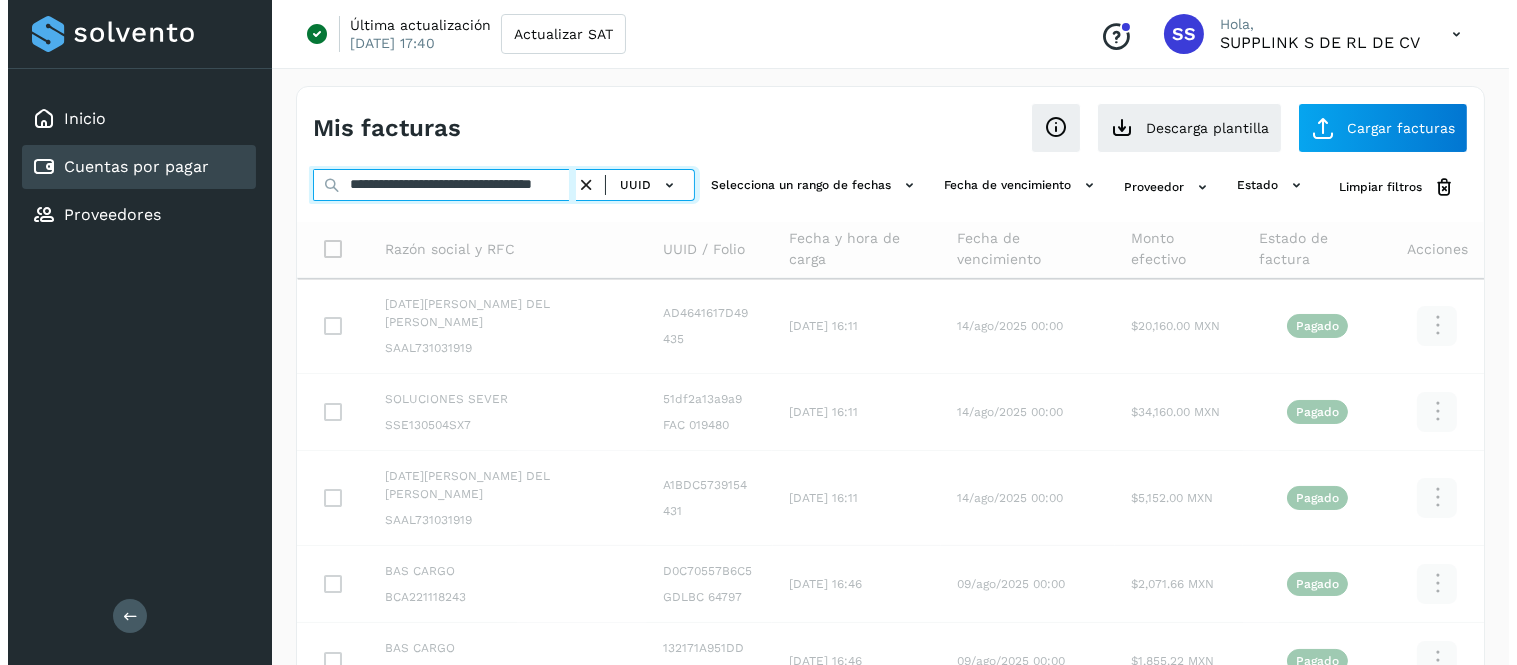 scroll, scrollTop: 0, scrollLeft: 66, axis: horizontal 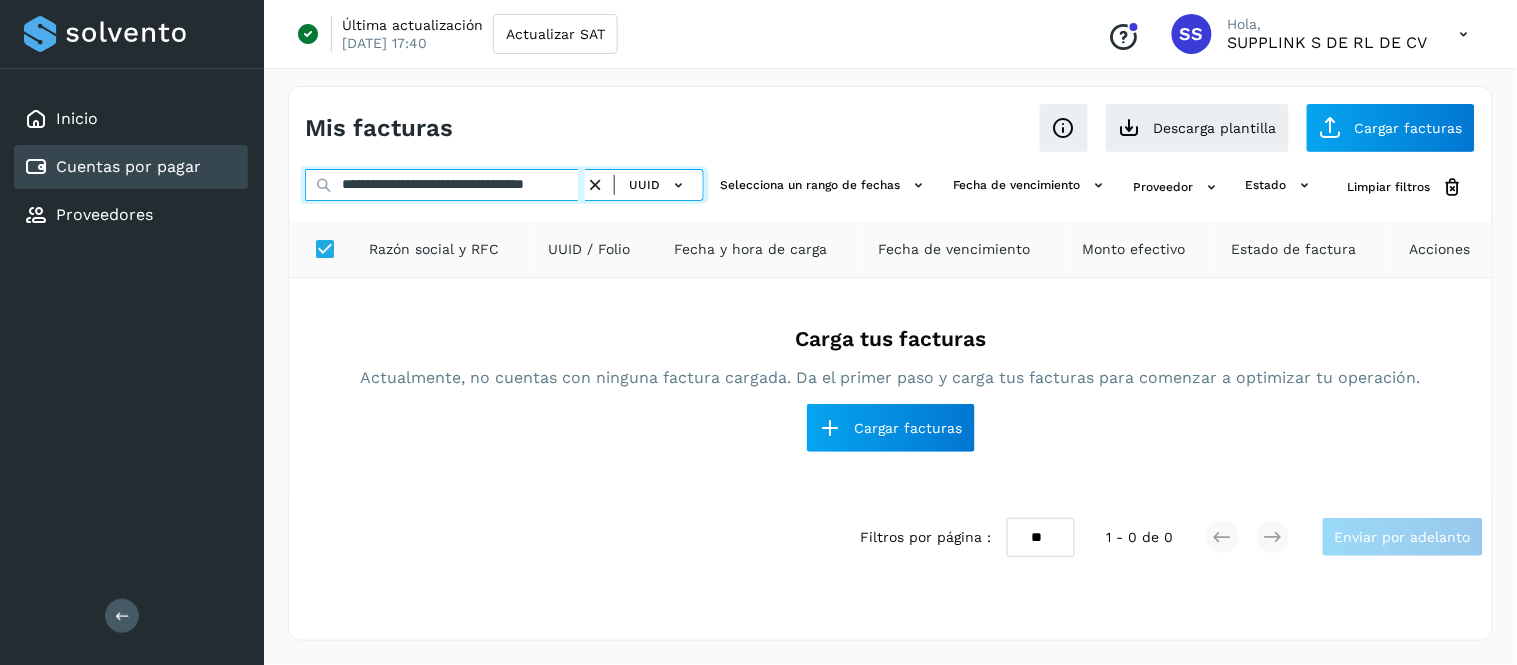 type on "**********" 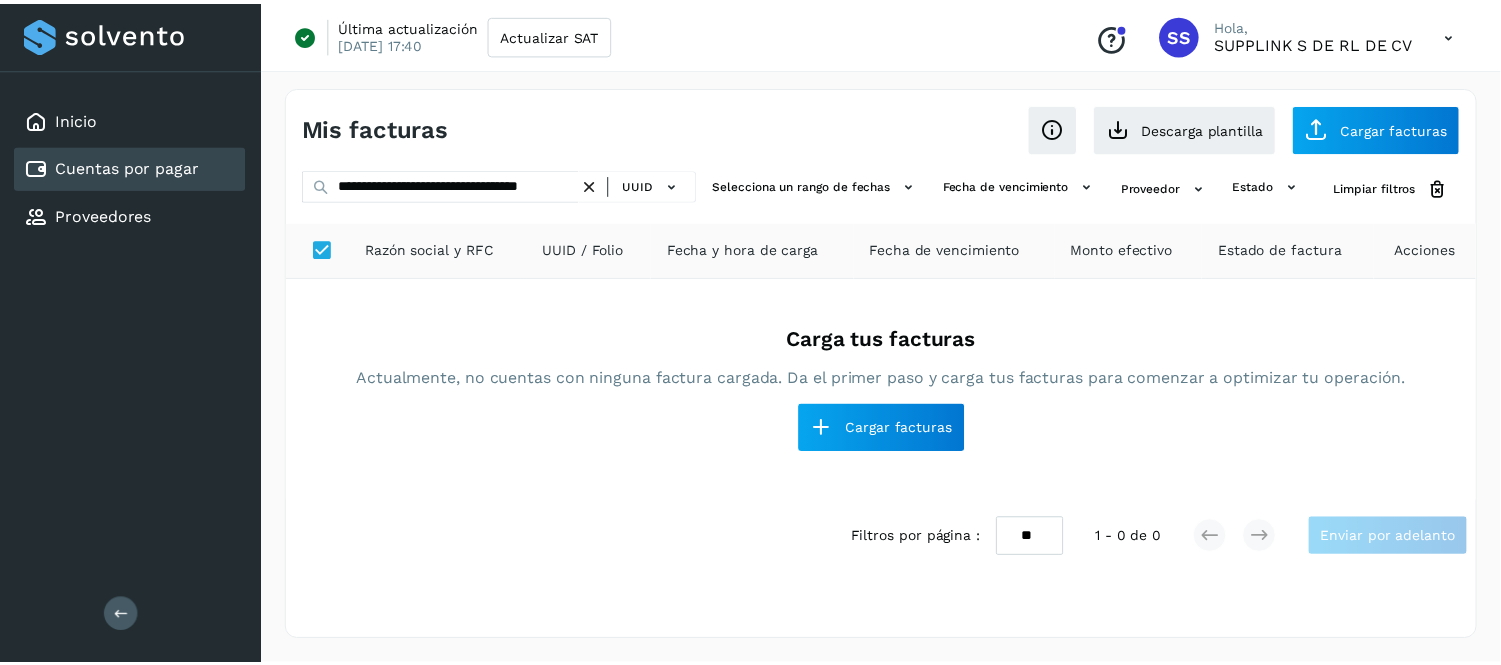 scroll, scrollTop: 0, scrollLeft: 0, axis: both 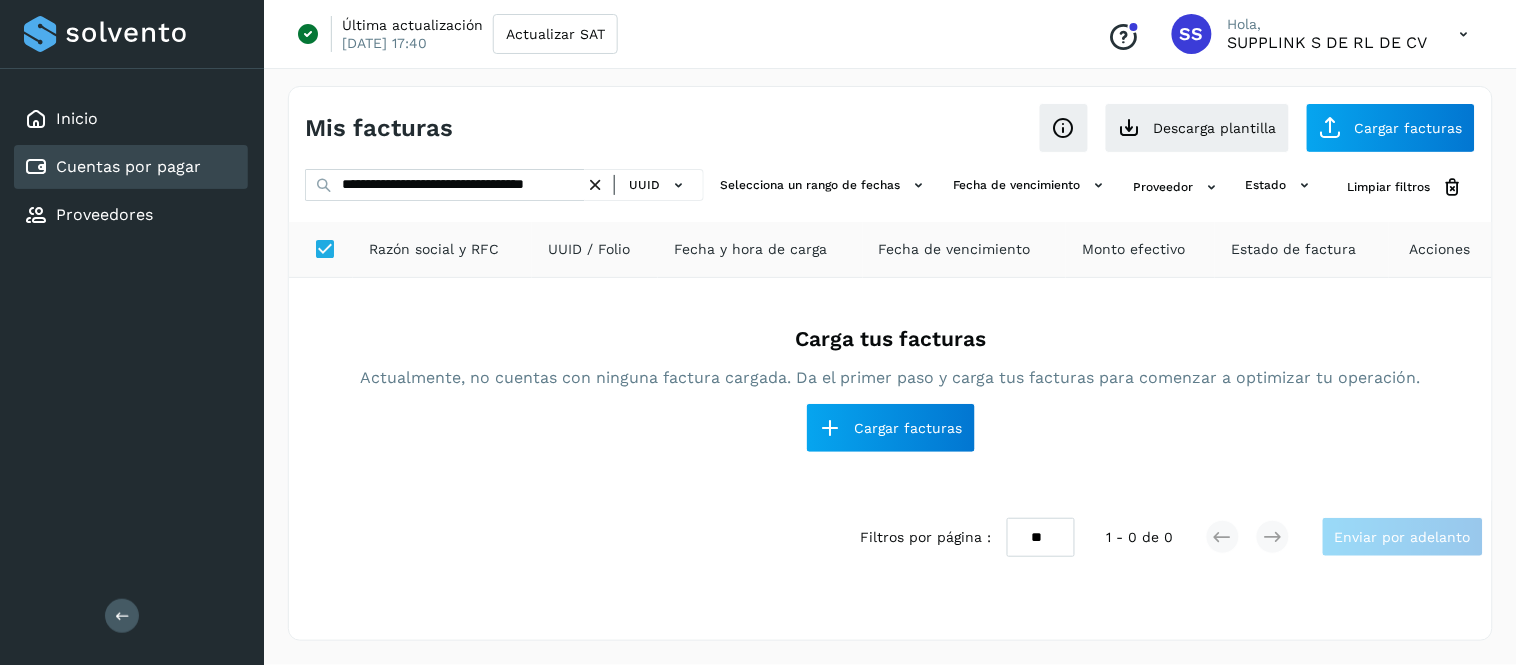 click at bounding box center [595, 185] 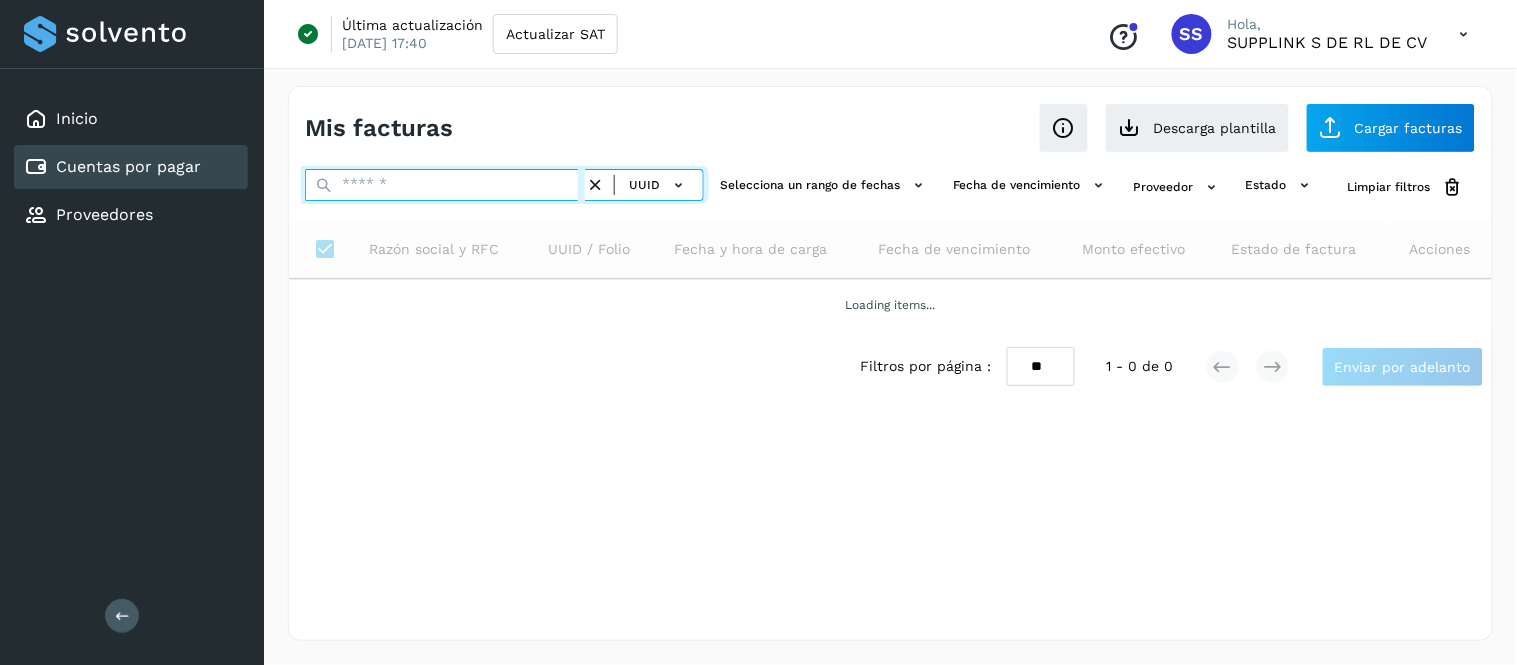 click at bounding box center (445, 185) 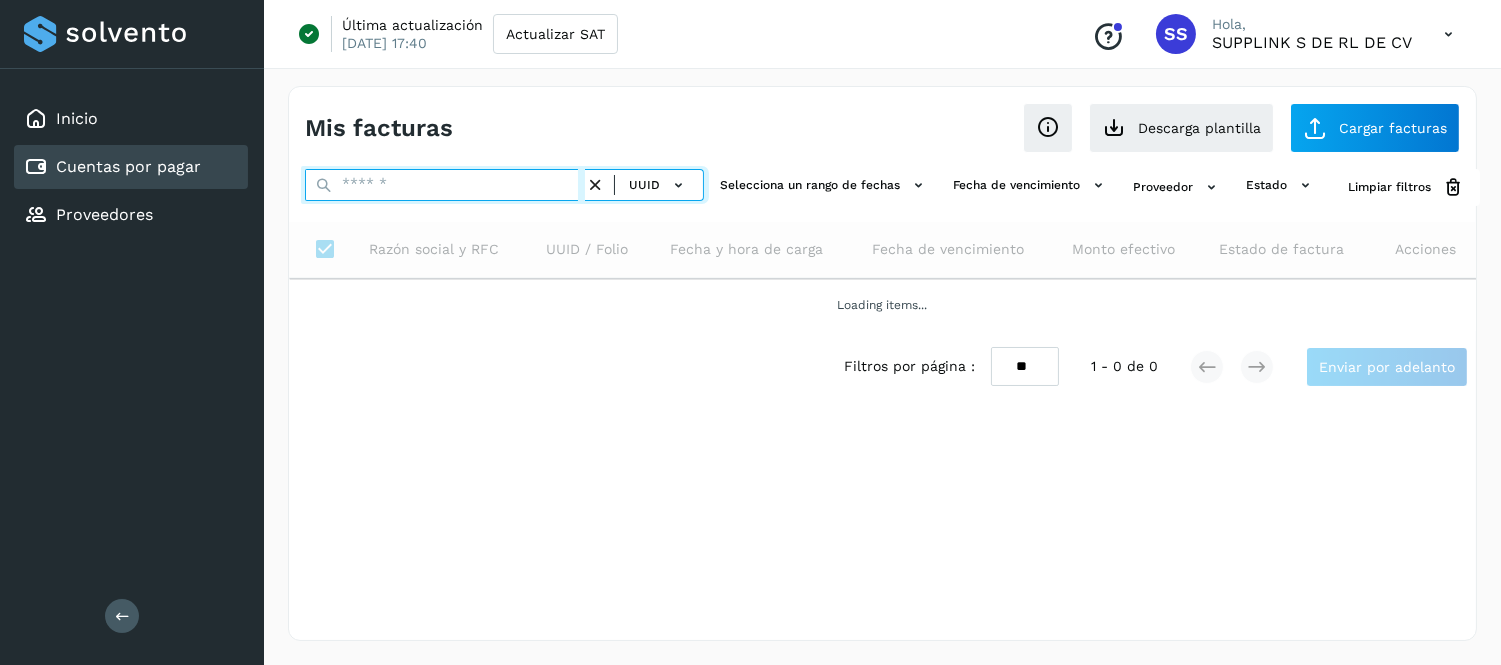 paste on "**********" 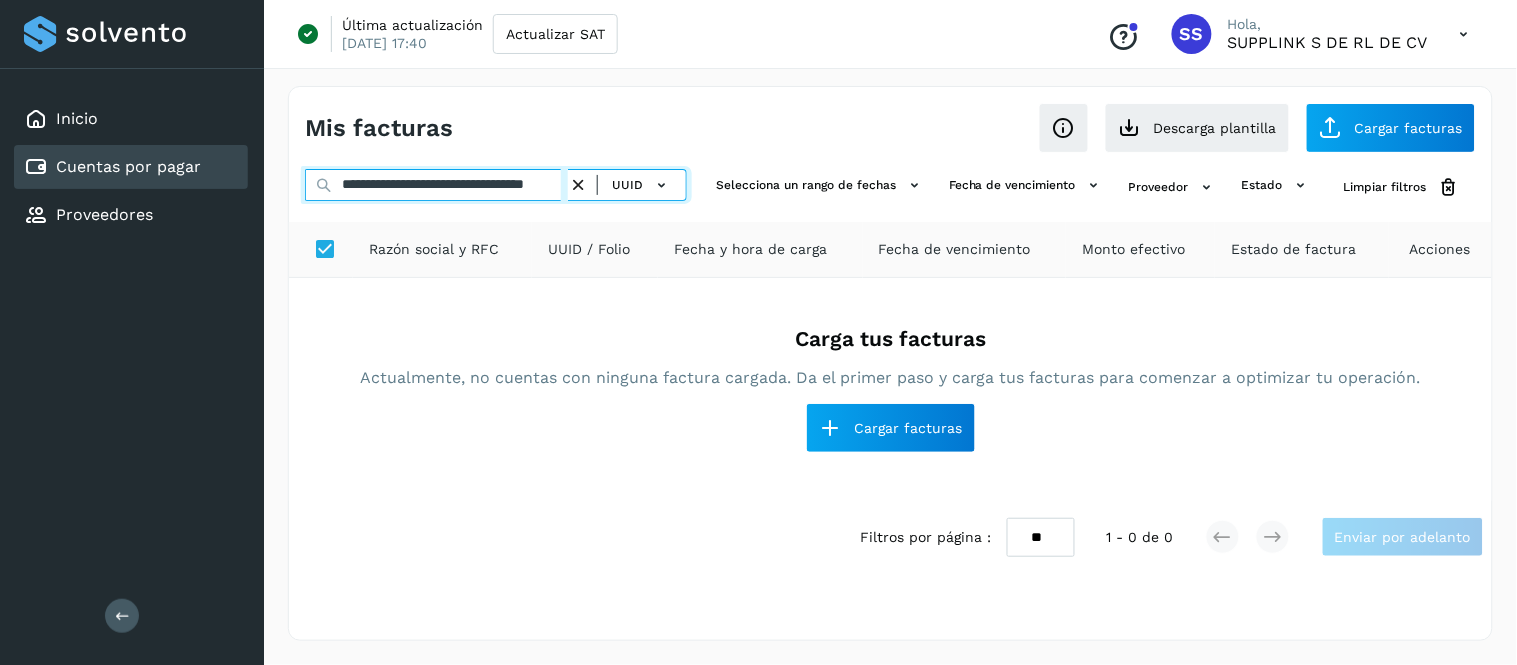 scroll, scrollTop: 0, scrollLeft: 62, axis: horizontal 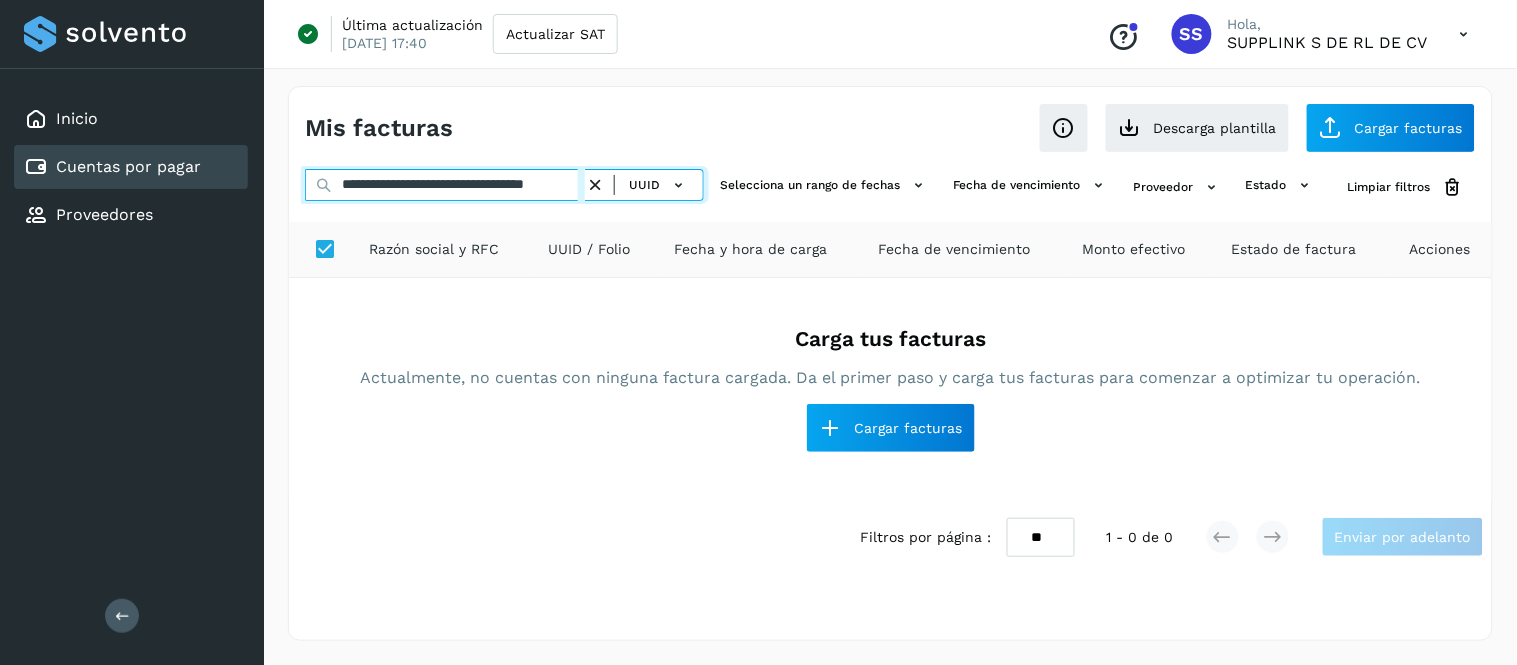 type on "**********" 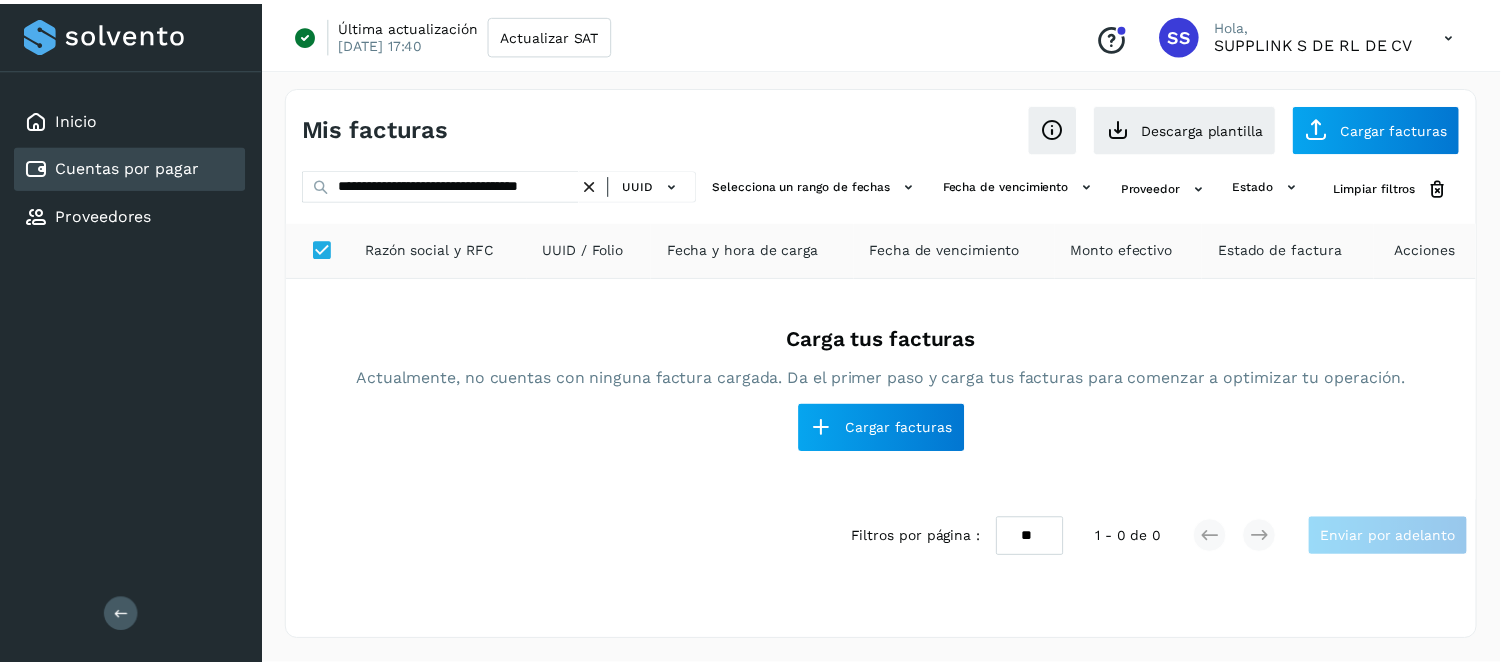 scroll, scrollTop: 0, scrollLeft: 0, axis: both 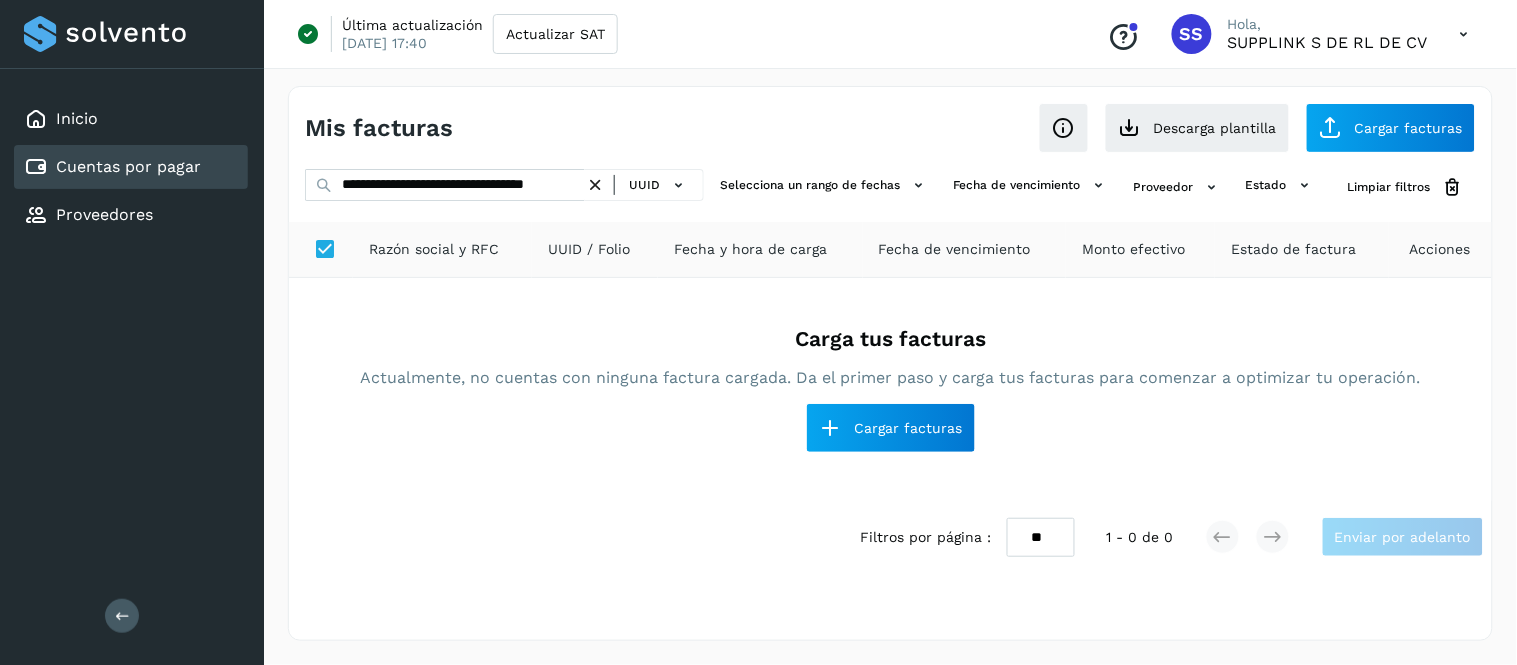 click at bounding box center (595, 185) 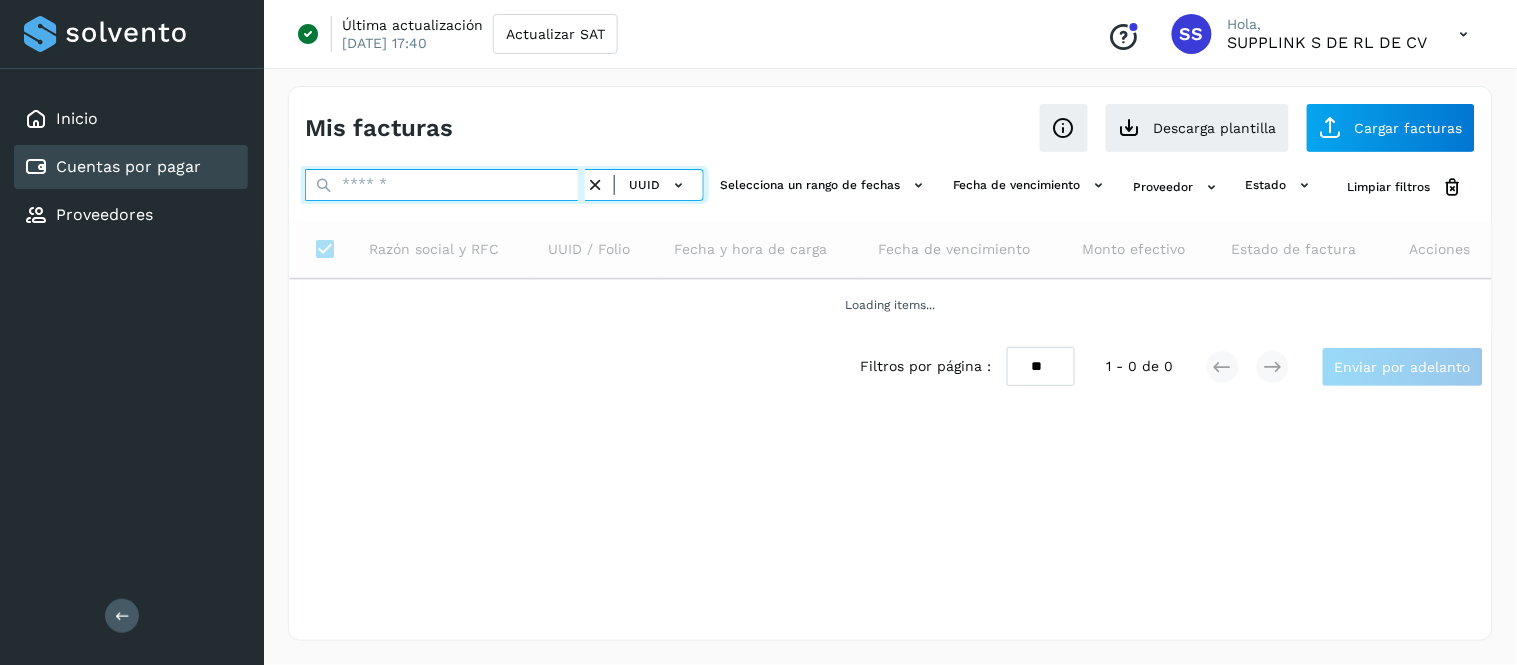 click at bounding box center [445, 185] 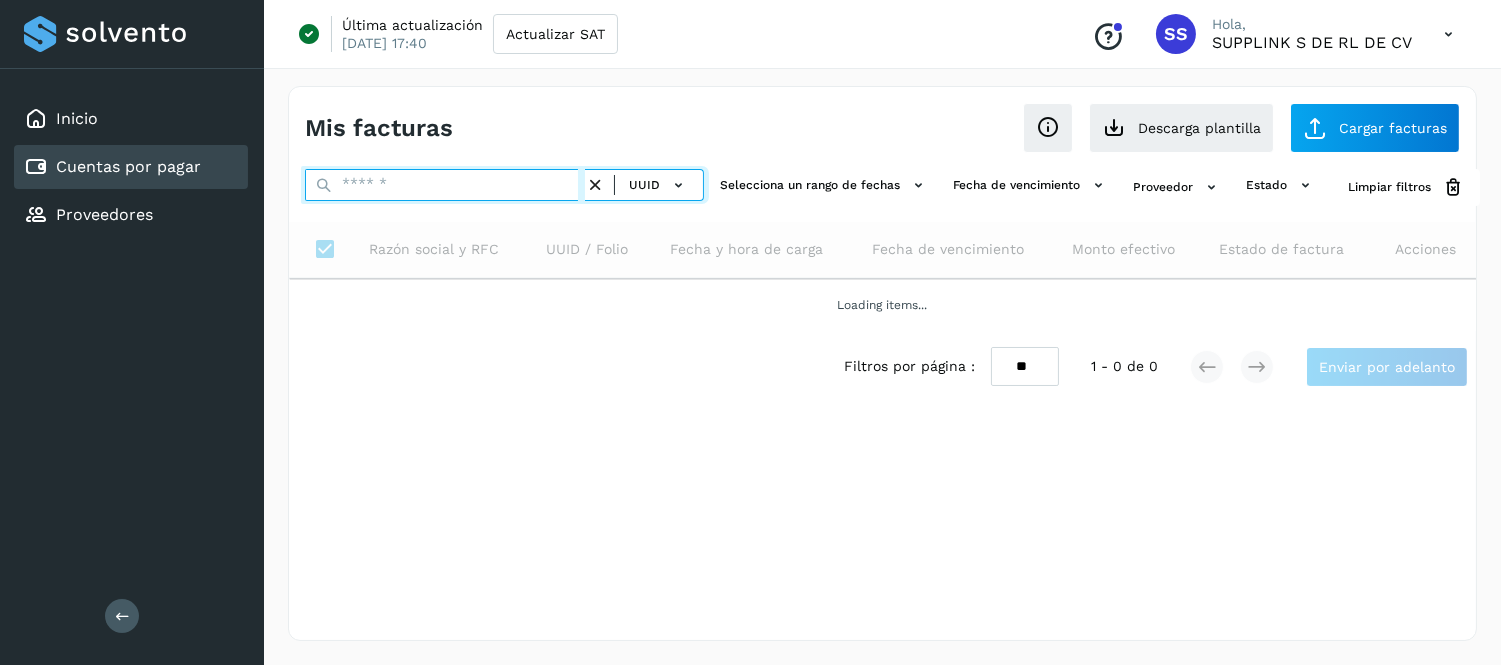 paste on "**********" 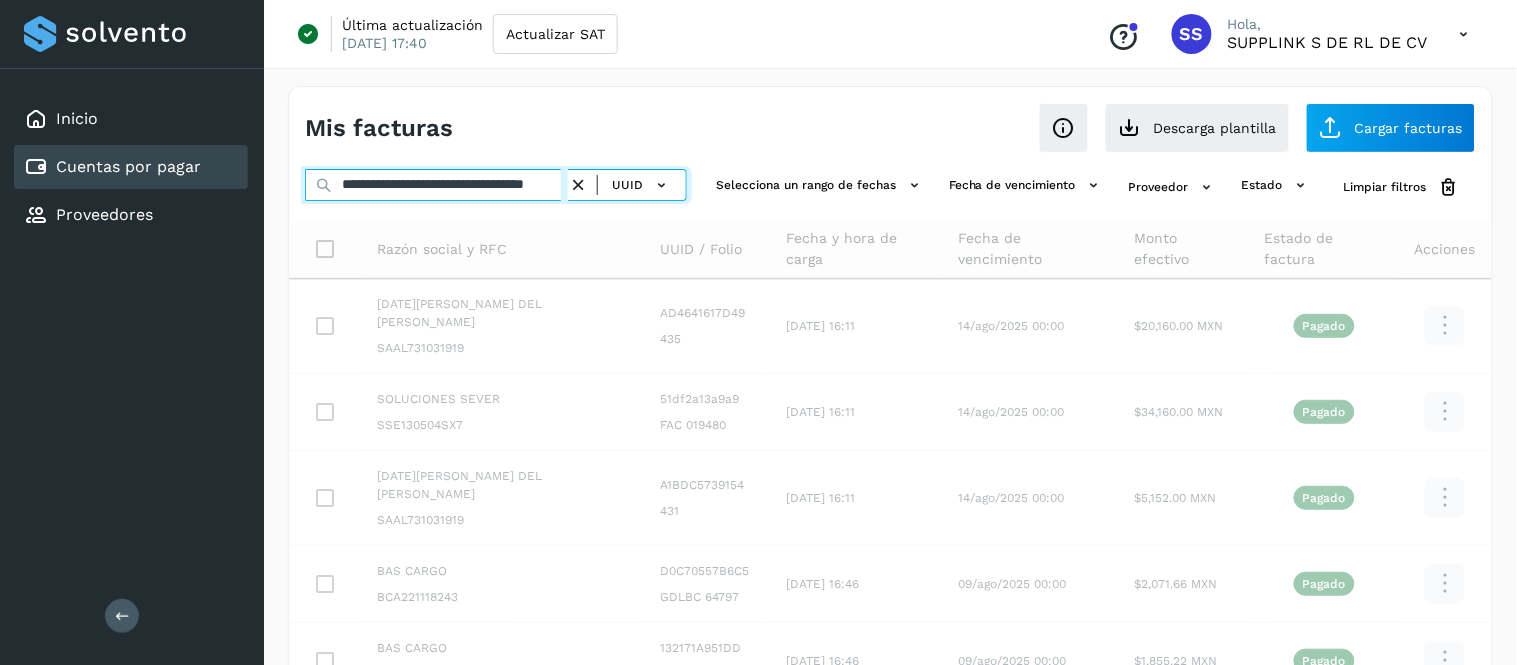 scroll, scrollTop: 0, scrollLeft: 51, axis: horizontal 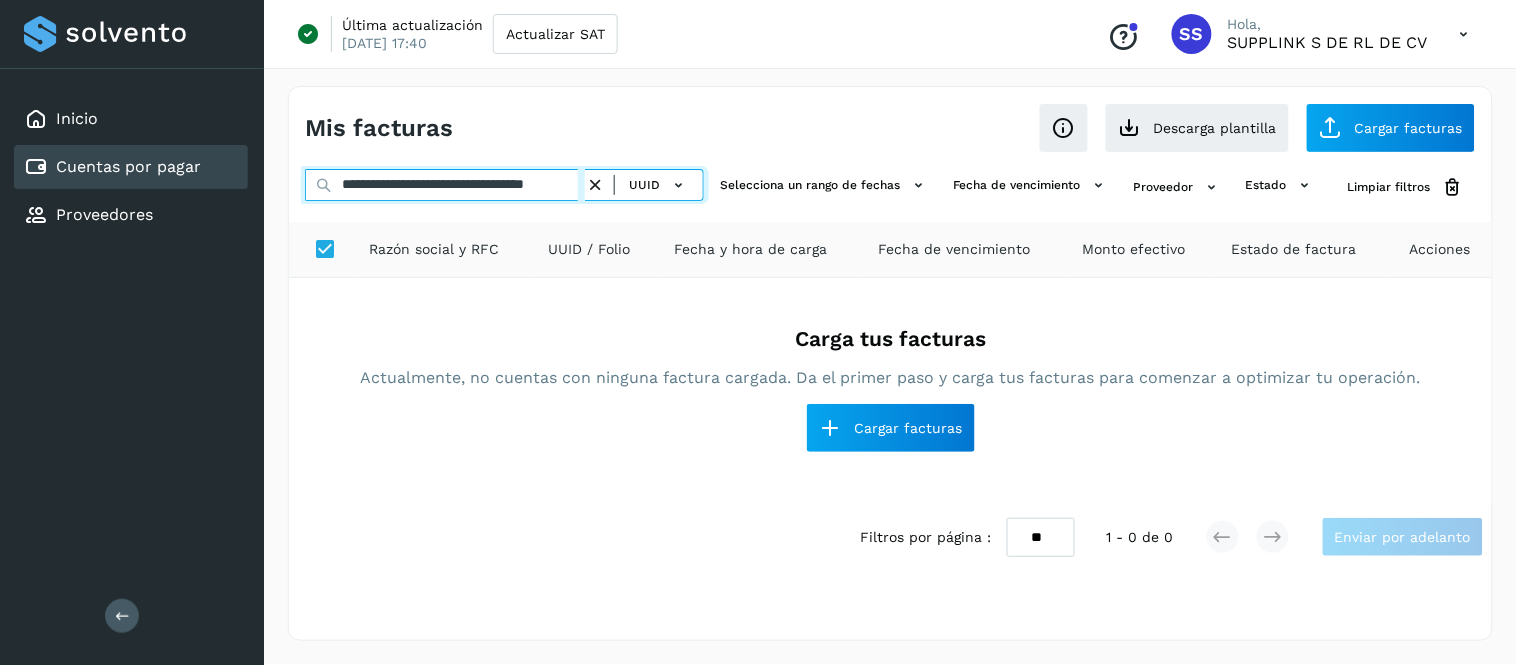 type on "**********" 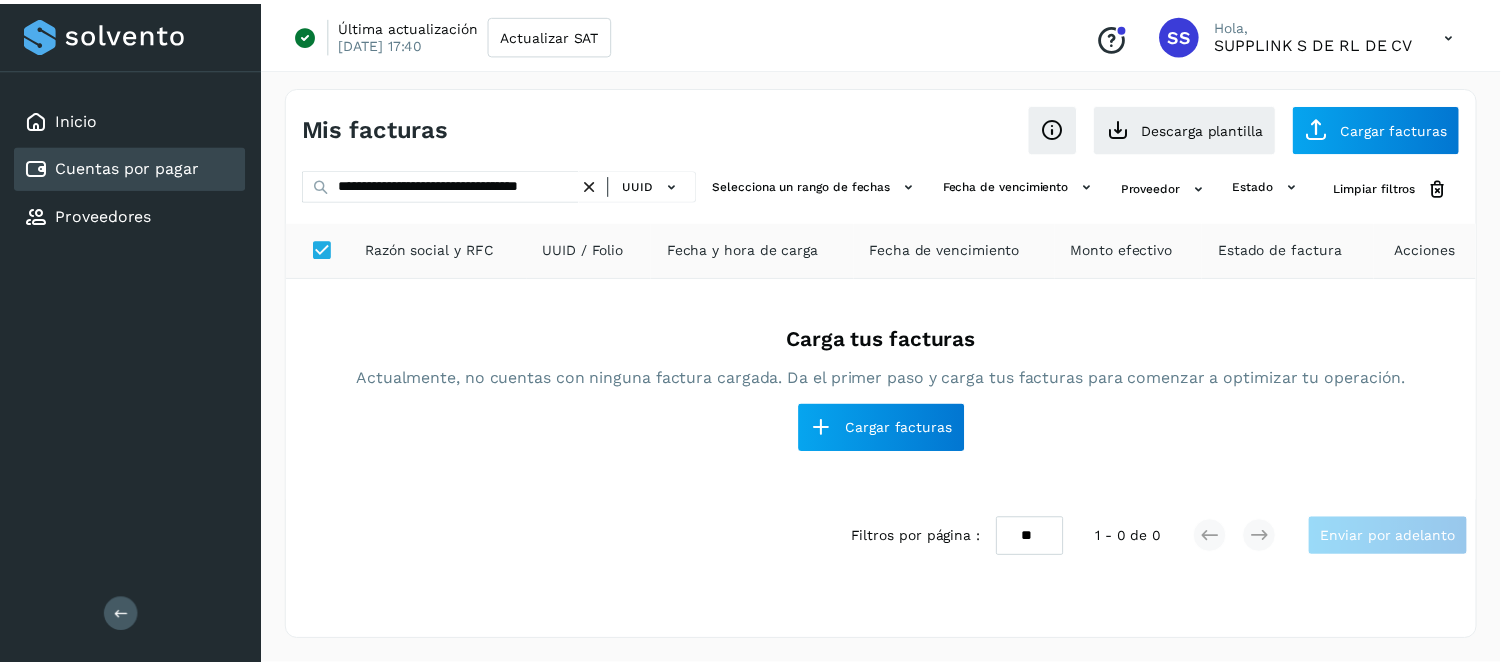 scroll, scrollTop: 0, scrollLeft: 0, axis: both 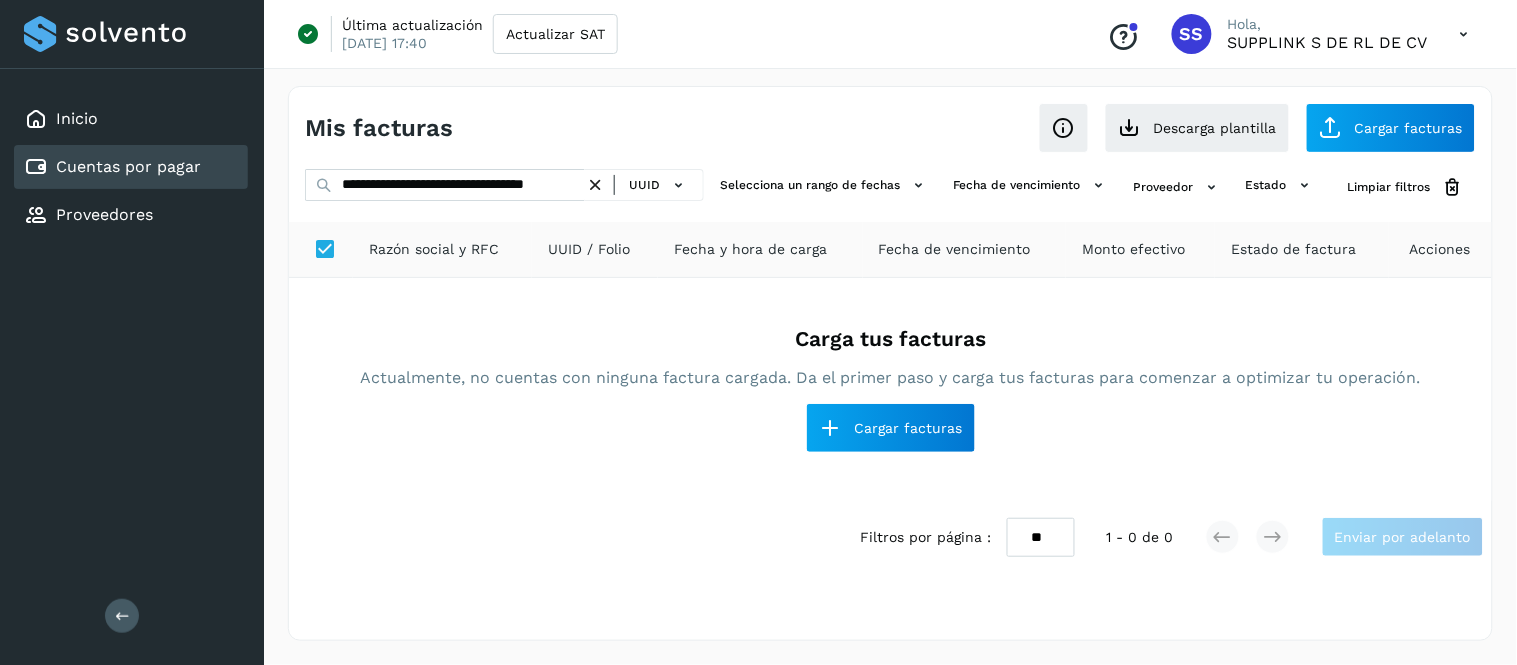 click at bounding box center (595, 185) 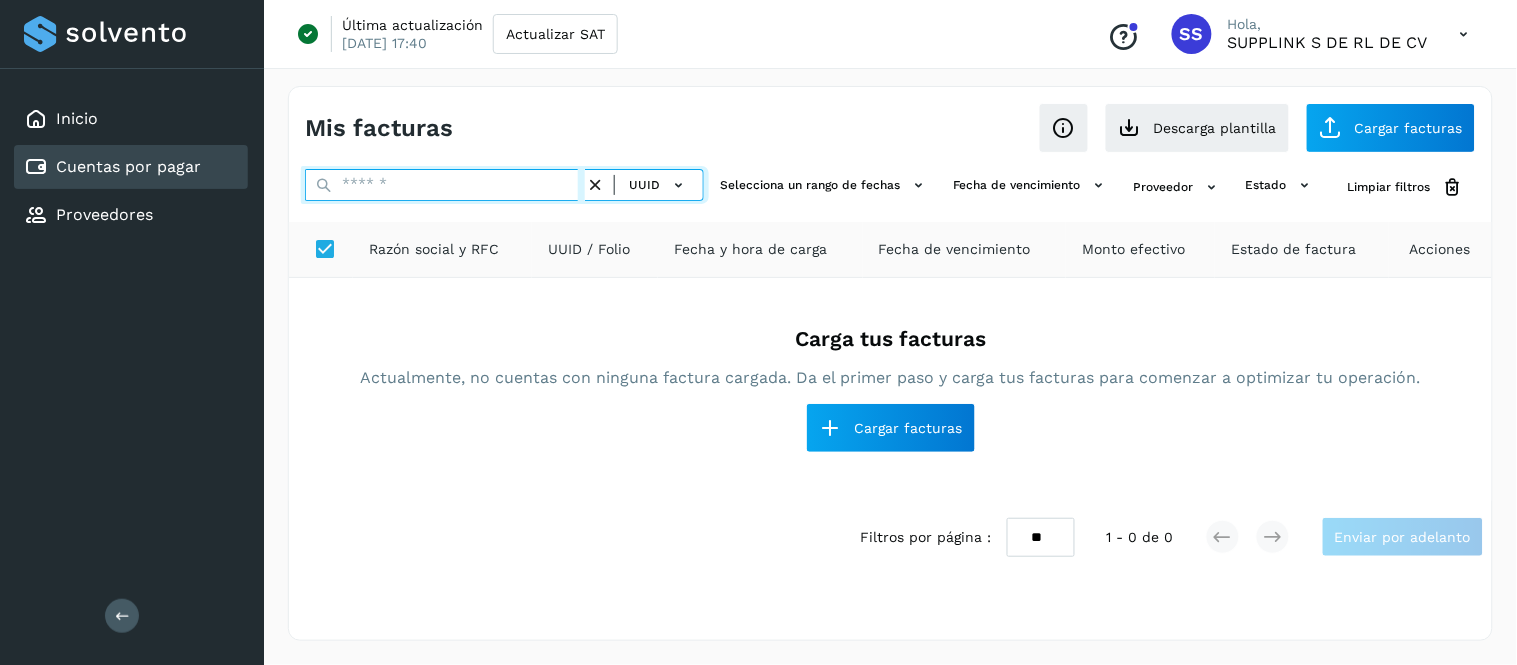 click at bounding box center (445, 185) 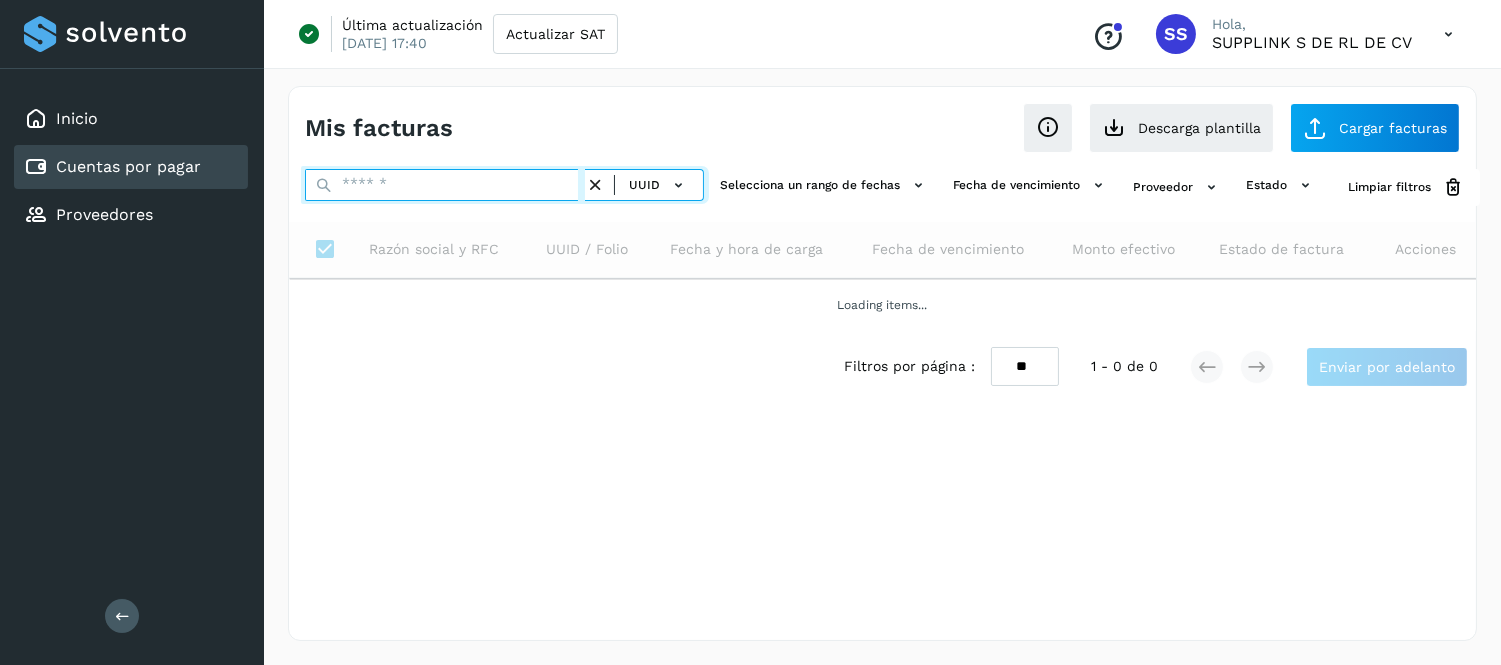 paste on "**********" 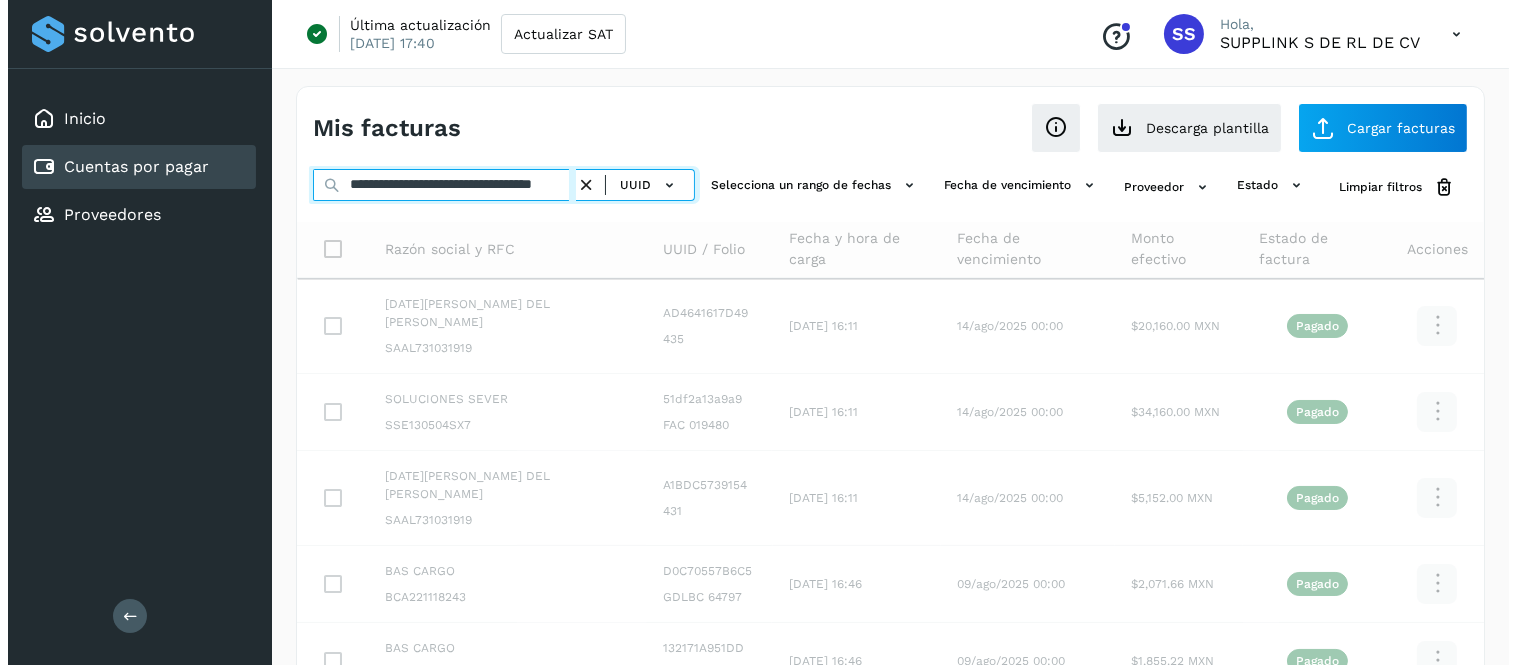 scroll, scrollTop: 0, scrollLeft: 66, axis: horizontal 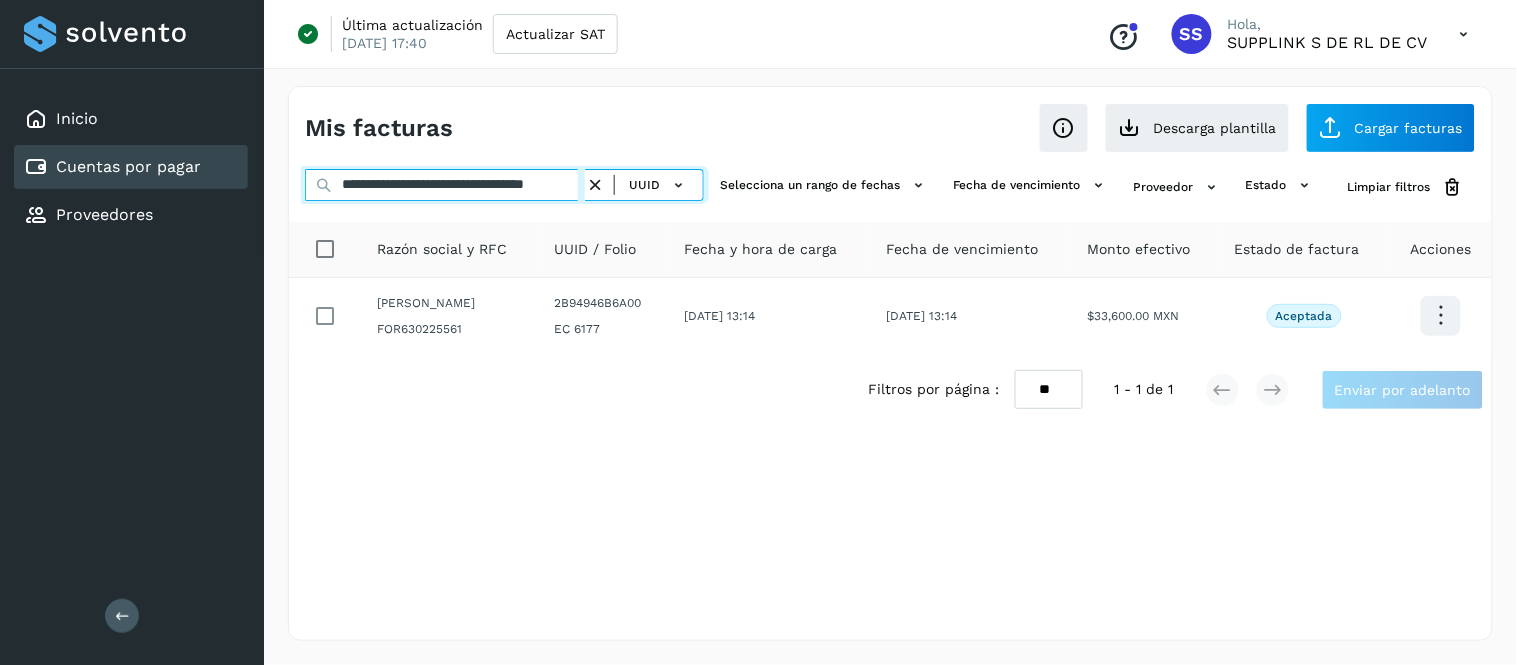 type on "**********" 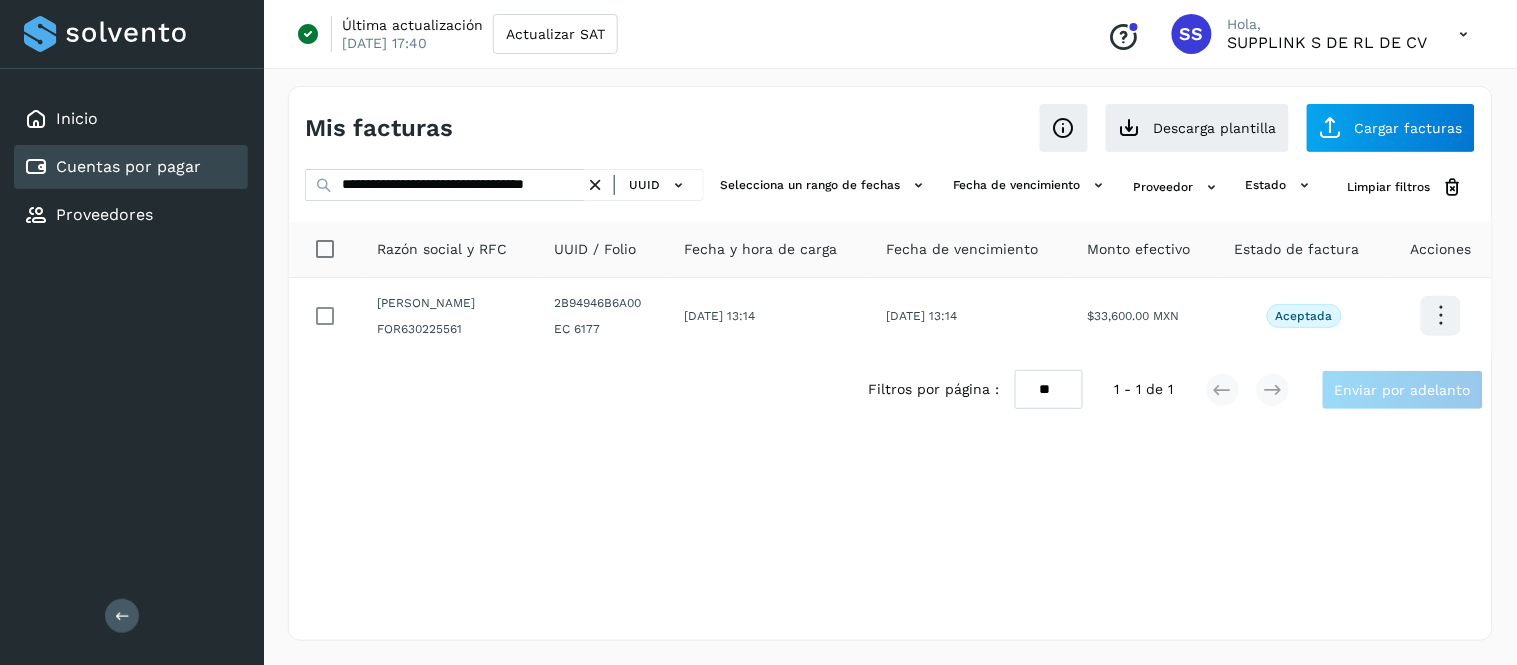 scroll, scrollTop: 0, scrollLeft: 0, axis: both 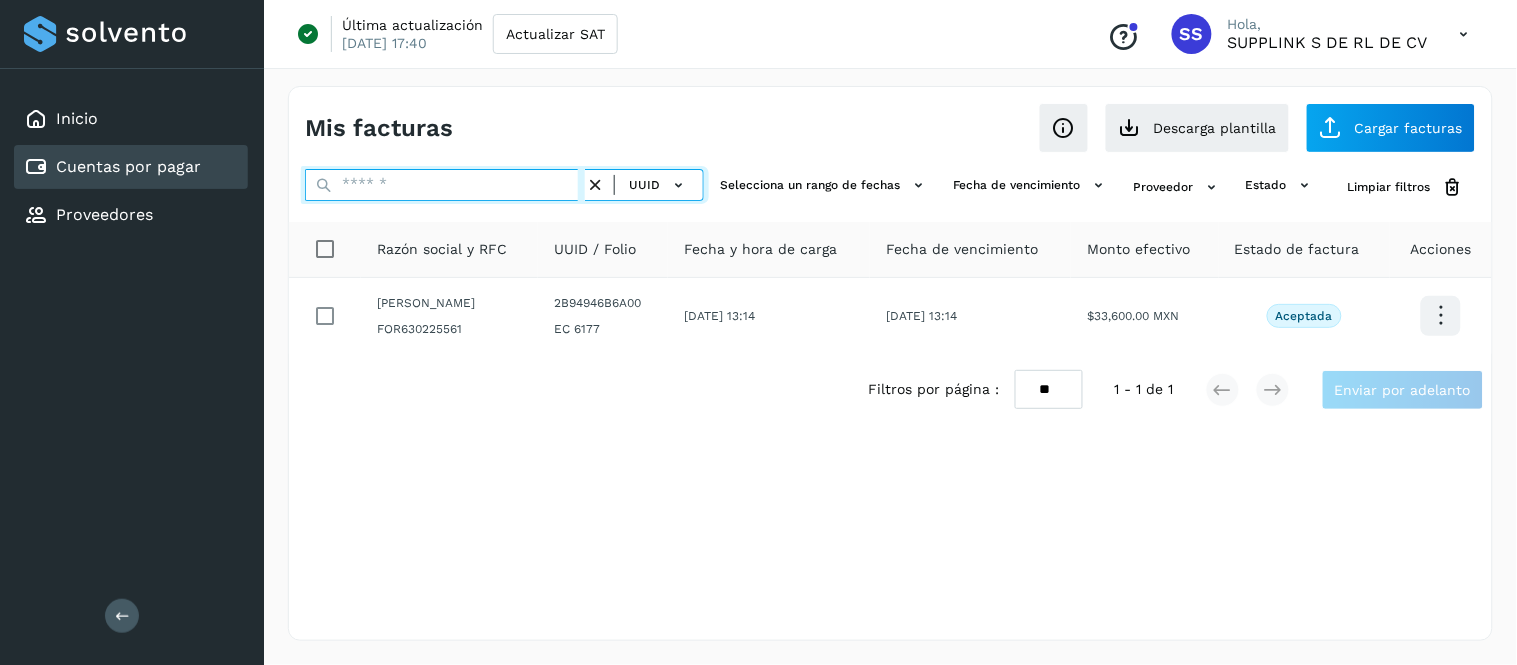 paste on "**********" 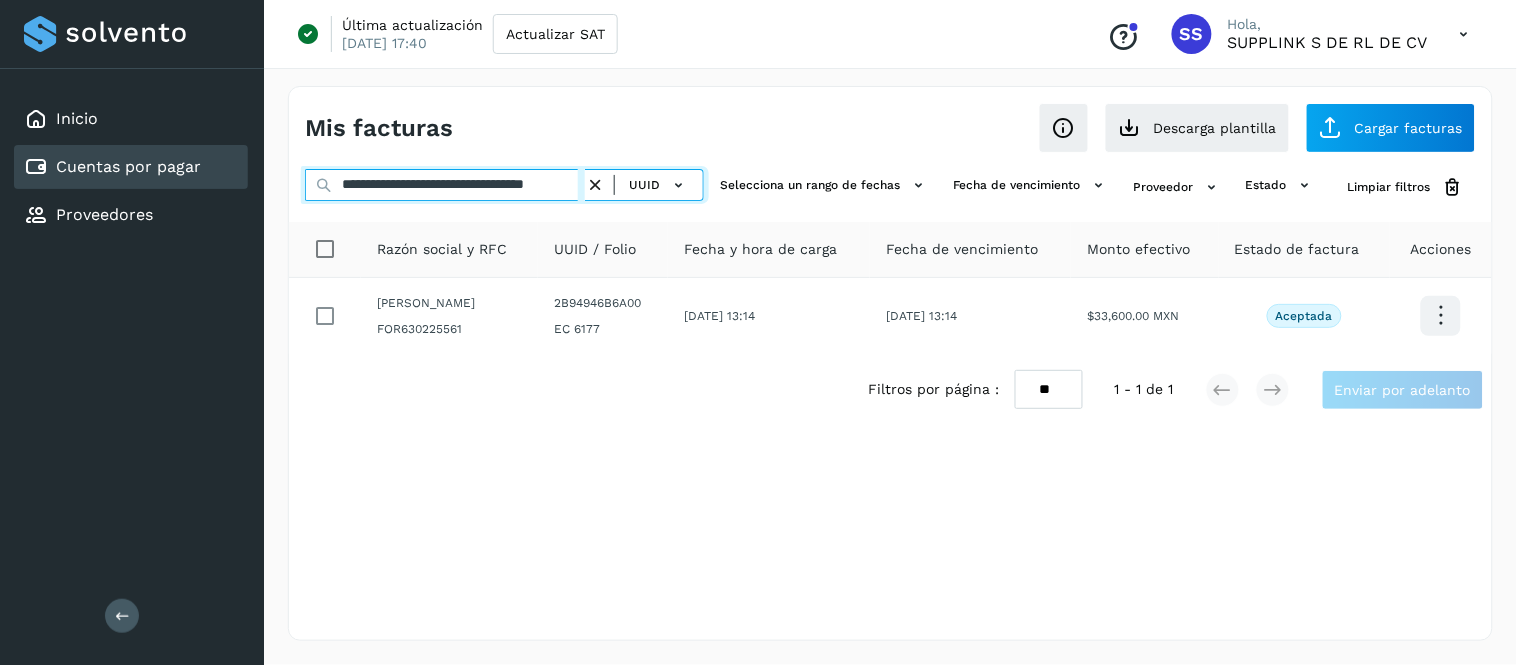 scroll, scrollTop: 0, scrollLeft: 61, axis: horizontal 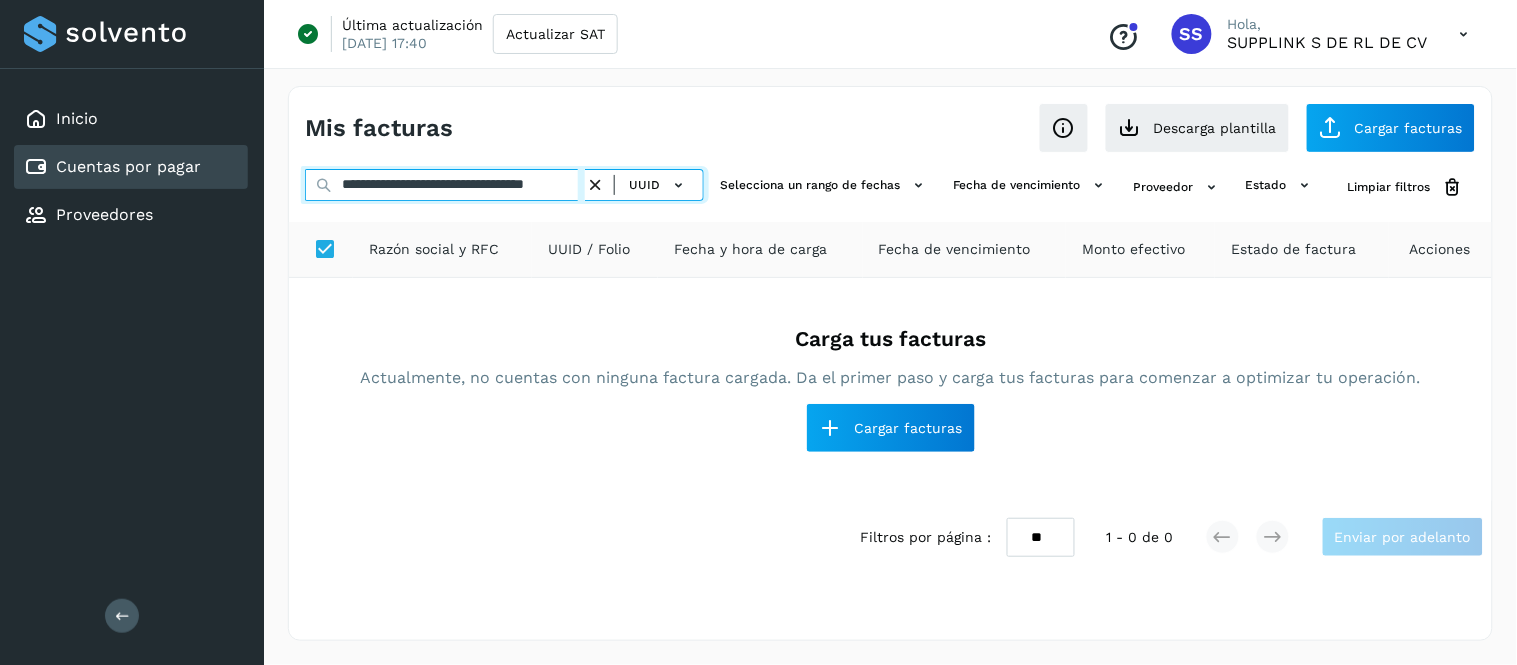 type on "**********" 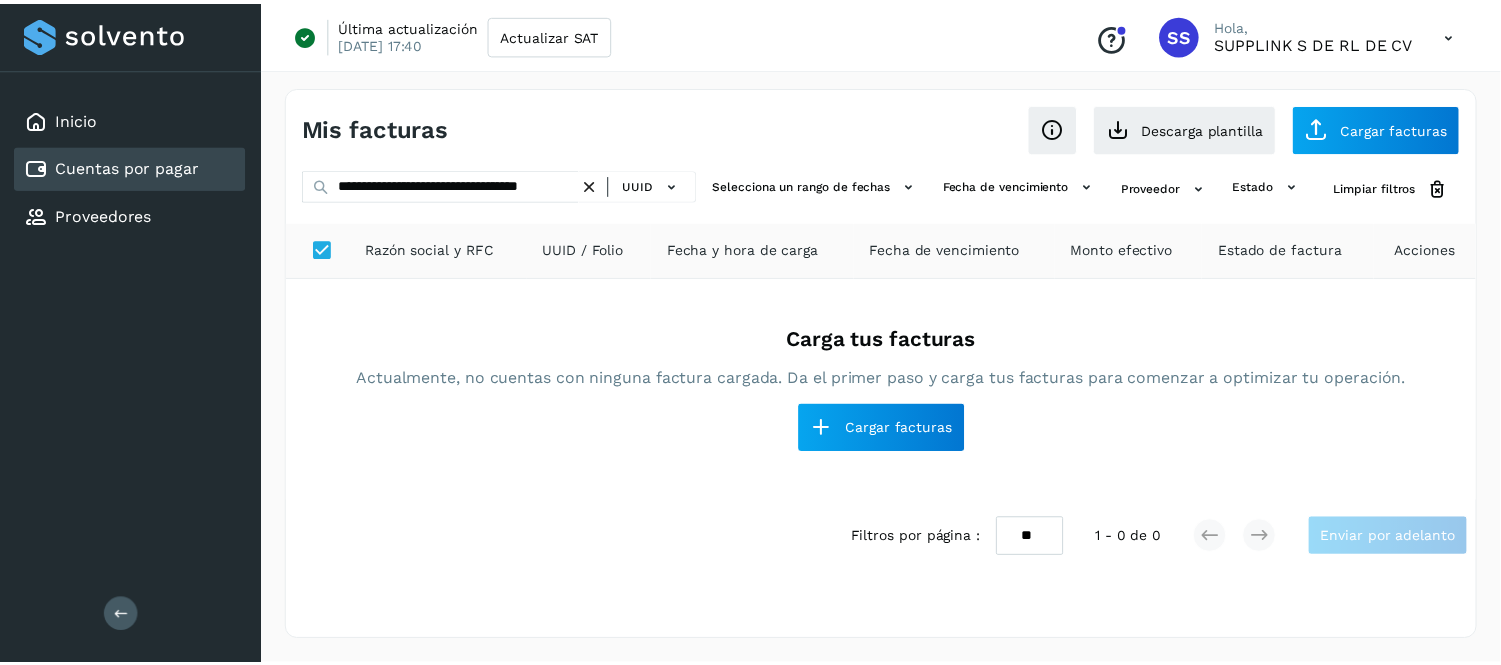 scroll, scrollTop: 0, scrollLeft: 0, axis: both 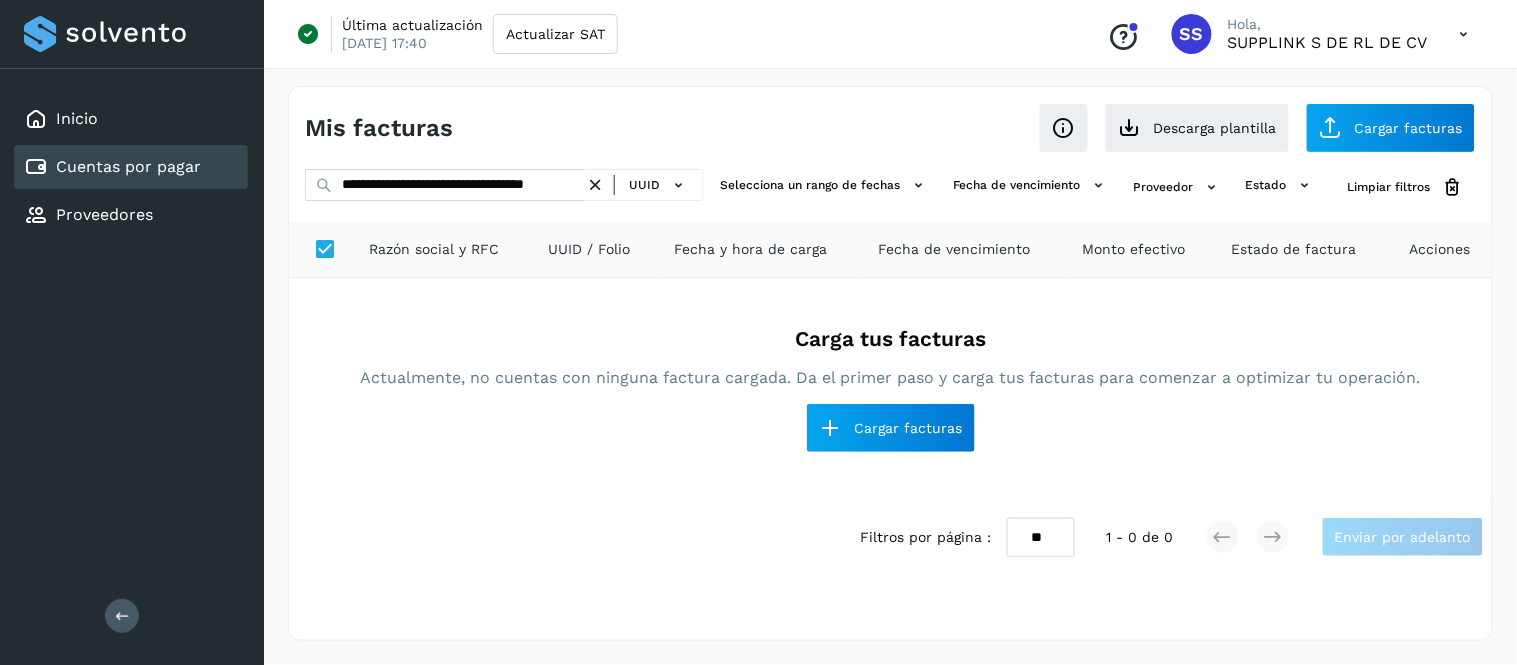 click at bounding box center (595, 185) 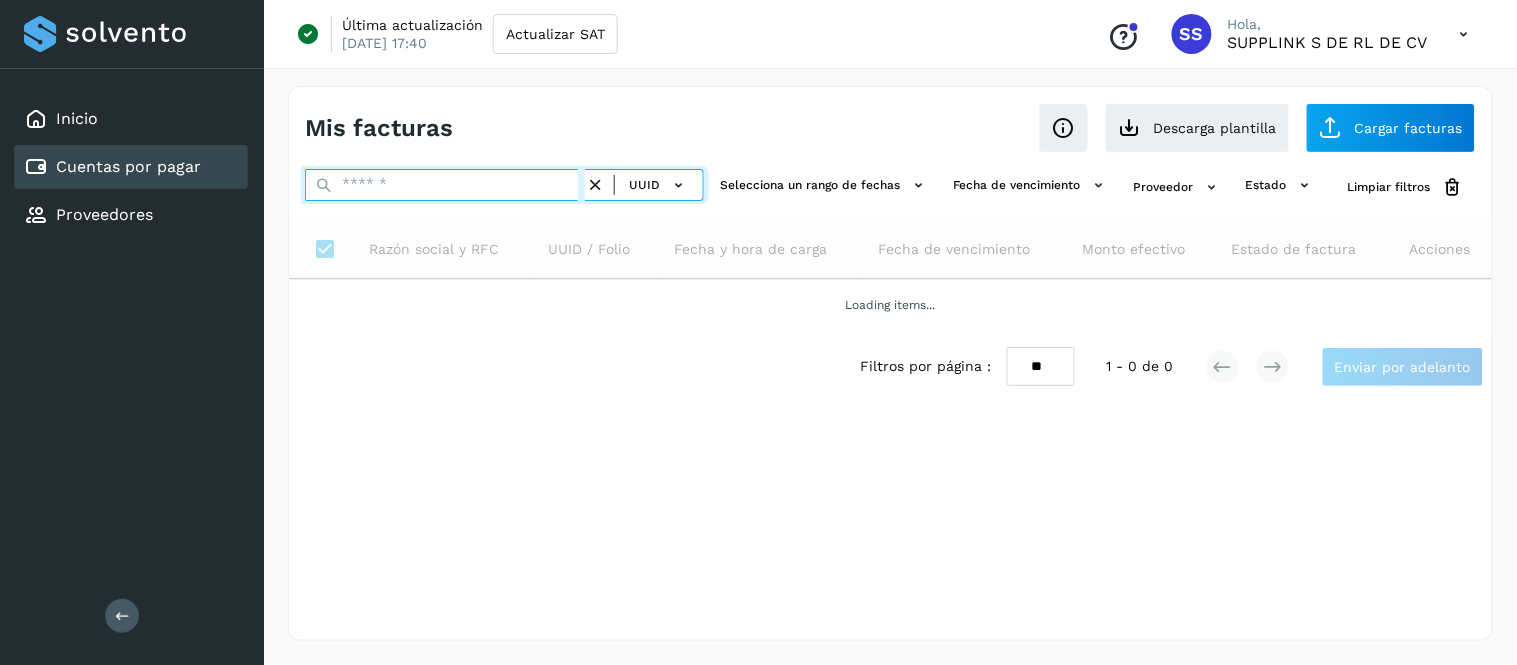 click at bounding box center [445, 185] 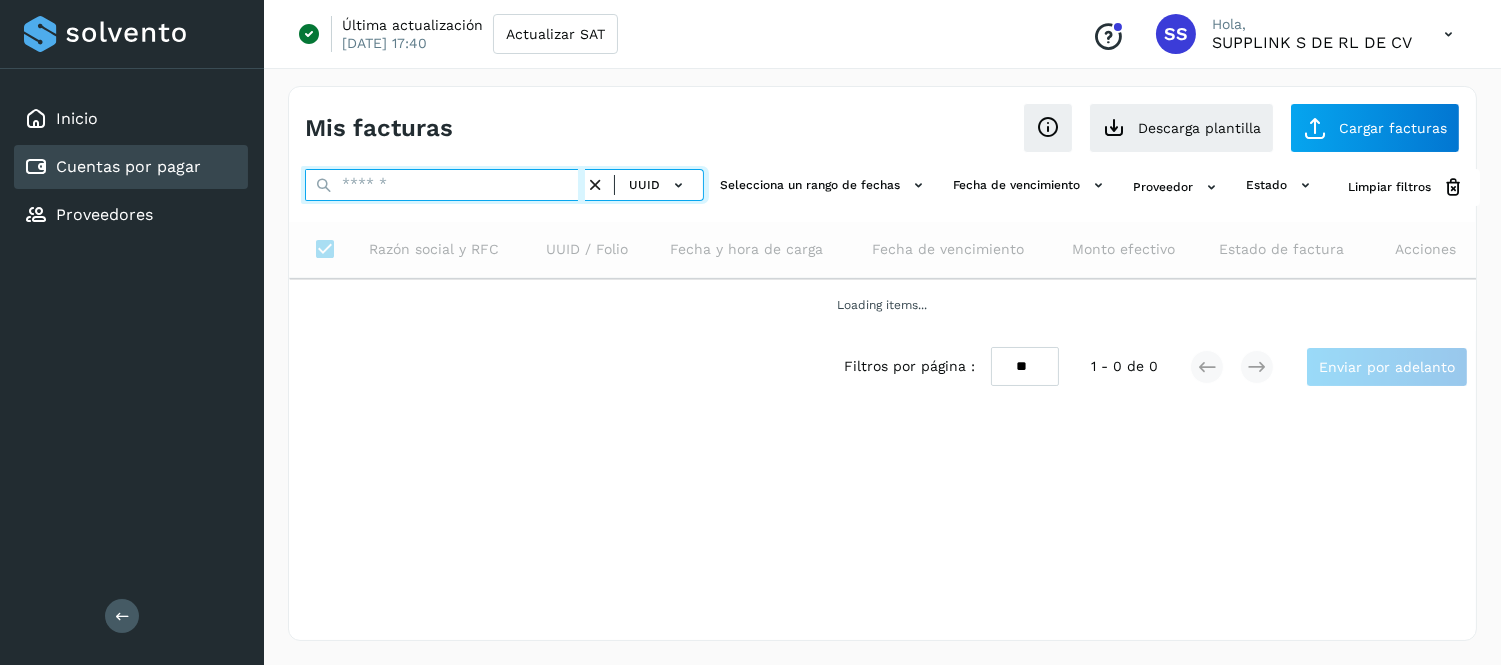 paste on "**********" 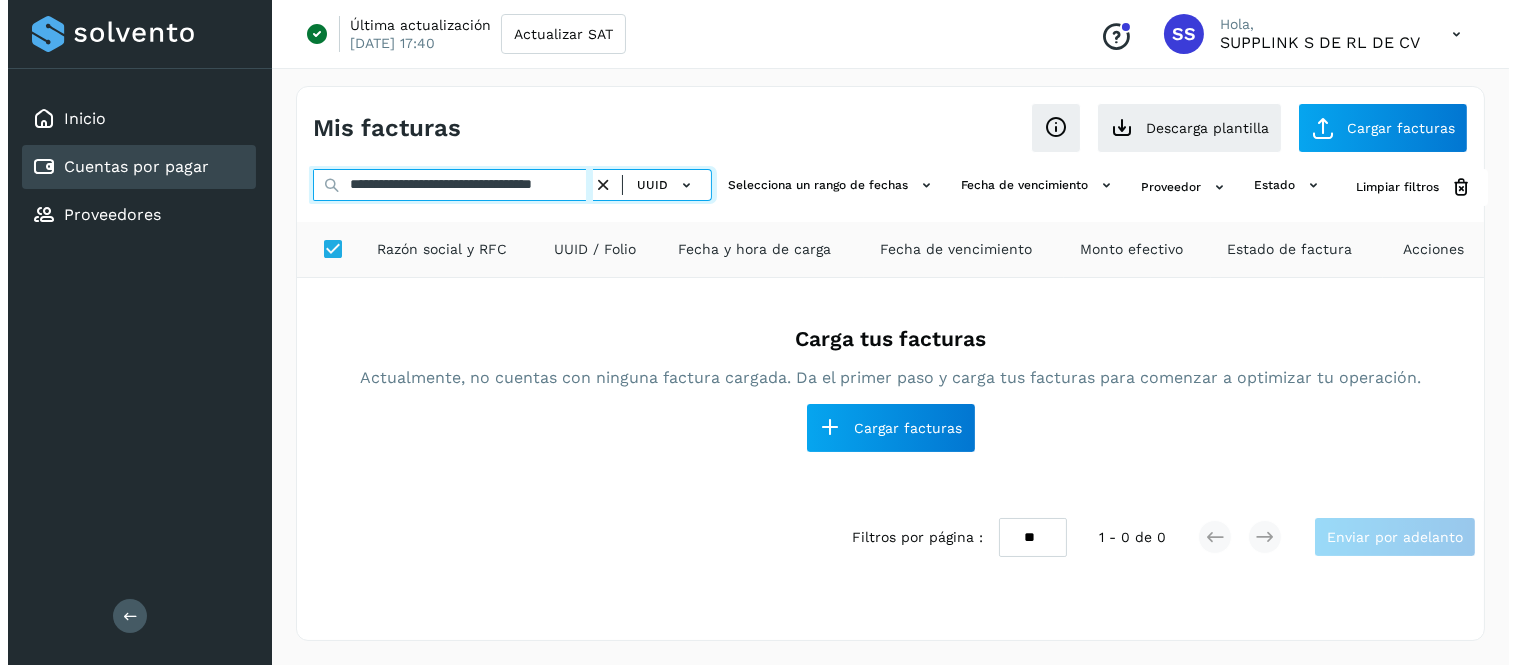 scroll, scrollTop: 0, scrollLeft: 62, axis: horizontal 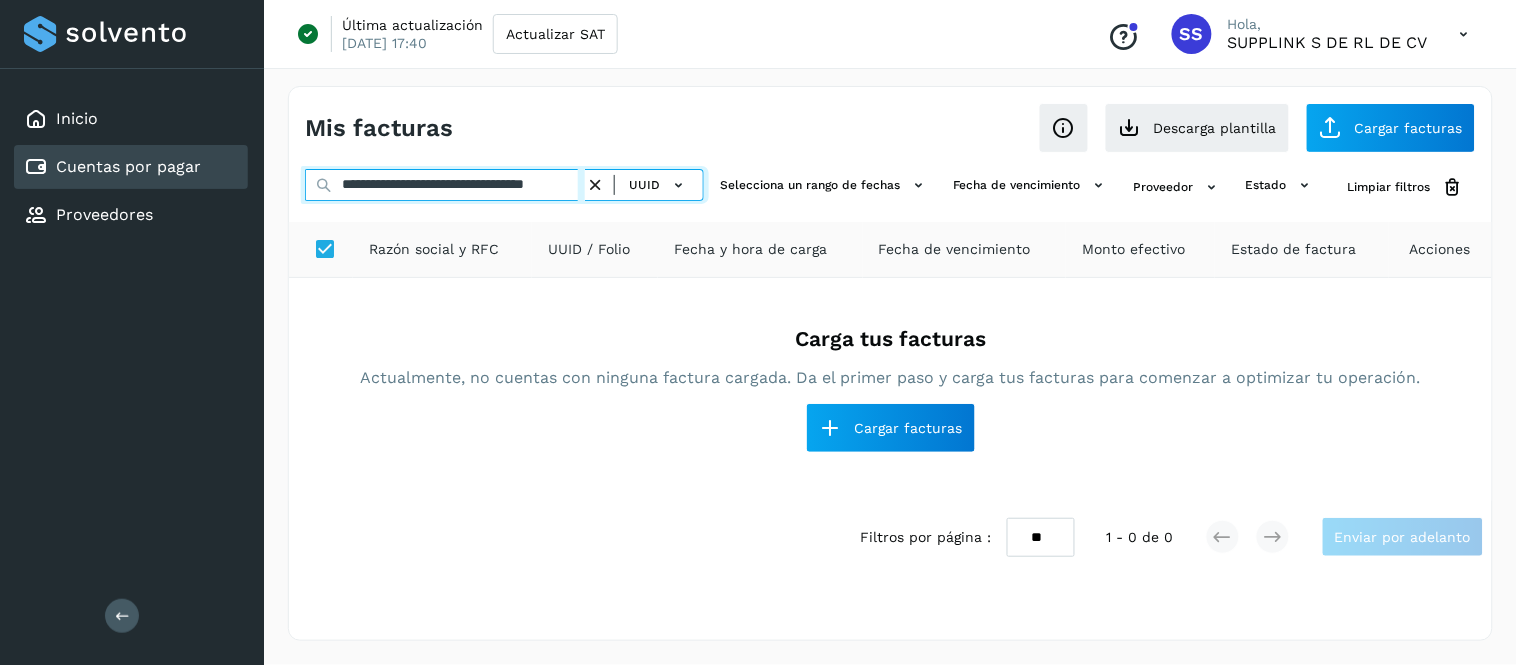 type on "**********" 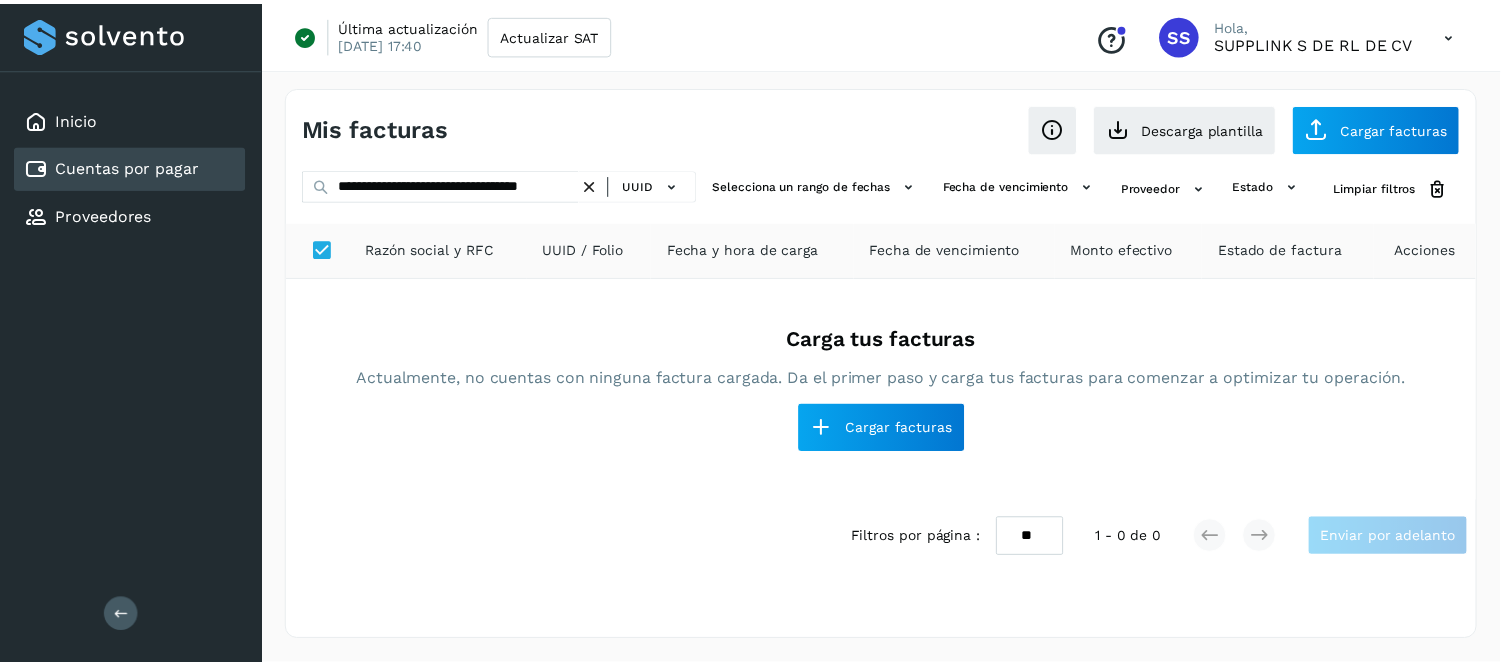scroll, scrollTop: 0, scrollLeft: 0, axis: both 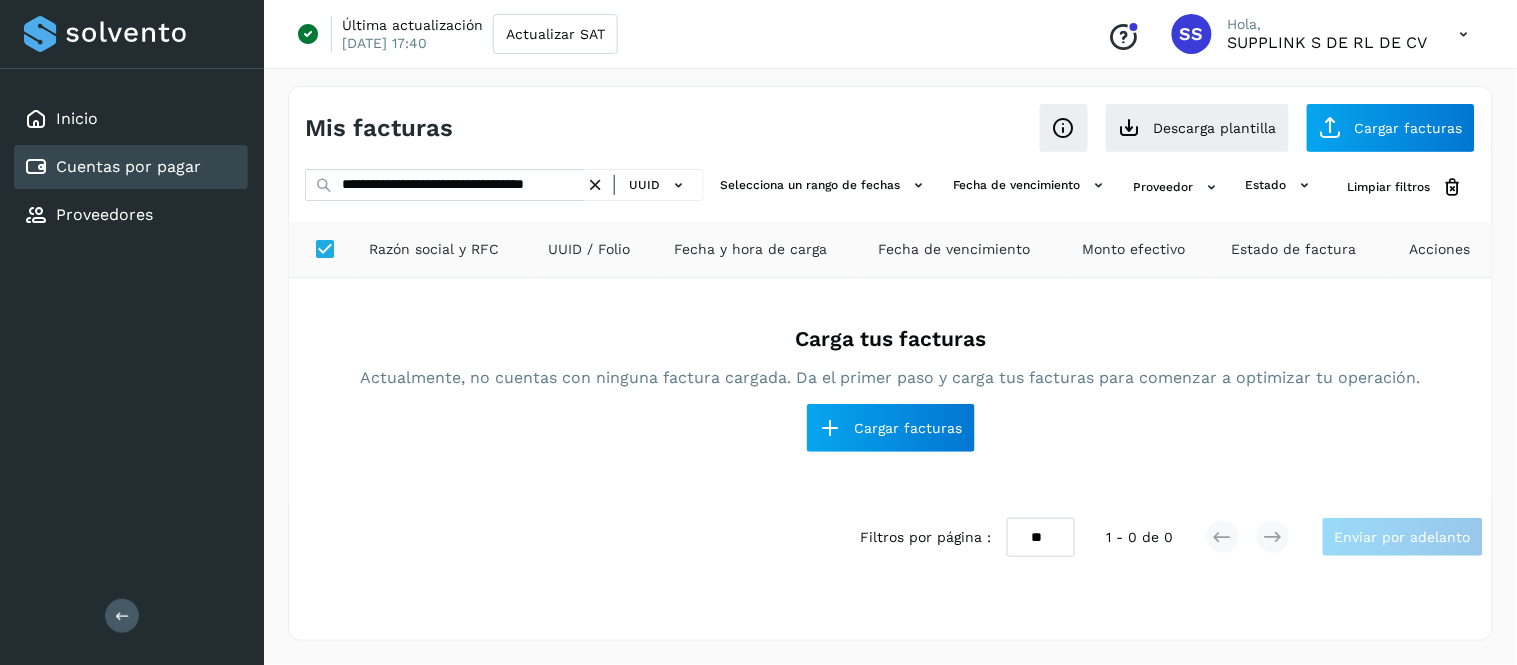 click at bounding box center (595, 185) 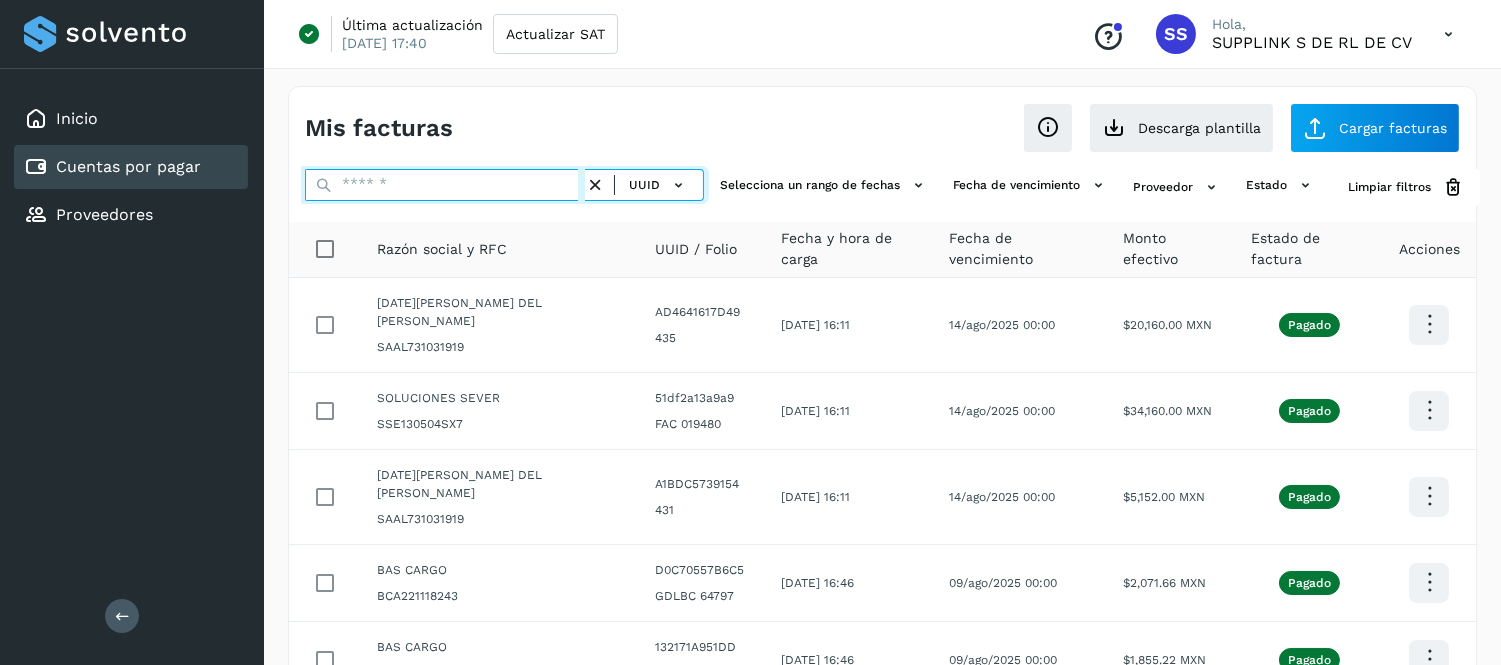 click at bounding box center [445, 185] 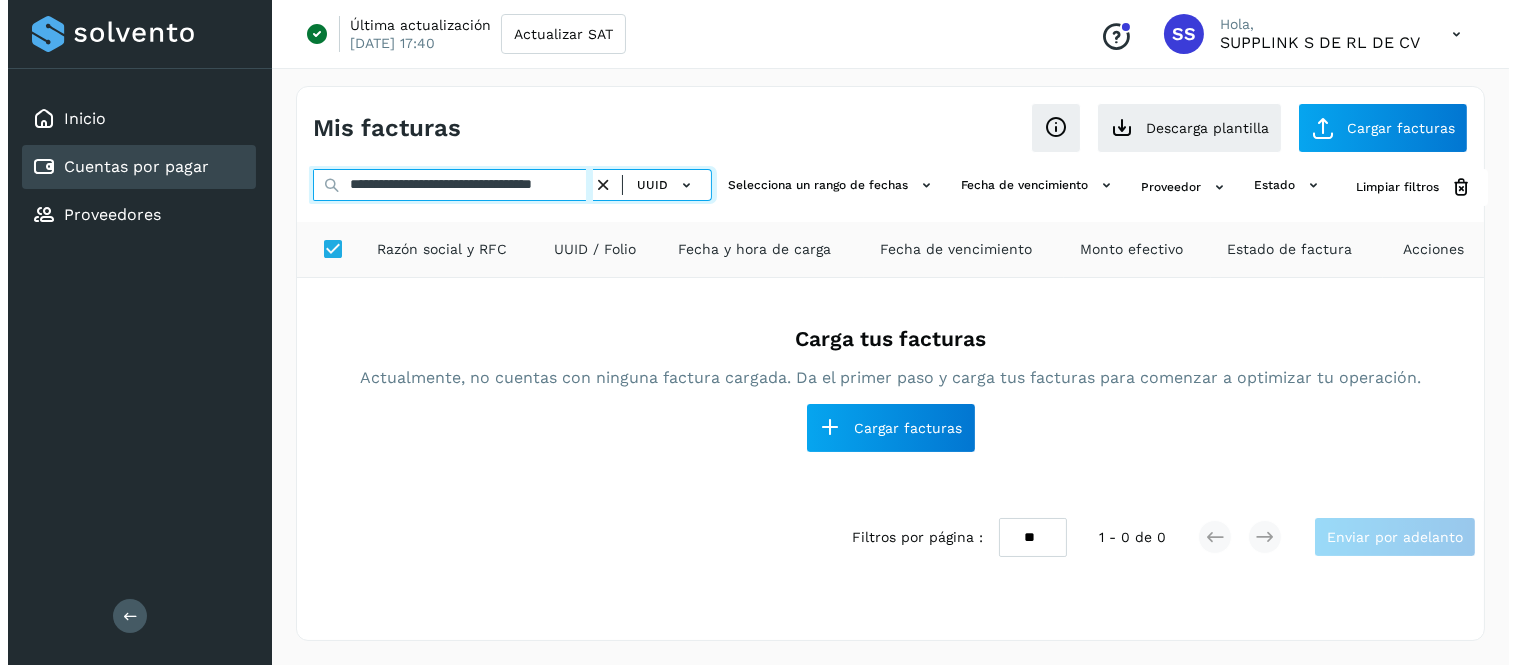 scroll, scrollTop: 0, scrollLeft: 65, axis: horizontal 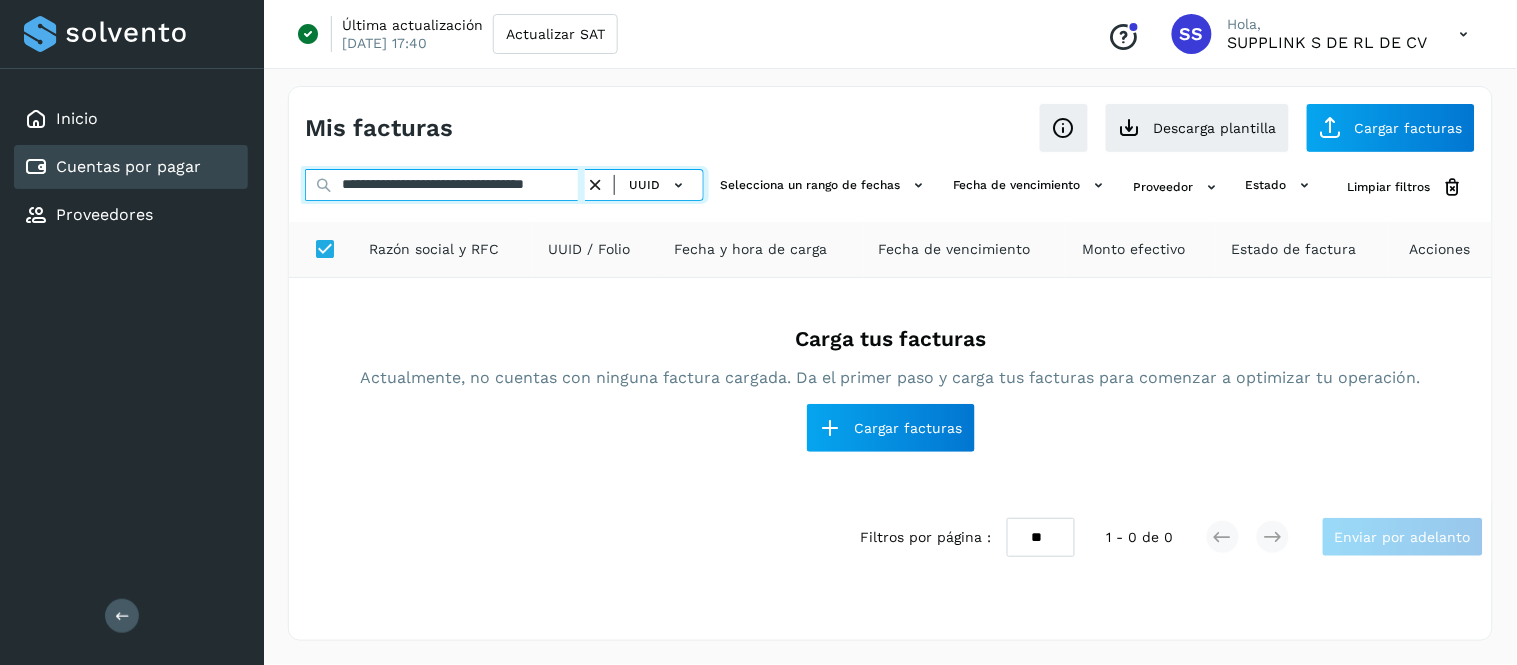 type on "**********" 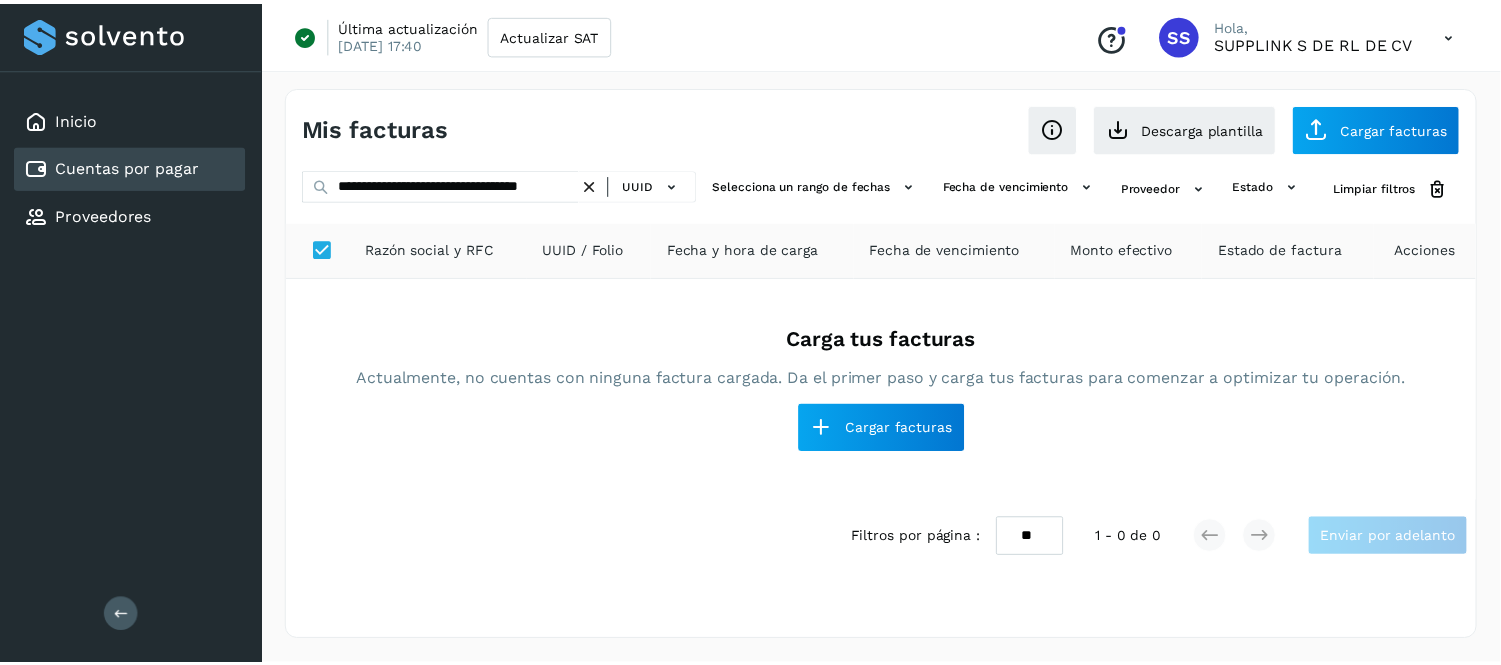 scroll, scrollTop: 0, scrollLeft: 0, axis: both 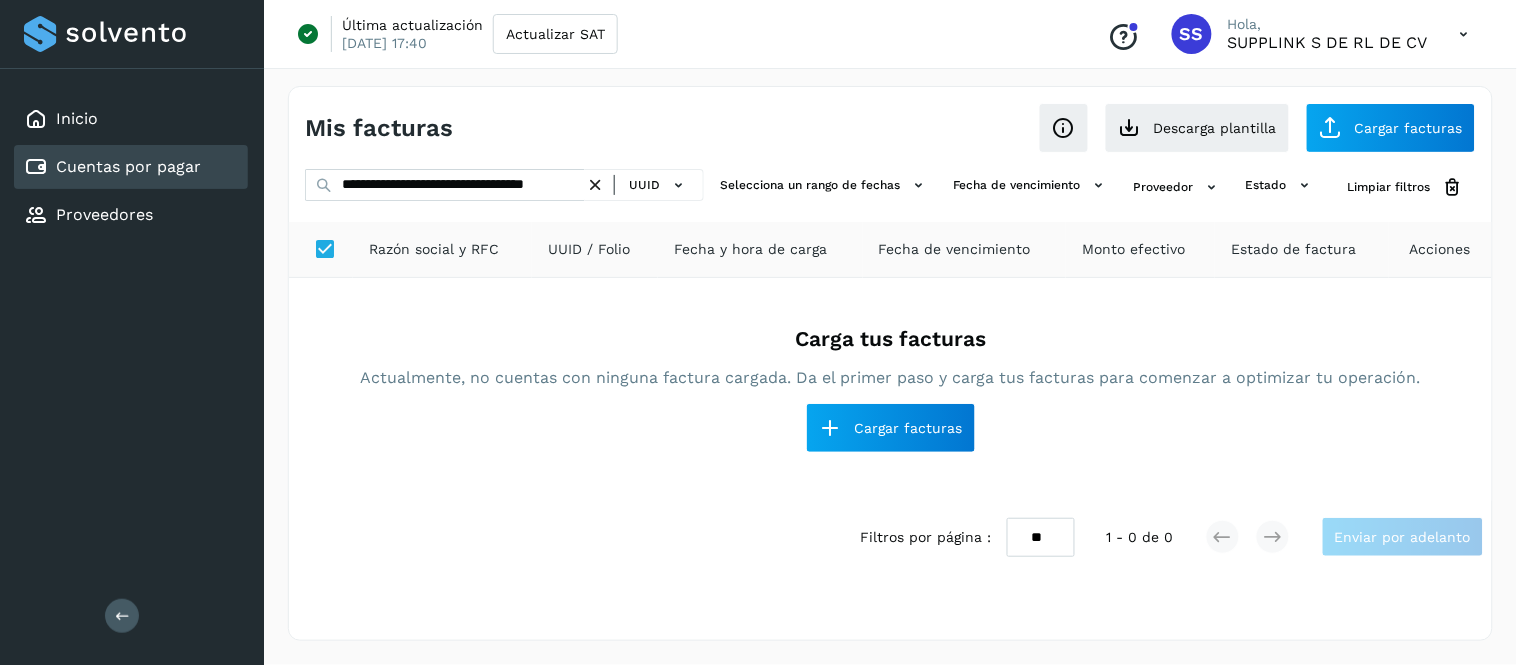 click at bounding box center (595, 185) 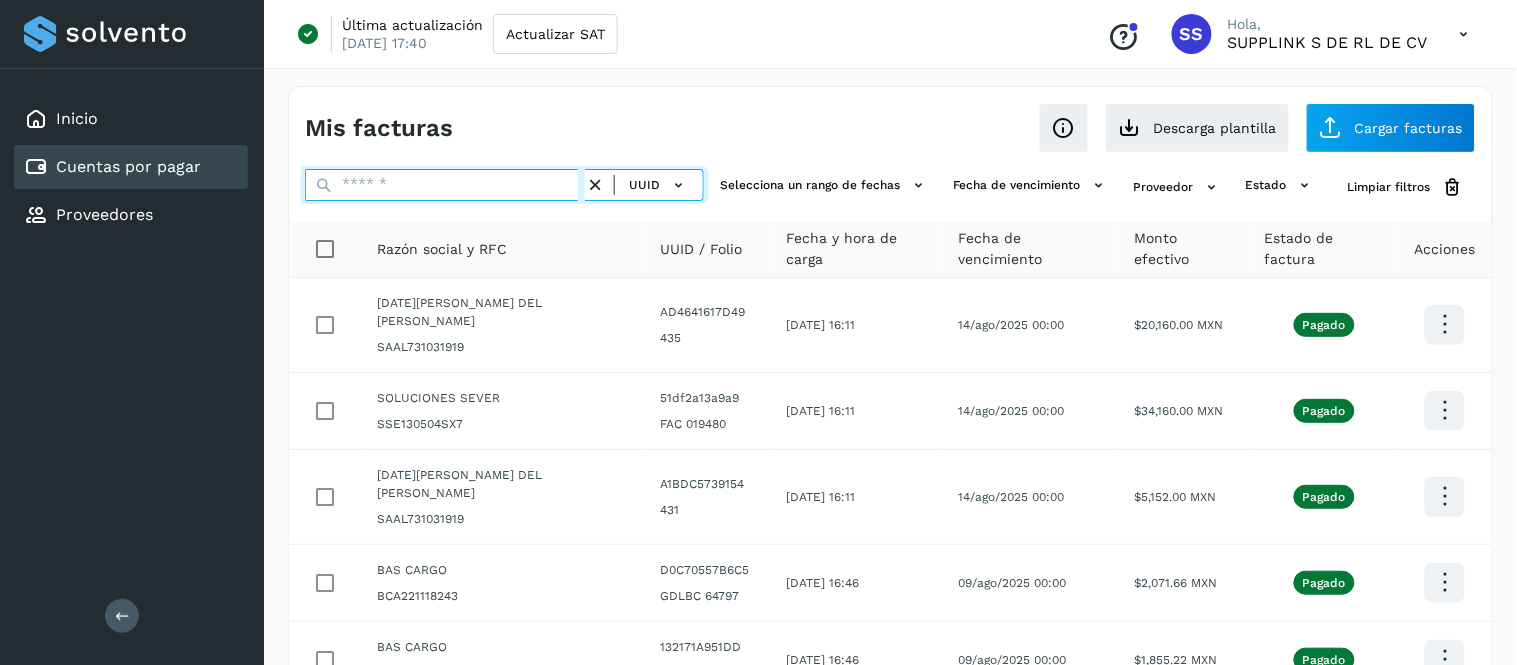 click at bounding box center [445, 185] 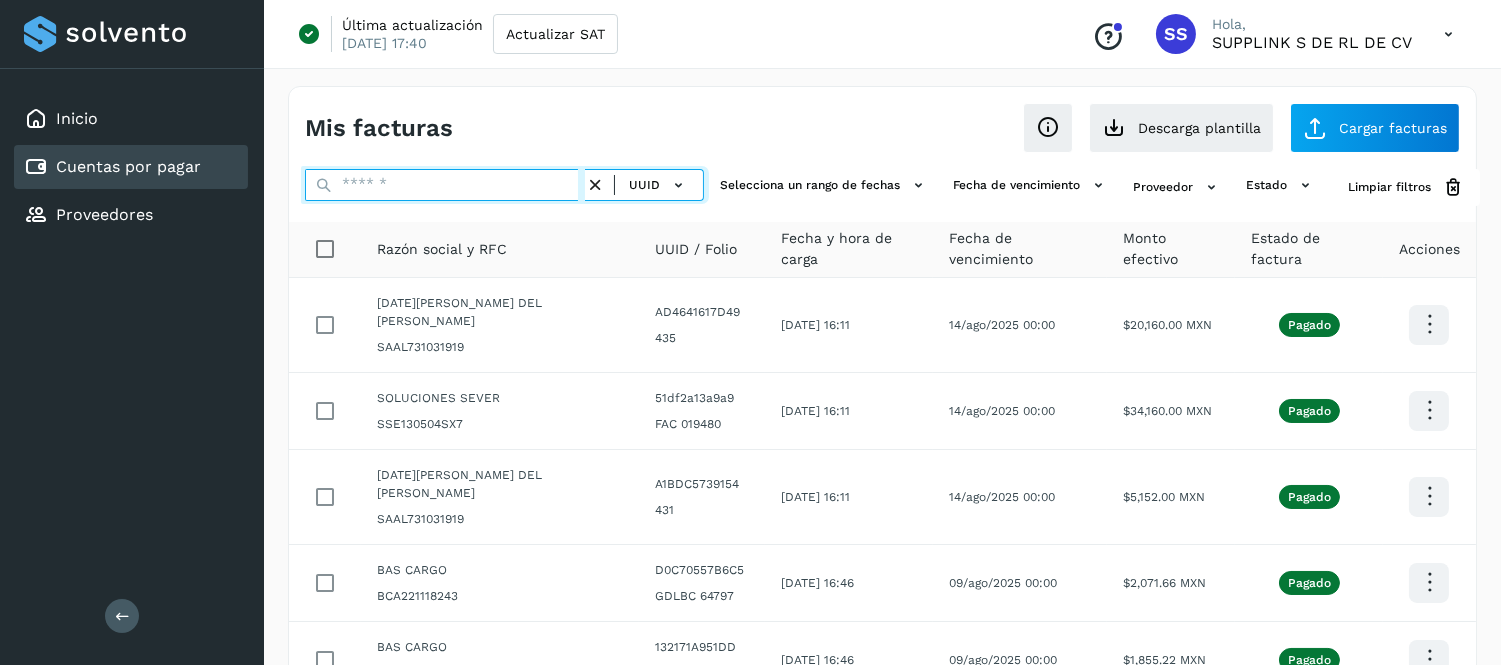 paste on "**********" 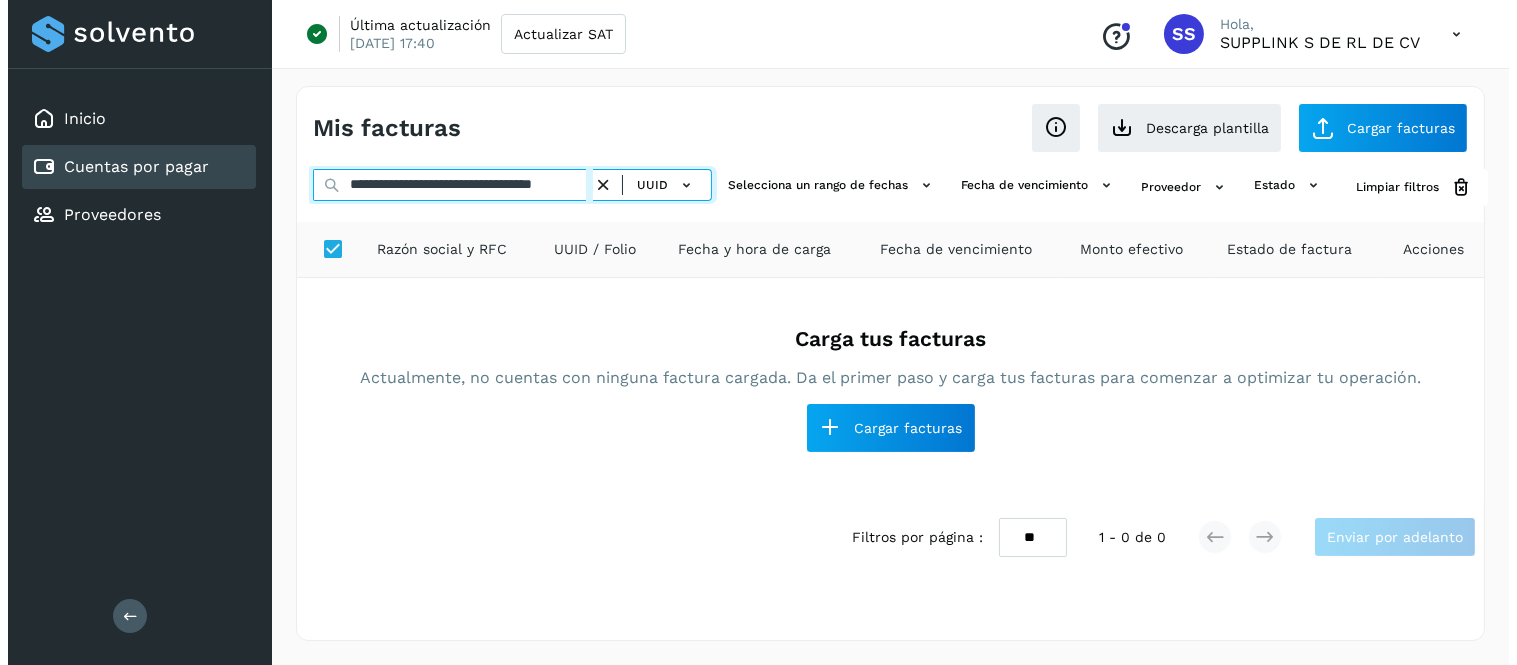 scroll, scrollTop: 0, scrollLeft: 57, axis: horizontal 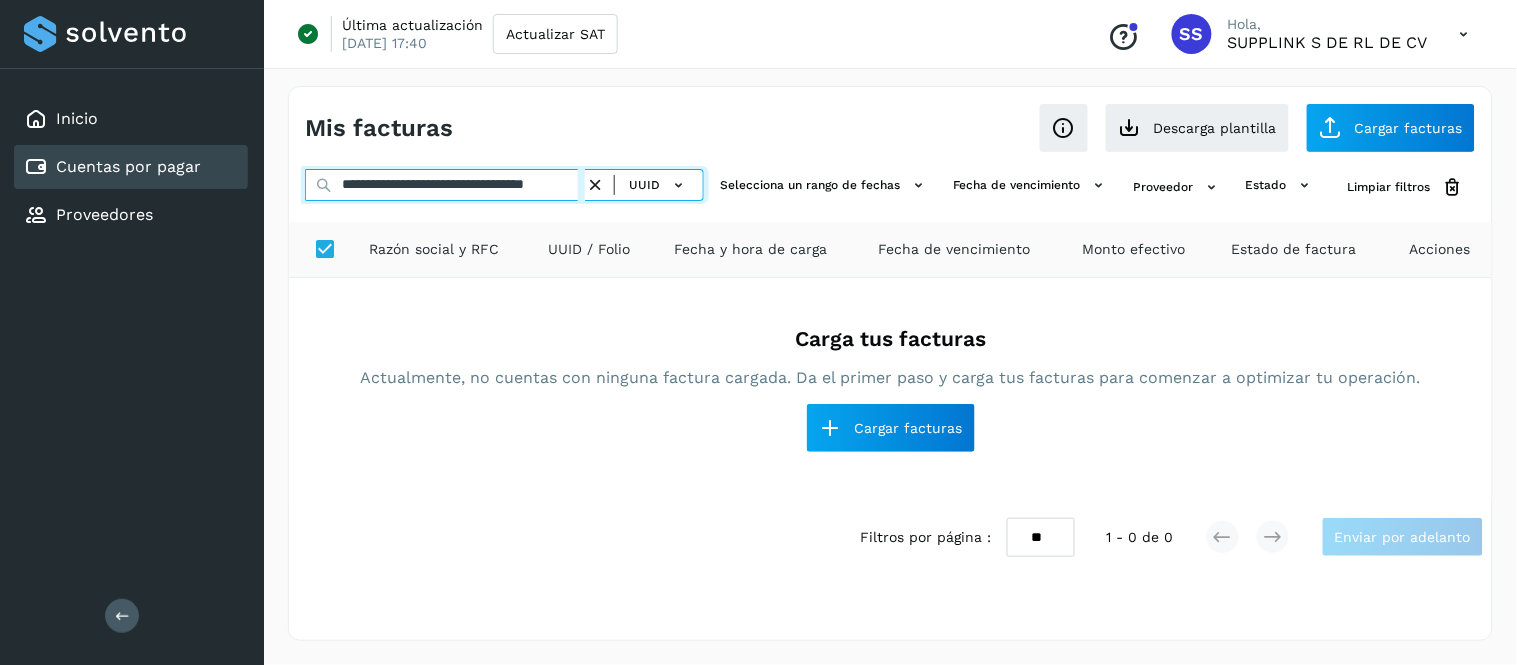 type on "**********" 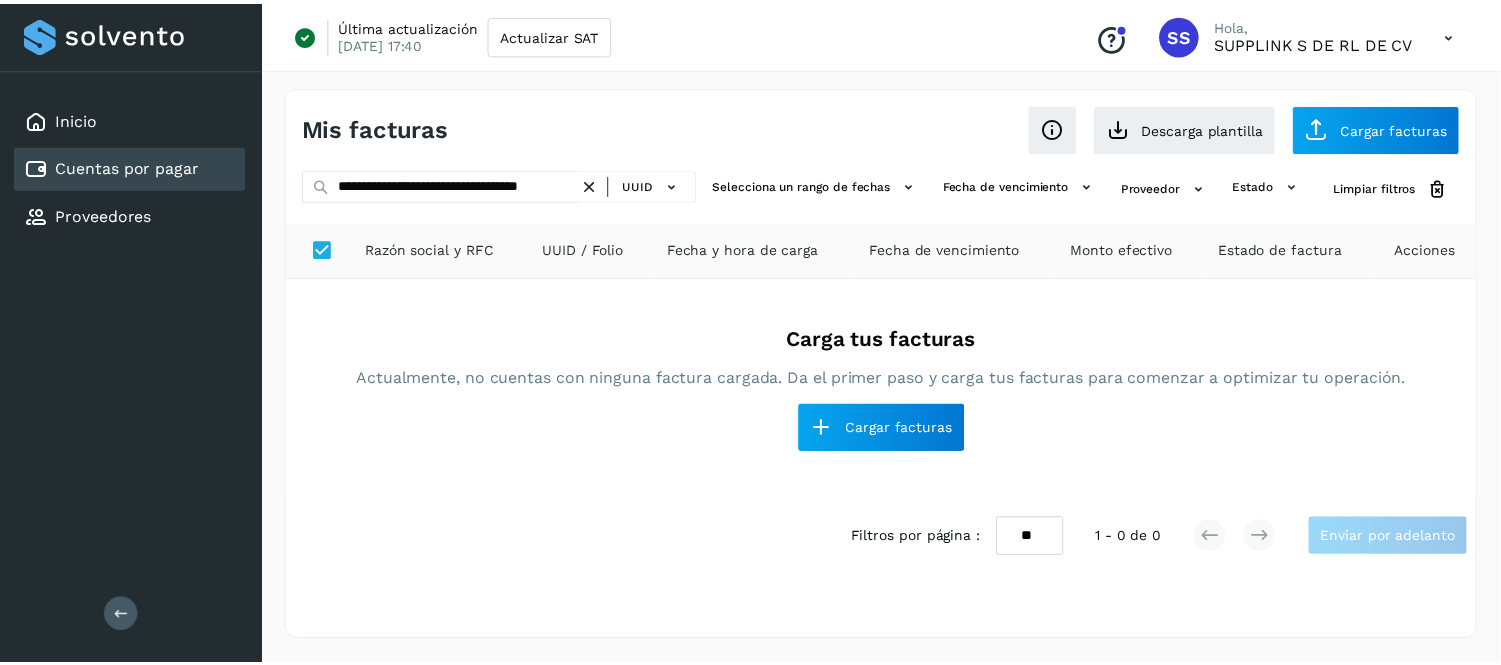 scroll, scrollTop: 0, scrollLeft: 0, axis: both 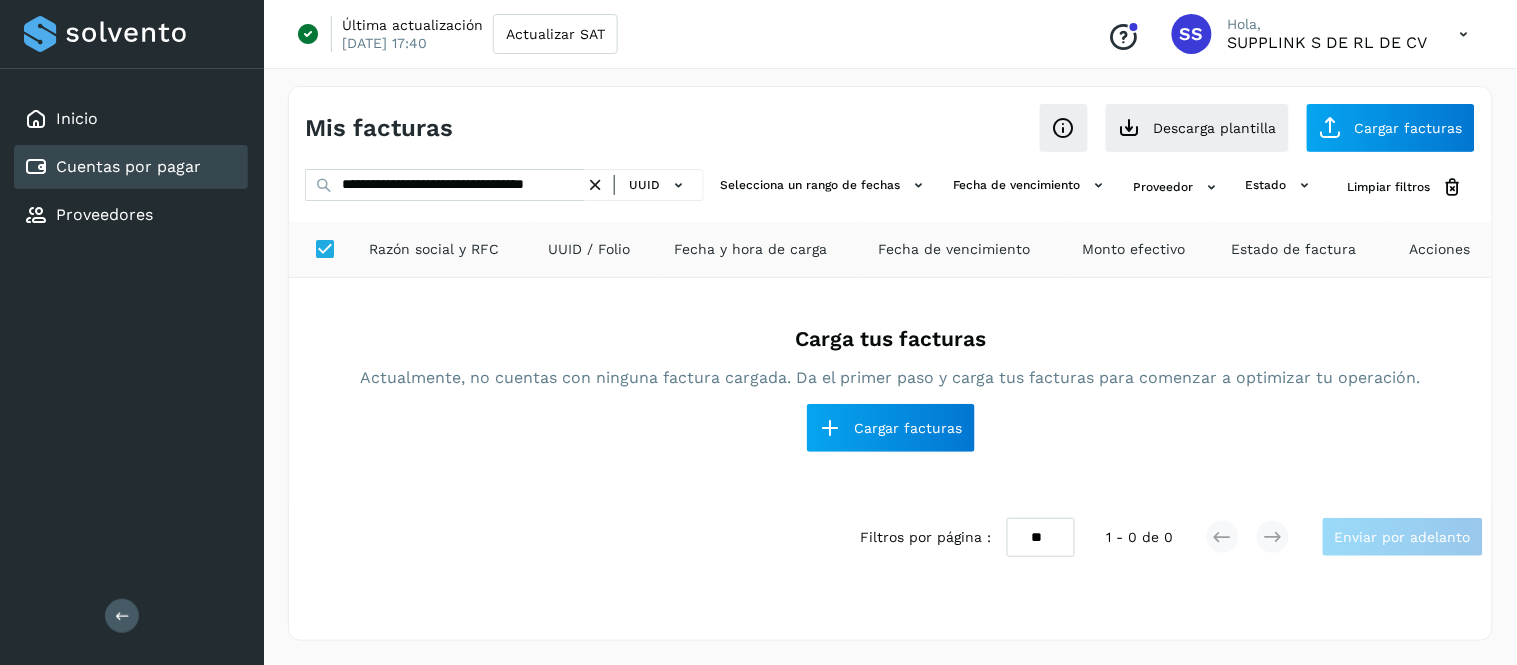 click at bounding box center (595, 185) 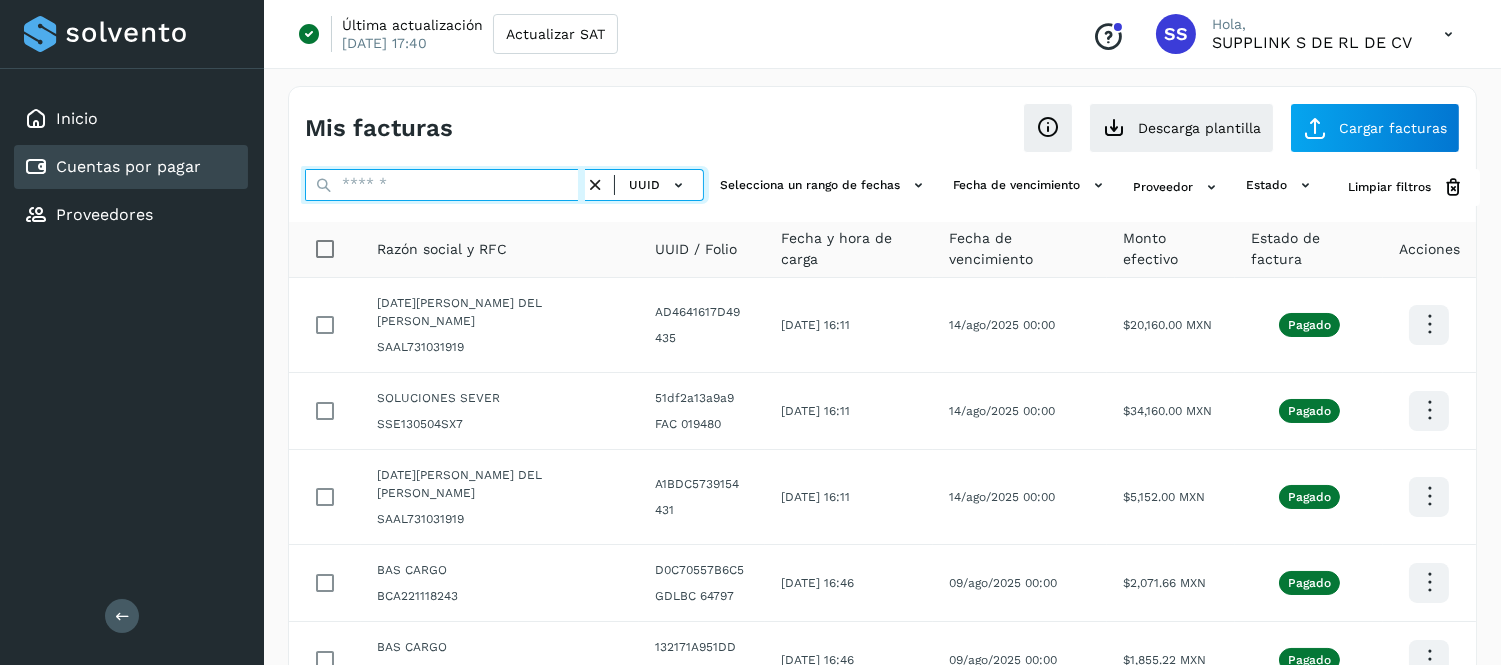 click at bounding box center (445, 185) 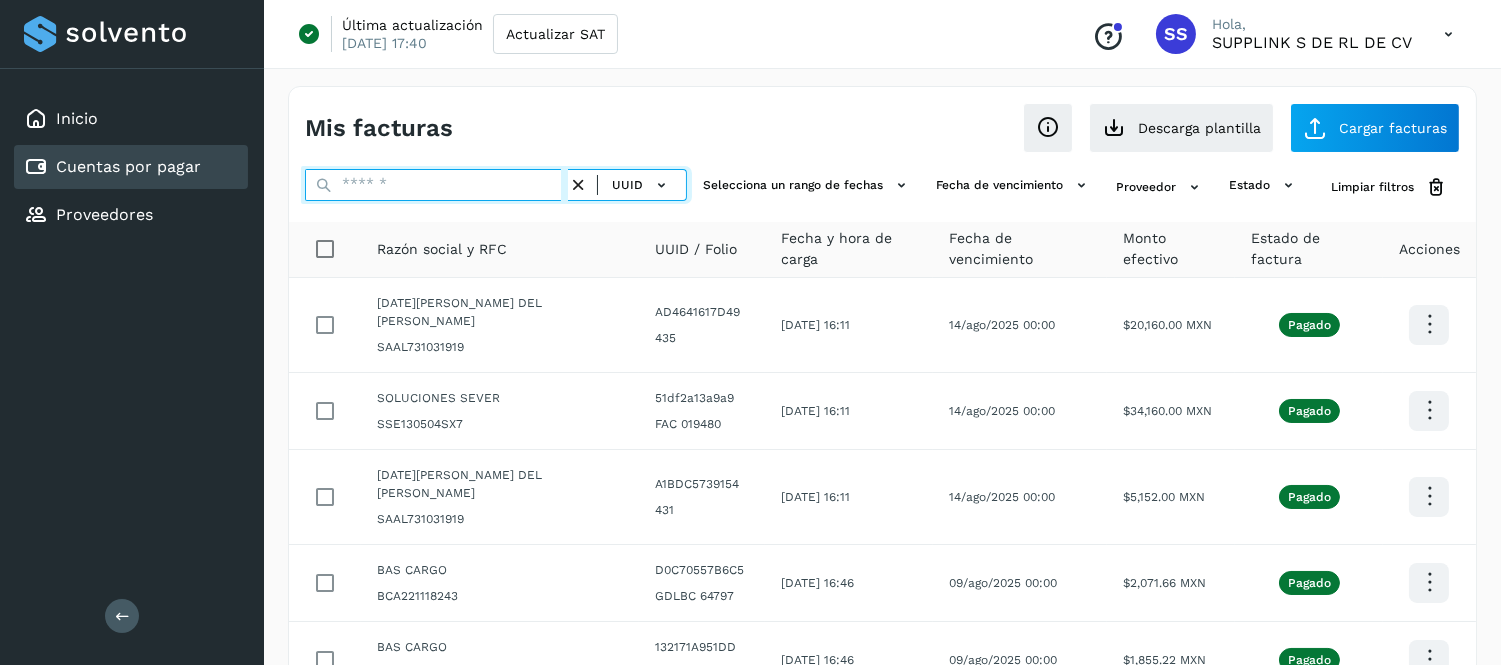paste on "**********" 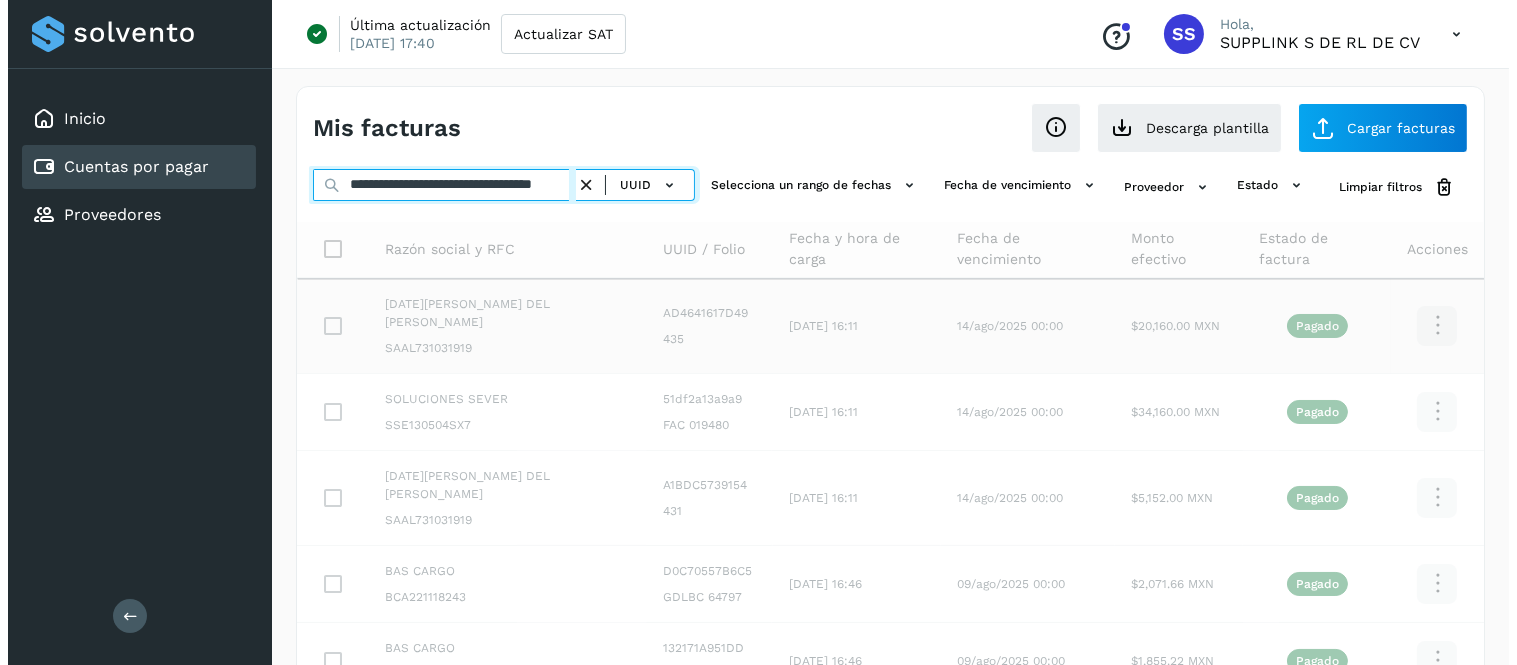 scroll, scrollTop: 0, scrollLeft: 58, axis: horizontal 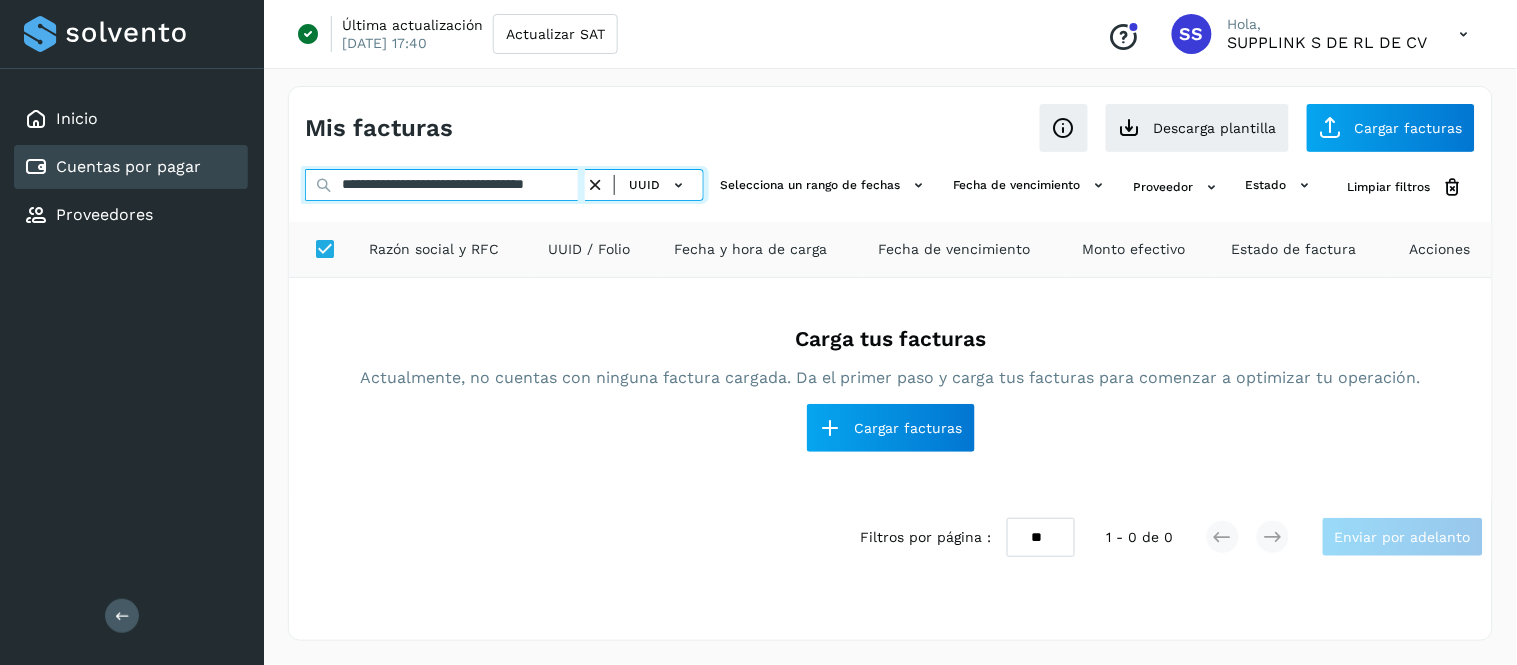 type on "**********" 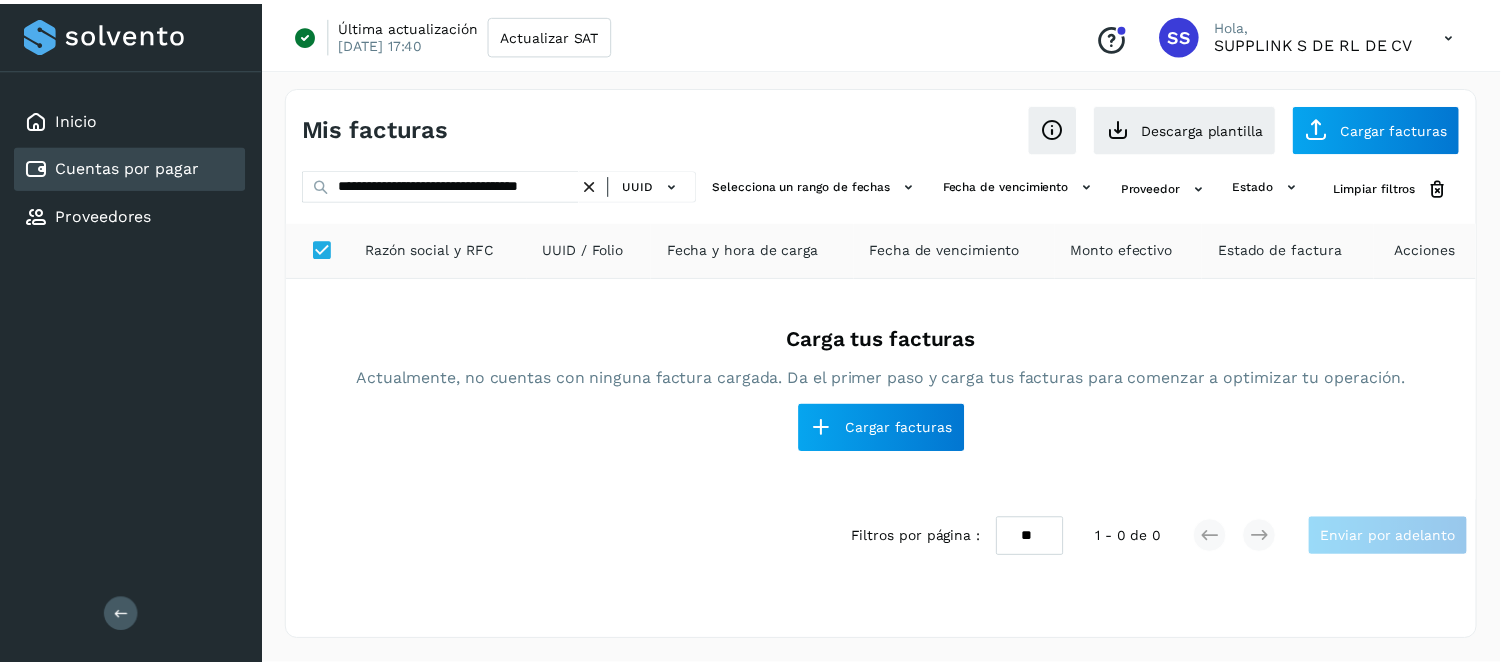 scroll, scrollTop: 0, scrollLeft: 0, axis: both 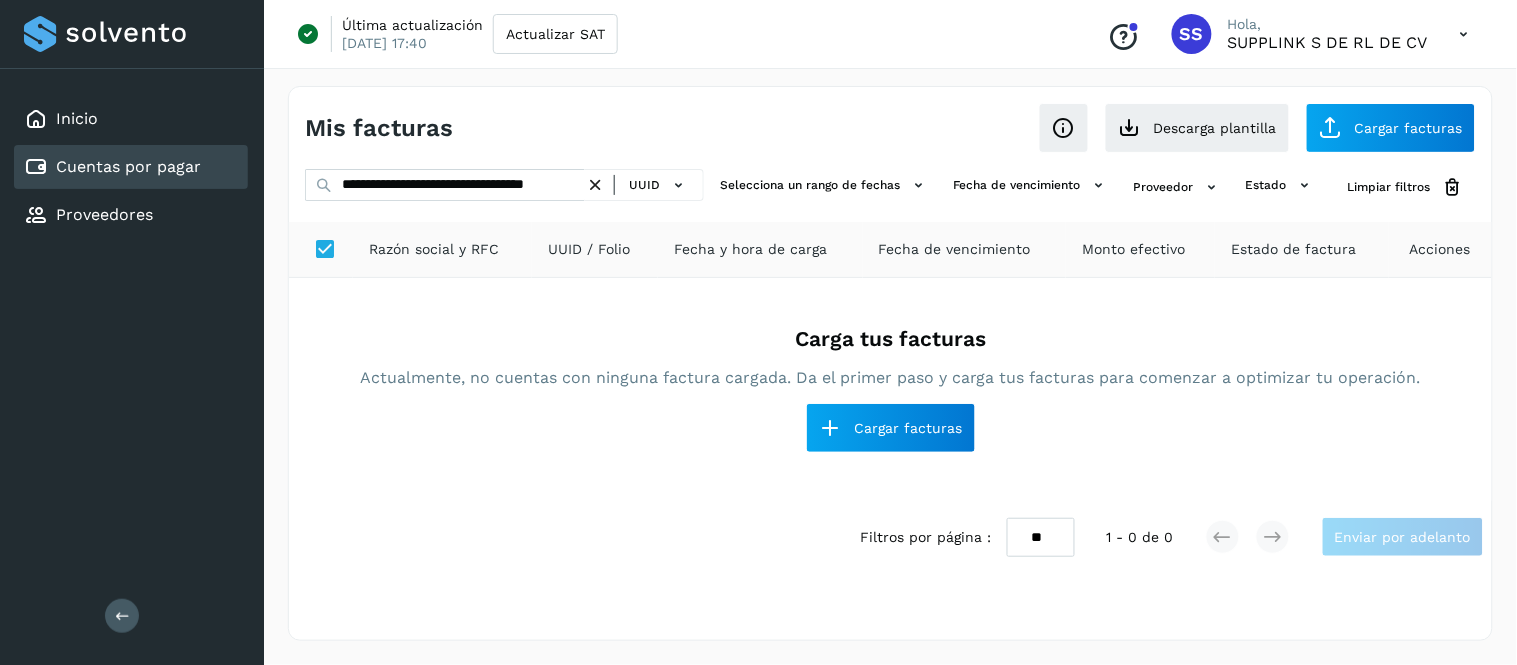 click at bounding box center [595, 185] 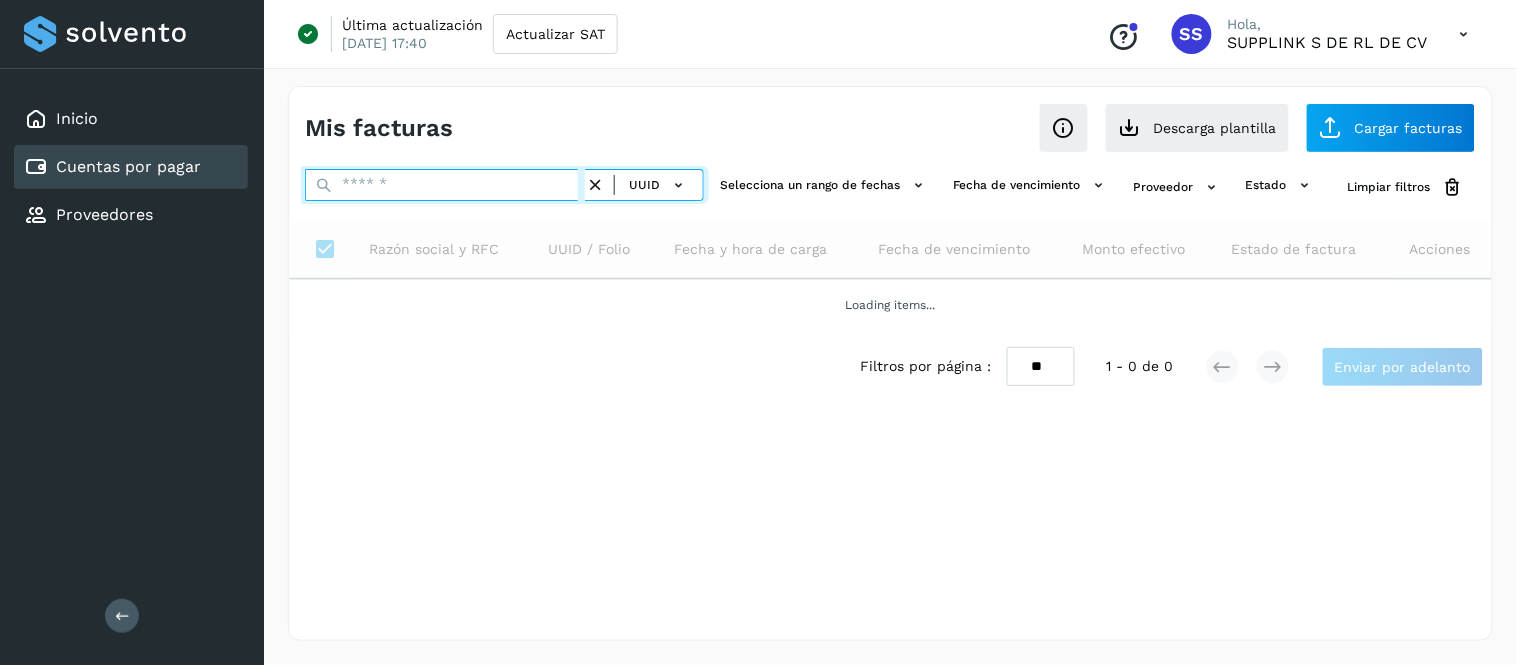 click at bounding box center [445, 185] 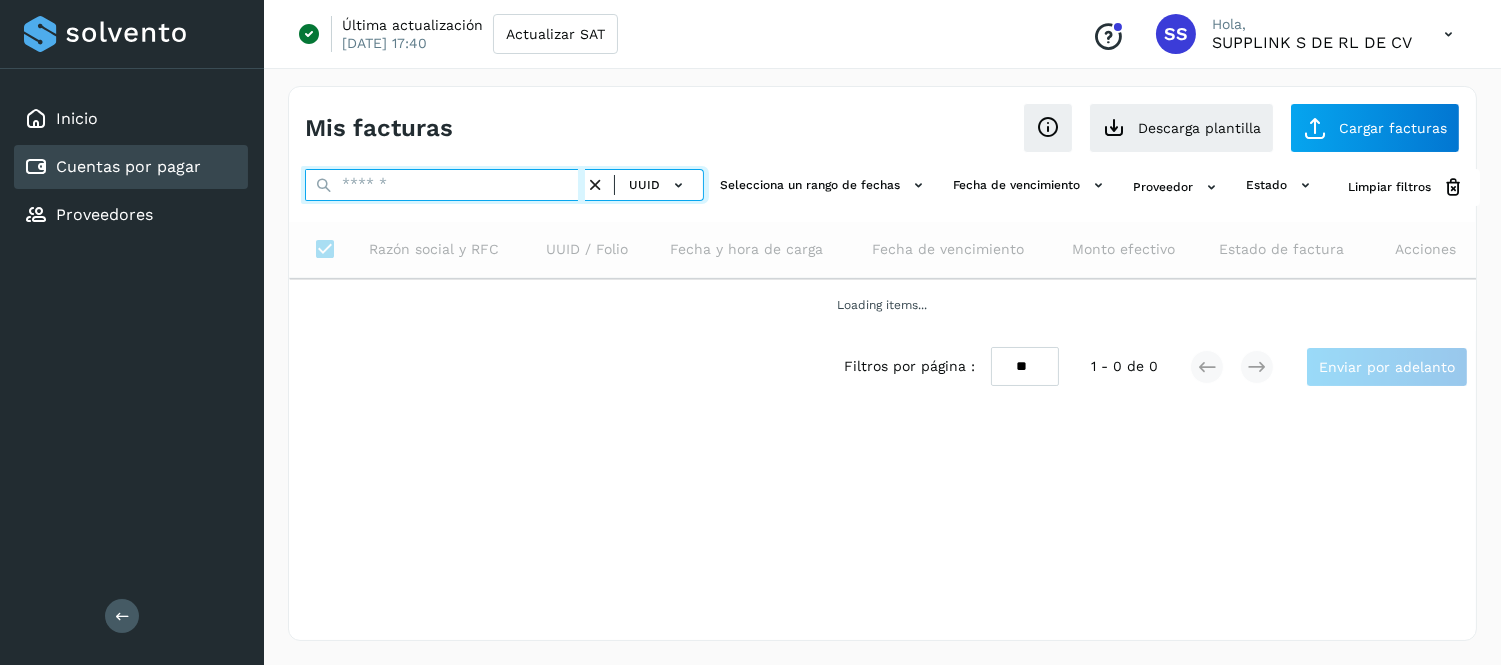 paste on "**********" 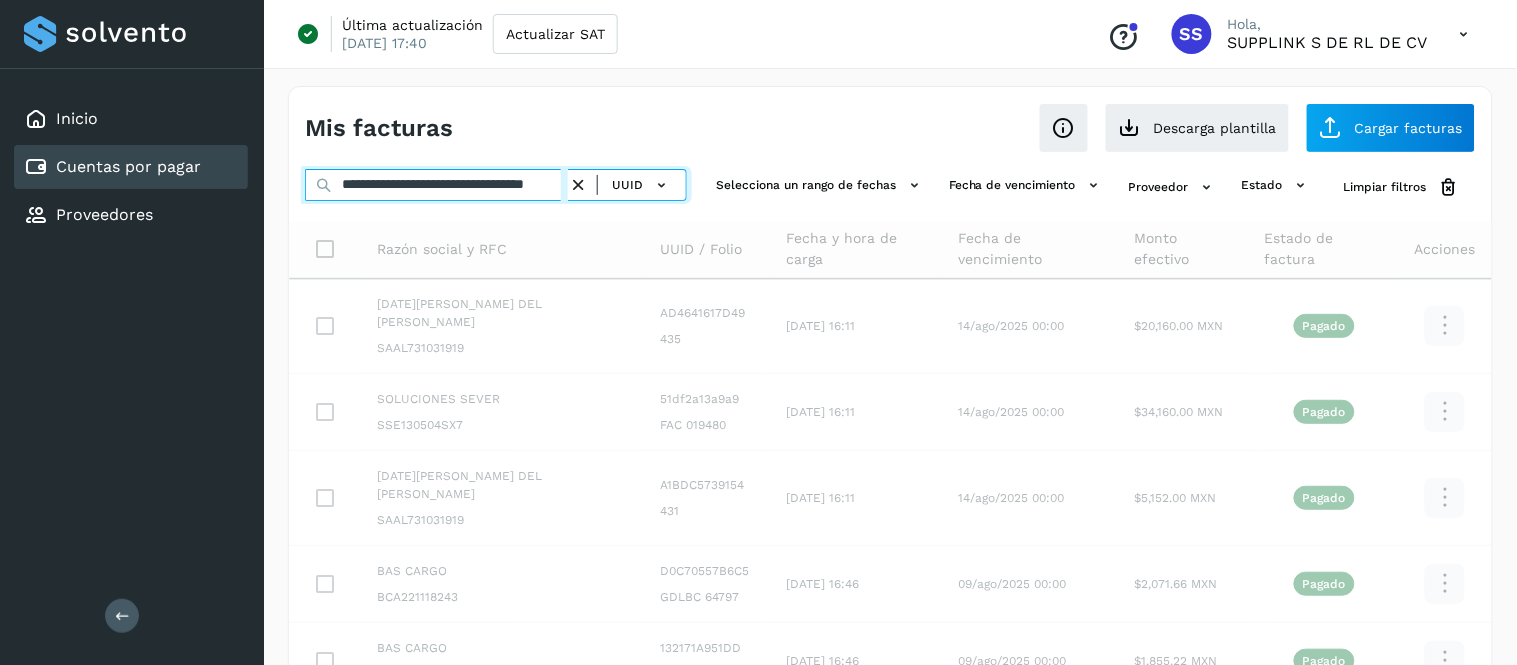 scroll, scrollTop: 0, scrollLeft: 65, axis: horizontal 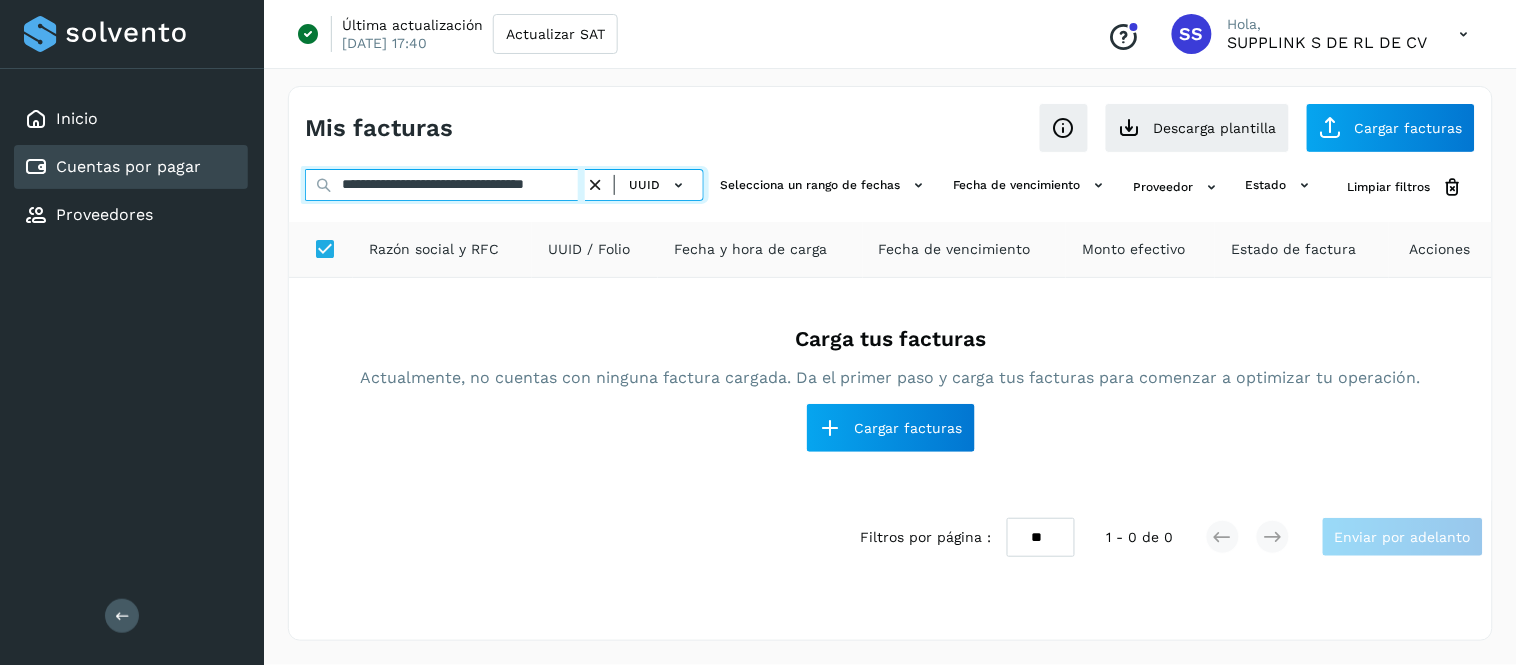 type on "**********" 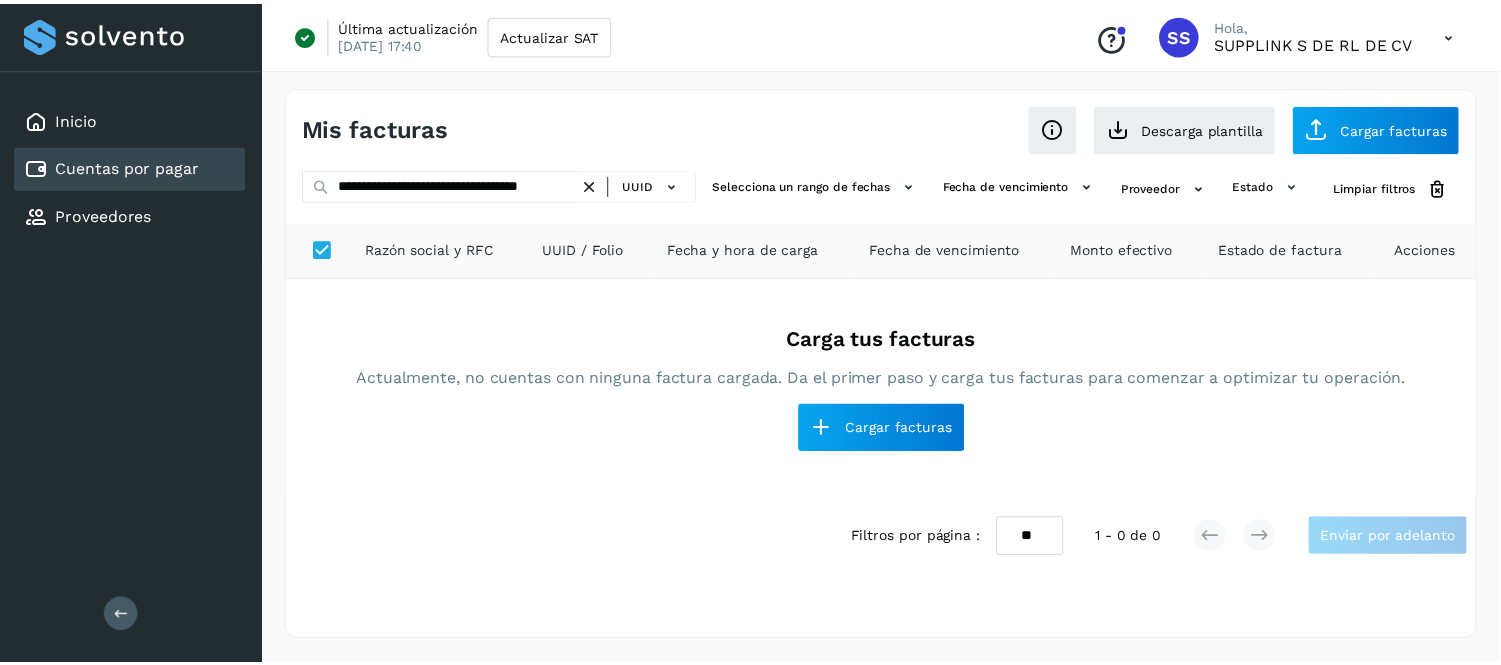 scroll, scrollTop: 0, scrollLeft: 0, axis: both 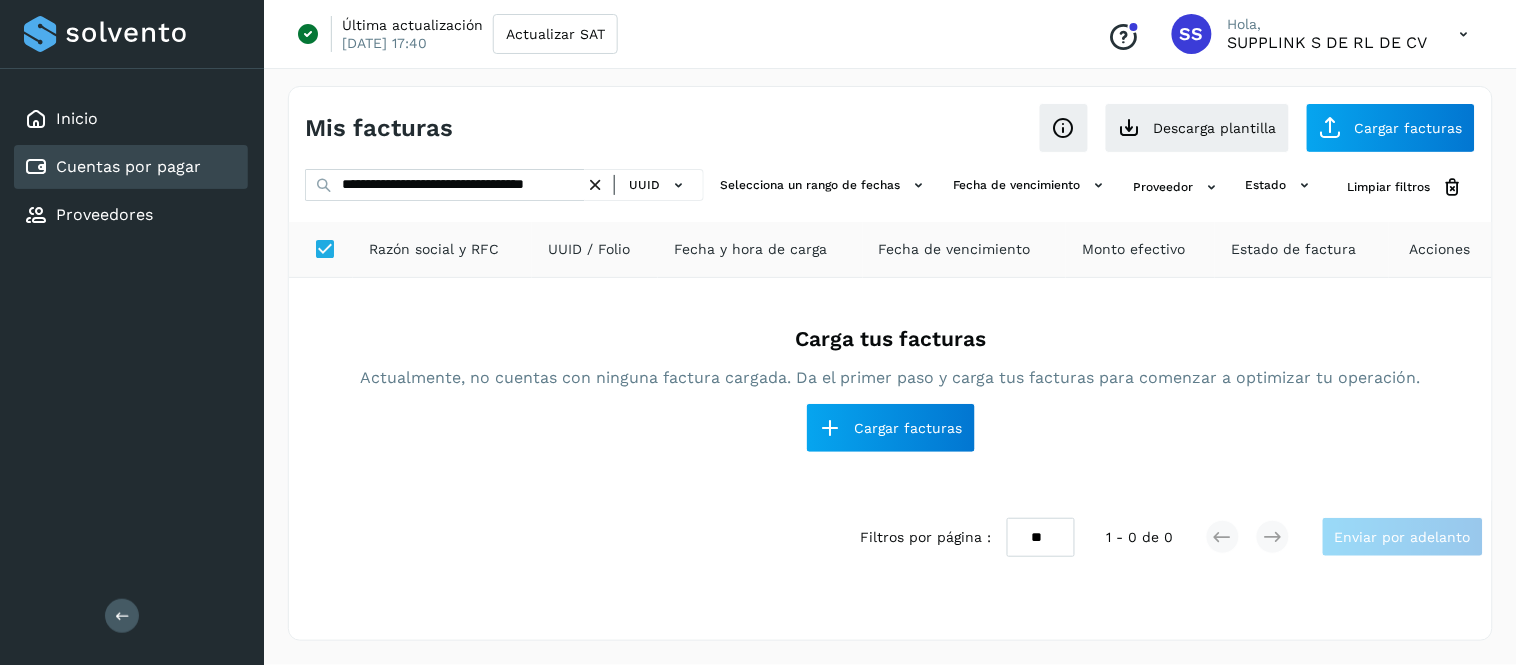 click at bounding box center [595, 185] 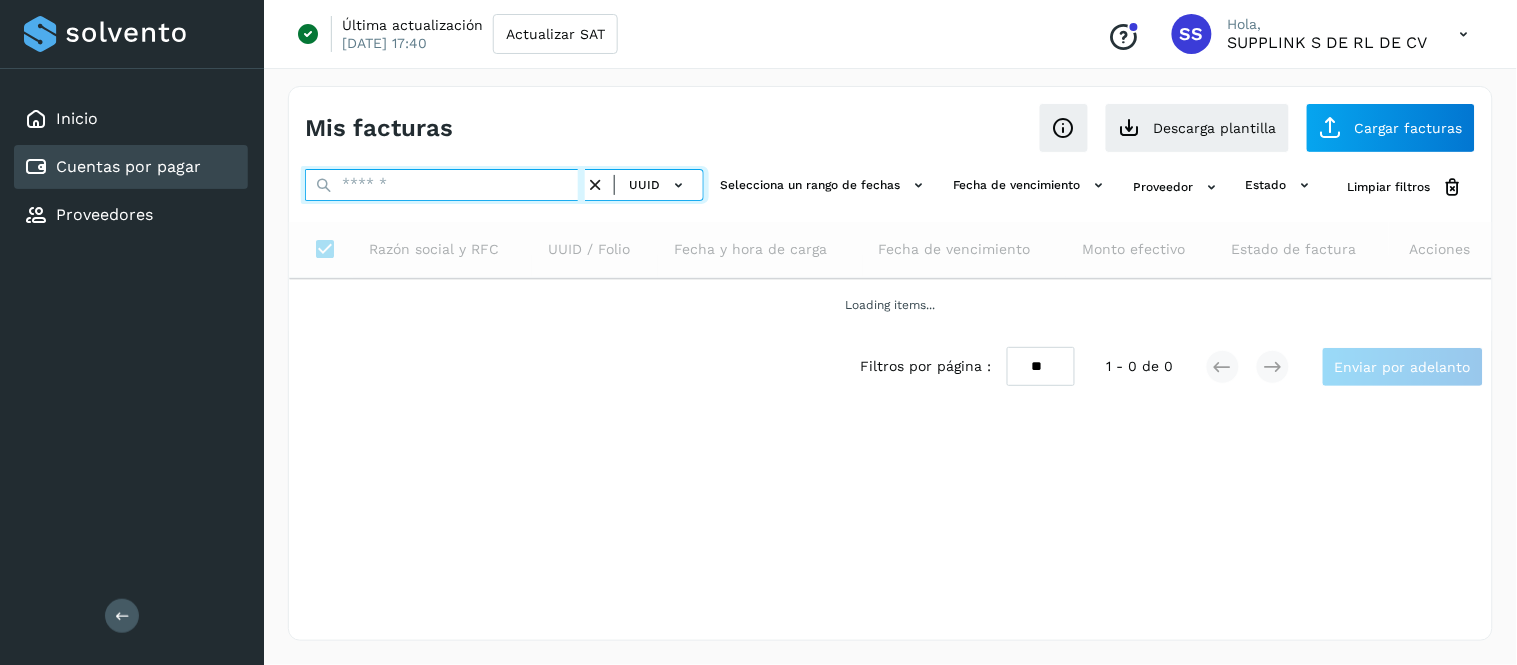 click at bounding box center (445, 185) 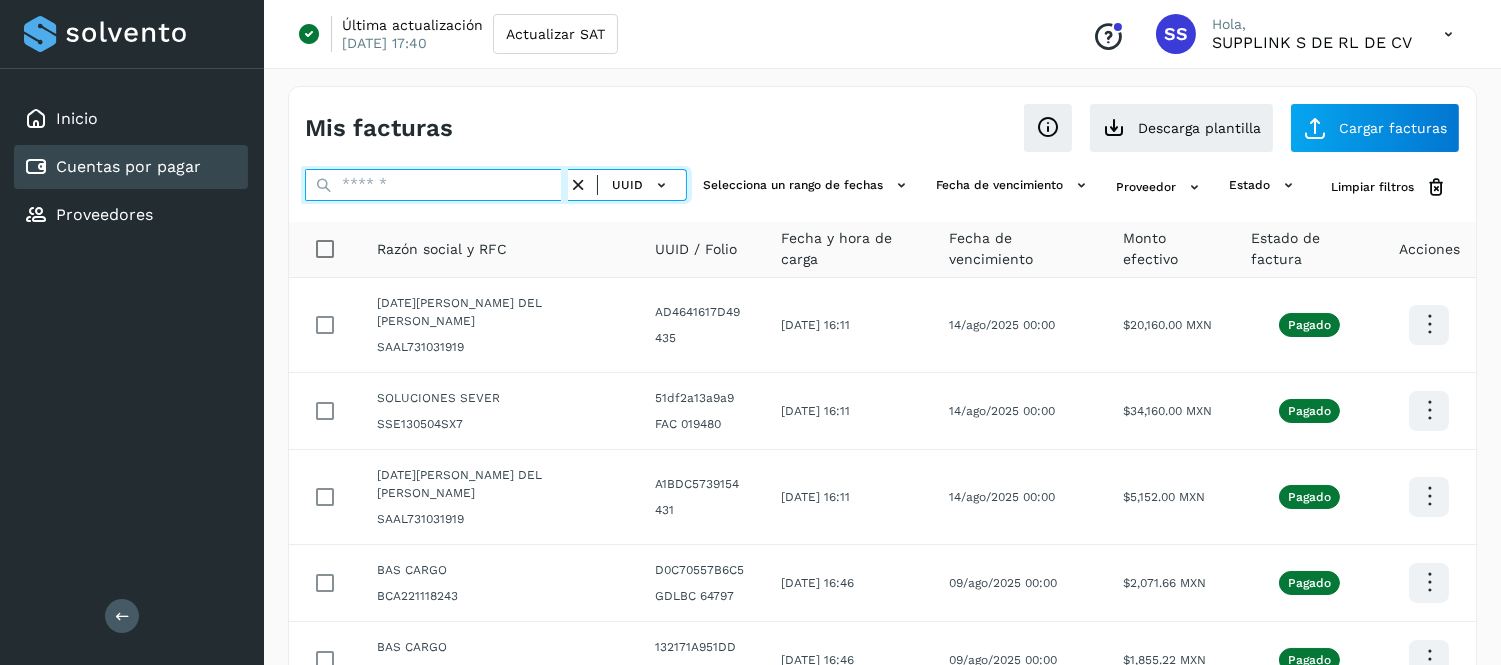 paste on "**********" 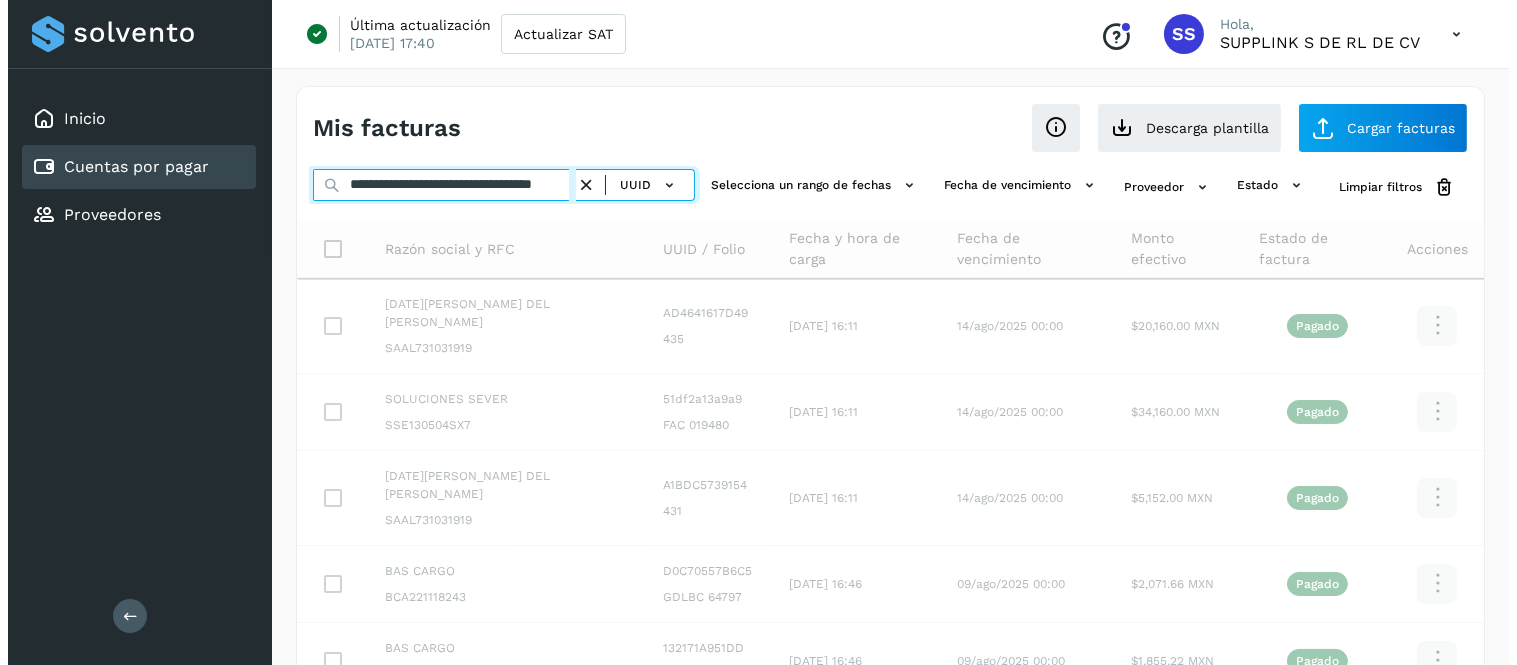 scroll, scrollTop: 0, scrollLeft: 51, axis: horizontal 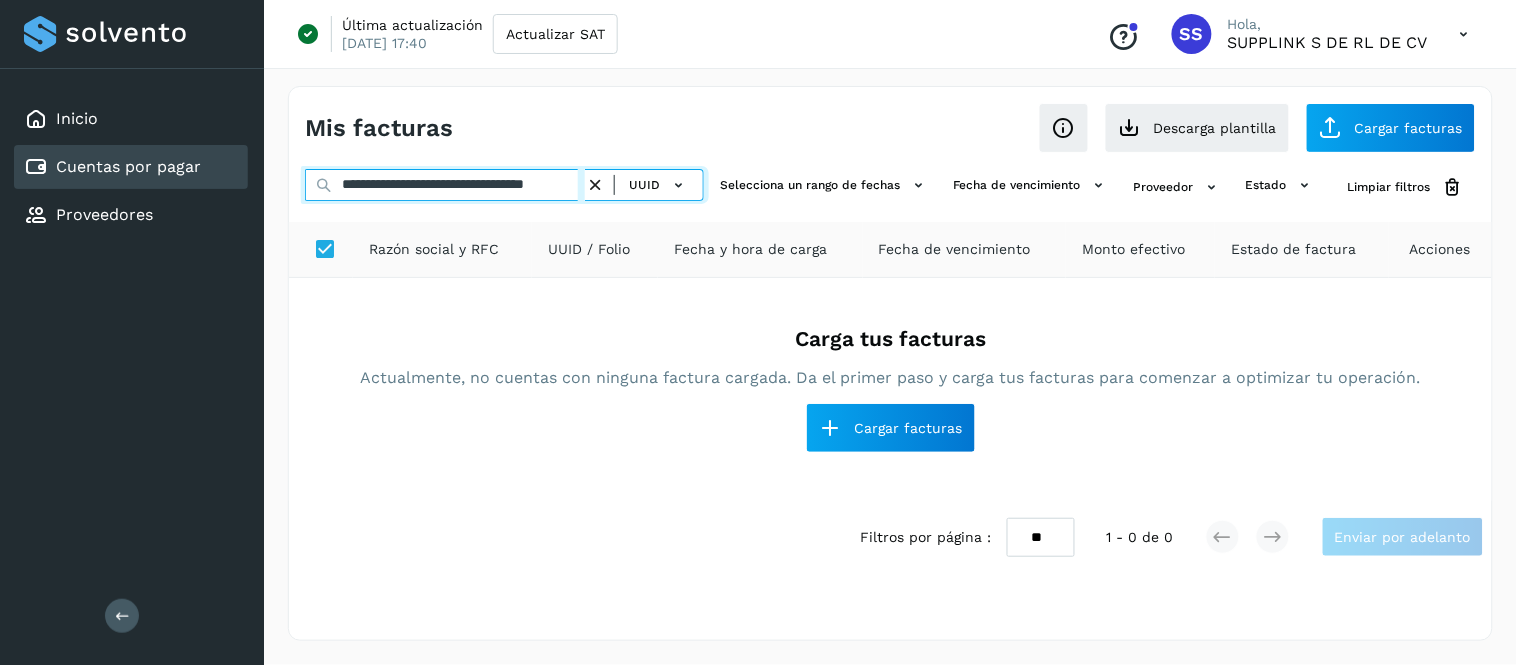 type on "**********" 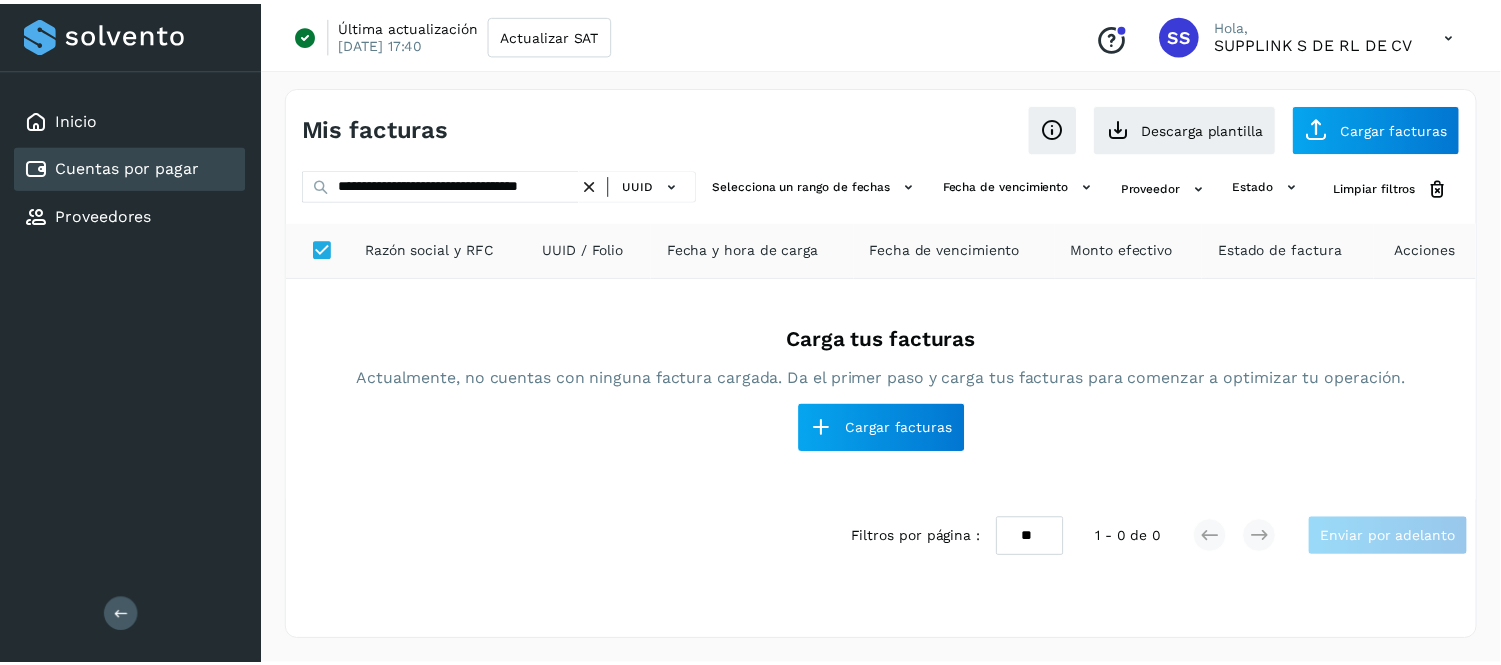 scroll, scrollTop: 0, scrollLeft: 0, axis: both 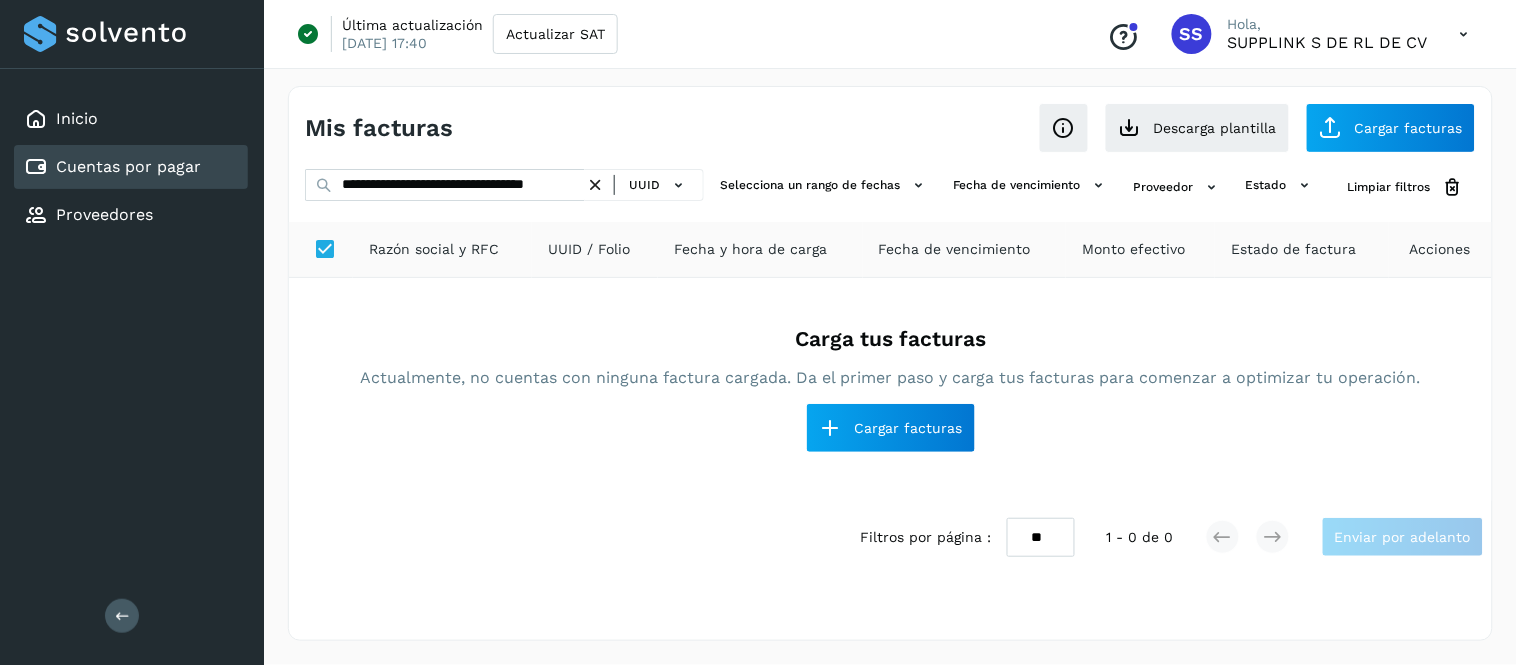 click at bounding box center [595, 185] 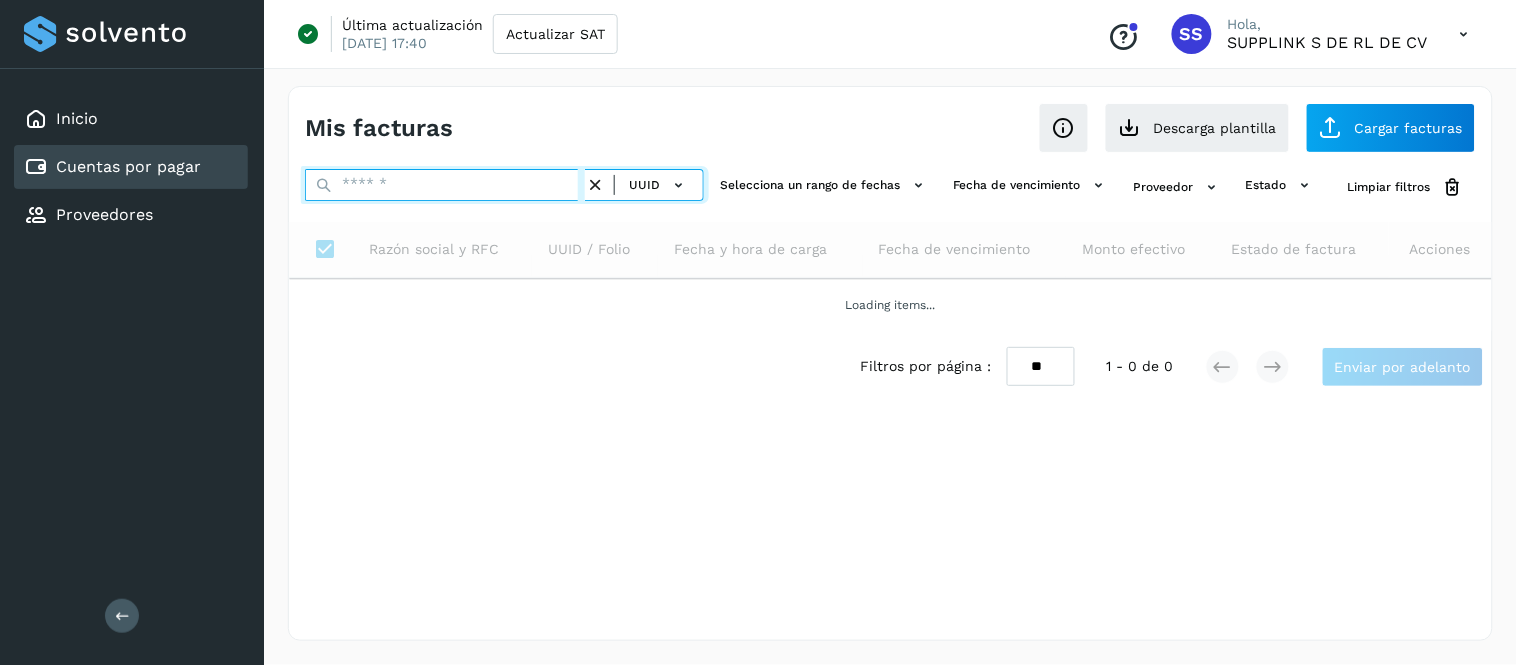 click at bounding box center [445, 185] 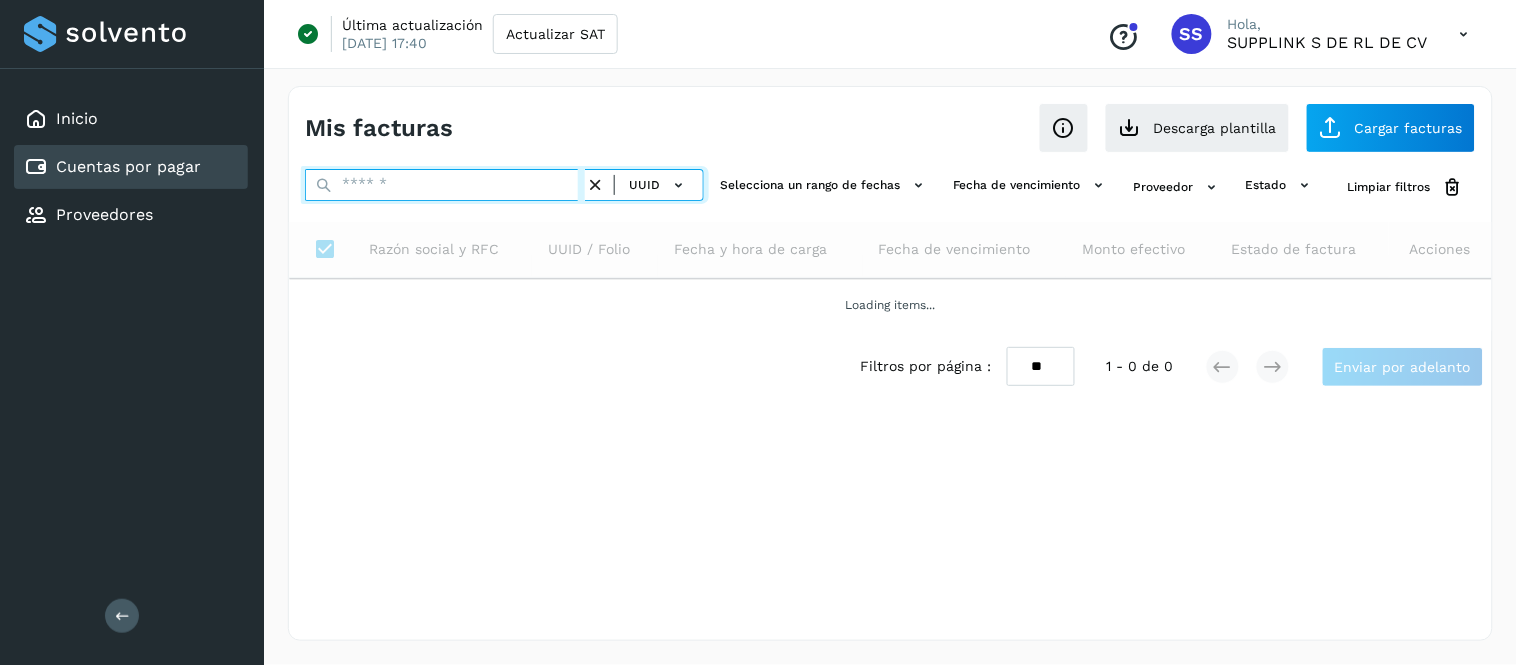 paste on "**********" 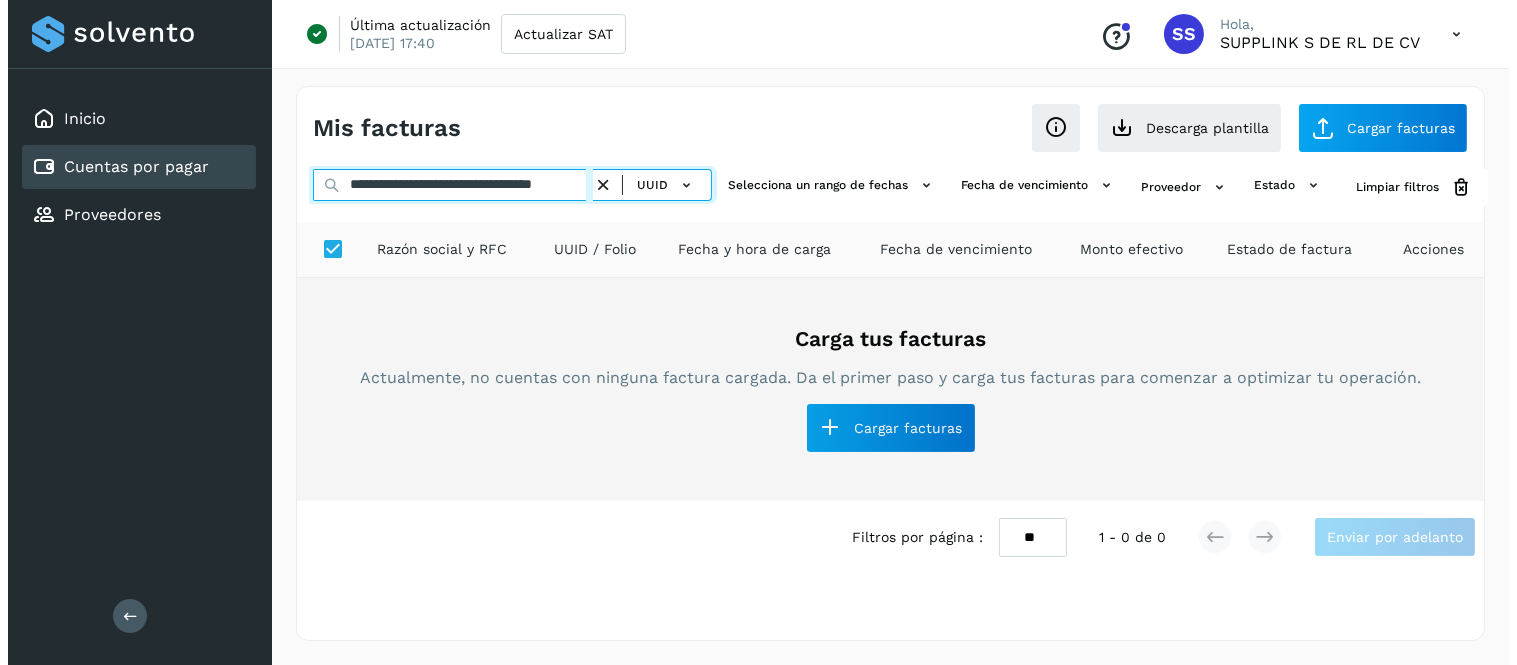 scroll, scrollTop: 0, scrollLeft: 46, axis: horizontal 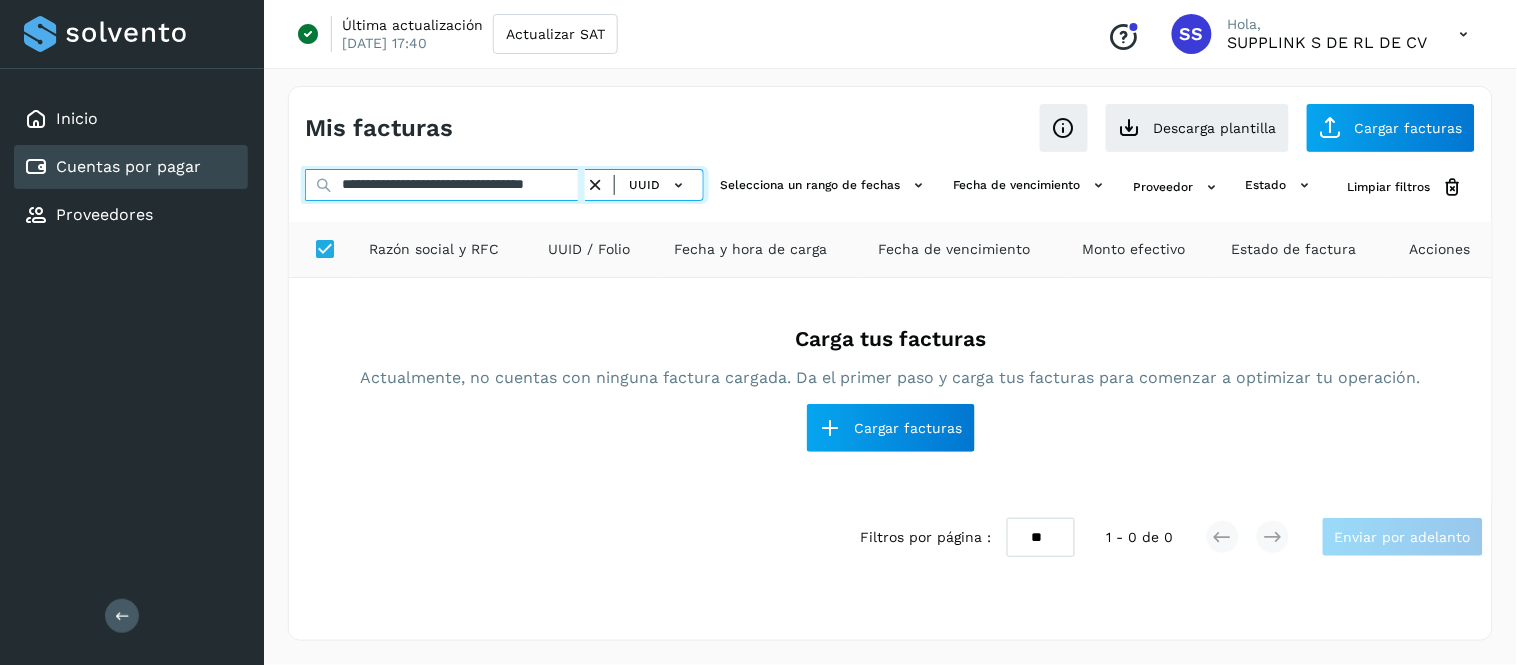 type on "**********" 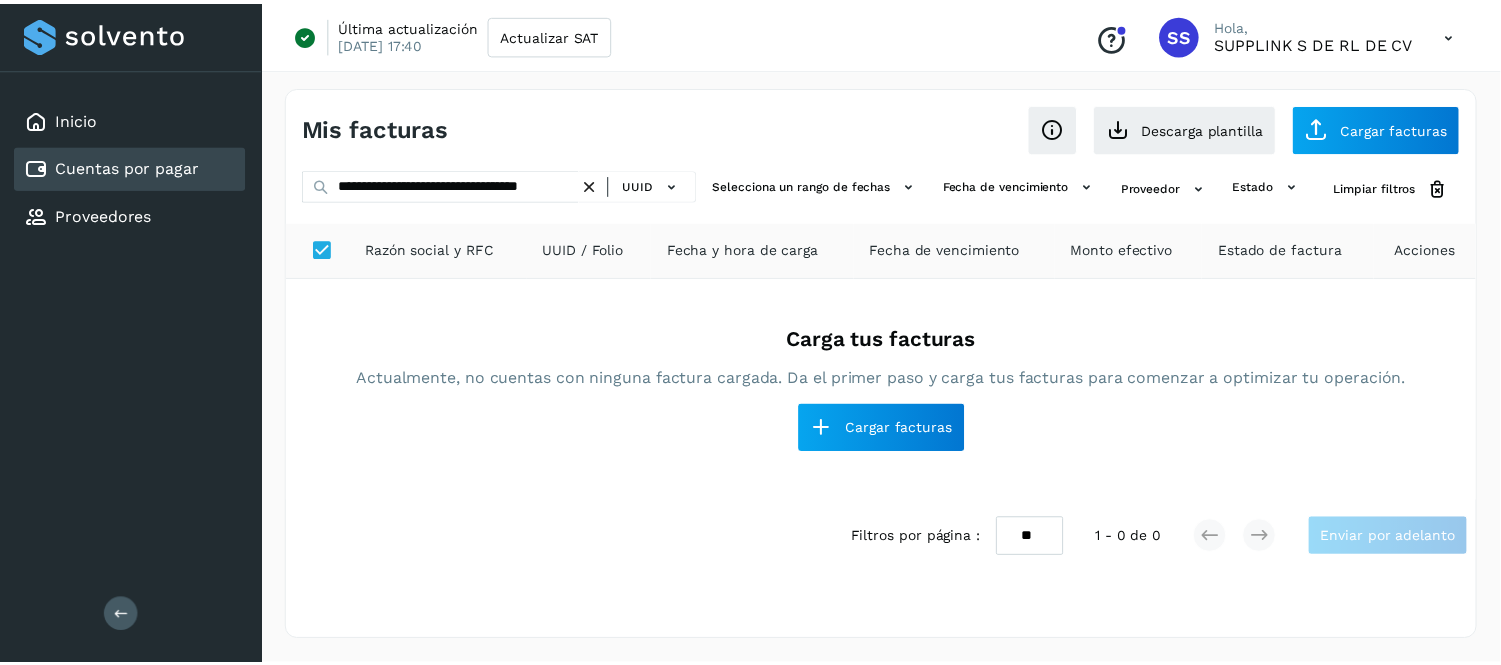 scroll, scrollTop: 0, scrollLeft: 0, axis: both 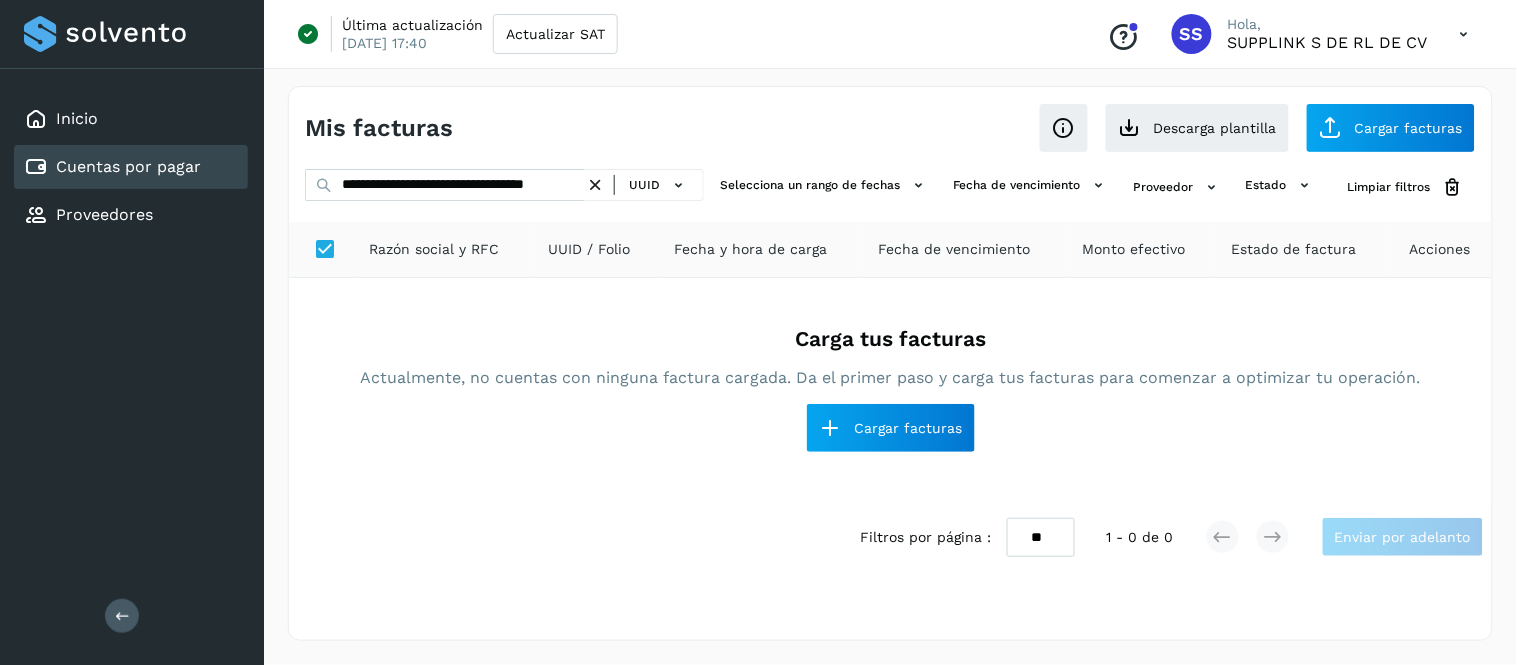 click at bounding box center (595, 185) 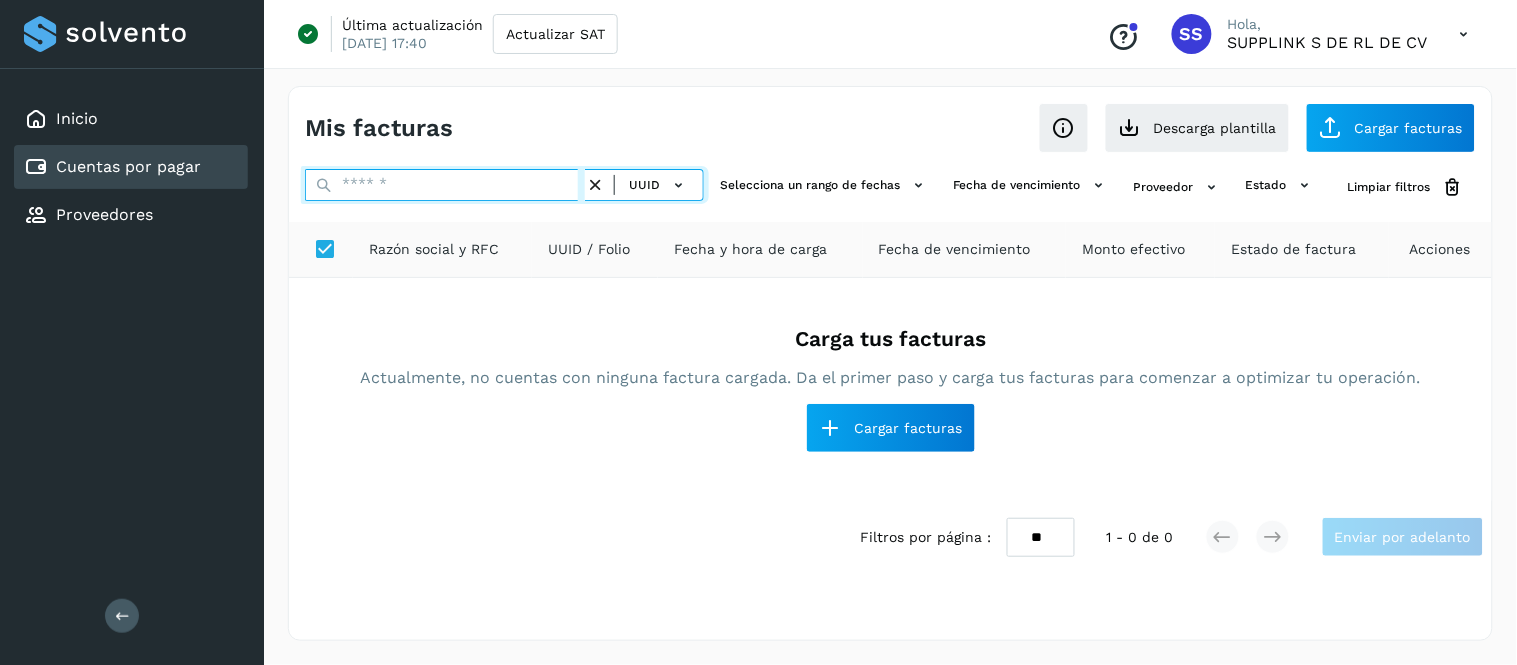 click at bounding box center [445, 185] 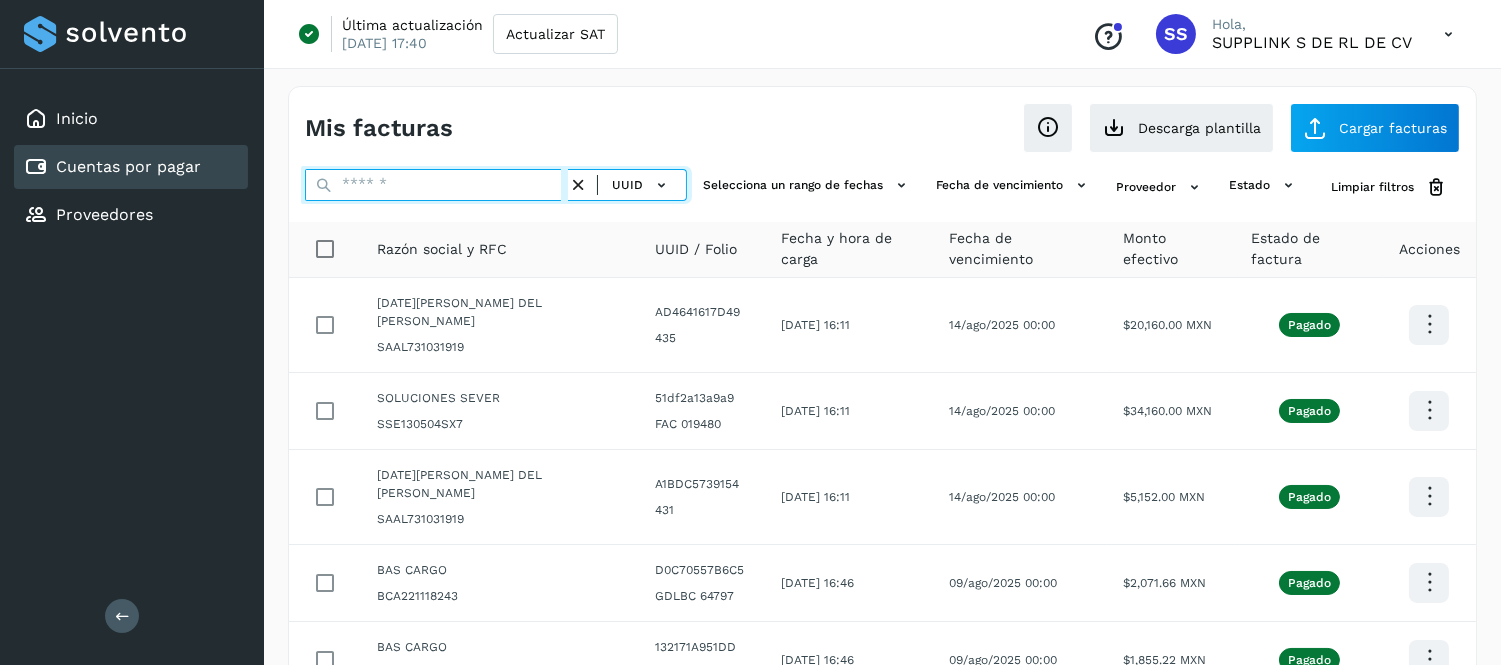 paste on "**********" 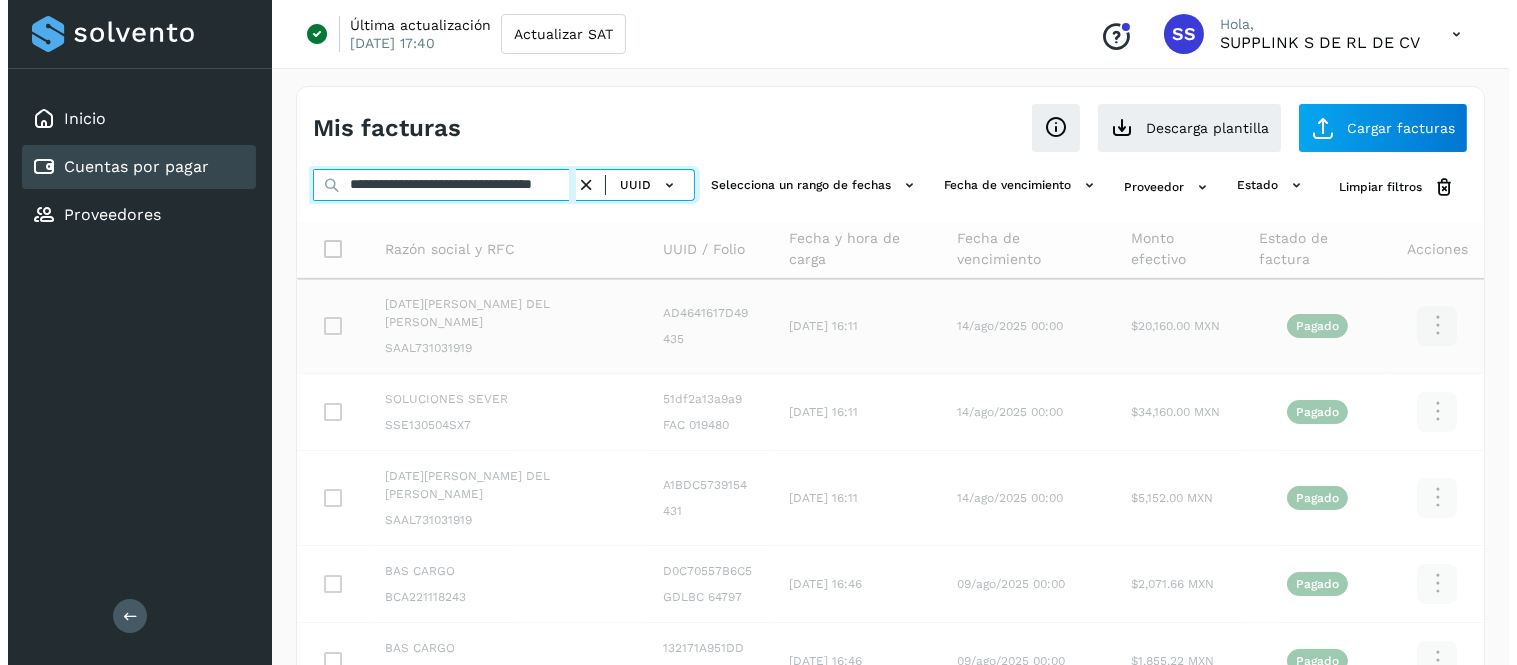 scroll, scrollTop: 0, scrollLeft: 61, axis: horizontal 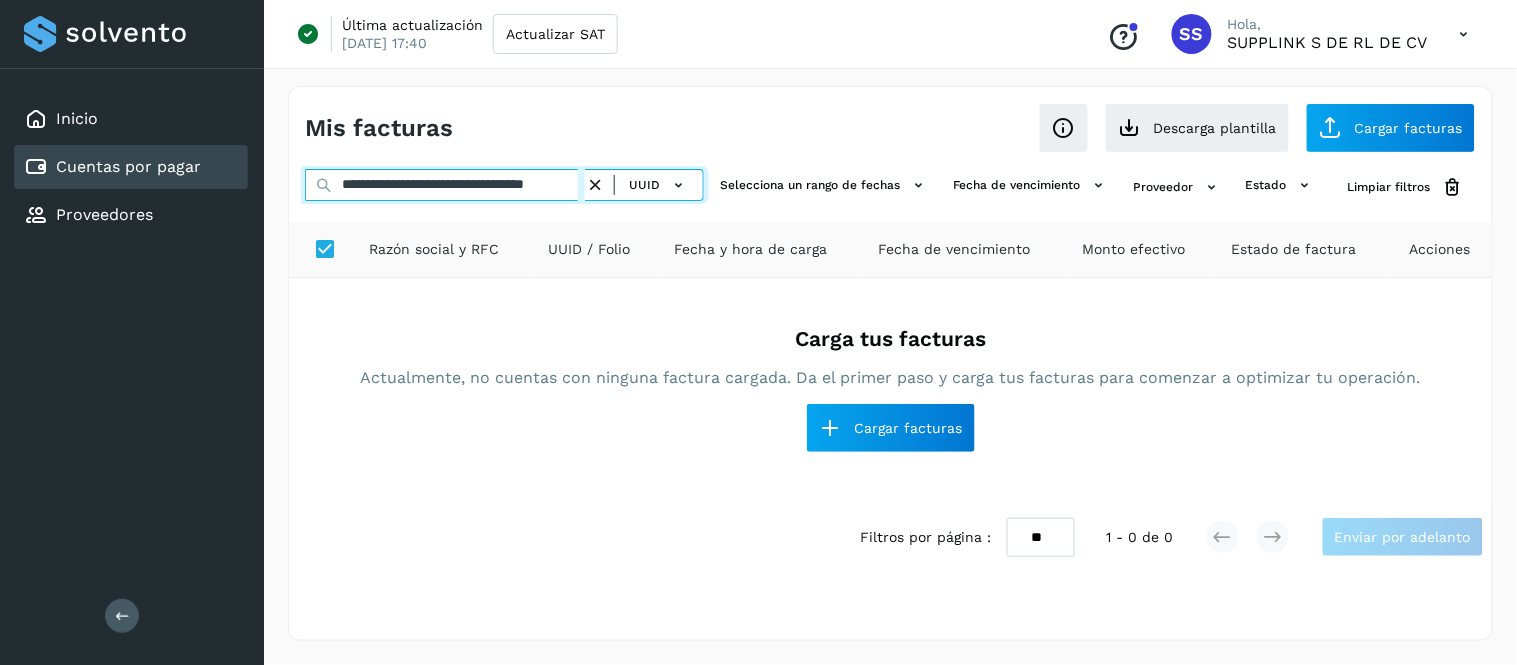 type on "**********" 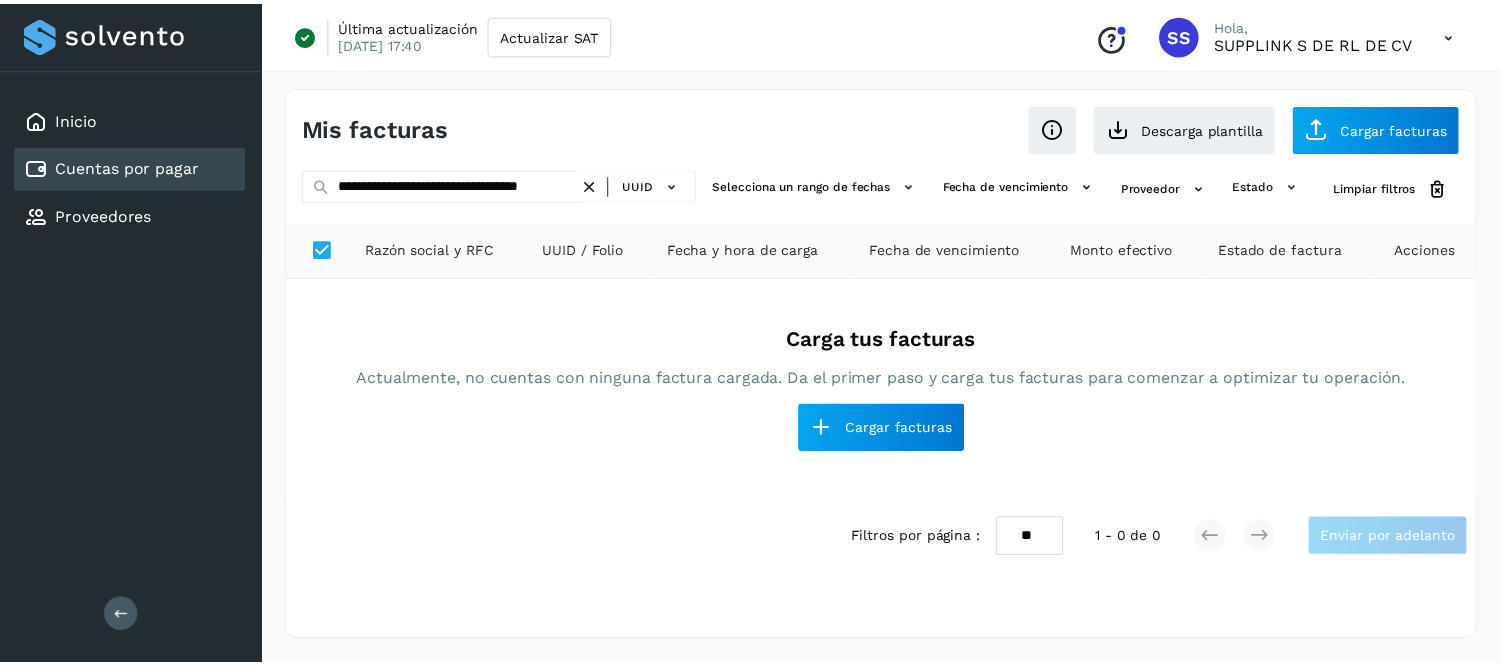 scroll, scrollTop: 0, scrollLeft: 0, axis: both 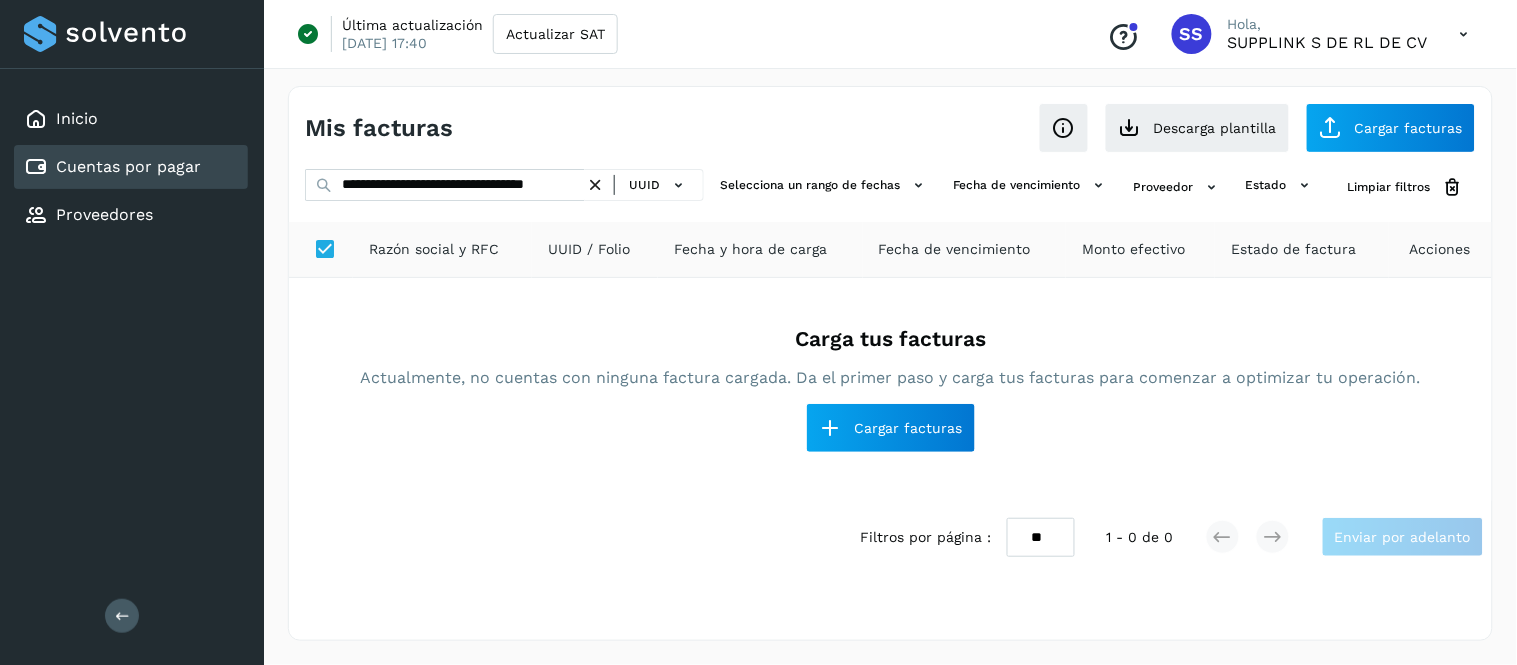 click at bounding box center [595, 185] 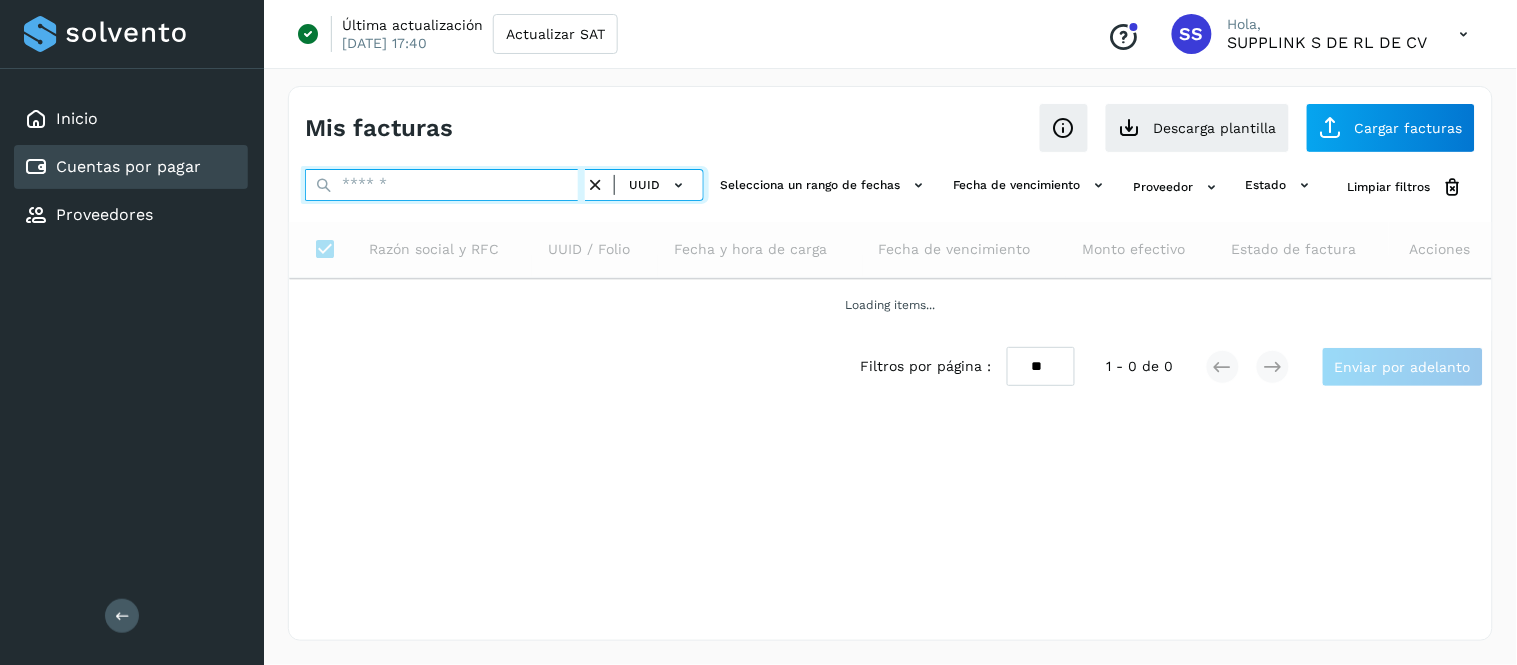 click at bounding box center [445, 185] 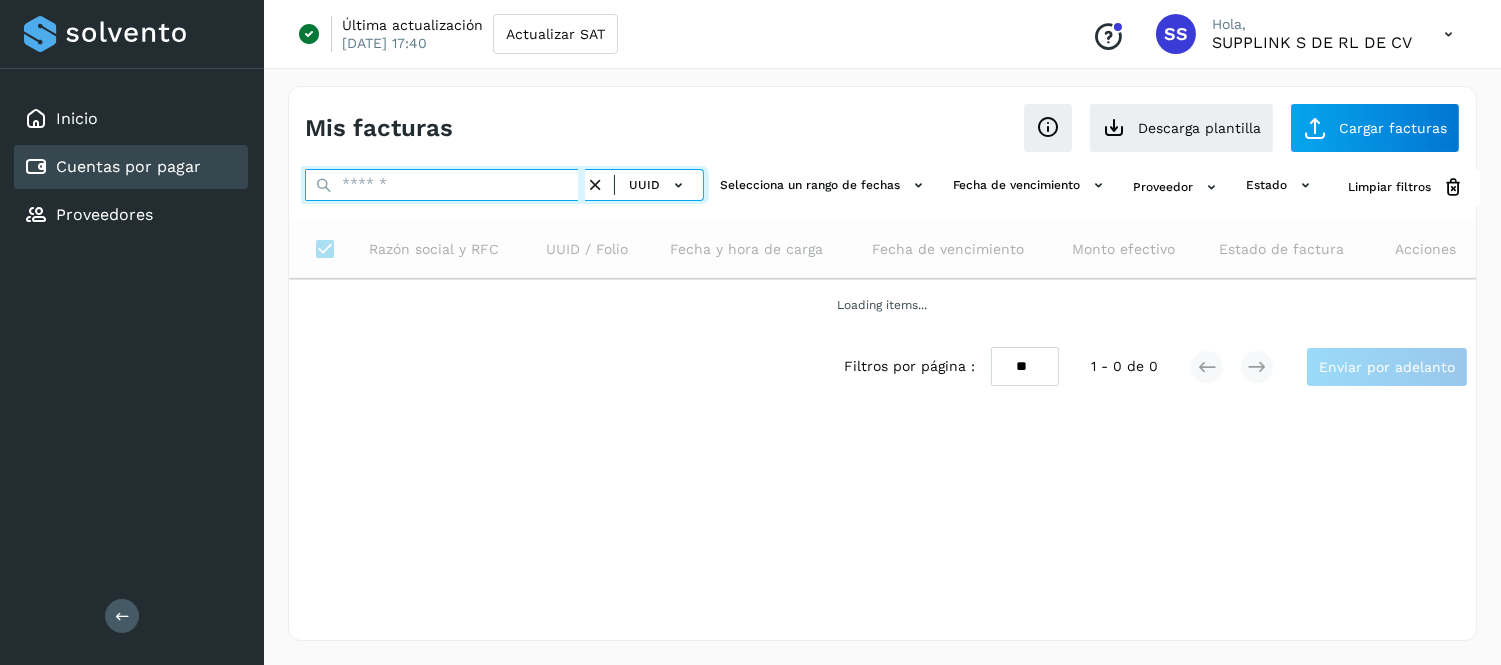 paste on "**********" 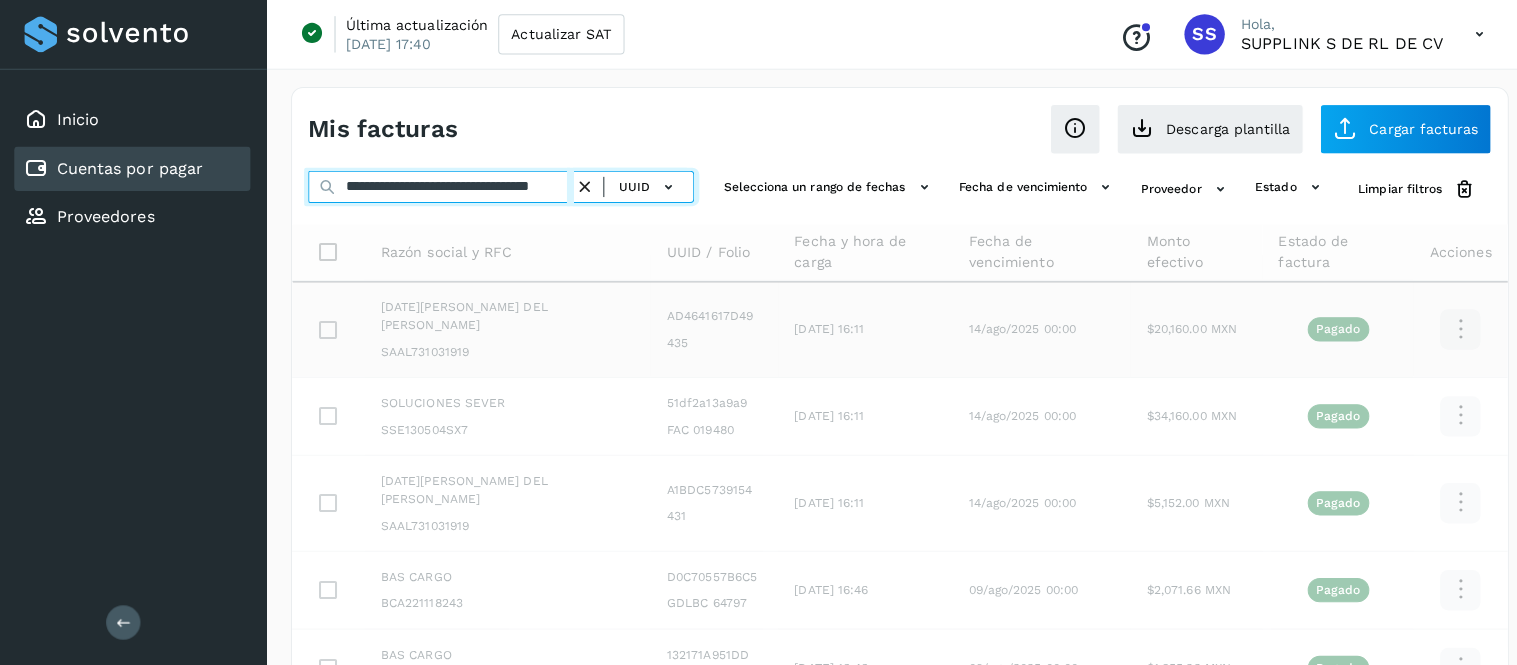 scroll, scrollTop: 0, scrollLeft: 71, axis: horizontal 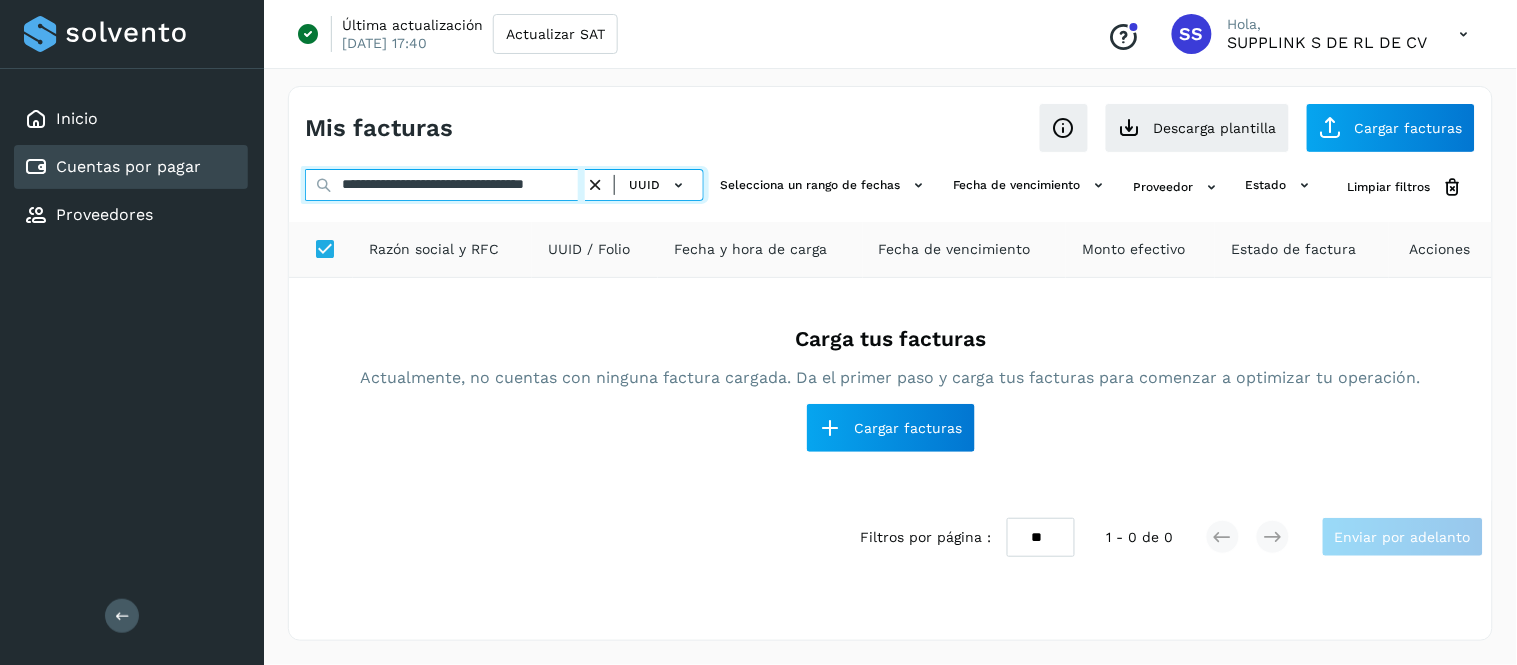 type on "**********" 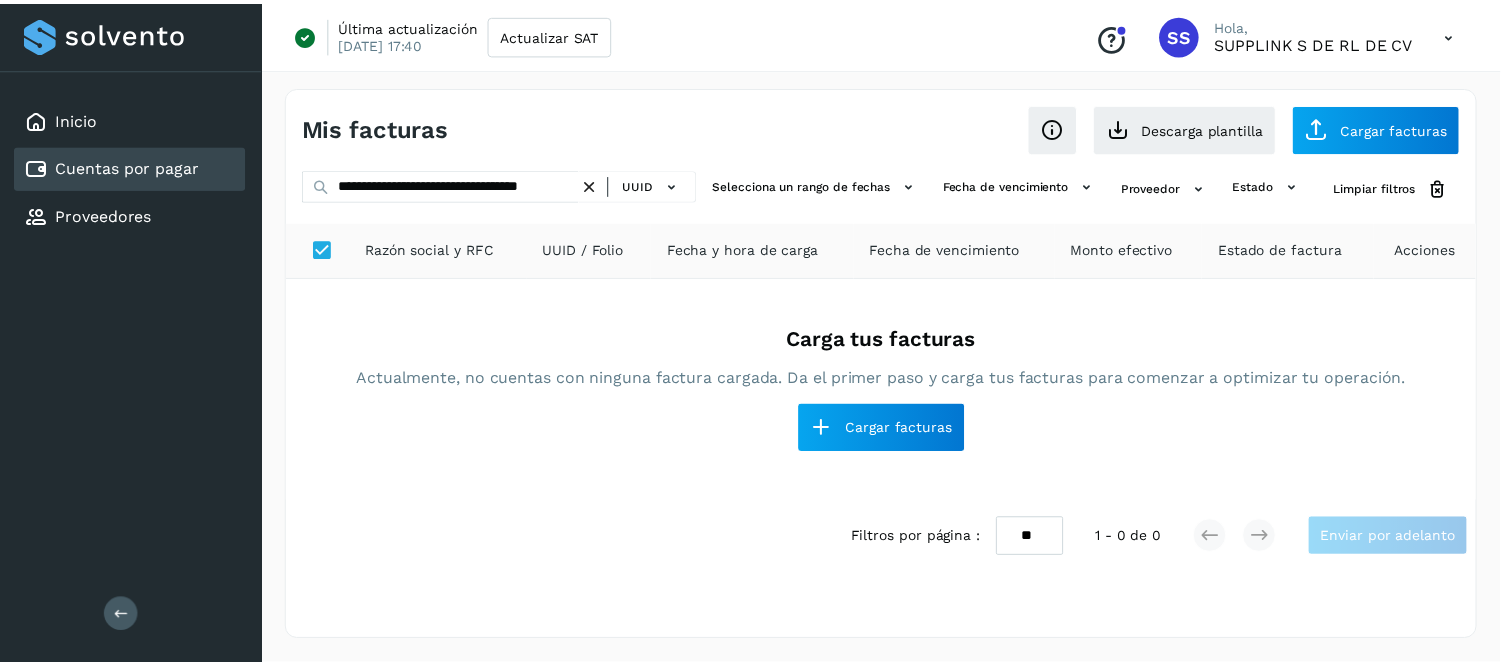scroll, scrollTop: 0, scrollLeft: 0, axis: both 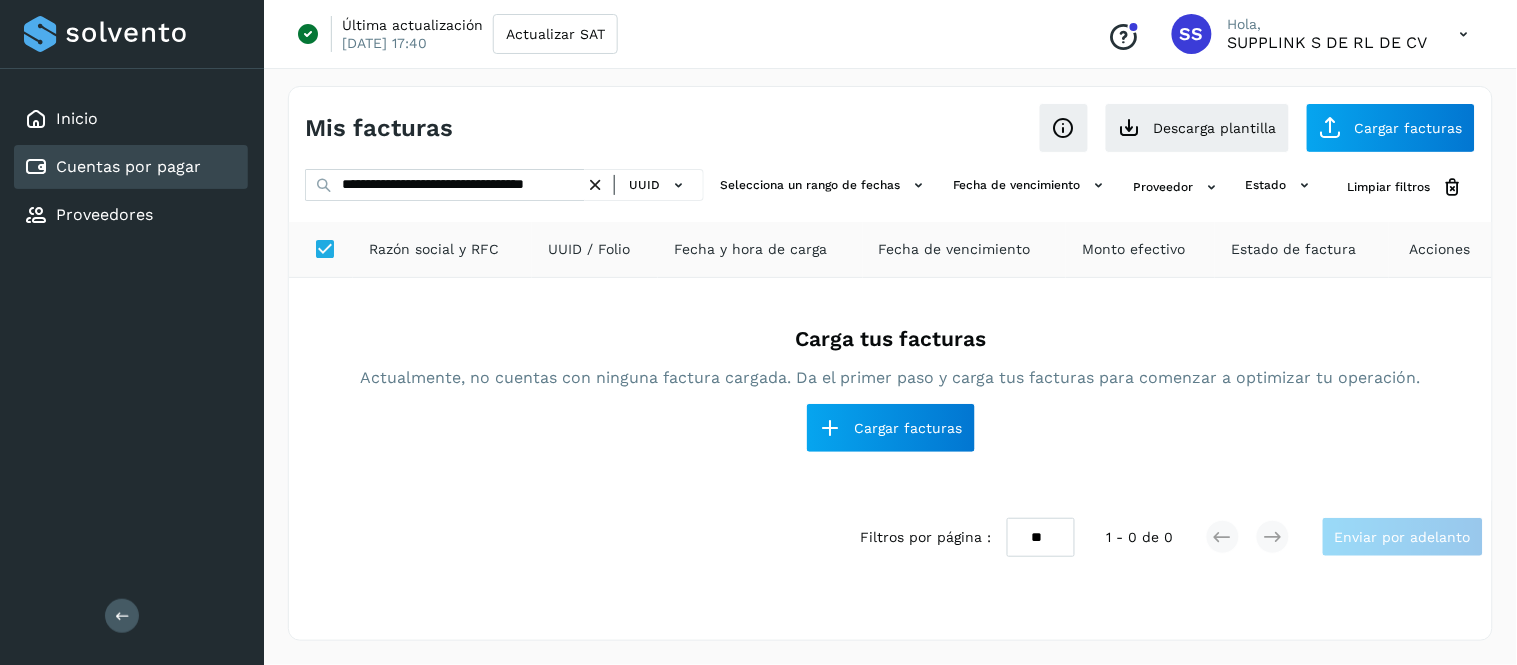 click at bounding box center [595, 185] 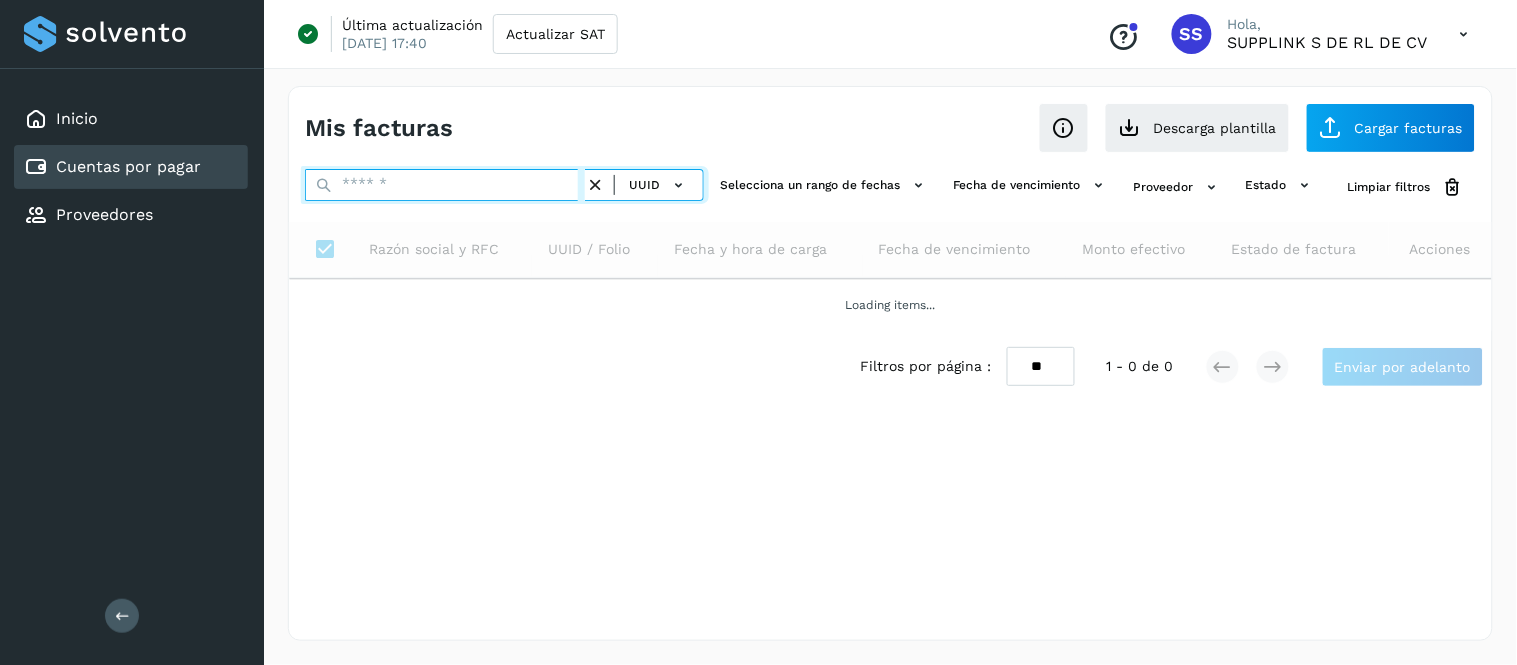 click at bounding box center [445, 185] 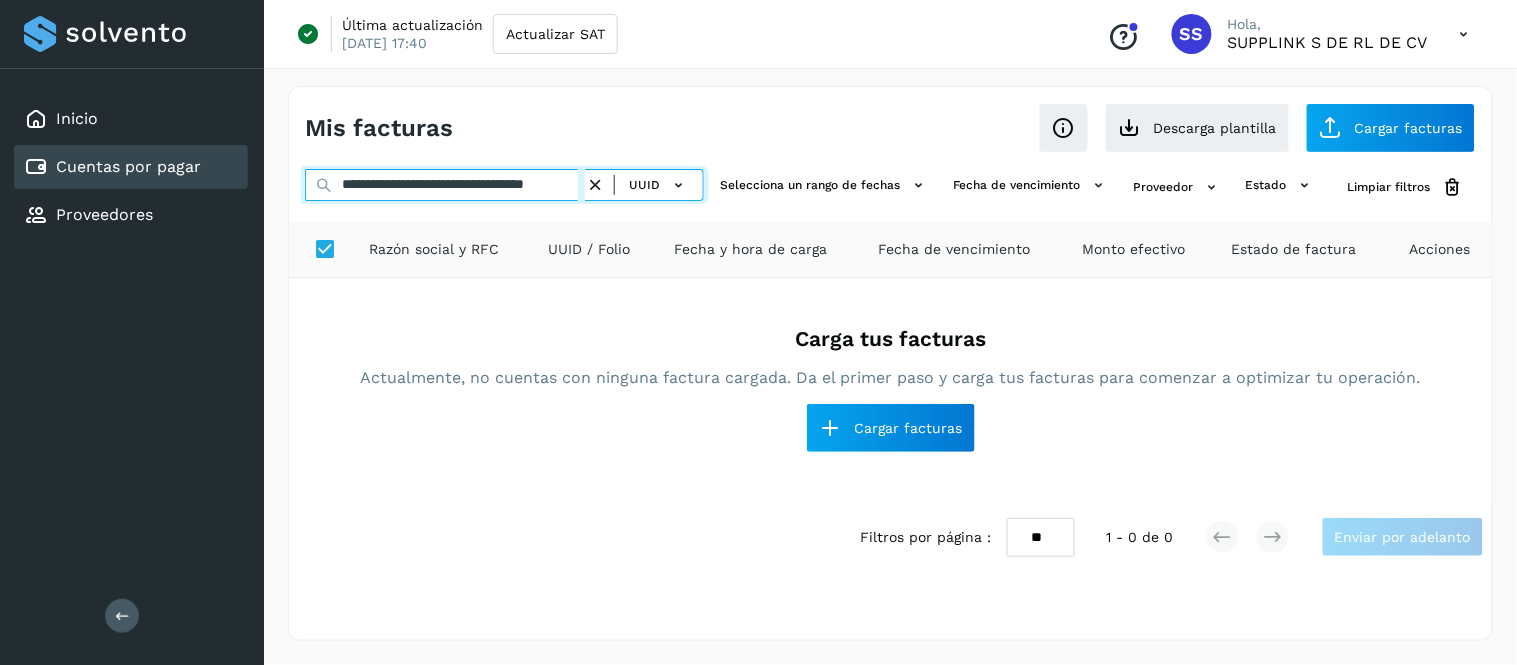 scroll, scrollTop: 0, scrollLeft: 62, axis: horizontal 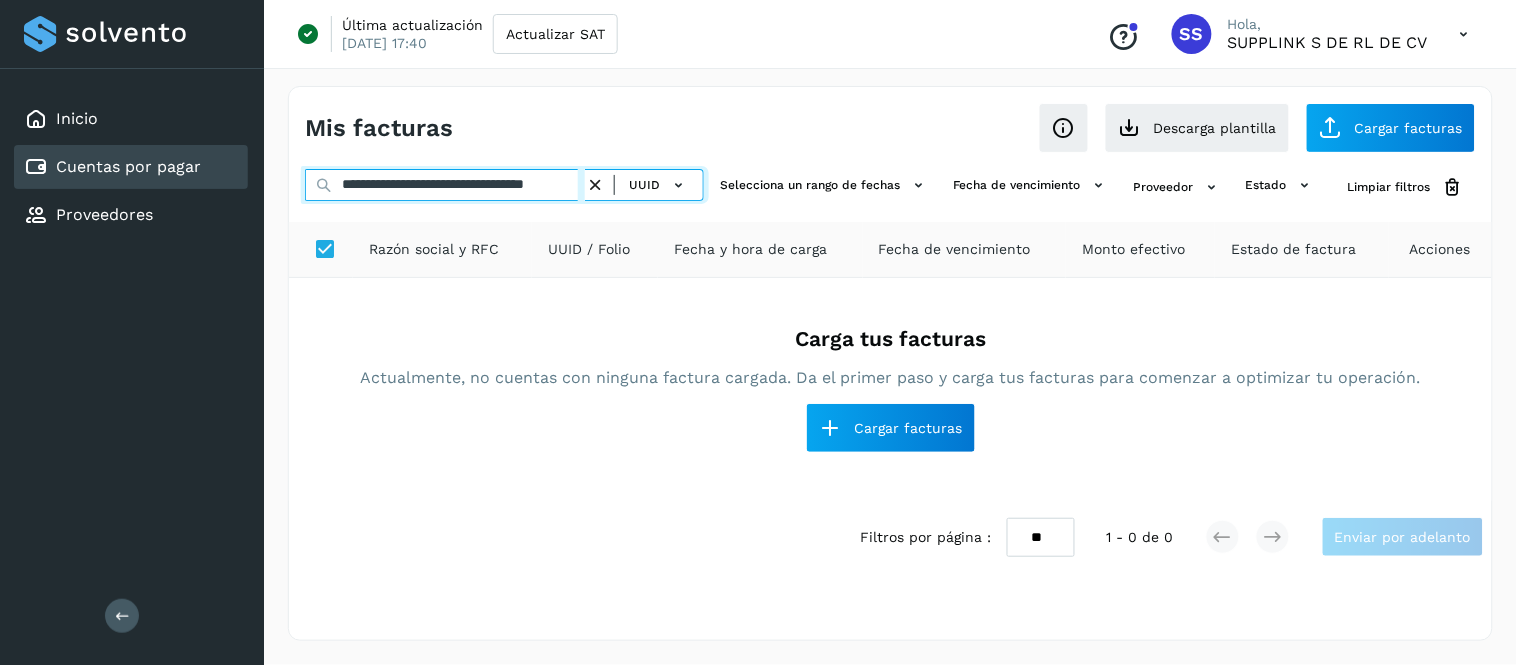 type on "**********" 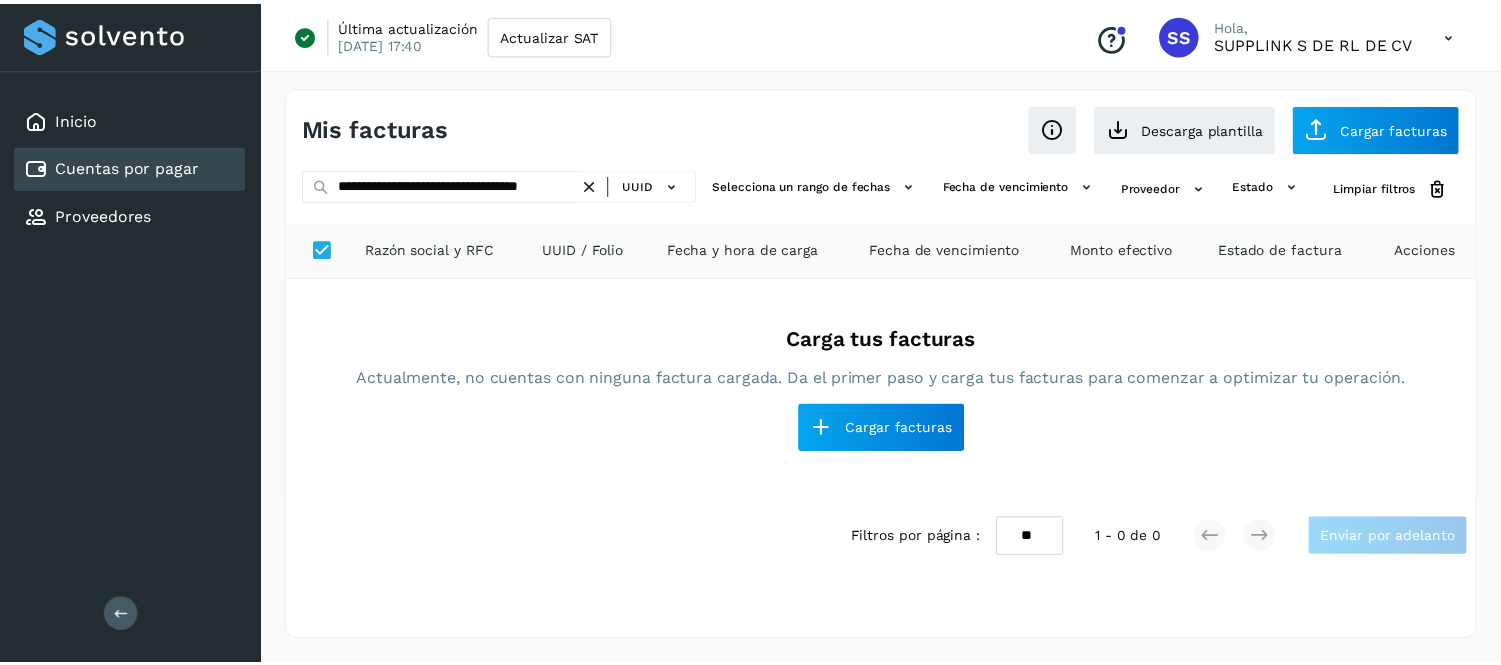 scroll, scrollTop: 0, scrollLeft: 0, axis: both 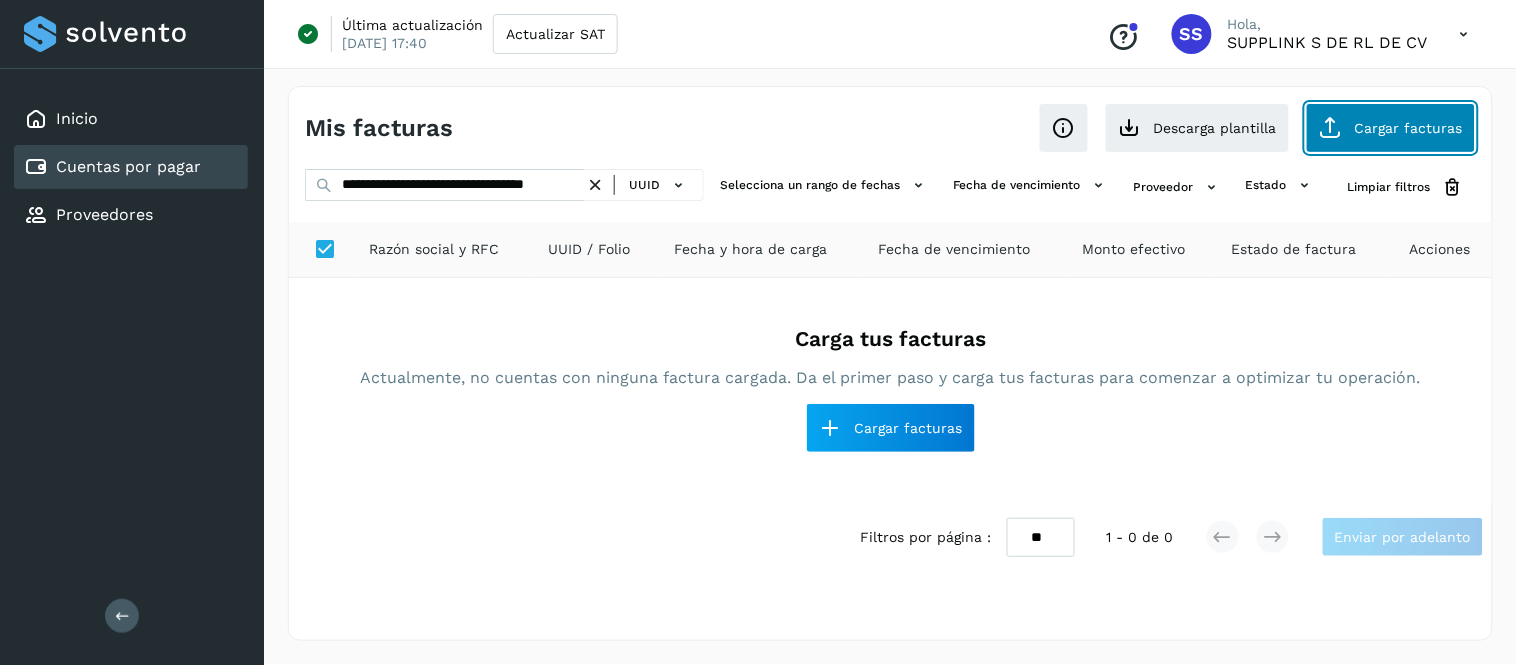 click on "Cargar facturas" 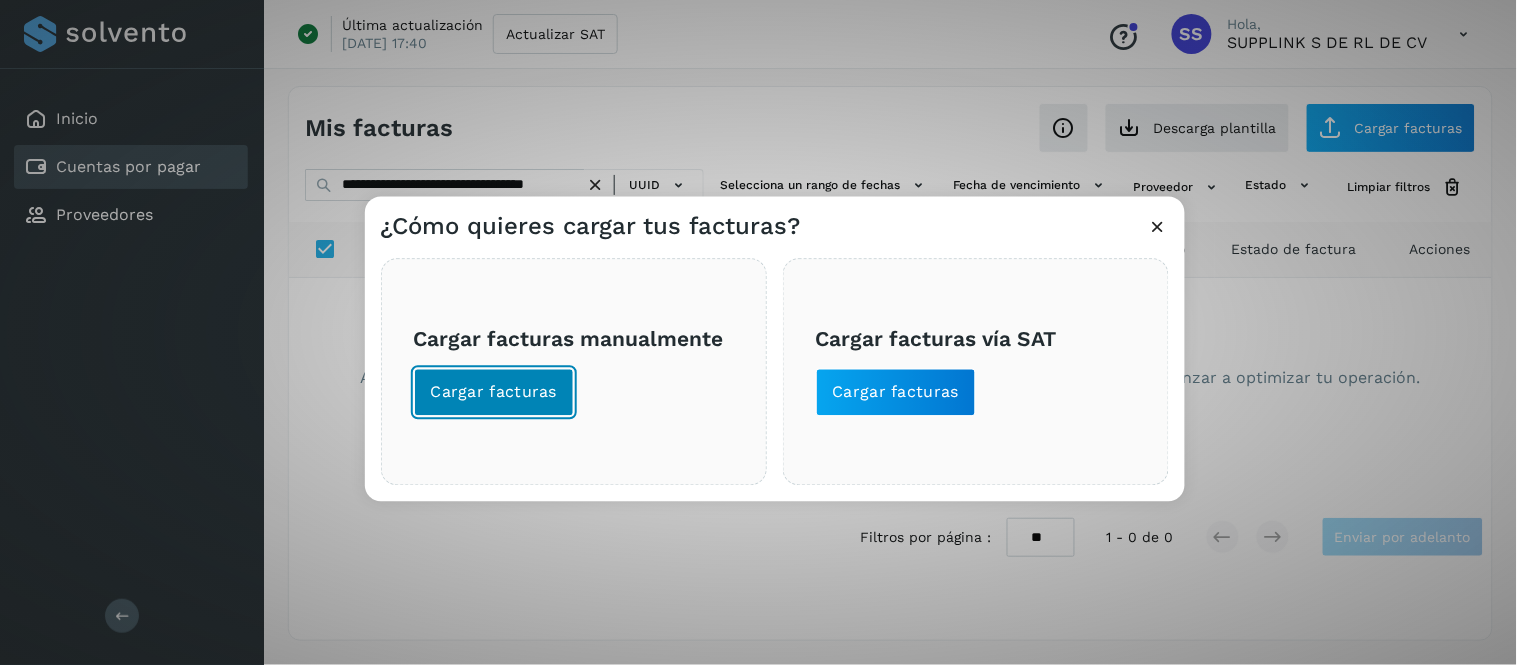 click on "Cargar facturas" 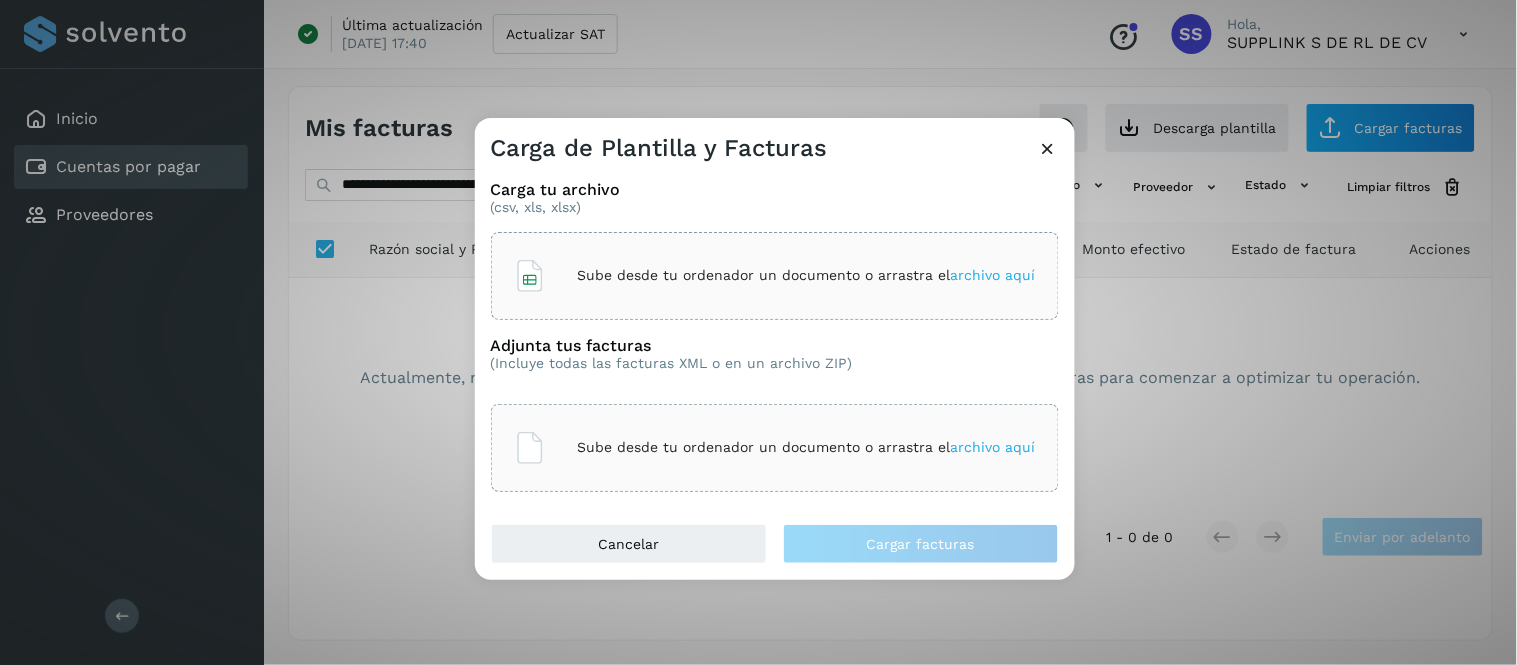 click on "archivo aquí" at bounding box center [993, 275] 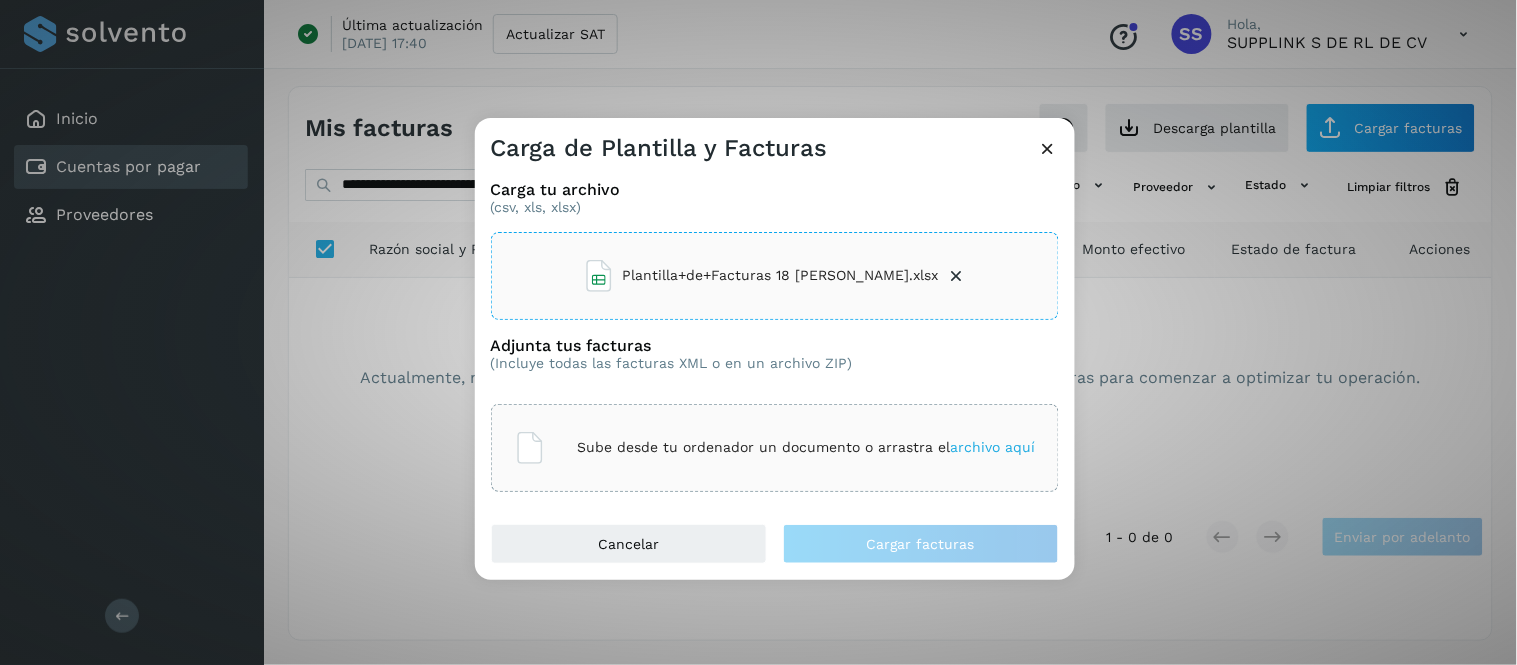 click on "archivo aquí" at bounding box center [993, 447] 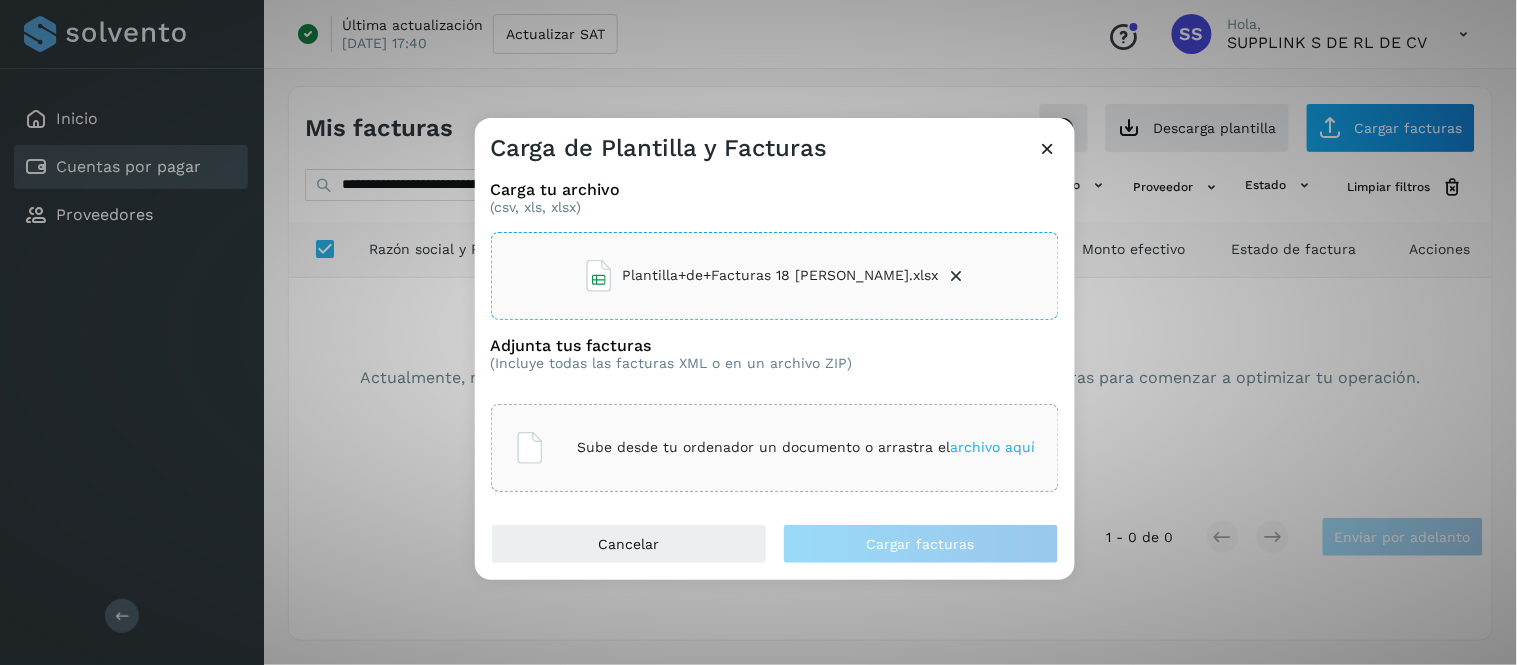 click on "archivo aquí" at bounding box center (993, 447) 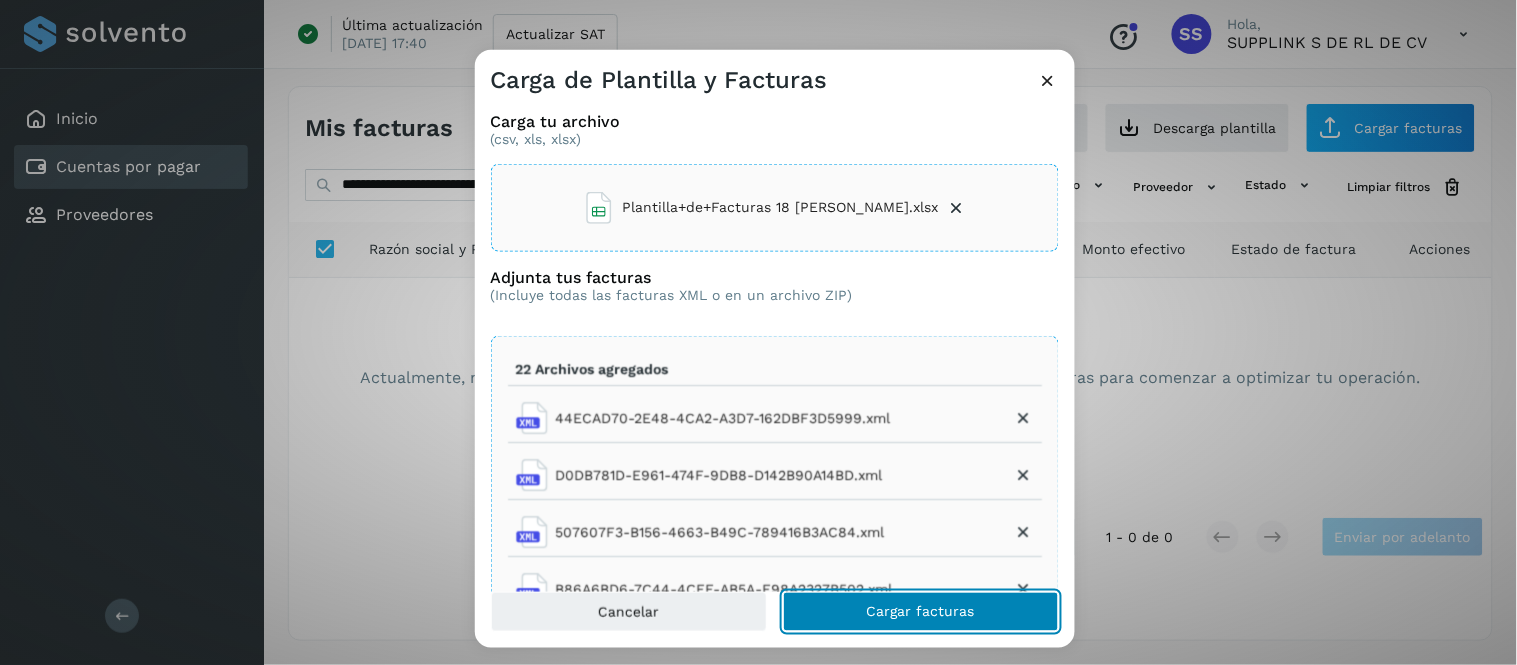 click on "Cargar facturas" 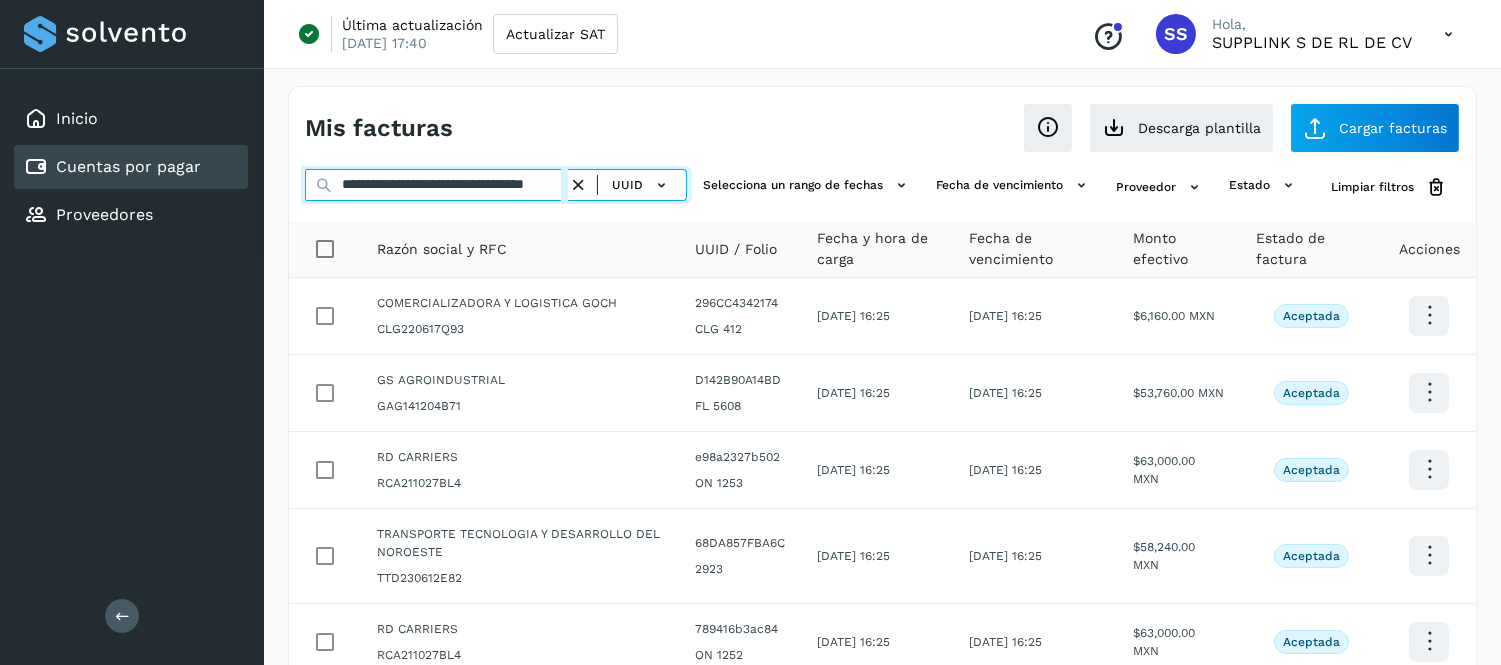click on "**********" at bounding box center (436, 185) 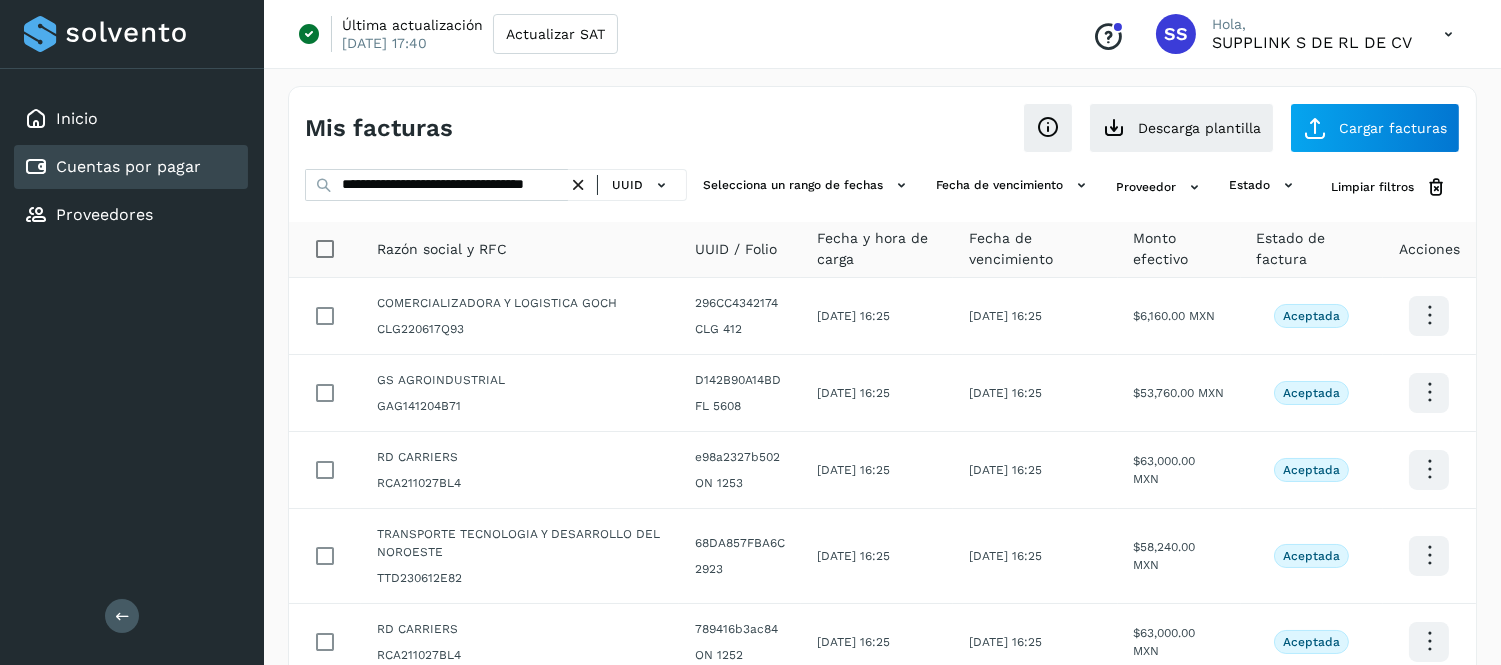 click at bounding box center [578, 185] 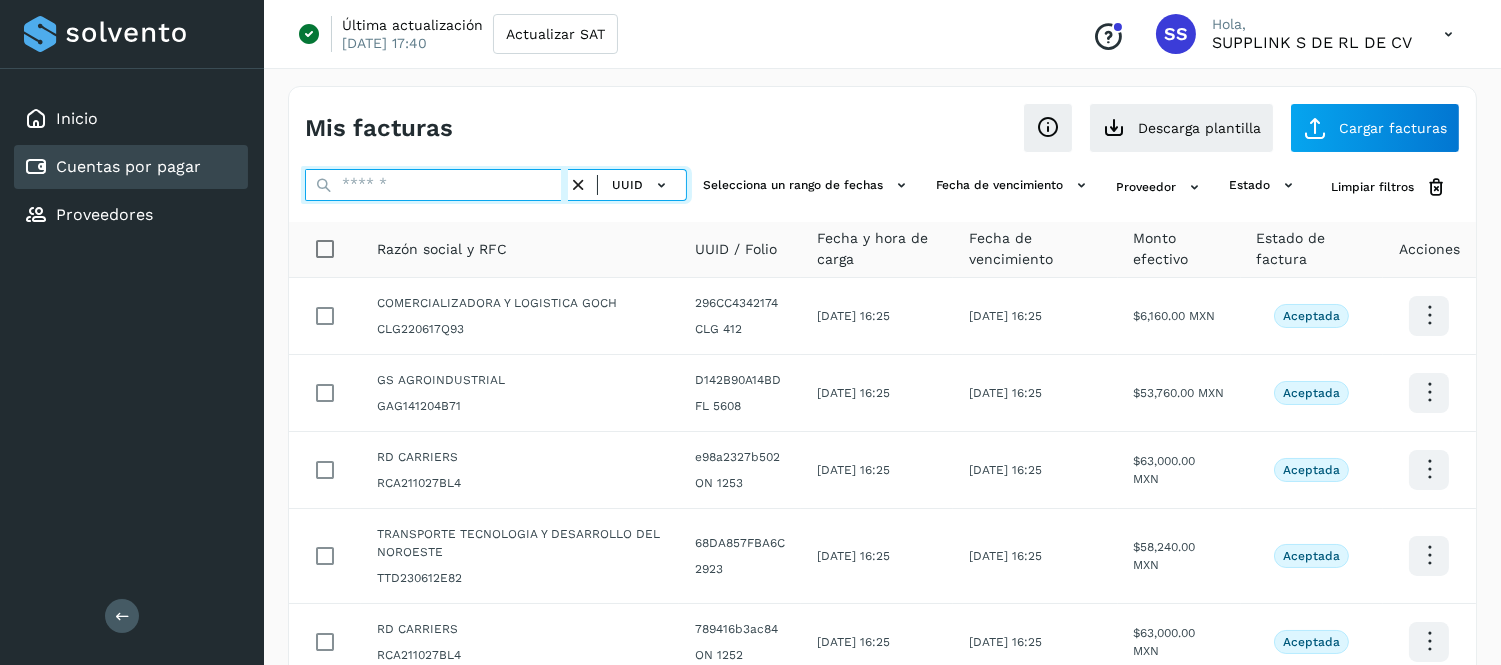 click at bounding box center (436, 185) 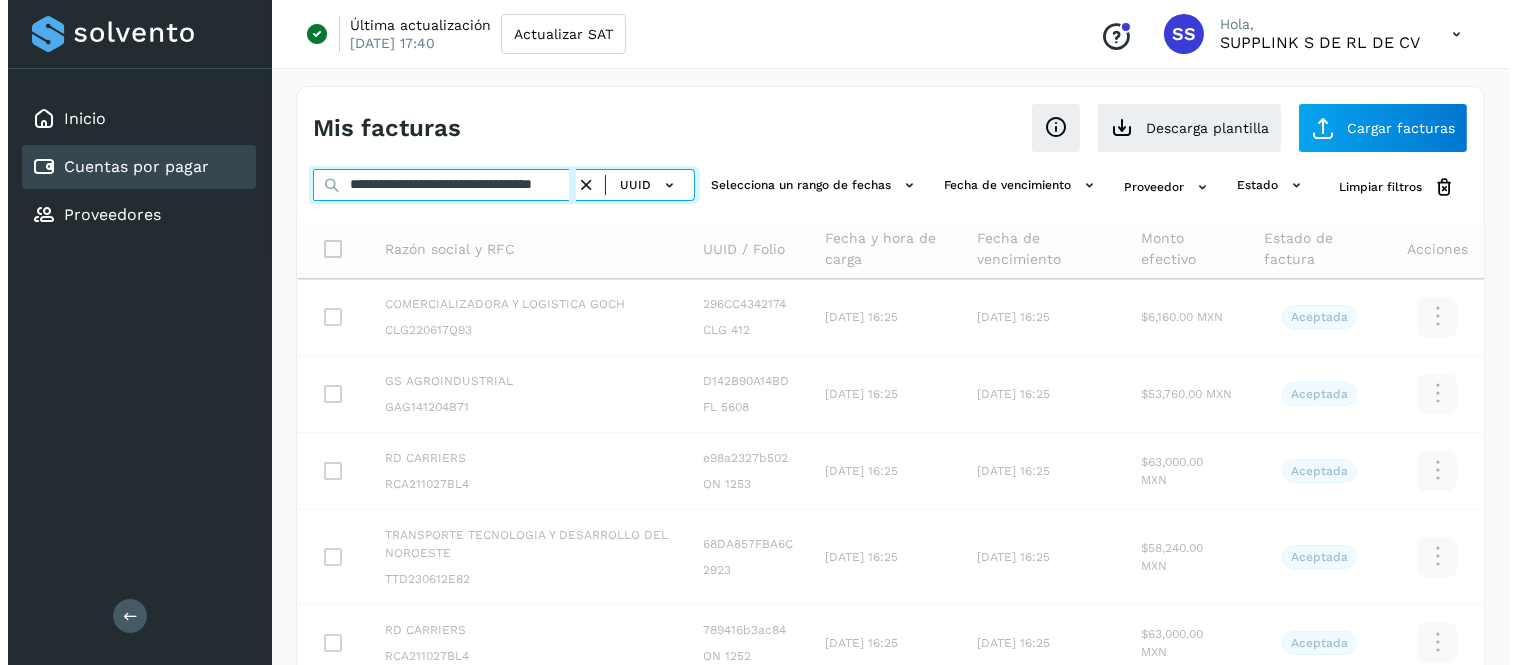 scroll, scrollTop: 0, scrollLeft: 62, axis: horizontal 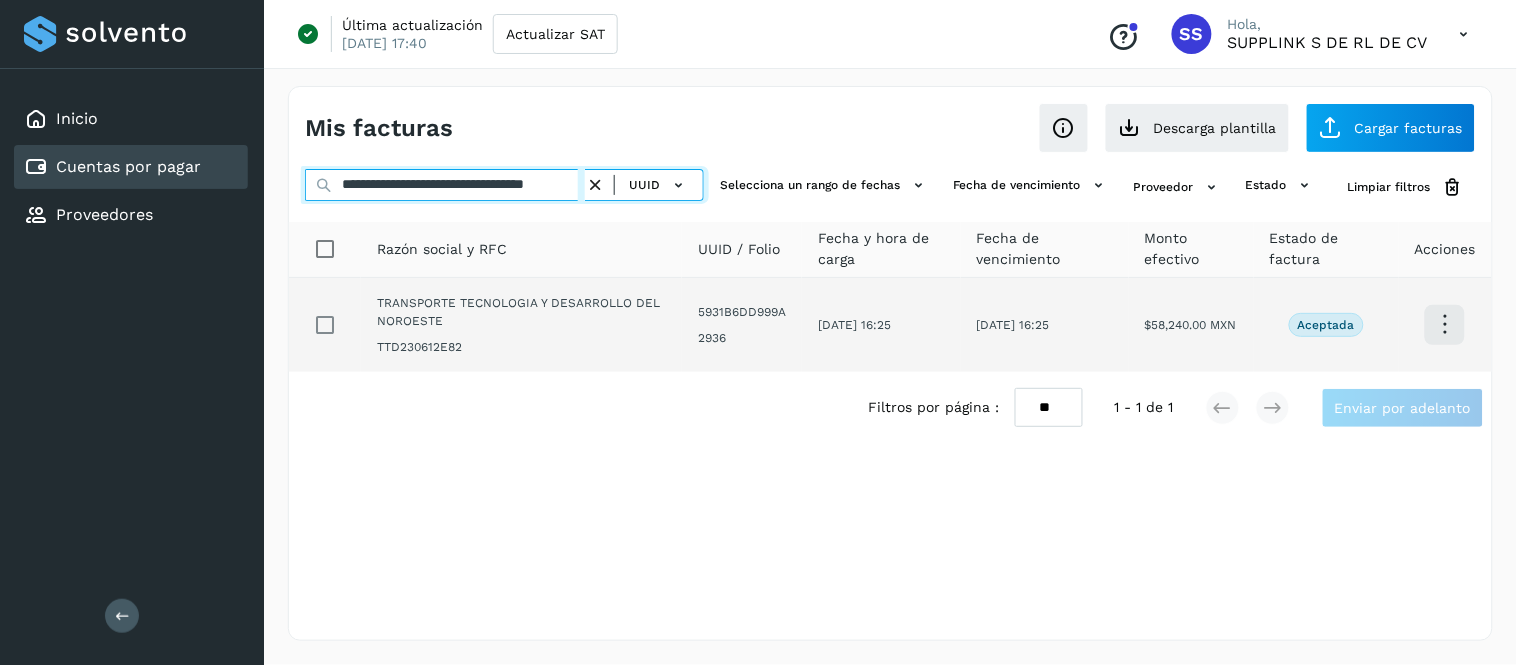 type on "**********" 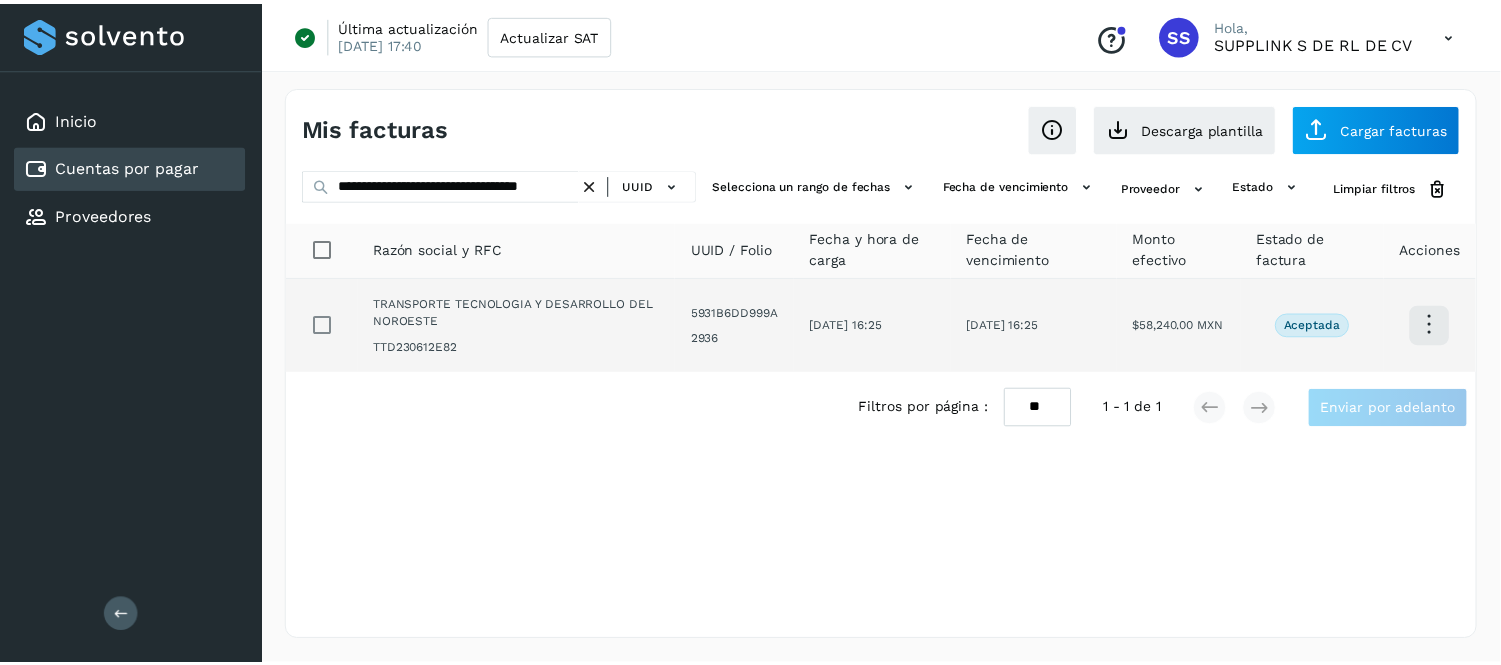 scroll, scrollTop: 0, scrollLeft: 0, axis: both 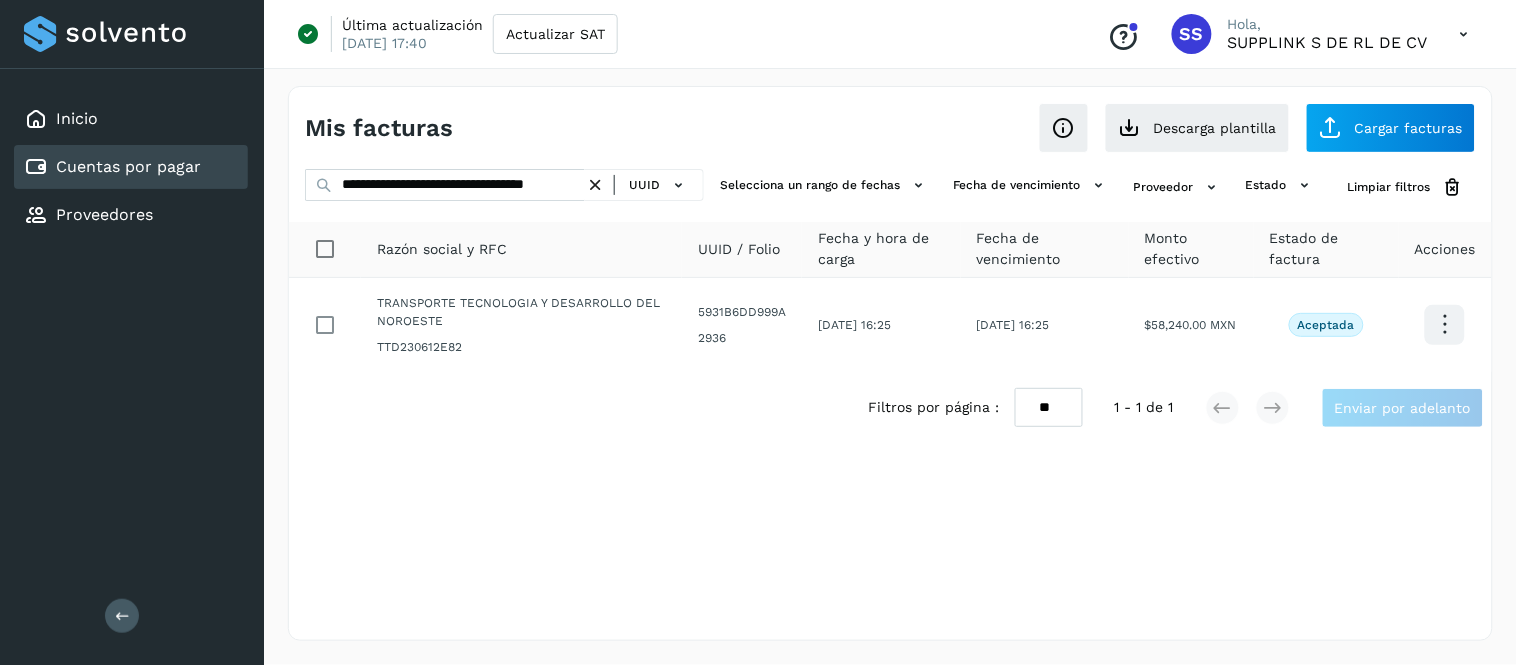 click at bounding box center (595, 185) 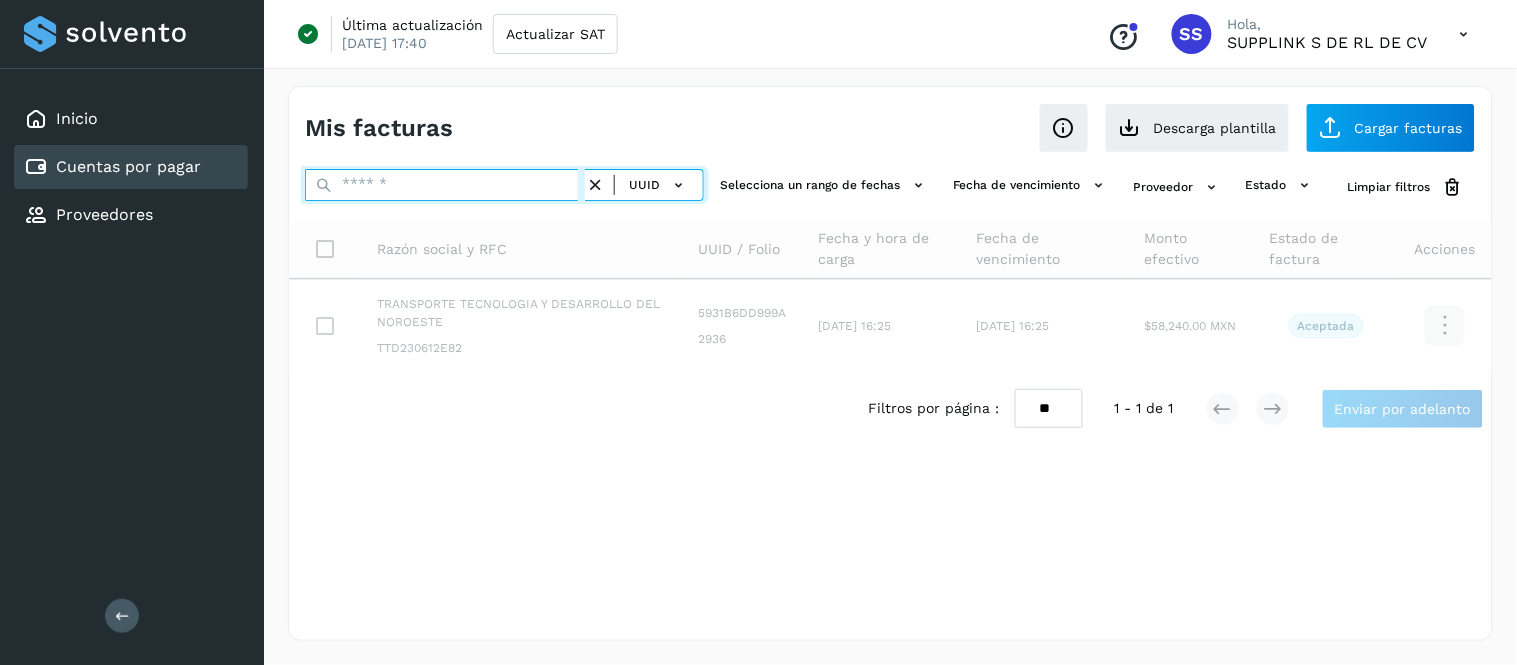 click at bounding box center [445, 185] 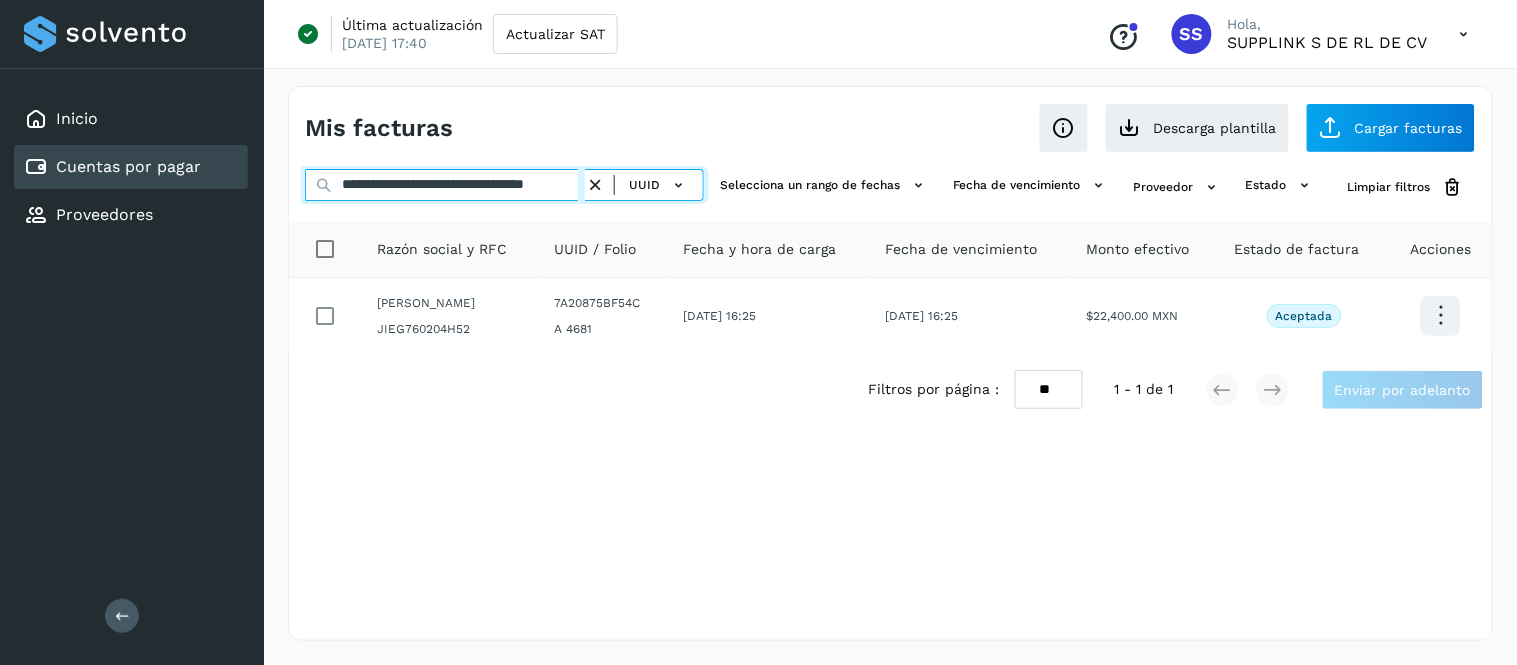 scroll, scrollTop: 0, scrollLeft: 57, axis: horizontal 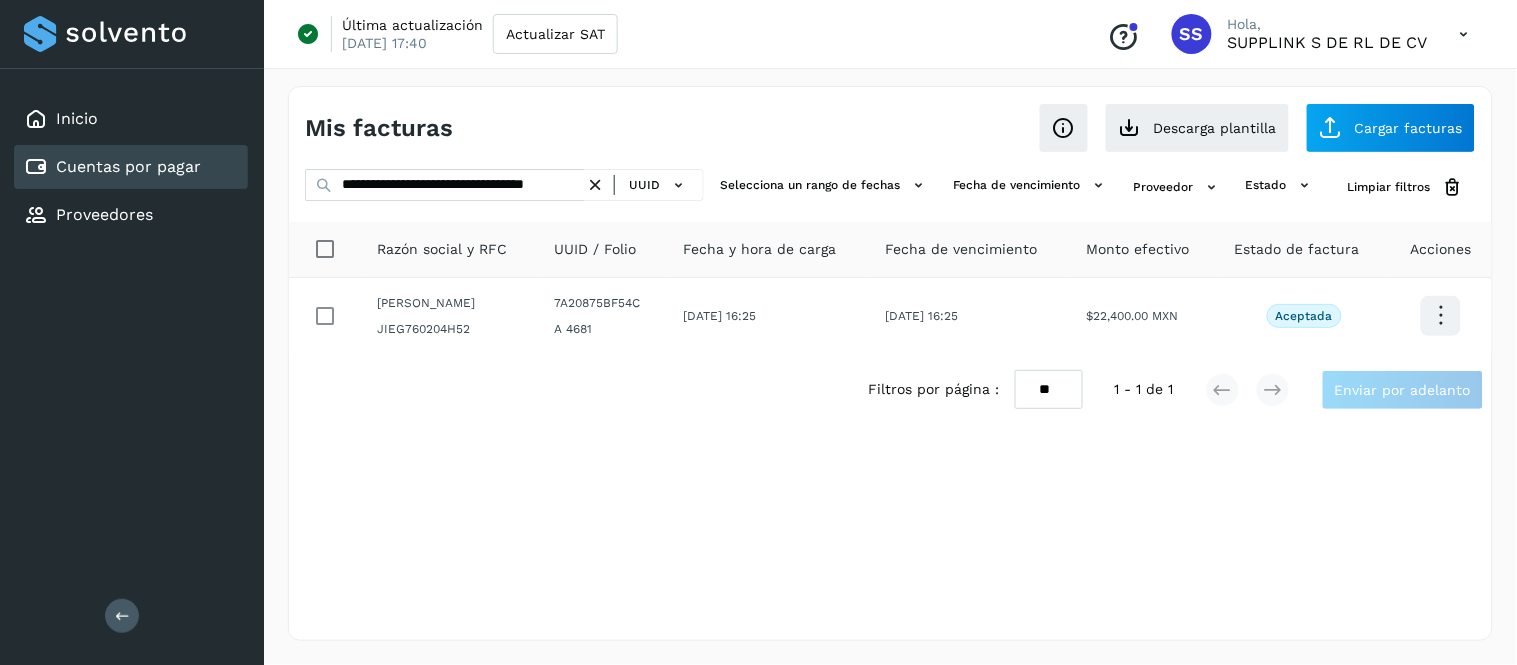 click on "Mis facturas
Ver instrucciones para cargar Facturas
Descarga plantilla Cargar facturas" at bounding box center (890, 120) 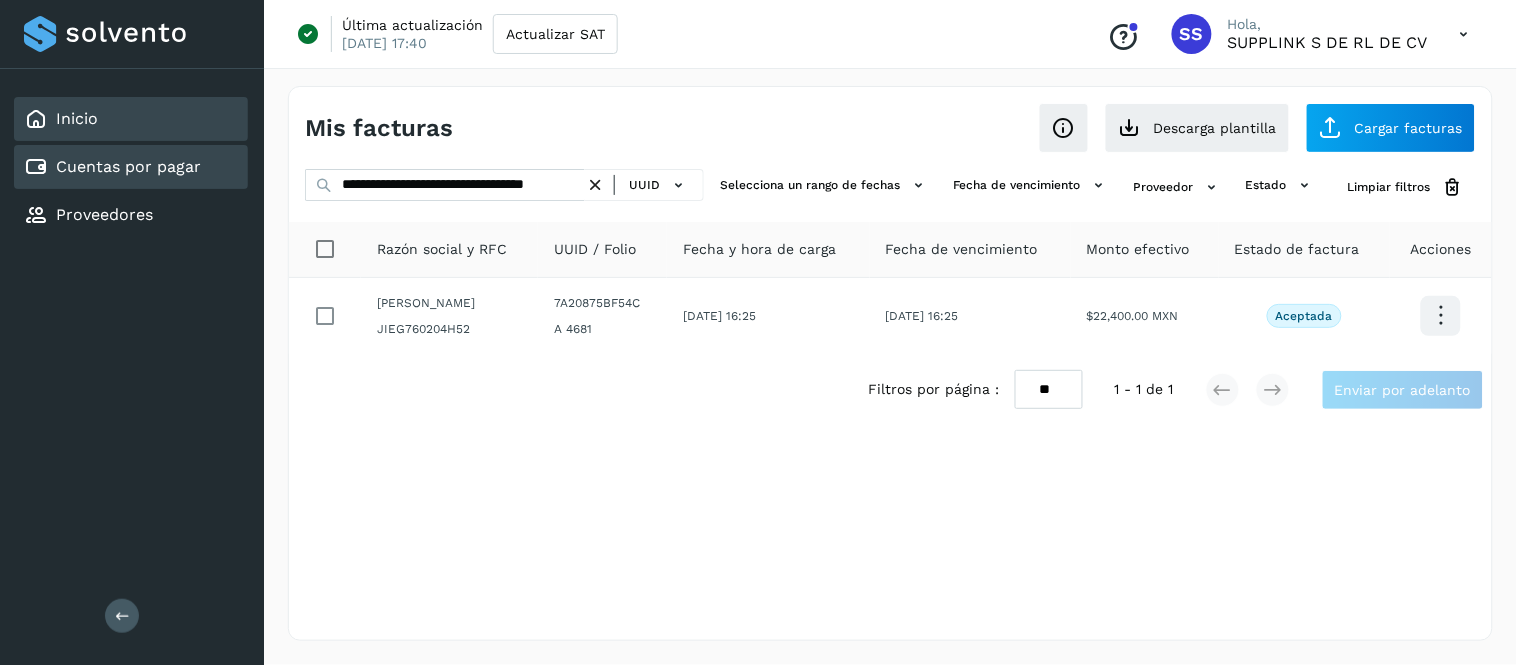click on "Inicio" 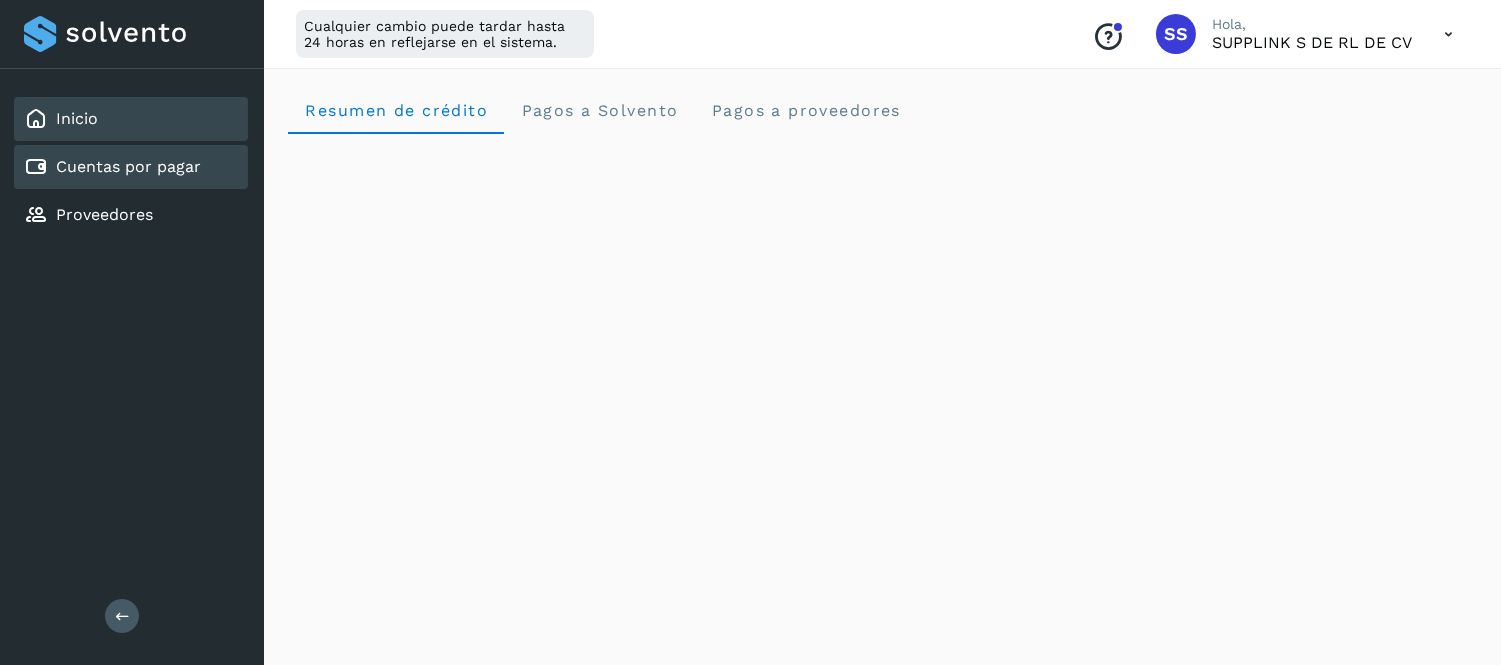 click on "Cuentas por pagar" at bounding box center [112, 167] 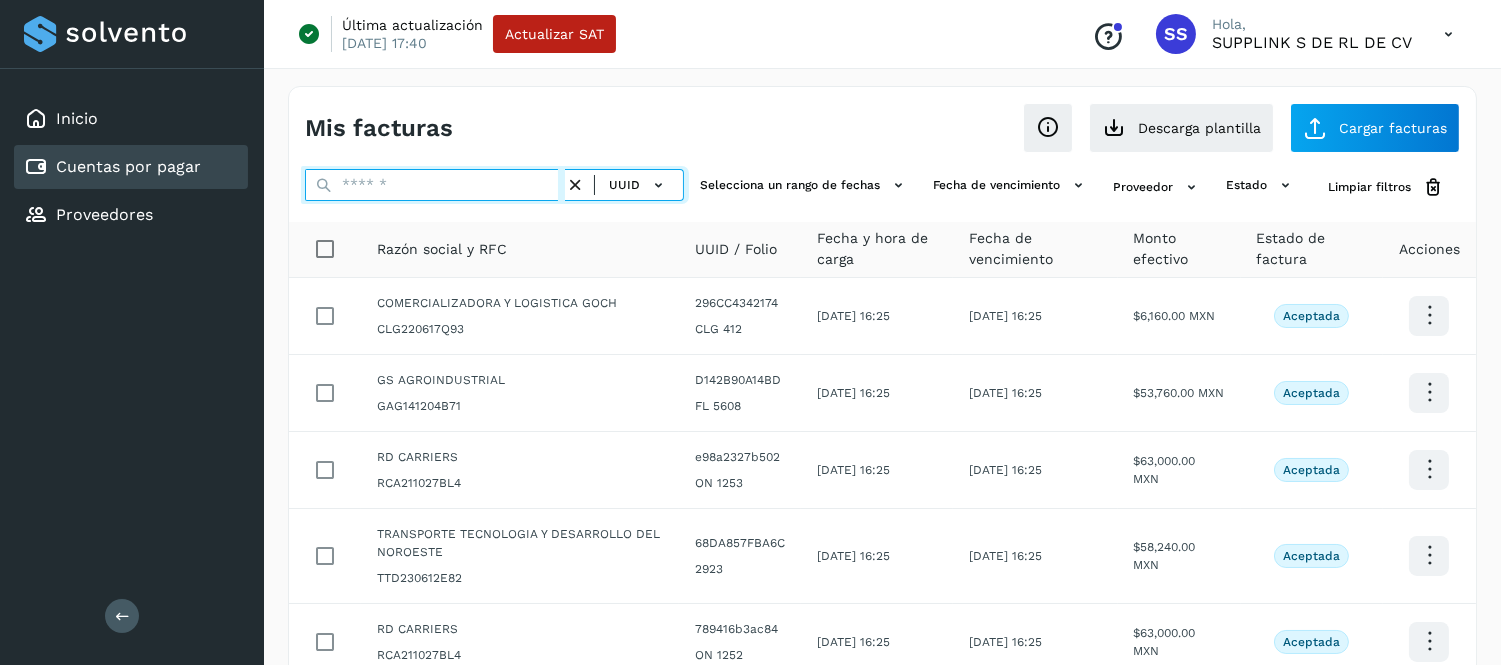 click at bounding box center (435, 185) 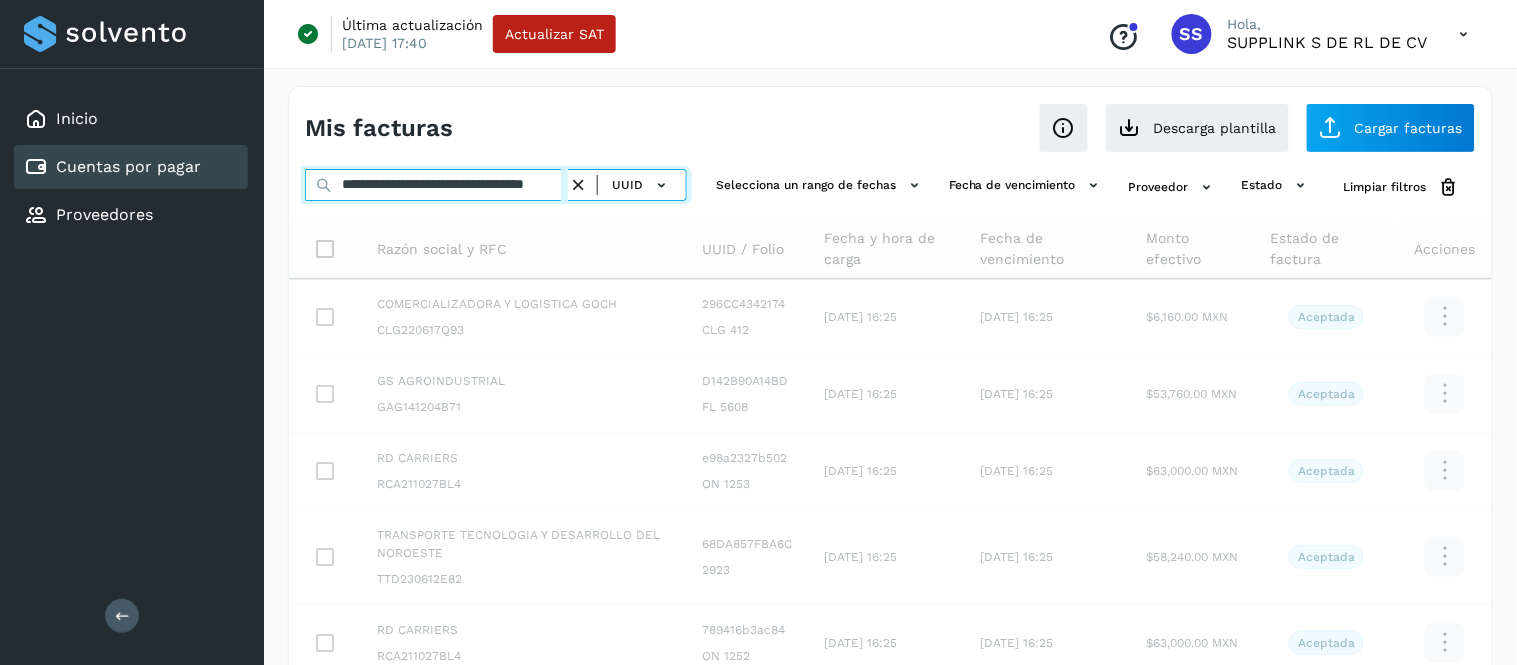 scroll, scrollTop: 0, scrollLeft: 53, axis: horizontal 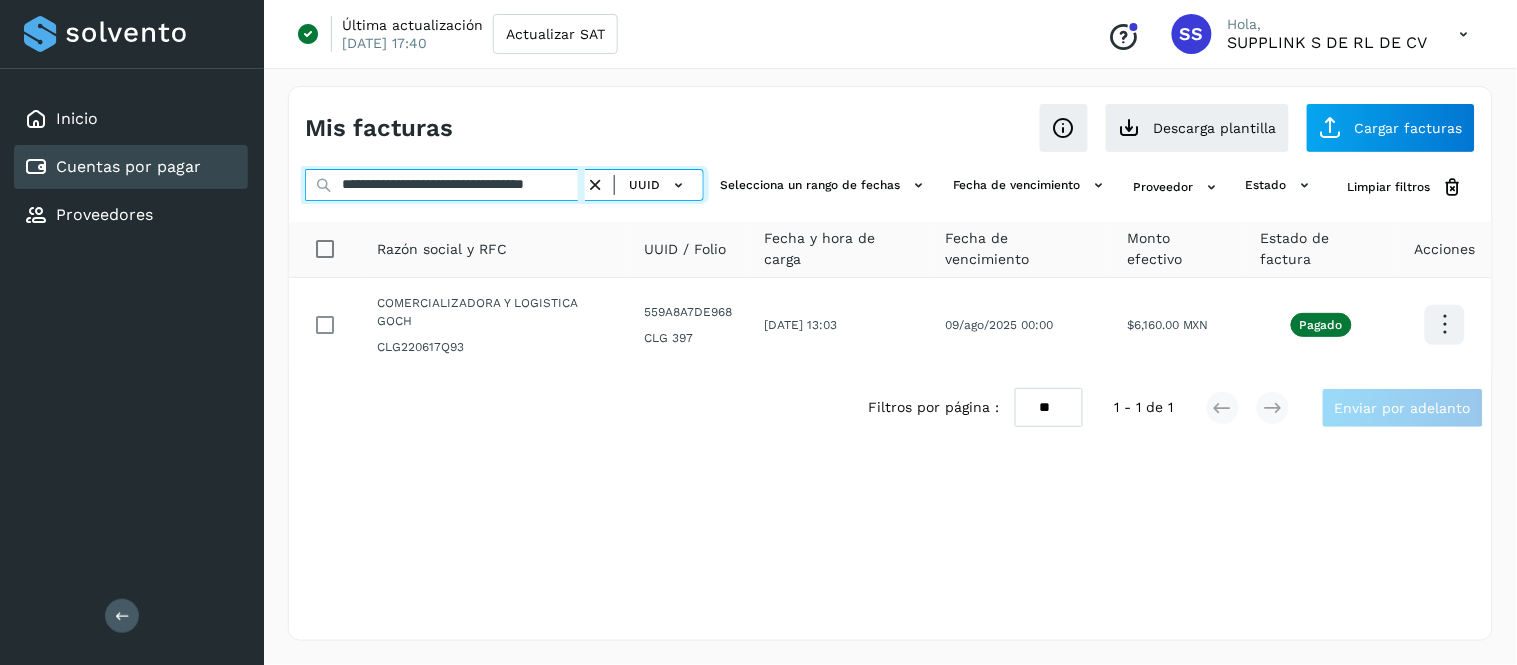 type on "**********" 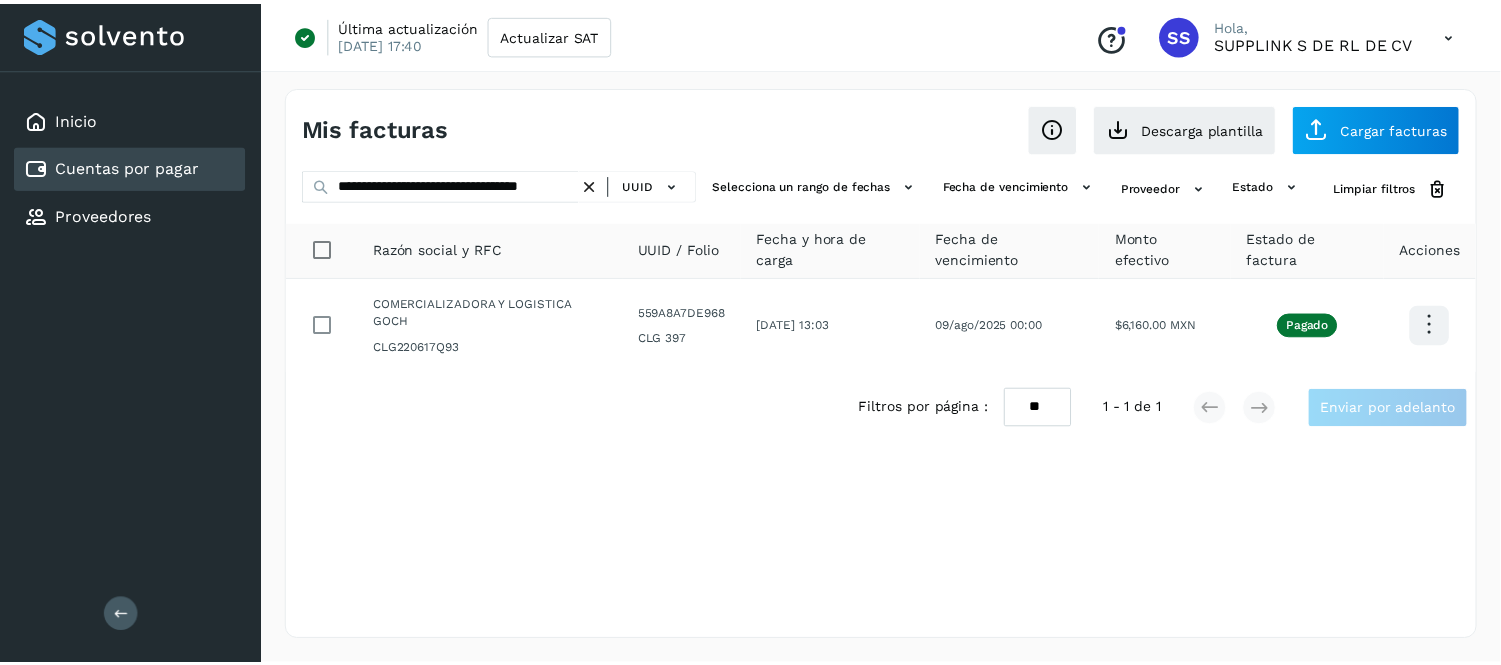scroll, scrollTop: 0, scrollLeft: 0, axis: both 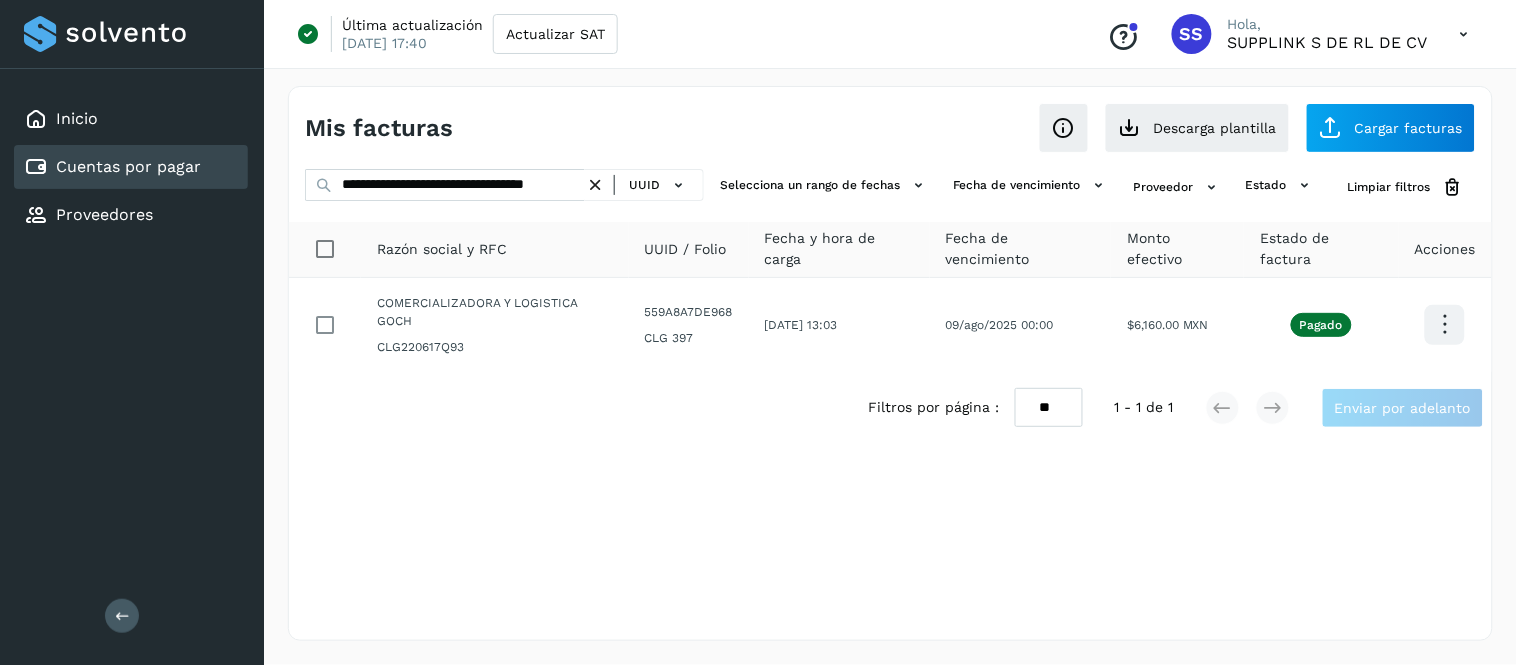 click at bounding box center [595, 185] 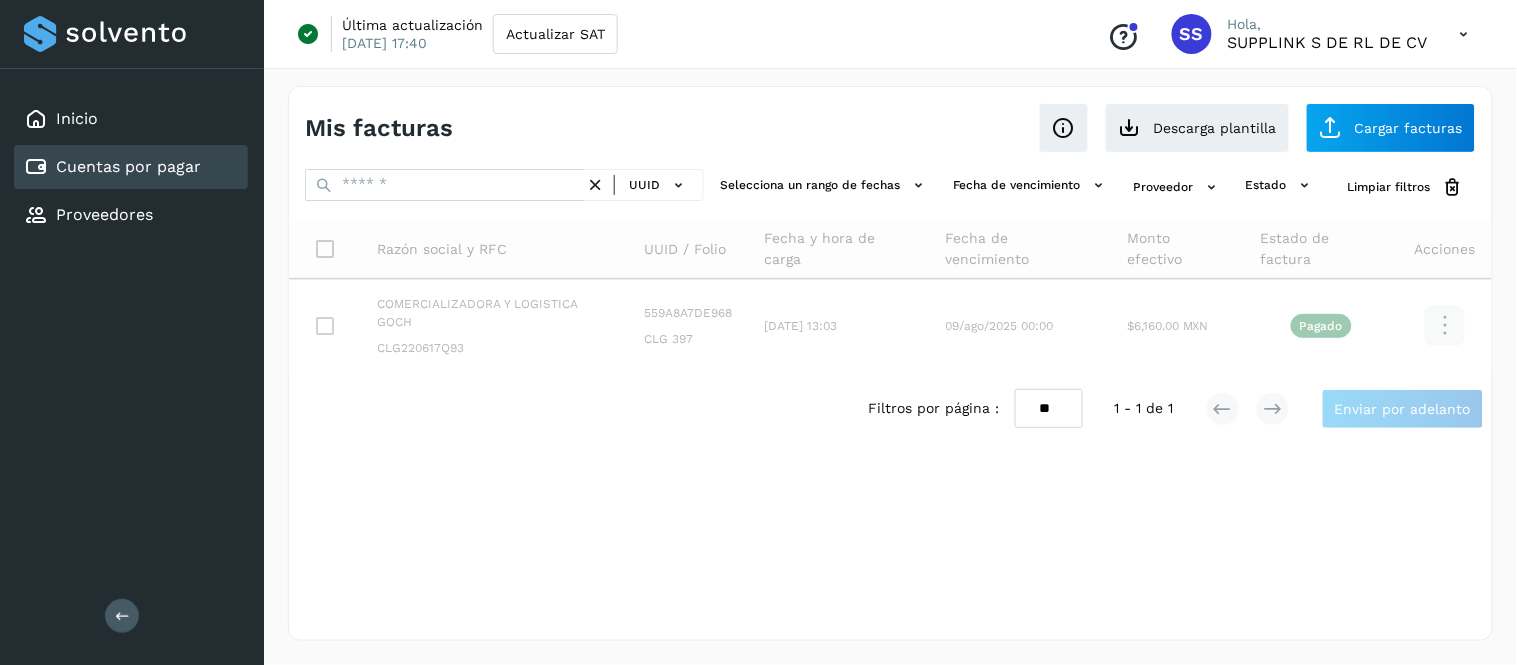 drag, startPoint x: 592, startPoint y: 181, endPoint x: 570, endPoint y: 181, distance: 22 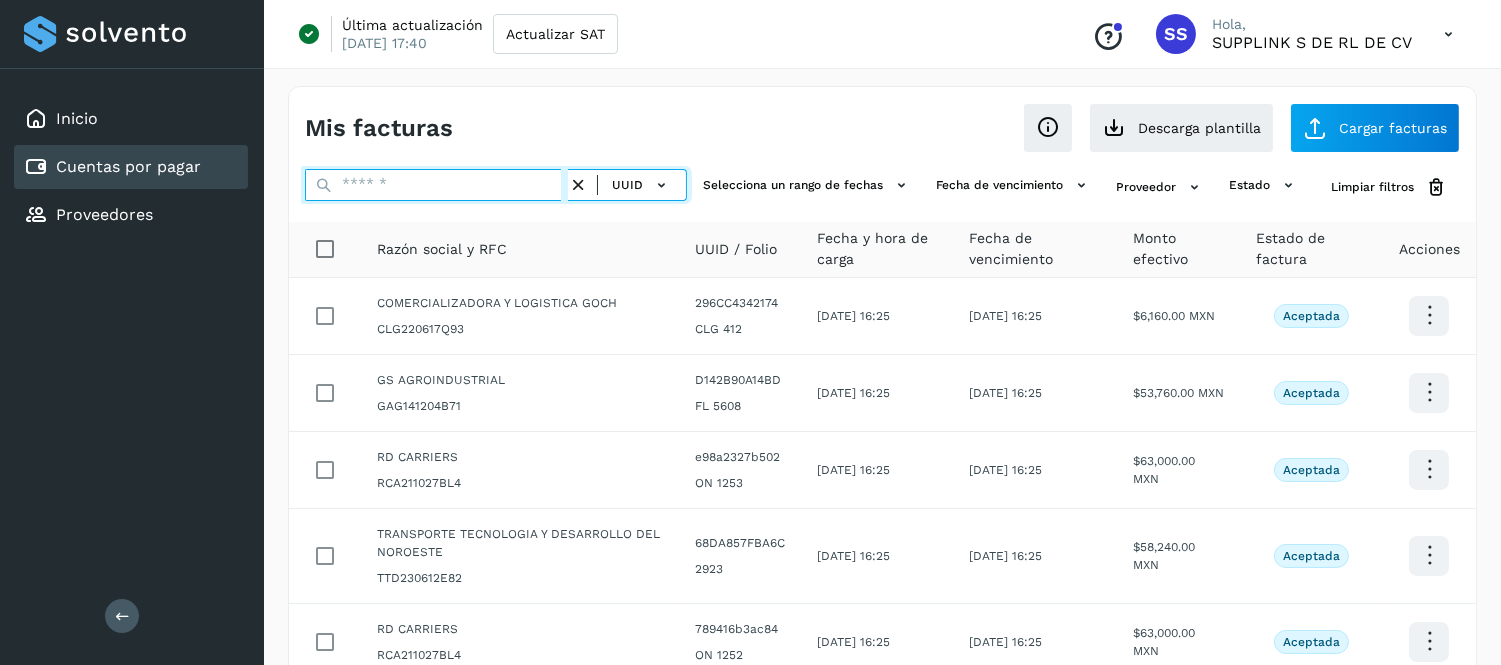 click at bounding box center (436, 185) 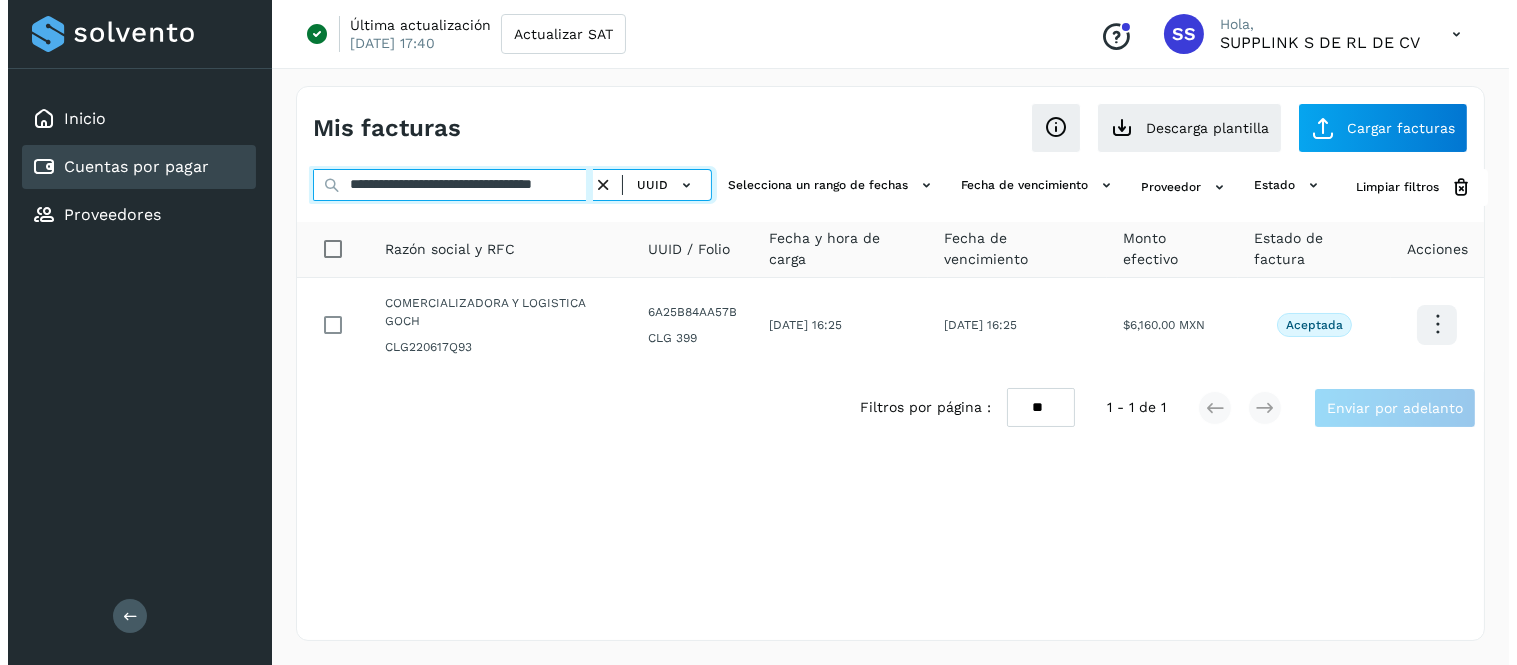 scroll, scrollTop: 0, scrollLeft: 62, axis: horizontal 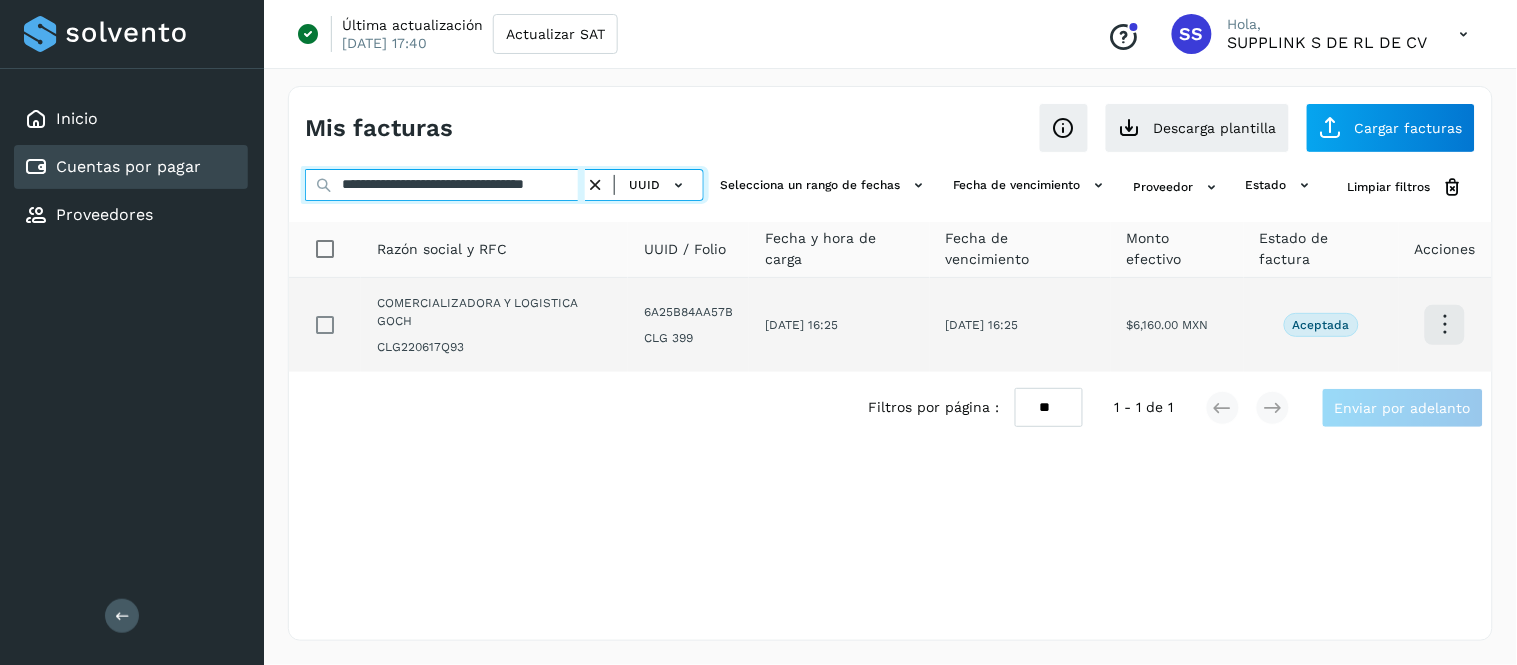 type on "**********" 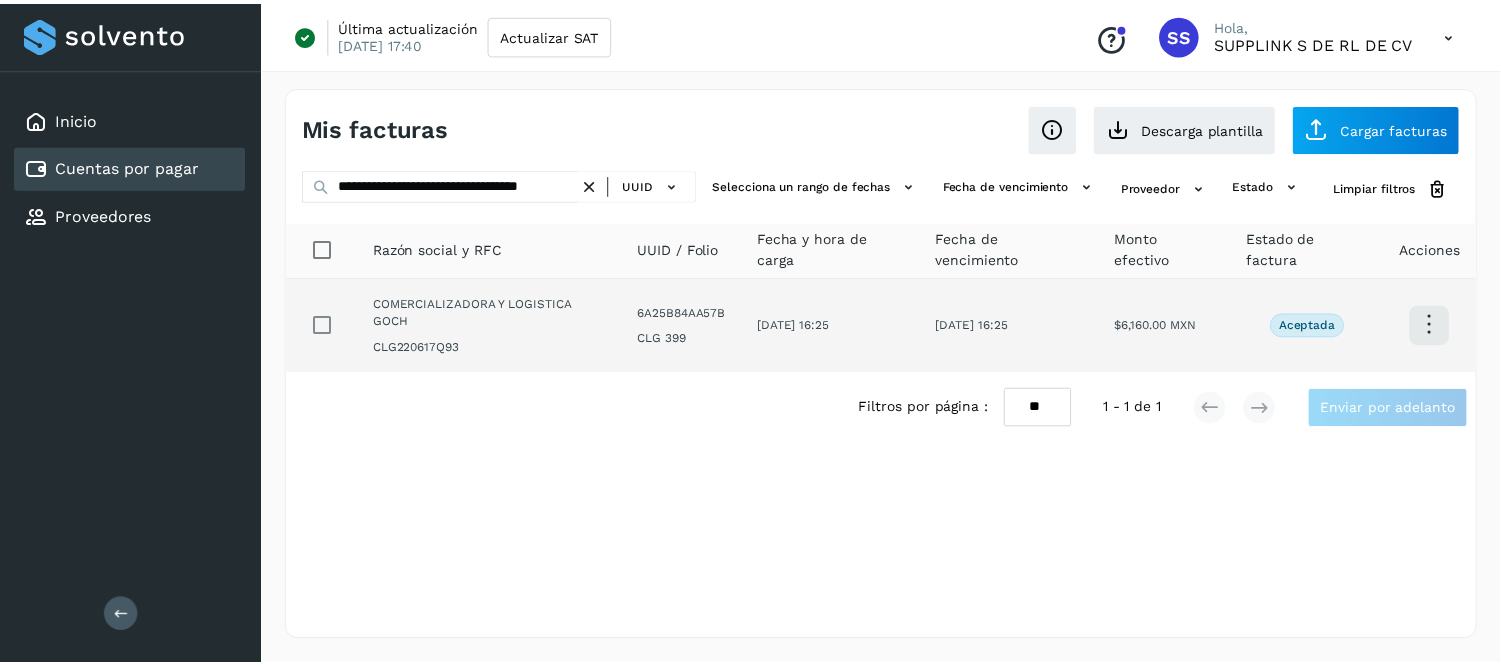 scroll, scrollTop: 0, scrollLeft: 0, axis: both 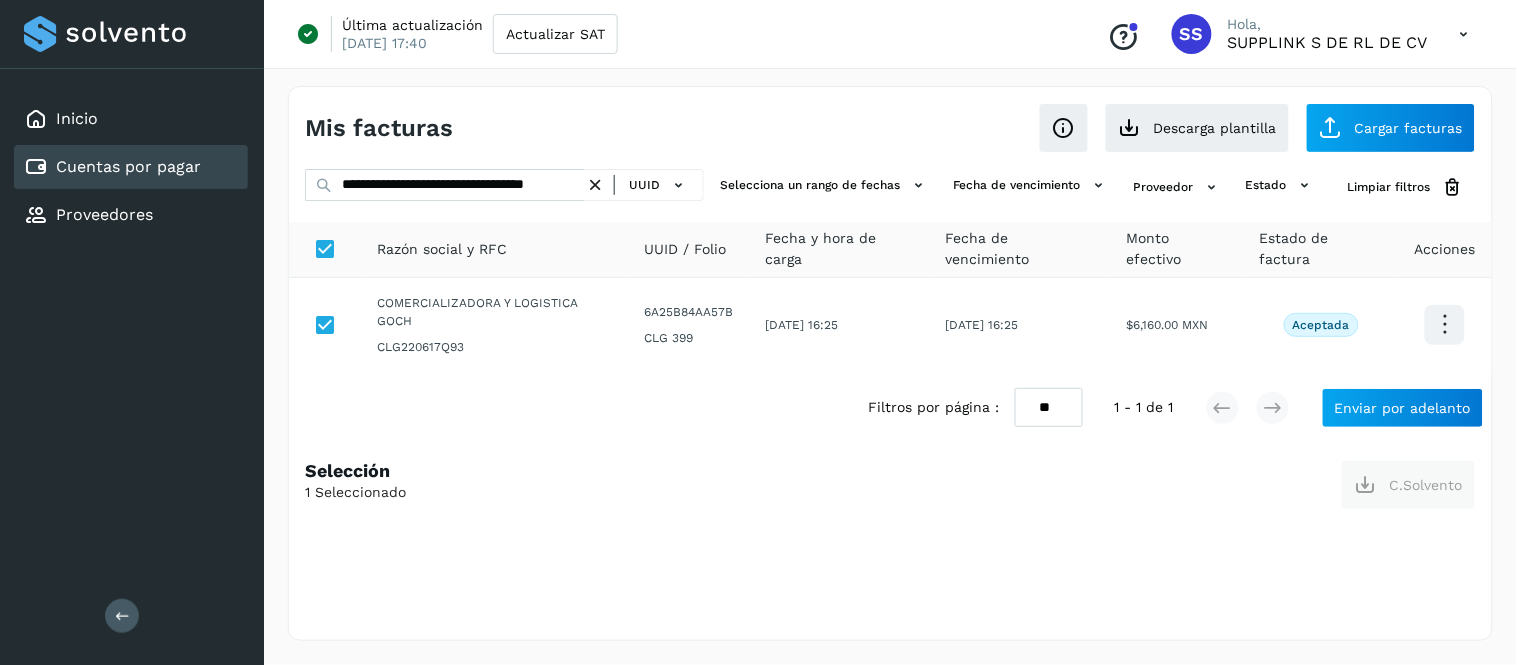 click at bounding box center (595, 185) 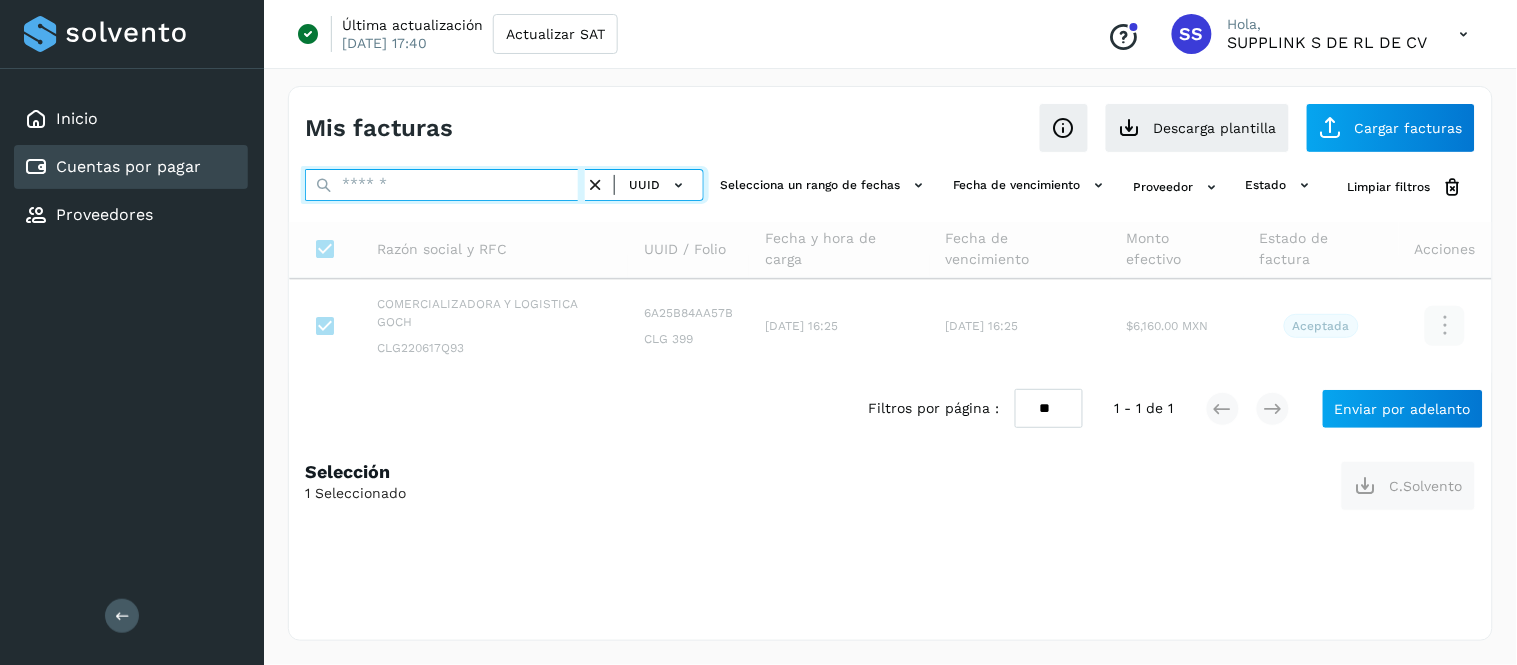 click at bounding box center (445, 185) 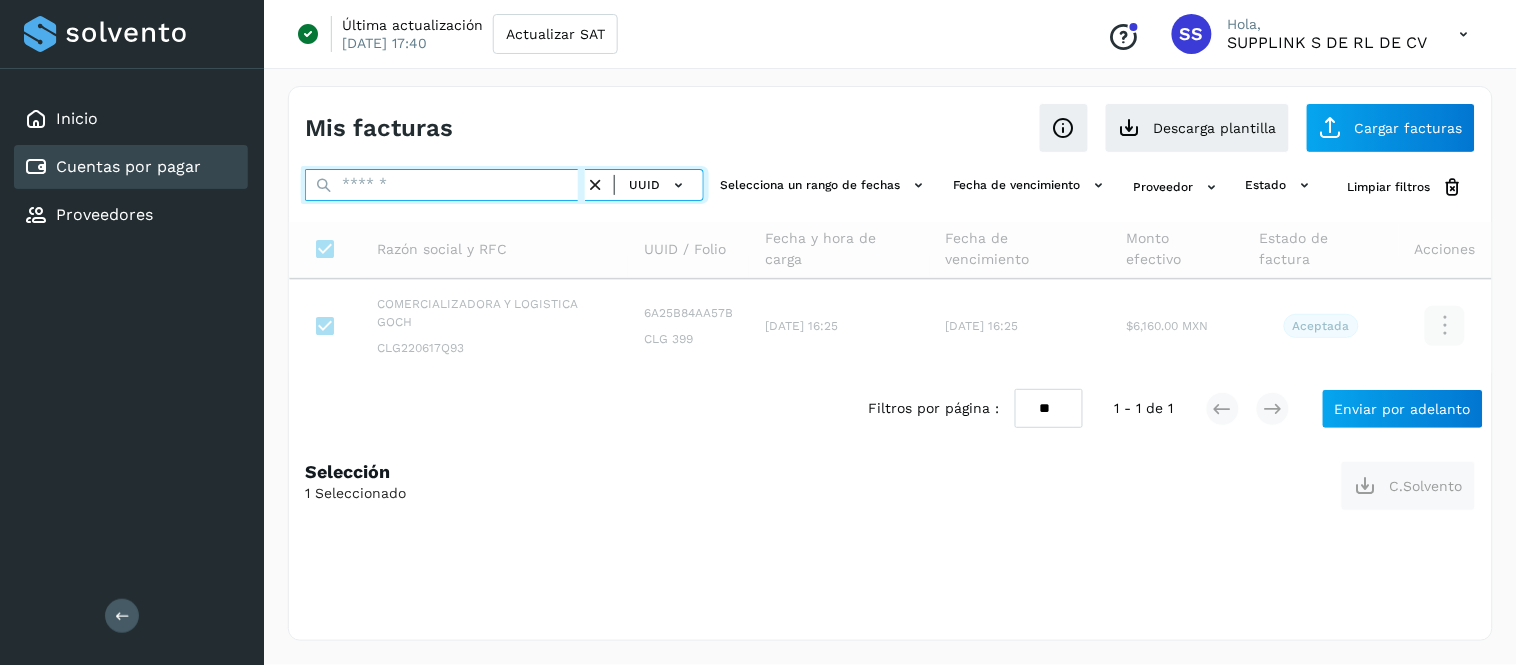 paste on "**********" 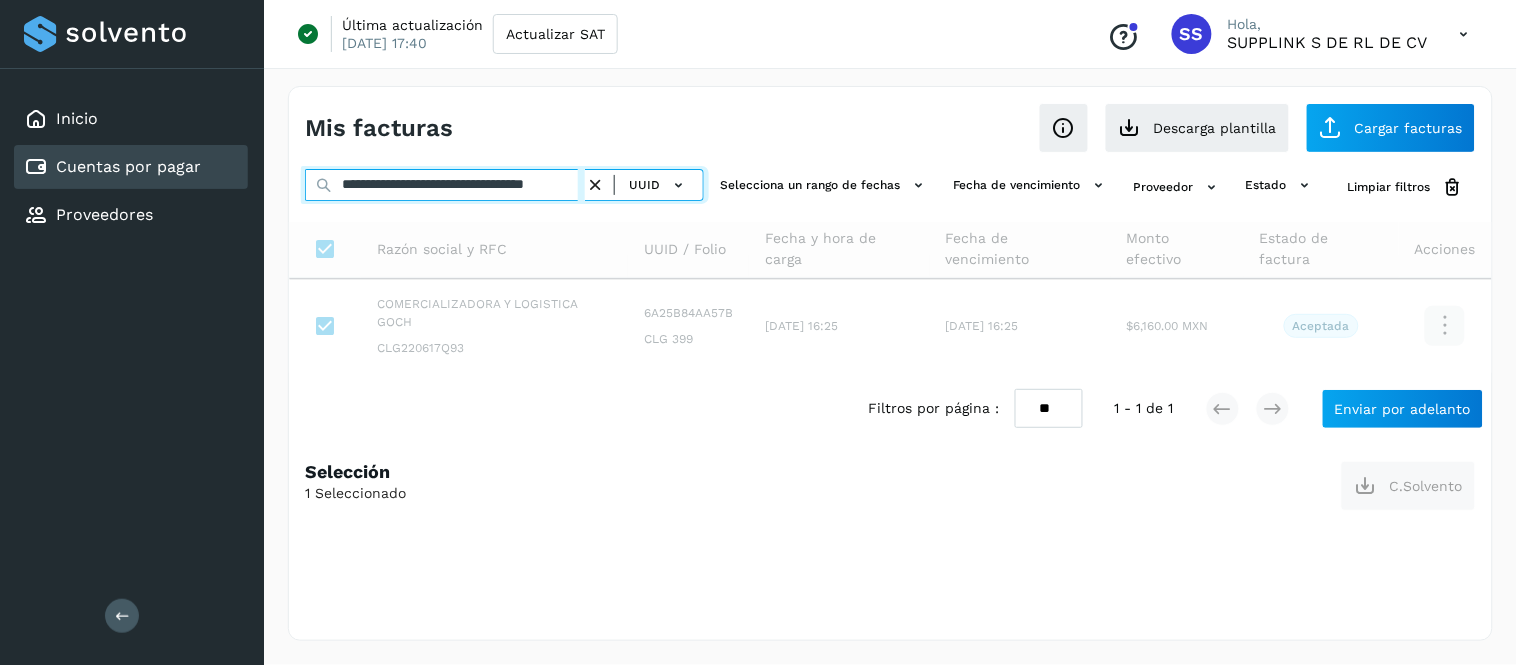 scroll, scrollTop: 0, scrollLeft: 54, axis: horizontal 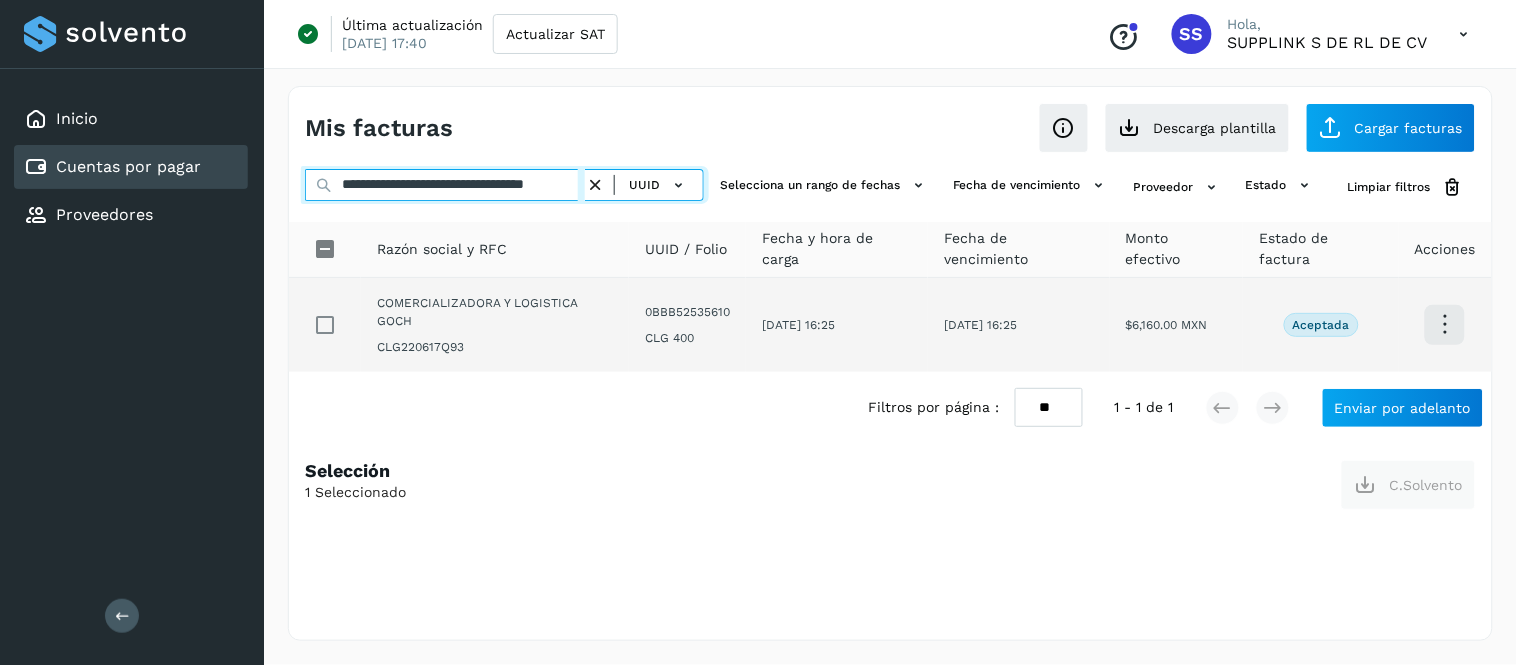 type on "**********" 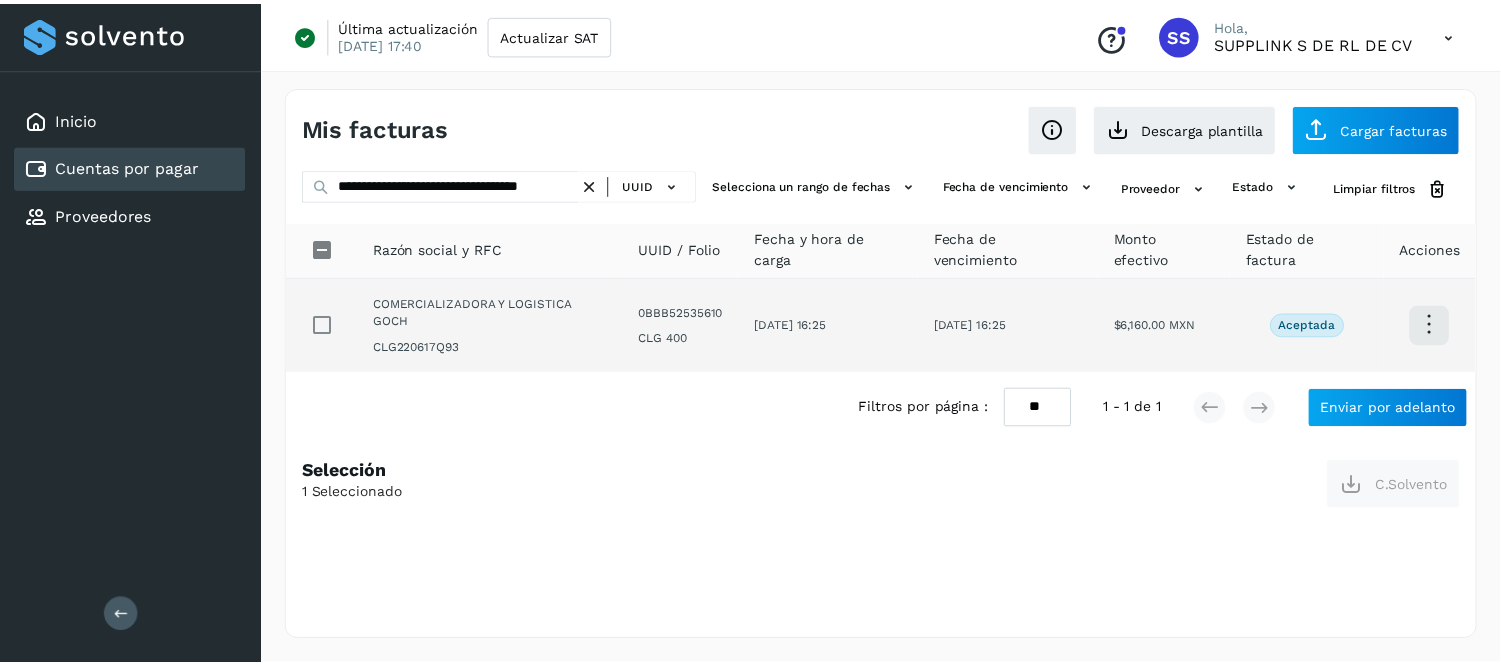 scroll, scrollTop: 0, scrollLeft: 0, axis: both 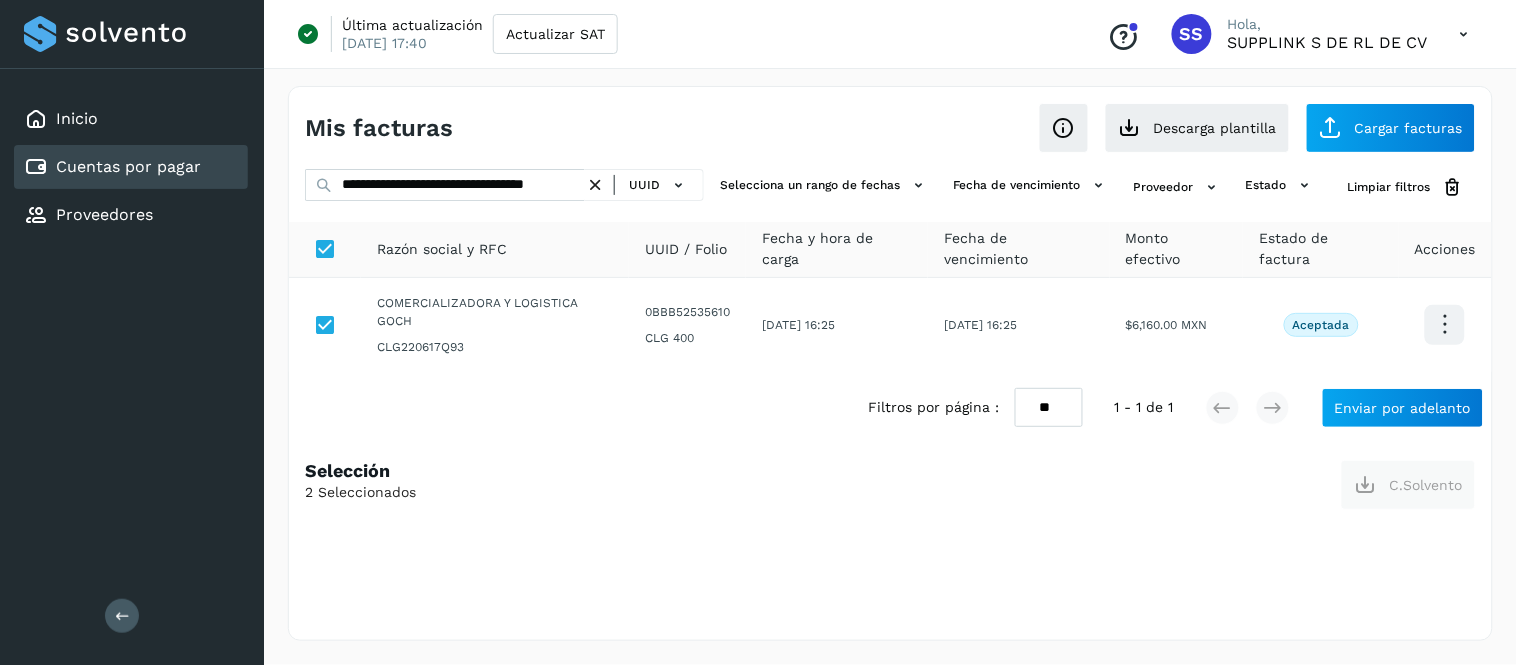 click at bounding box center (595, 185) 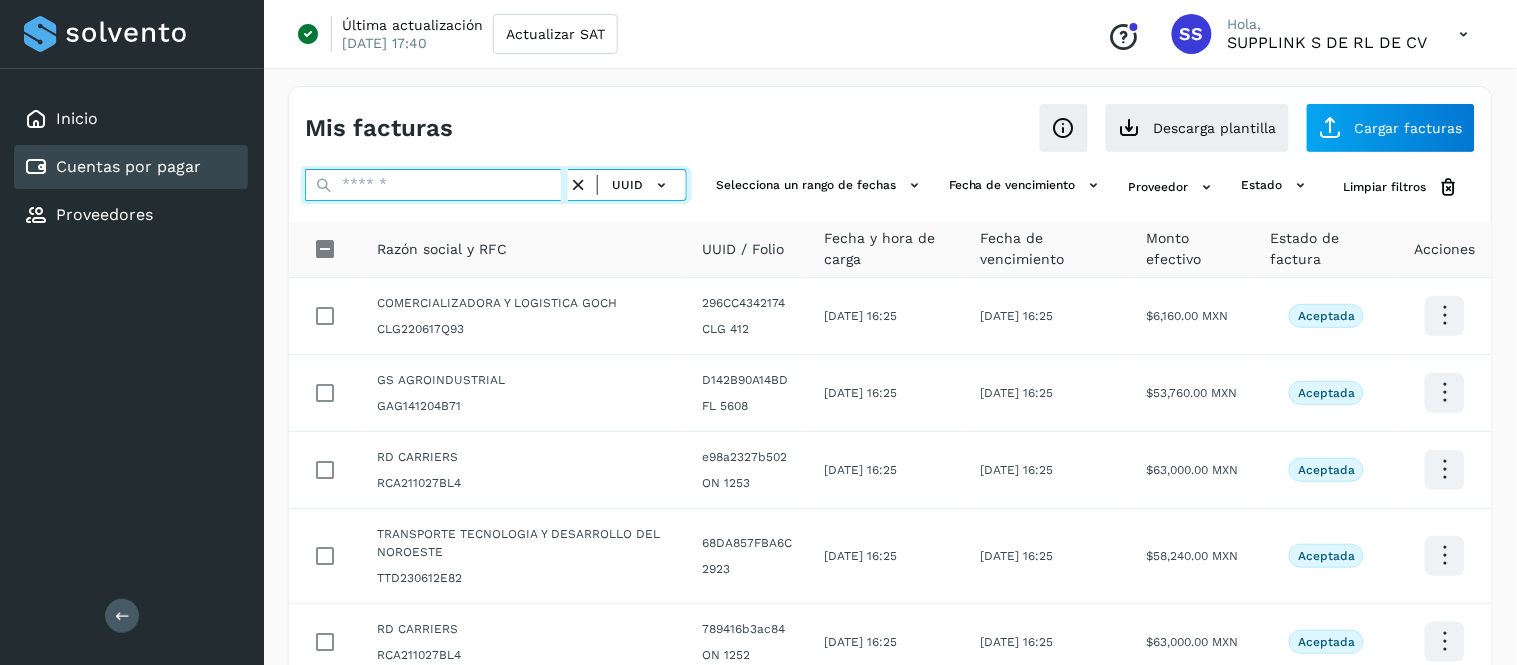 click at bounding box center (436, 185) 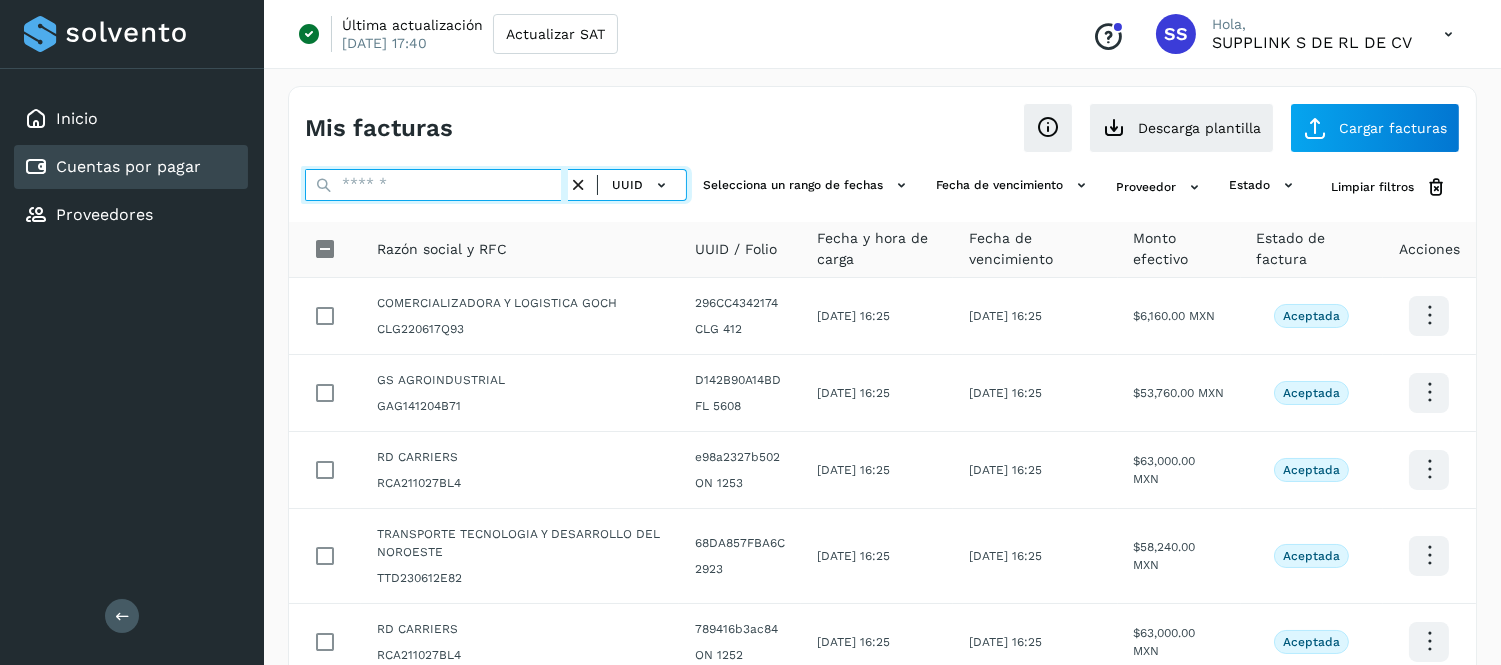 paste on "**********" 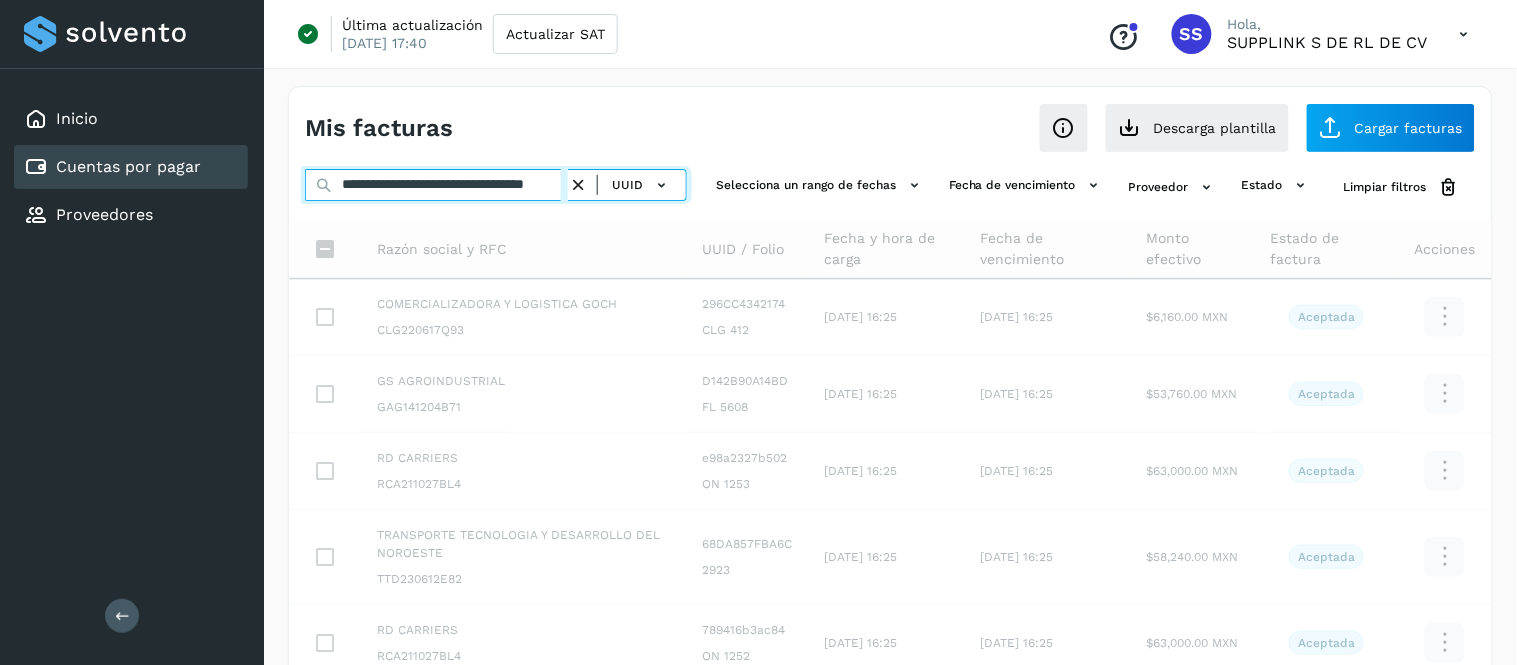 scroll, scrollTop: 0, scrollLeft: 55, axis: horizontal 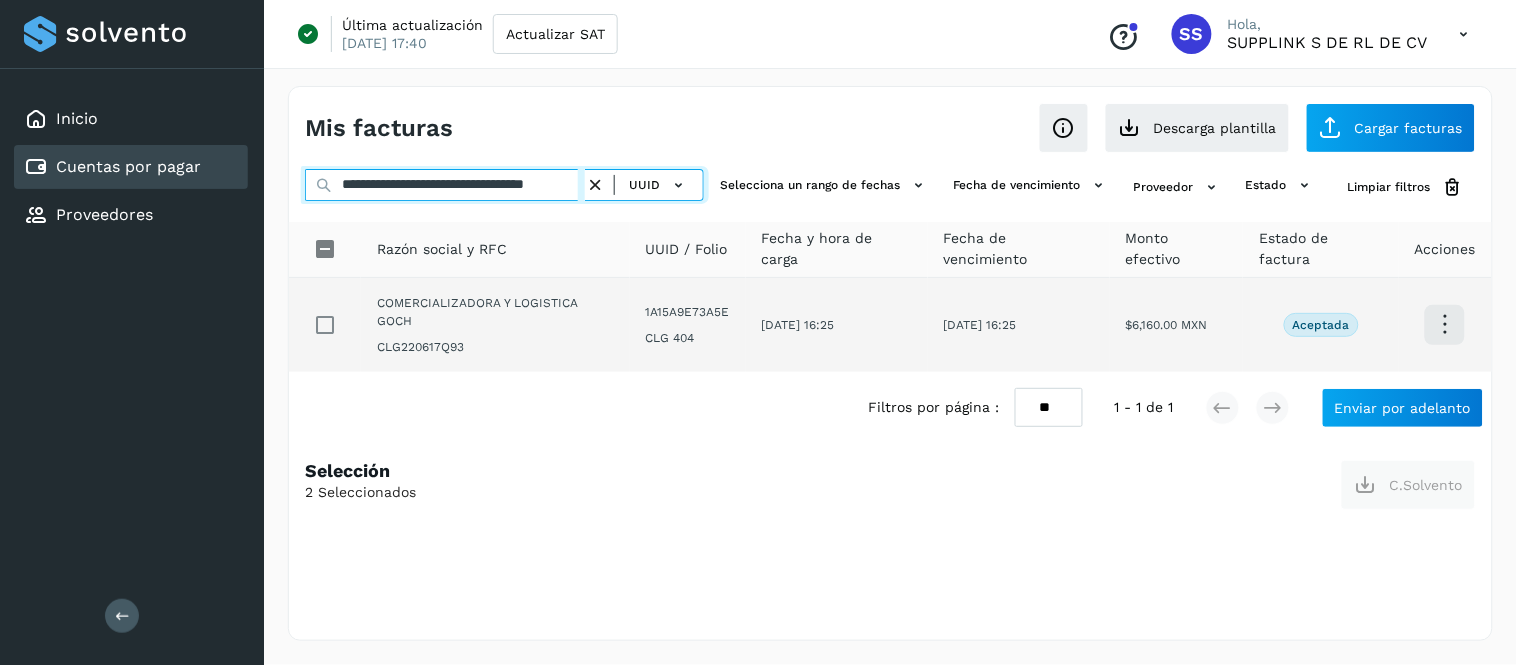 type on "**********" 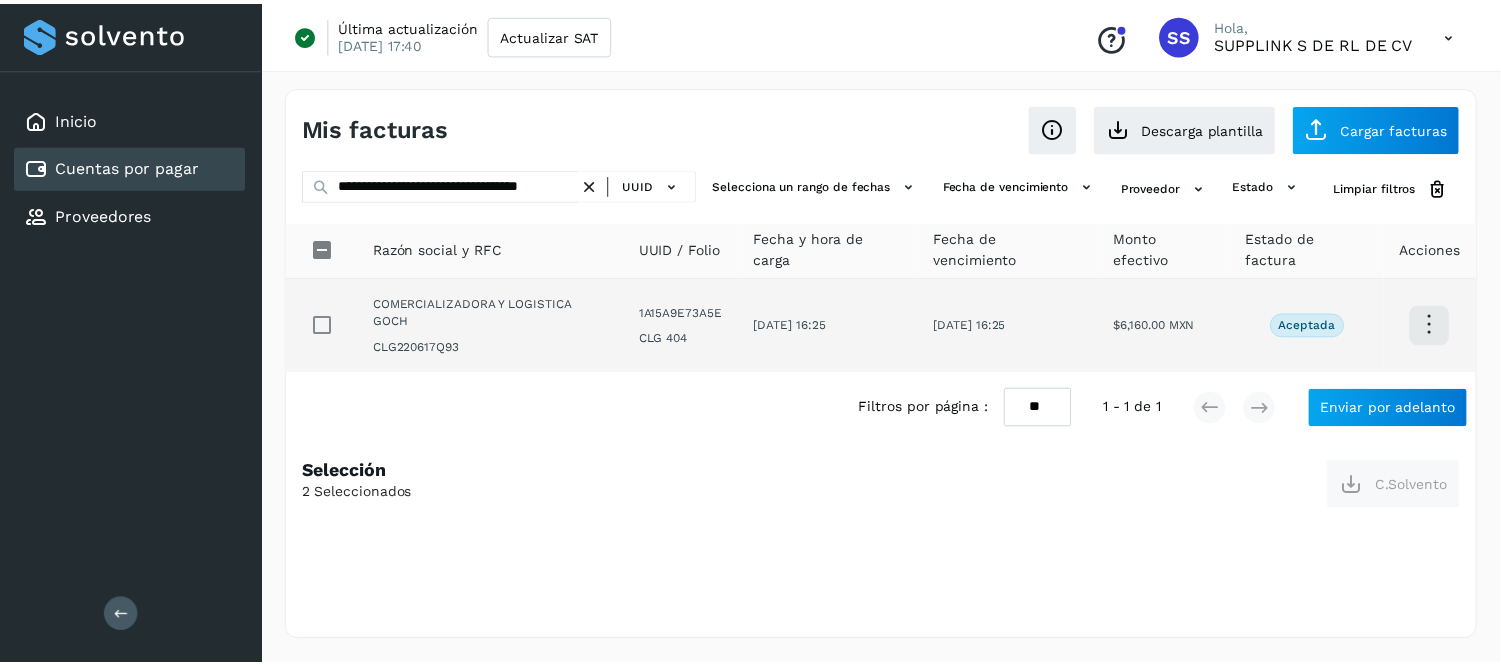 scroll, scrollTop: 0, scrollLeft: 0, axis: both 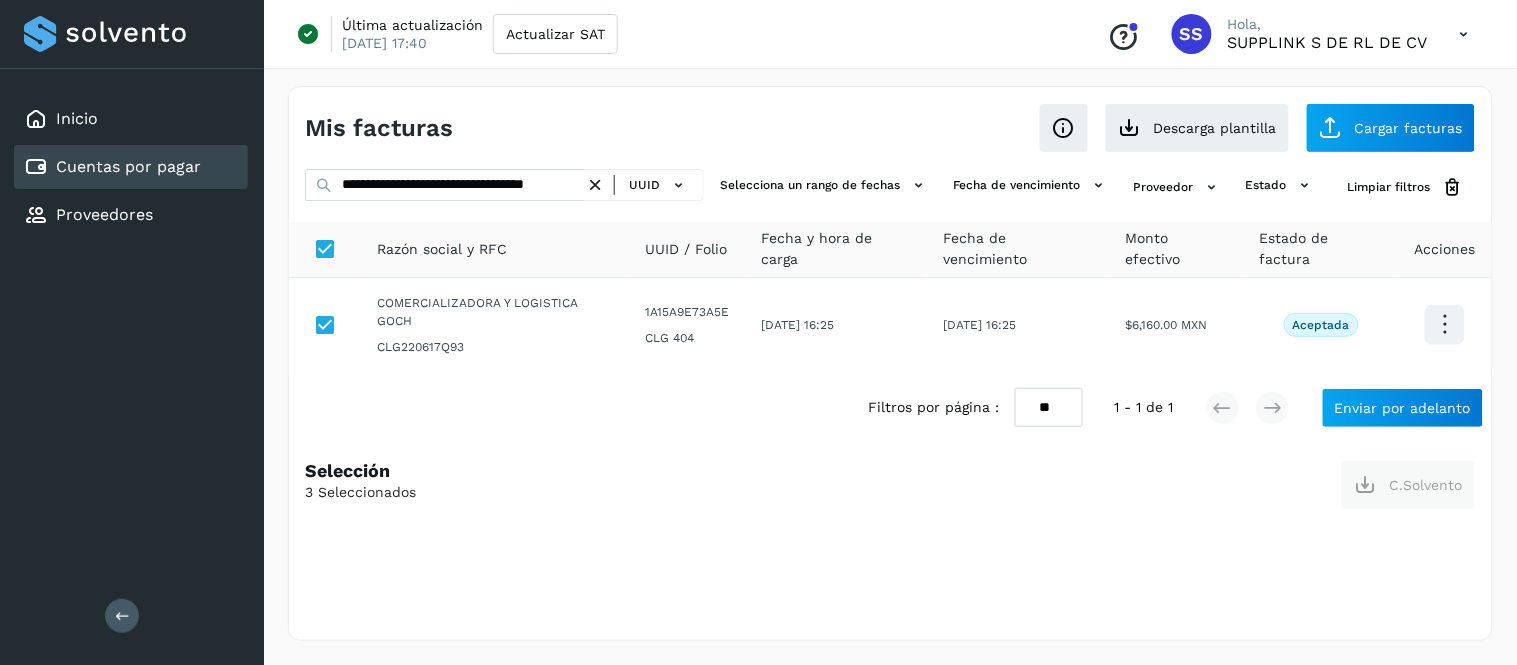 click at bounding box center (595, 185) 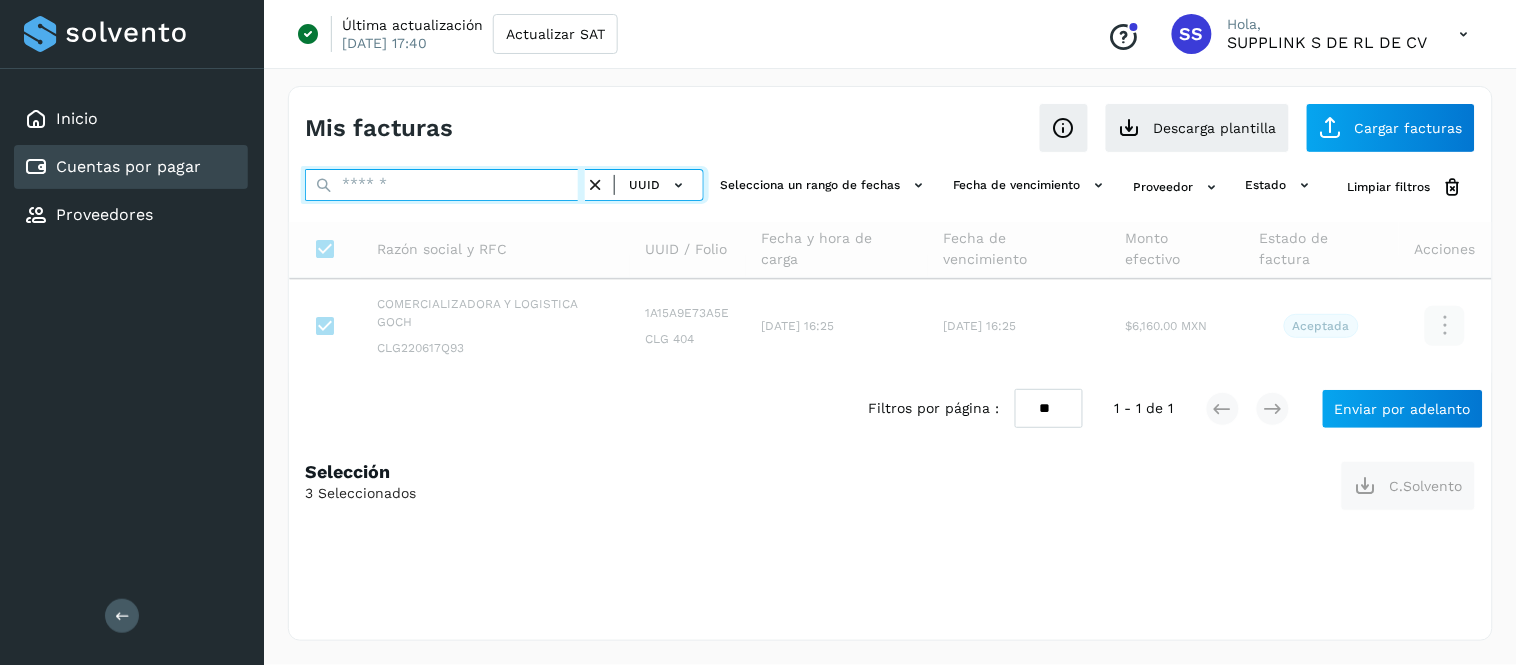 click at bounding box center (445, 185) 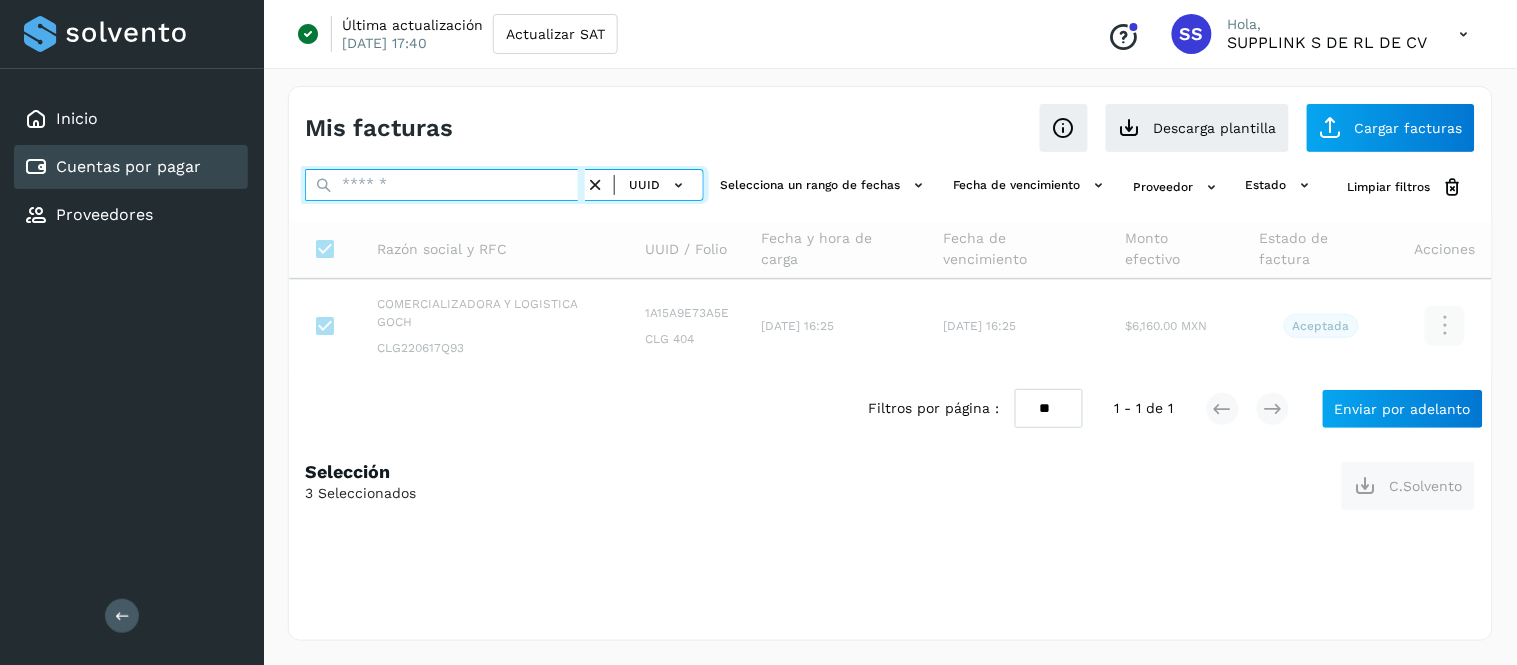 paste on "**********" 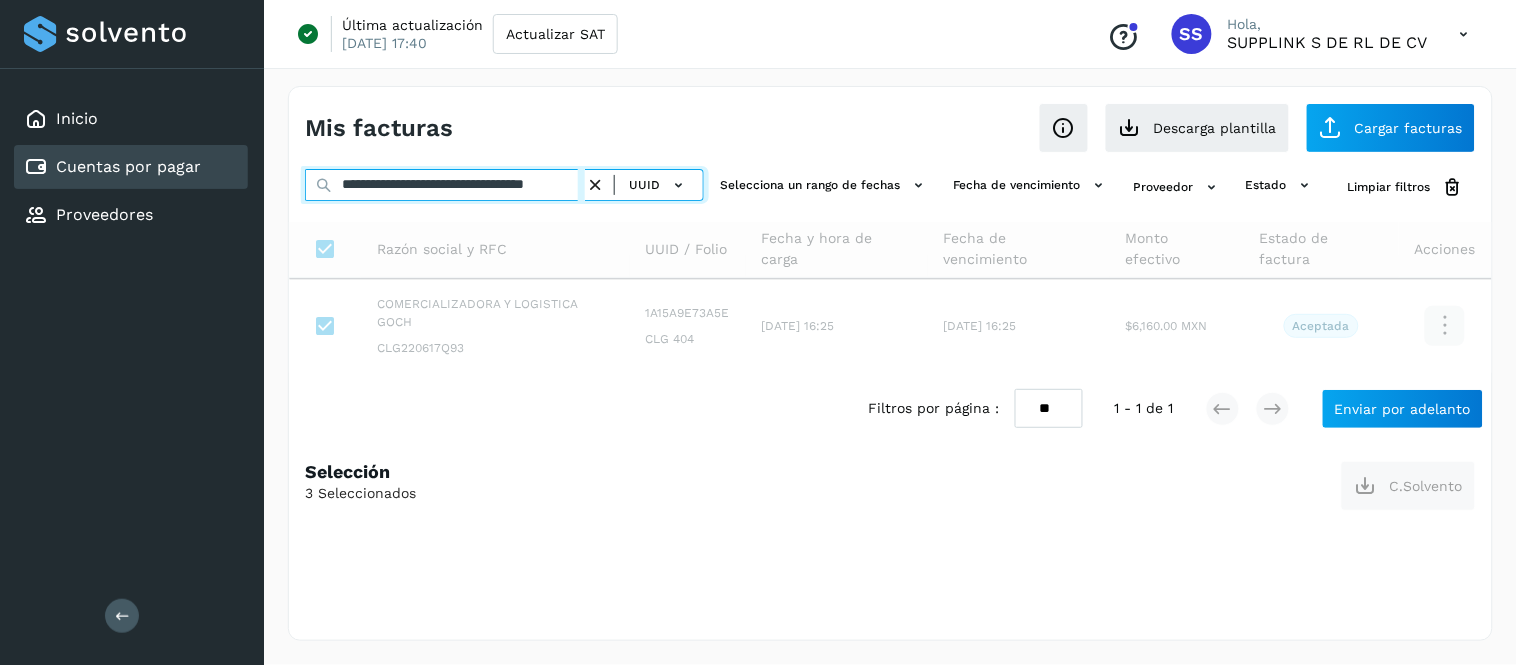 scroll, scrollTop: 0, scrollLeft: 61, axis: horizontal 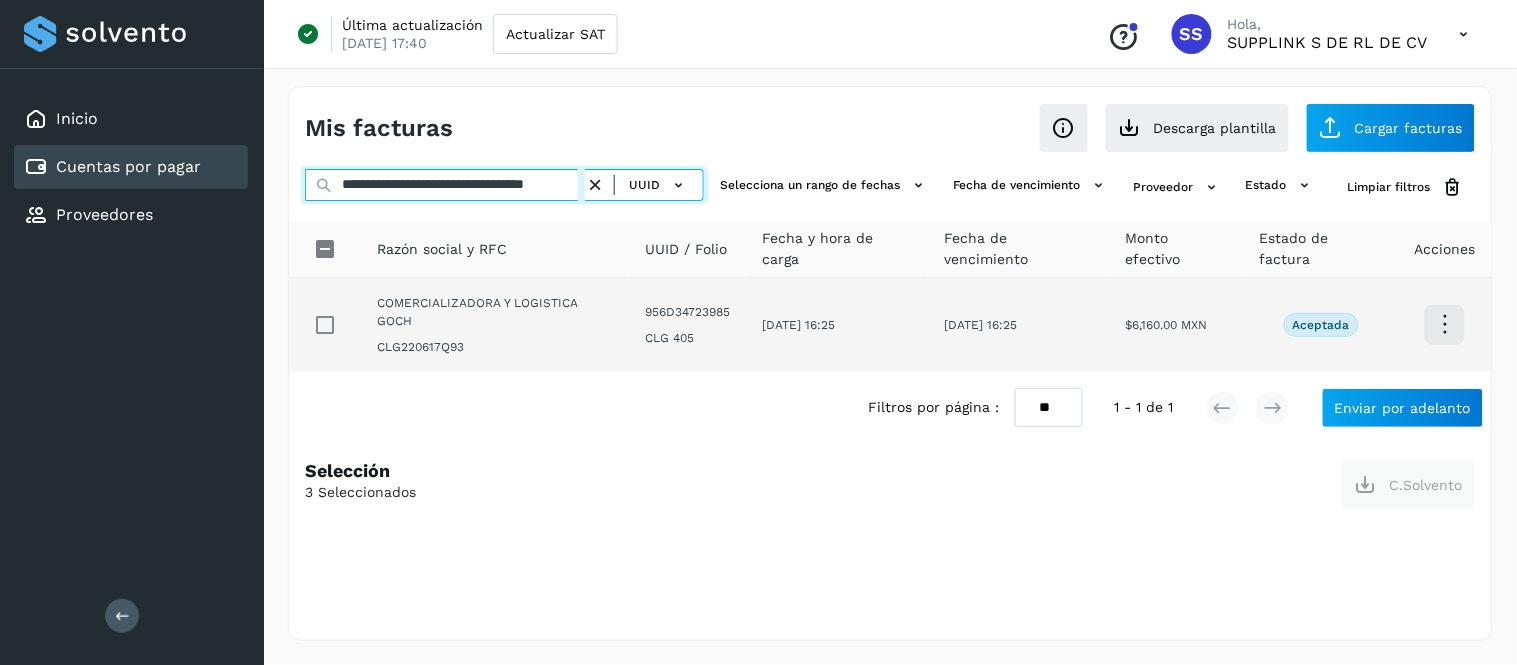 type on "**********" 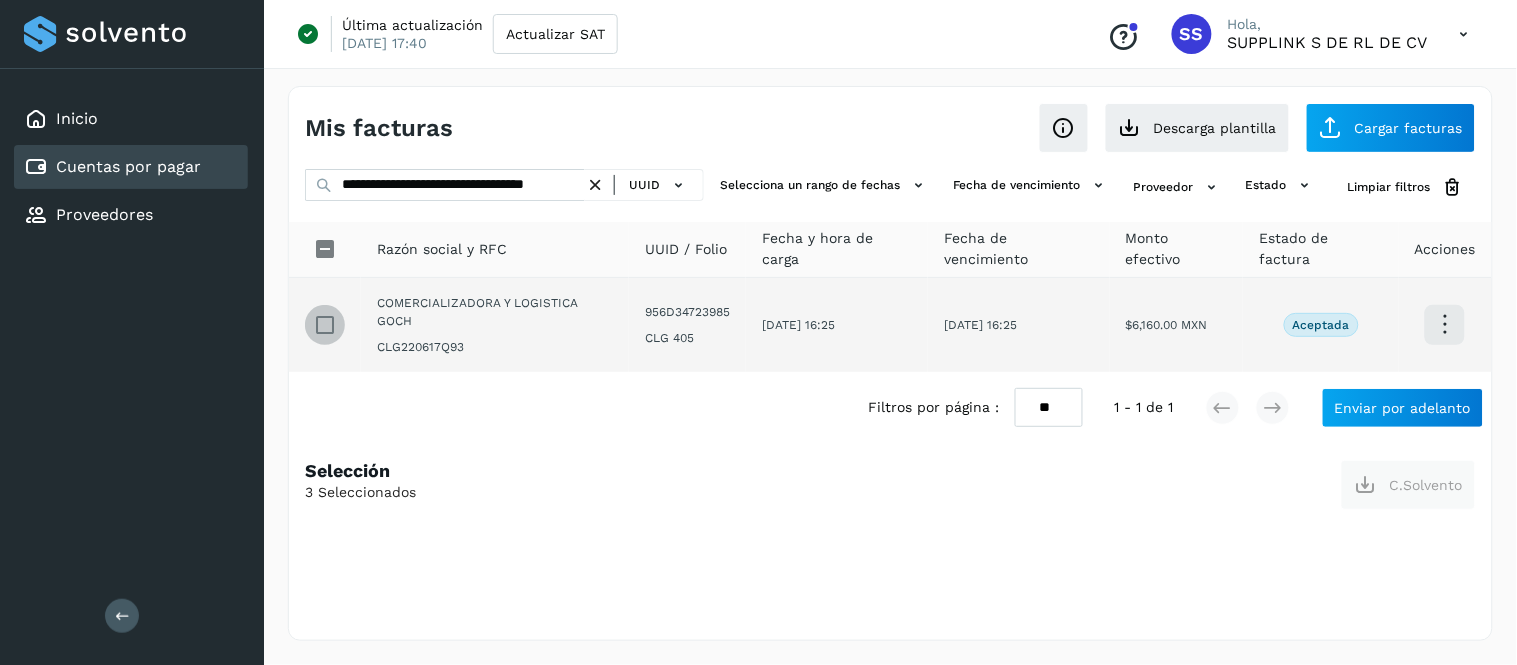 scroll, scrollTop: 0, scrollLeft: 0, axis: both 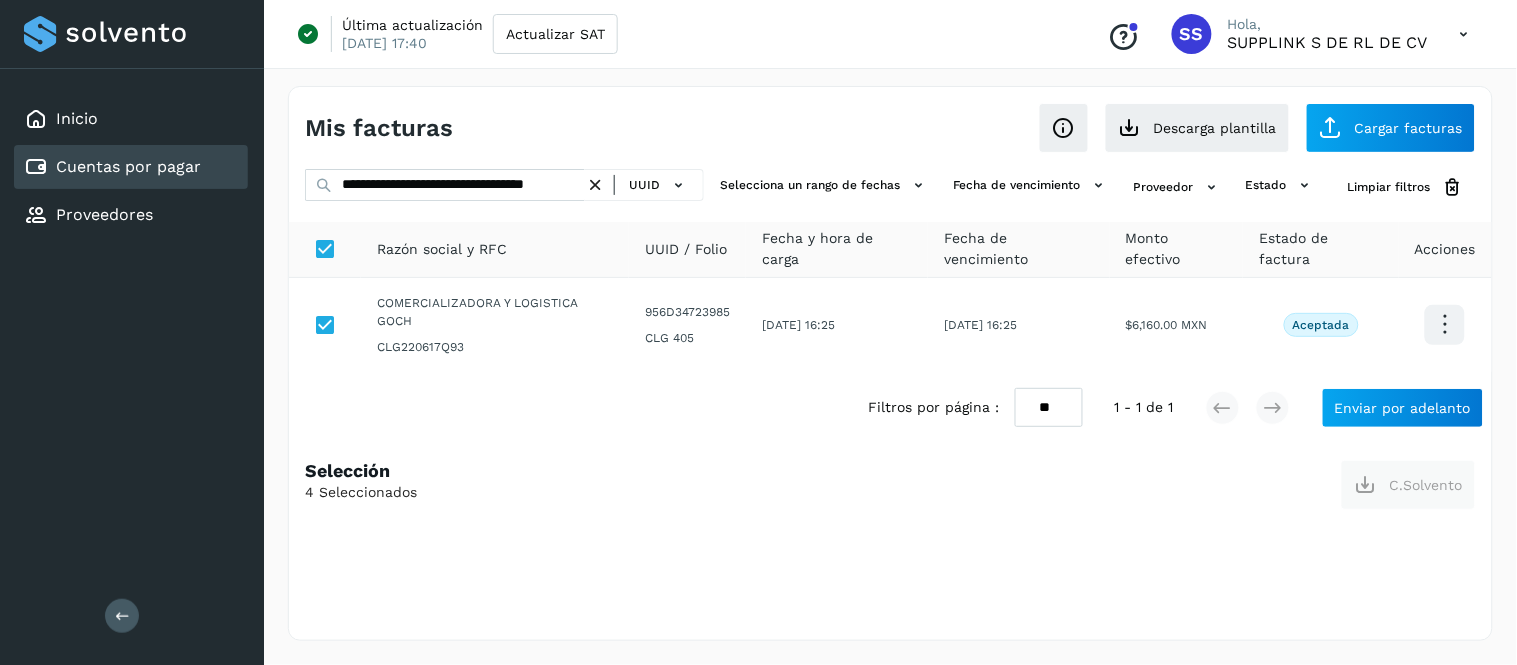 click at bounding box center [595, 185] 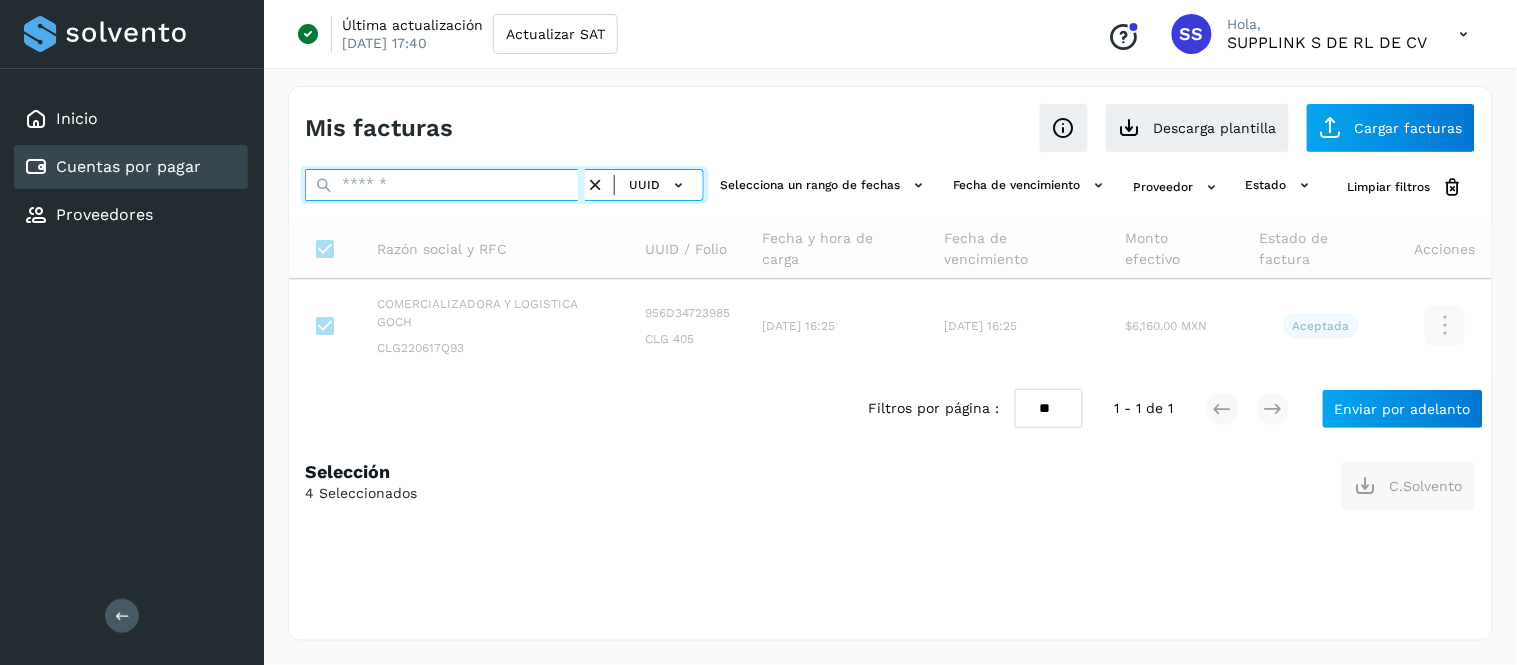 click at bounding box center [445, 185] 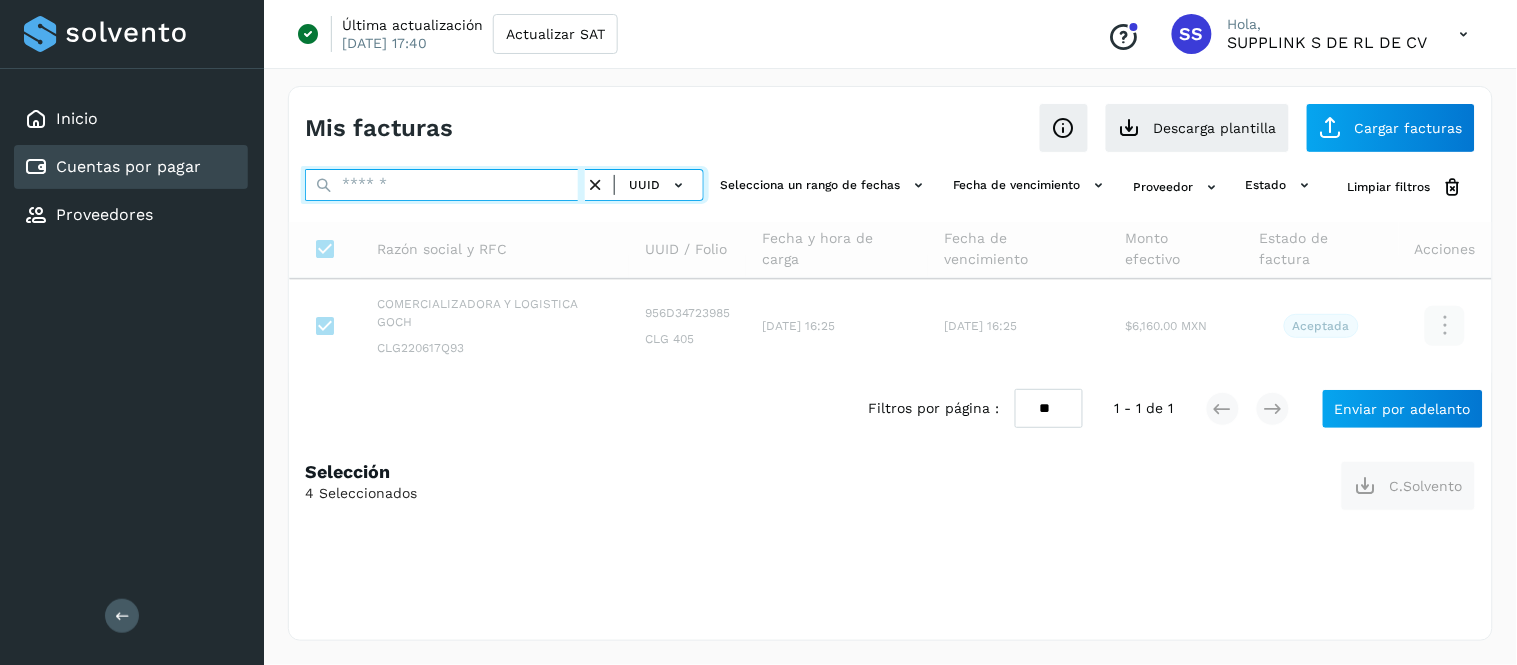 paste on "**********" 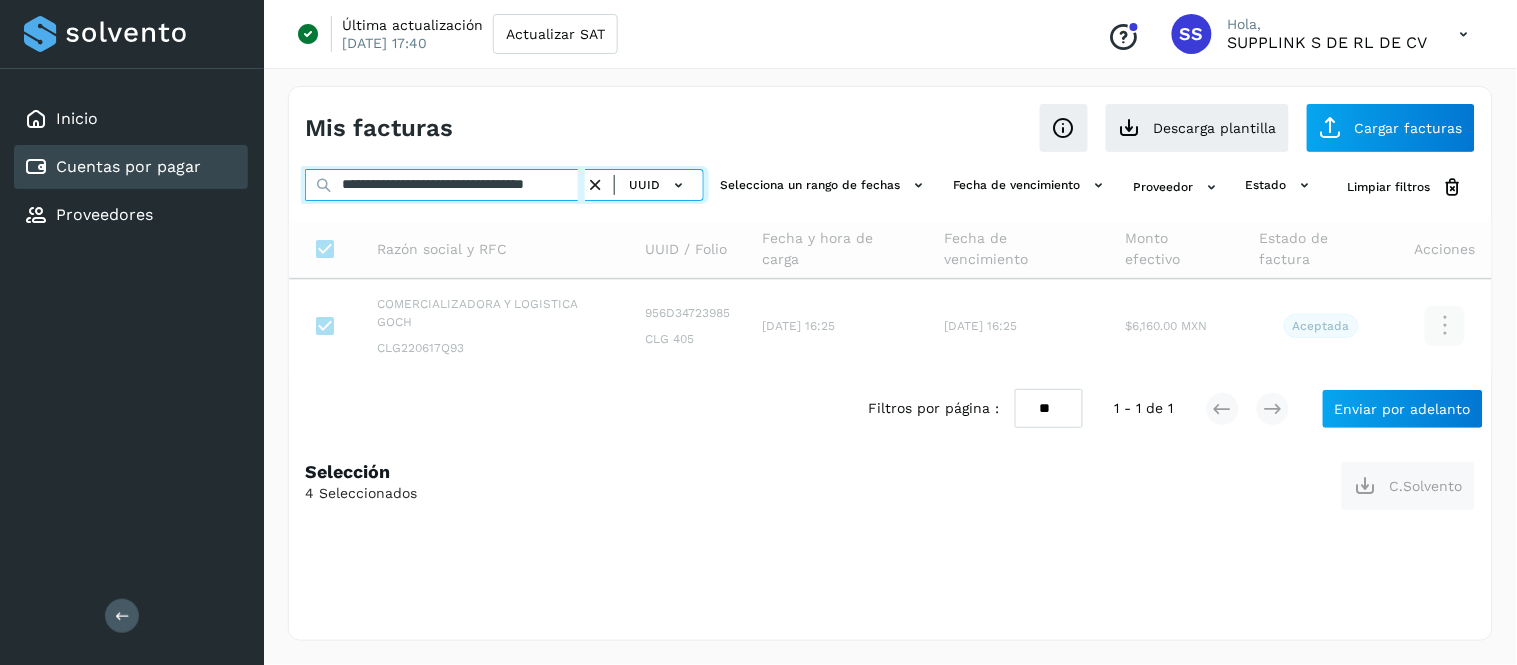 scroll, scrollTop: 0, scrollLeft: 51, axis: horizontal 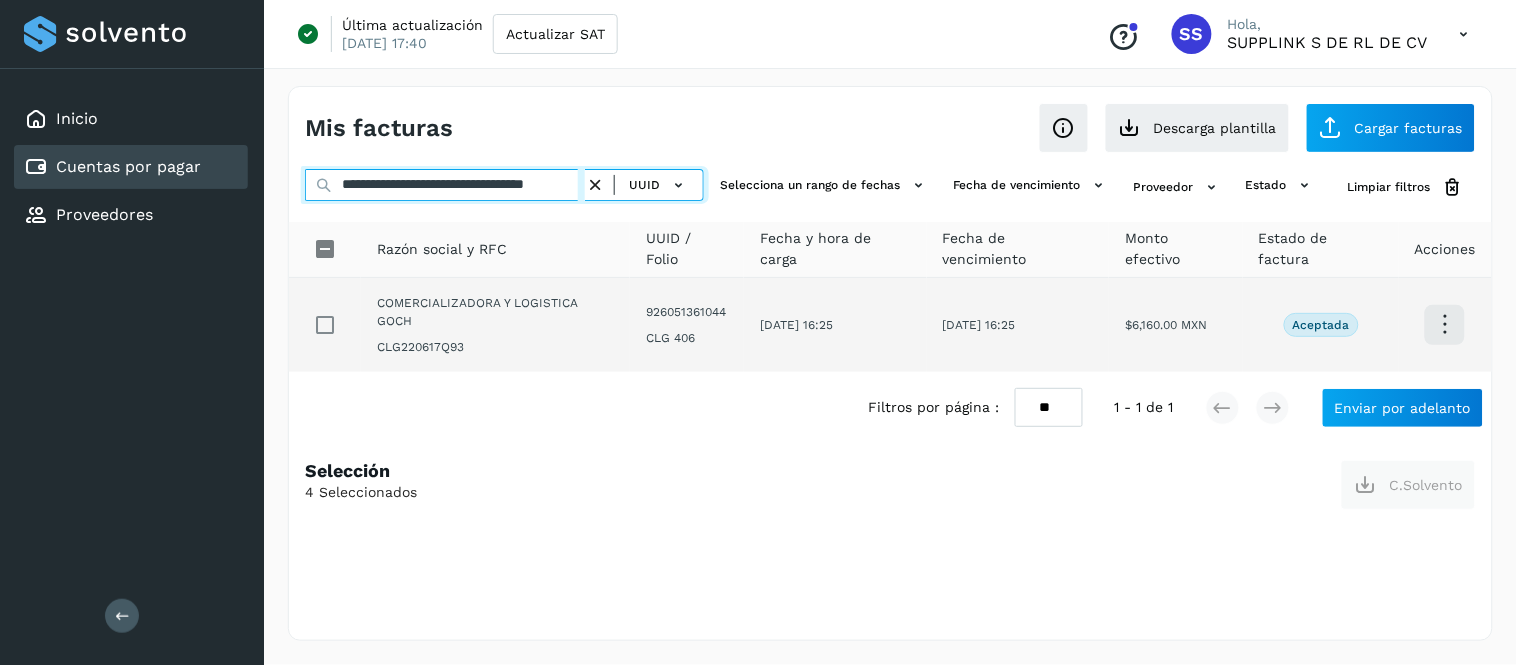 type on "**********" 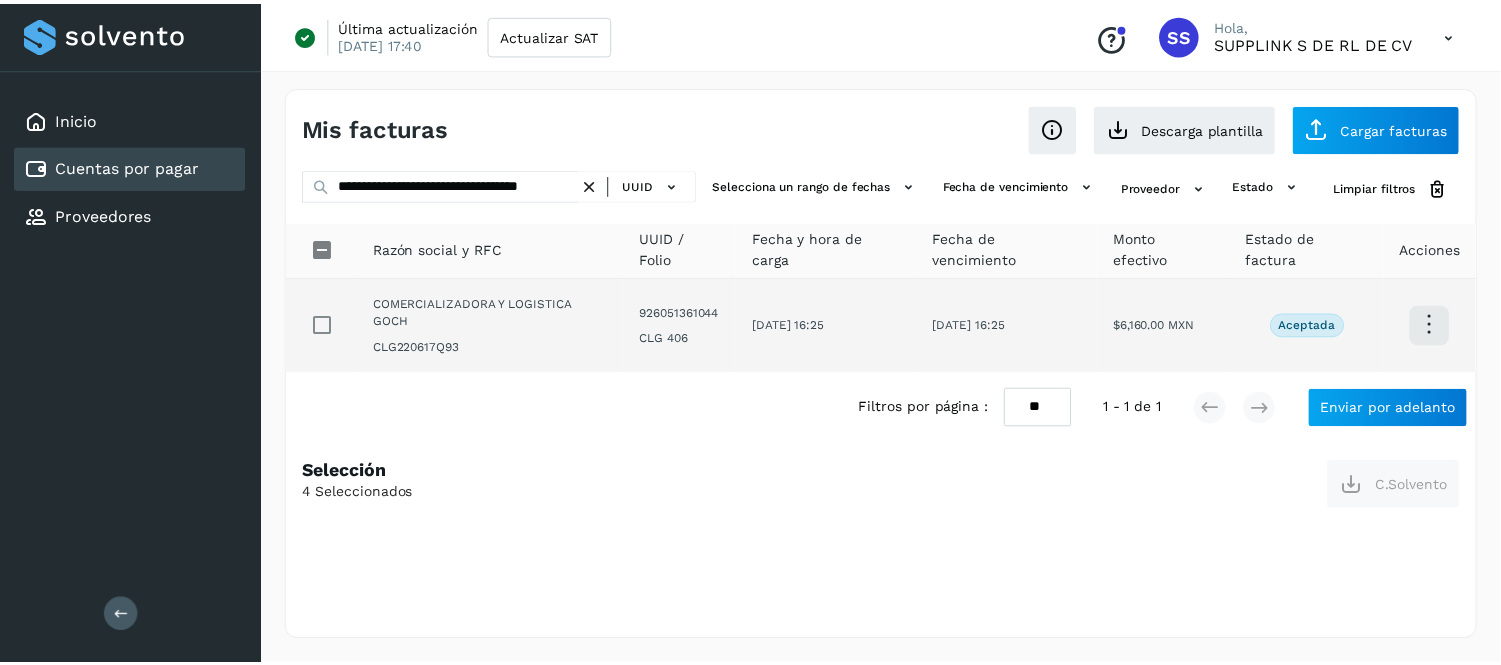 scroll, scrollTop: 0, scrollLeft: 0, axis: both 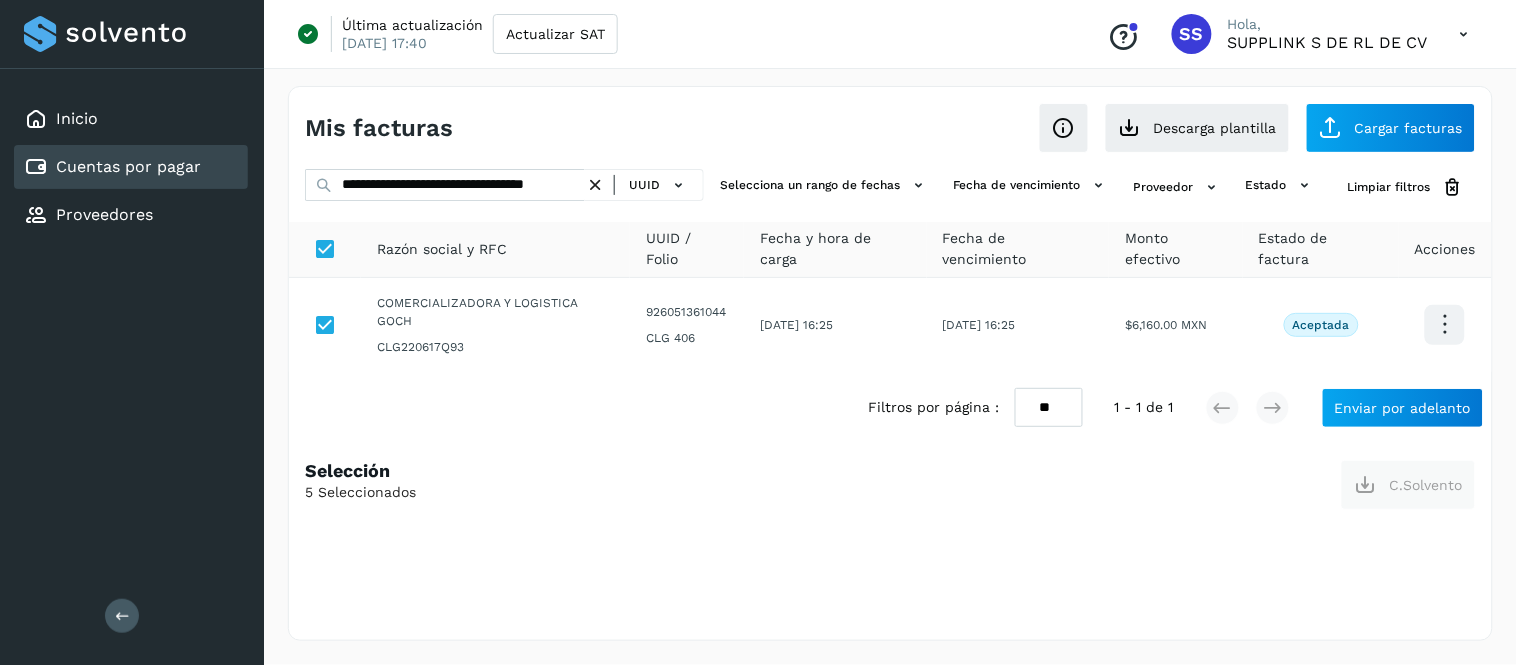 click at bounding box center [595, 185] 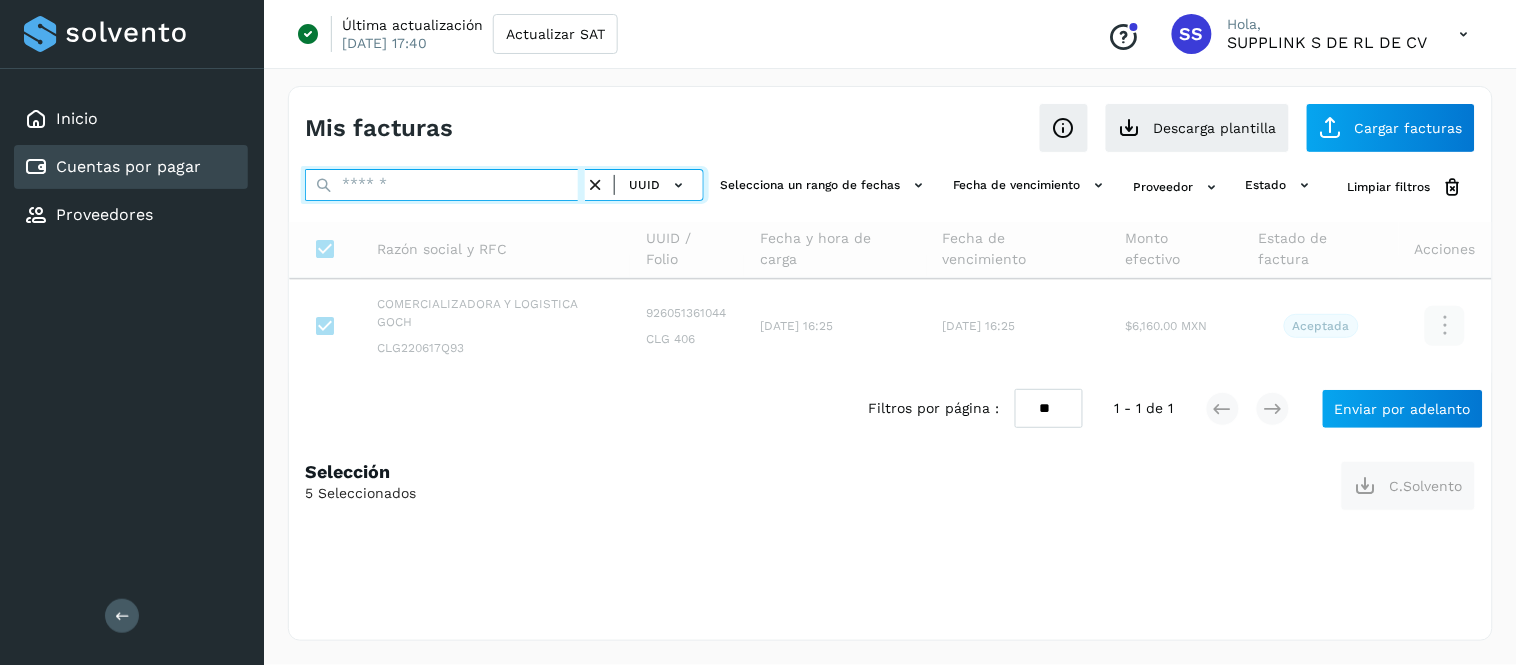click at bounding box center [445, 185] 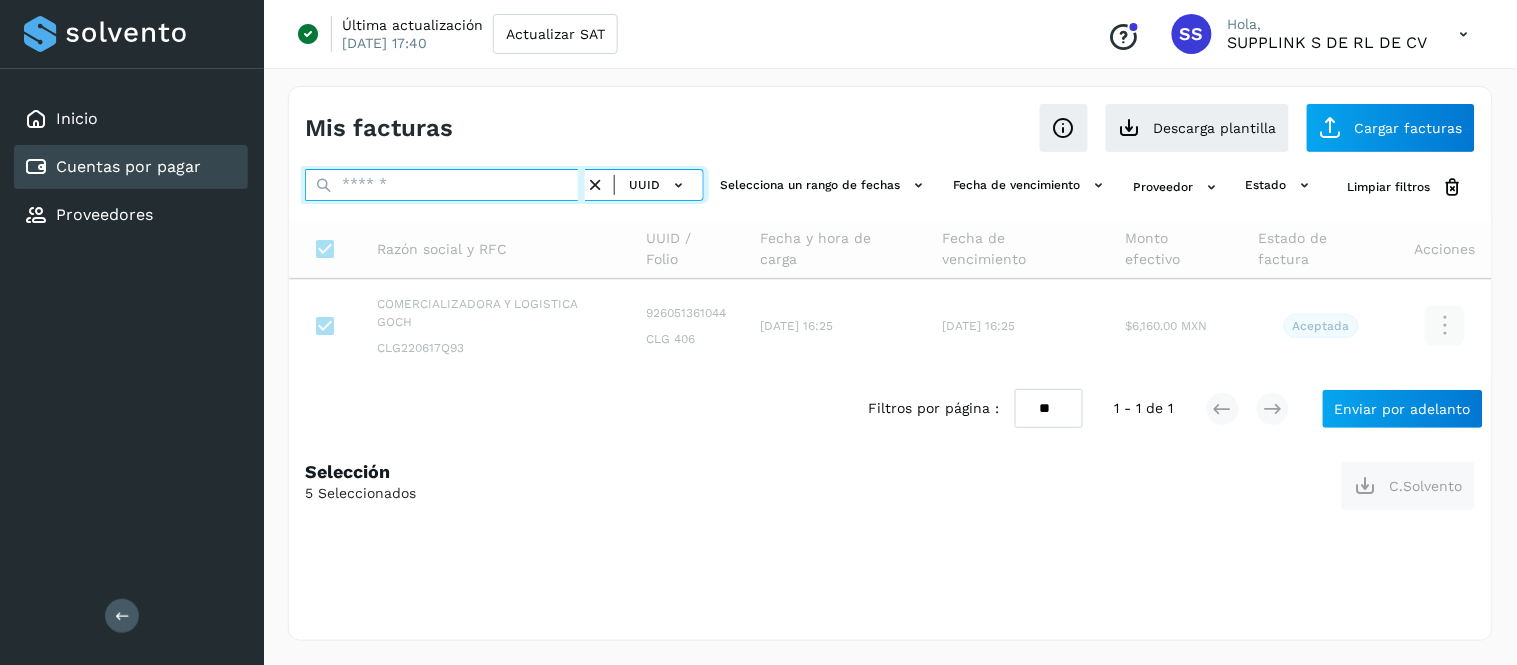 paste on "**********" 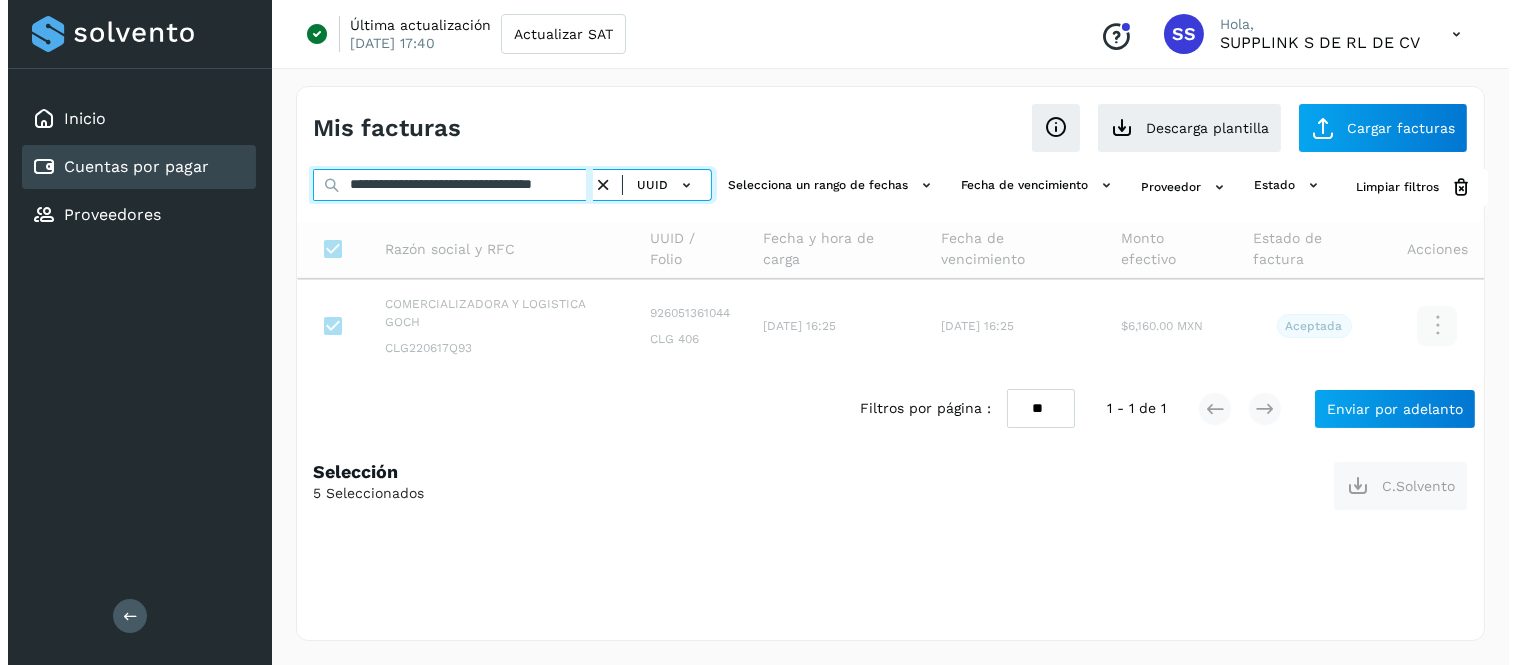 scroll, scrollTop: 0, scrollLeft: 70, axis: horizontal 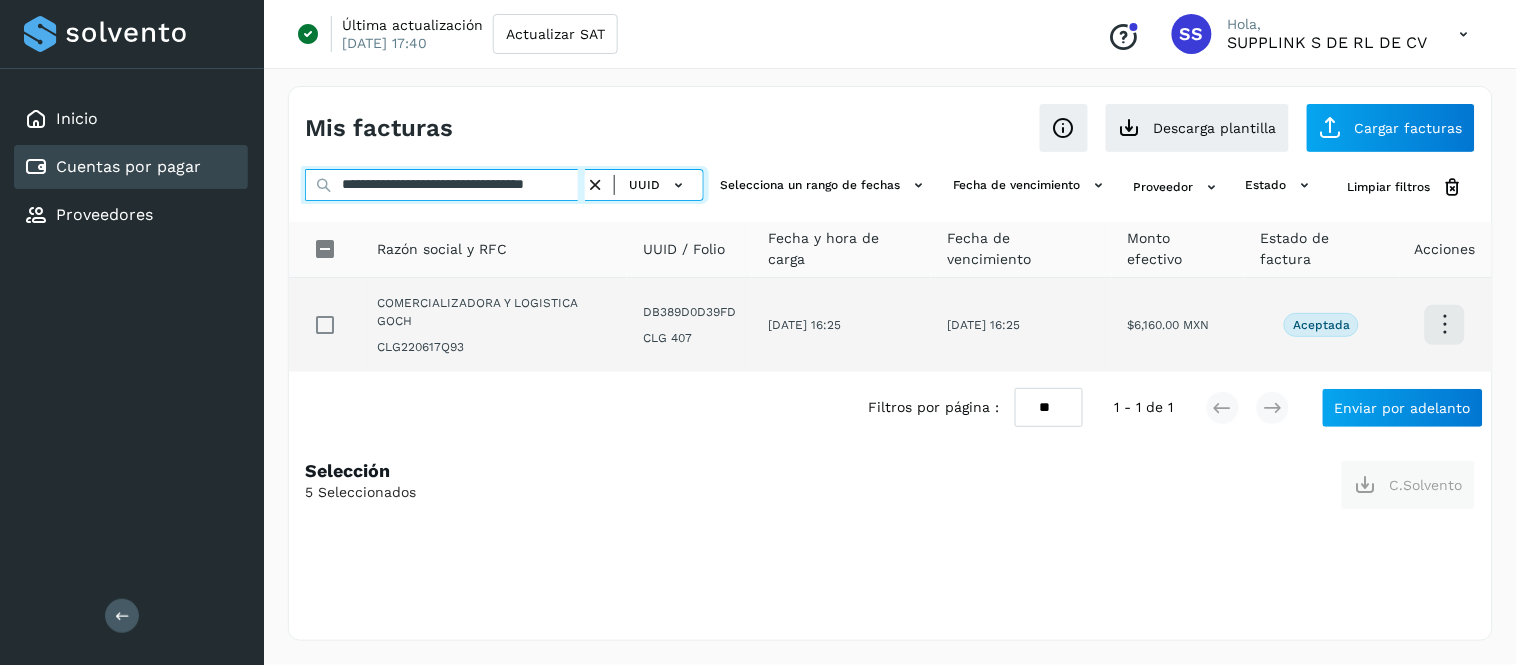 type on "**********" 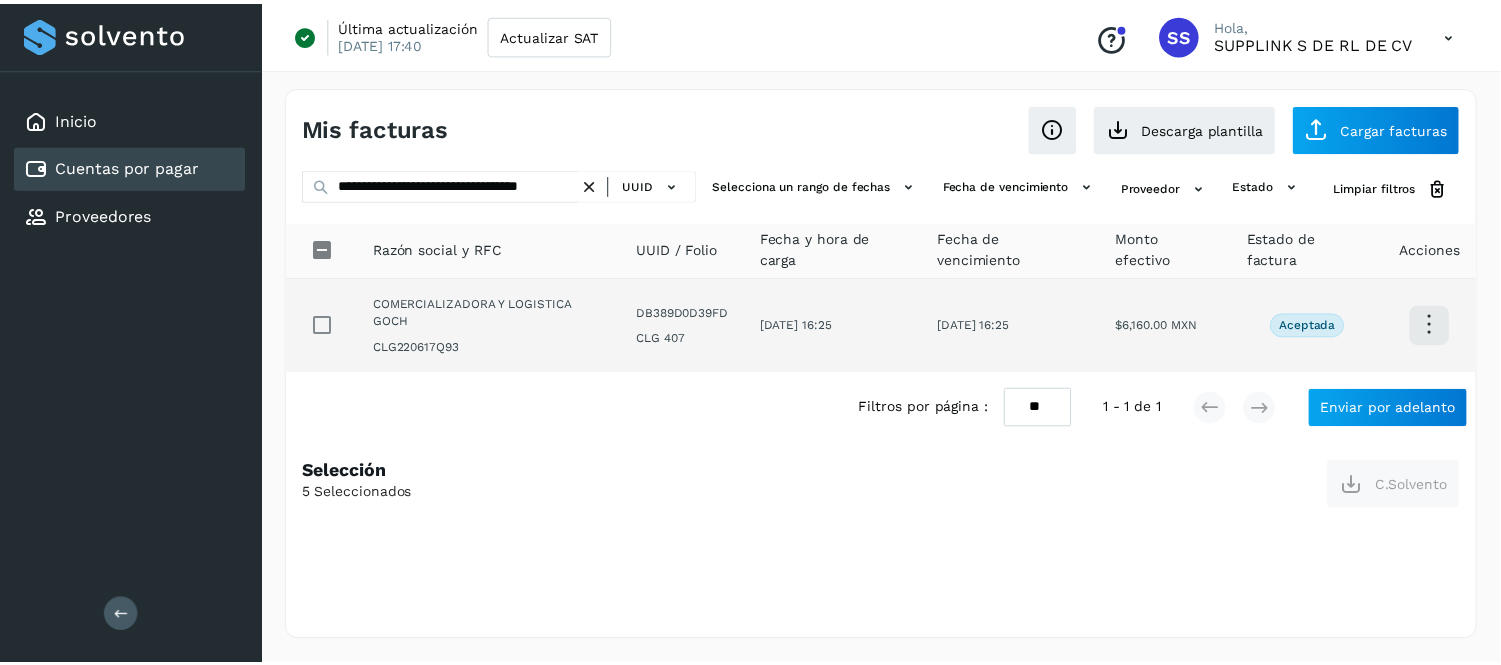 scroll, scrollTop: 0, scrollLeft: 0, axis: both 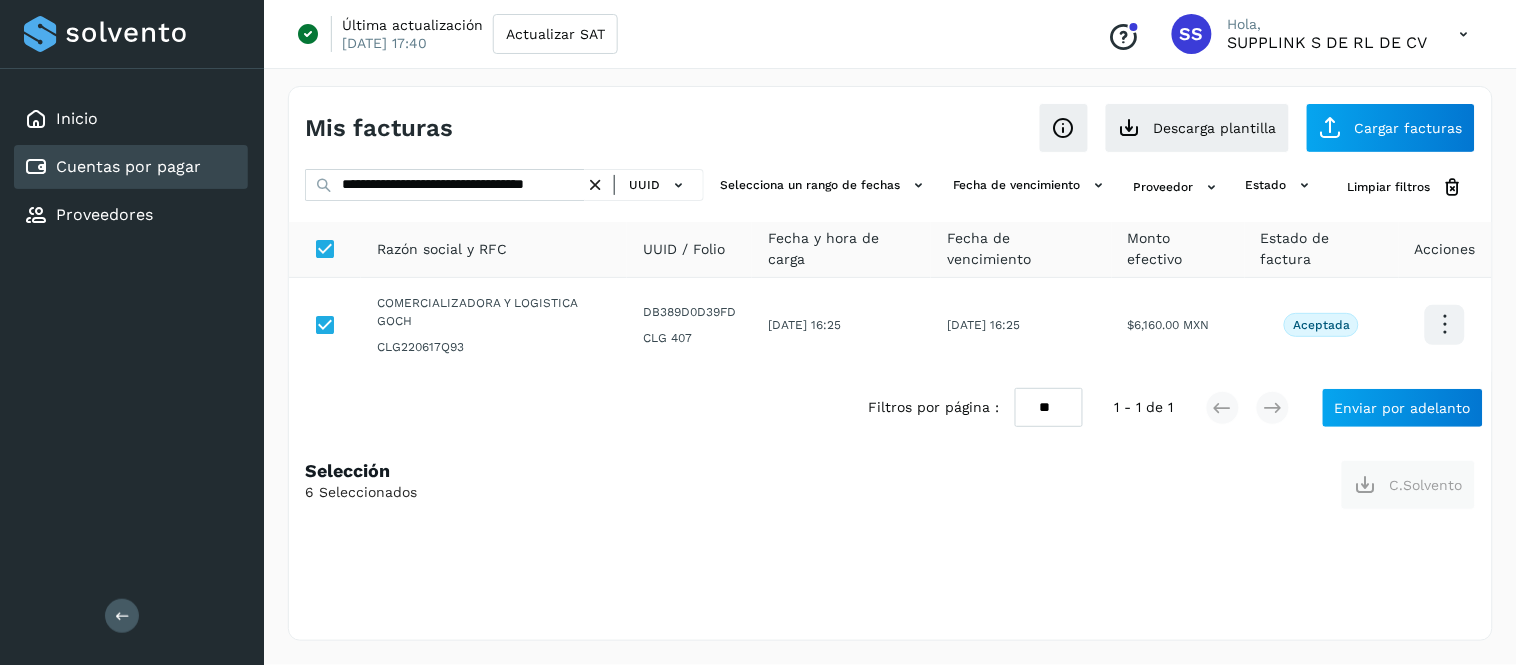 click at bounding box center (595, 185) 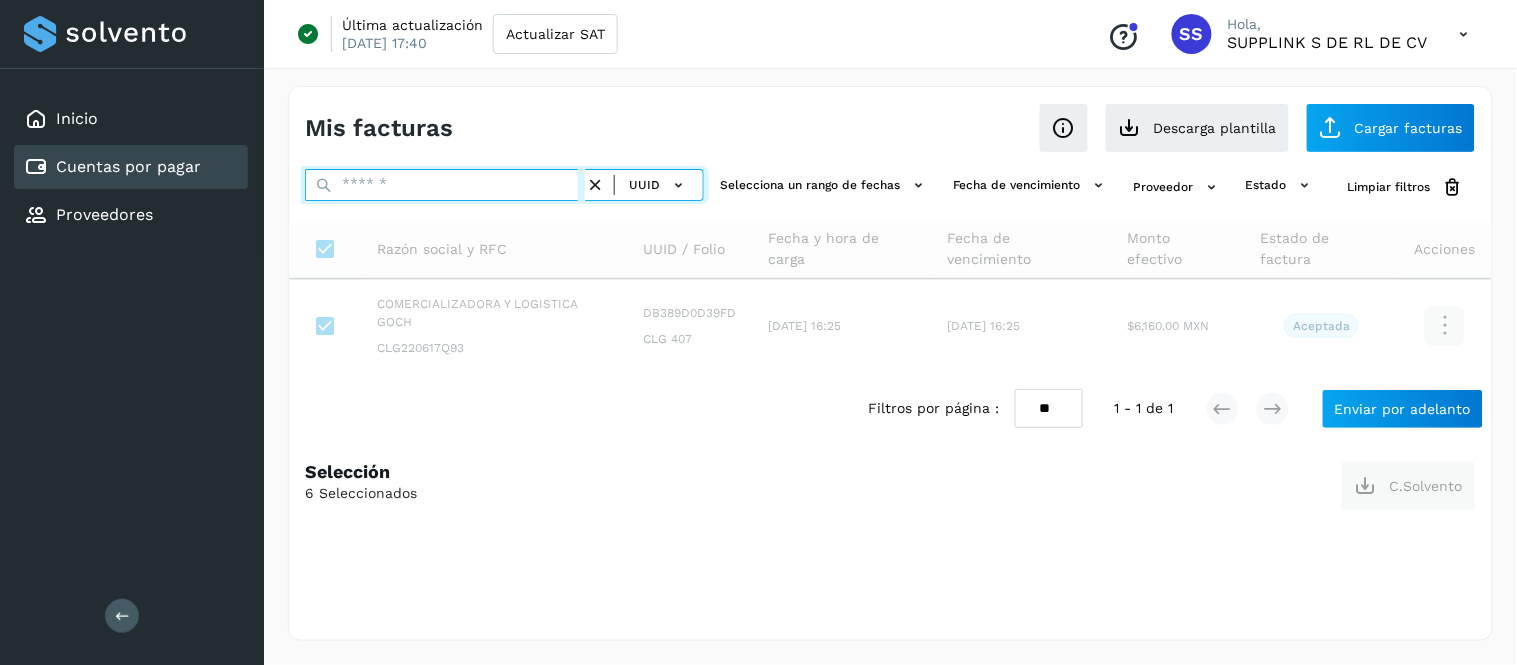 click at bounding box center (445, 185) 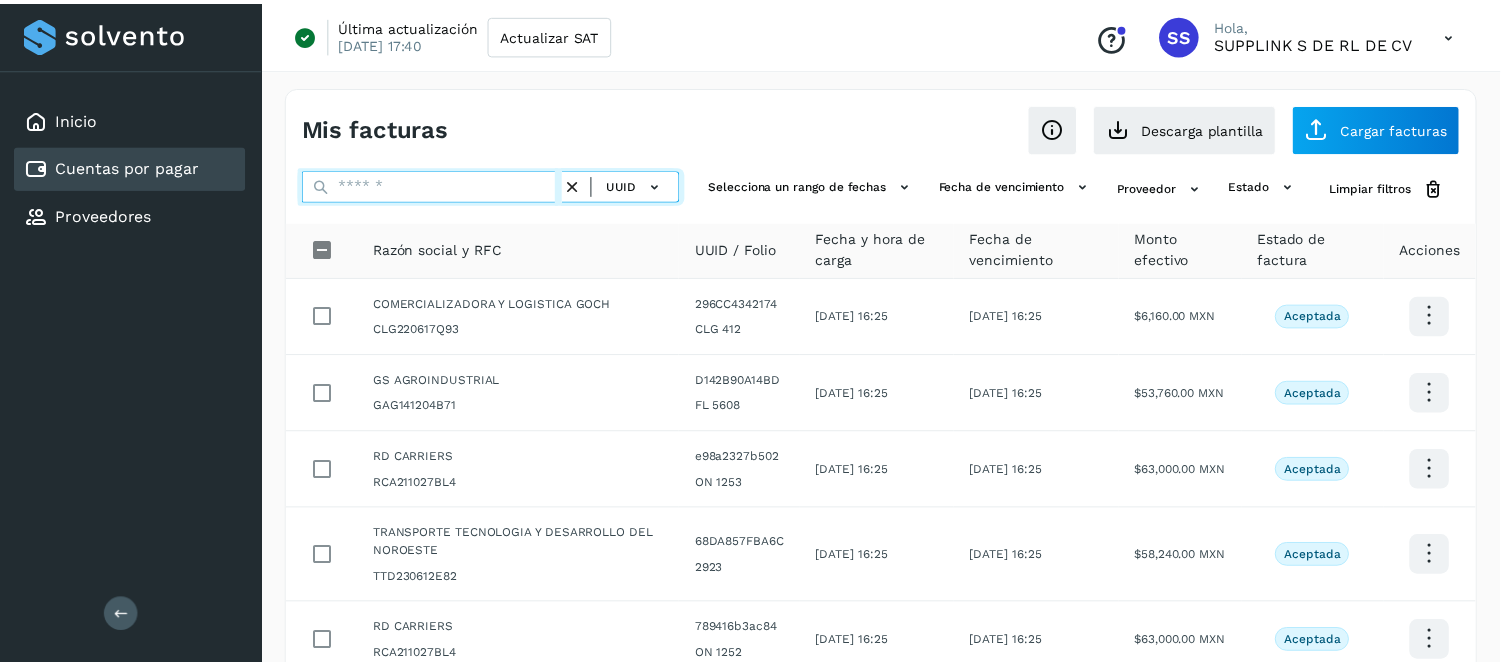 paste on "**********" 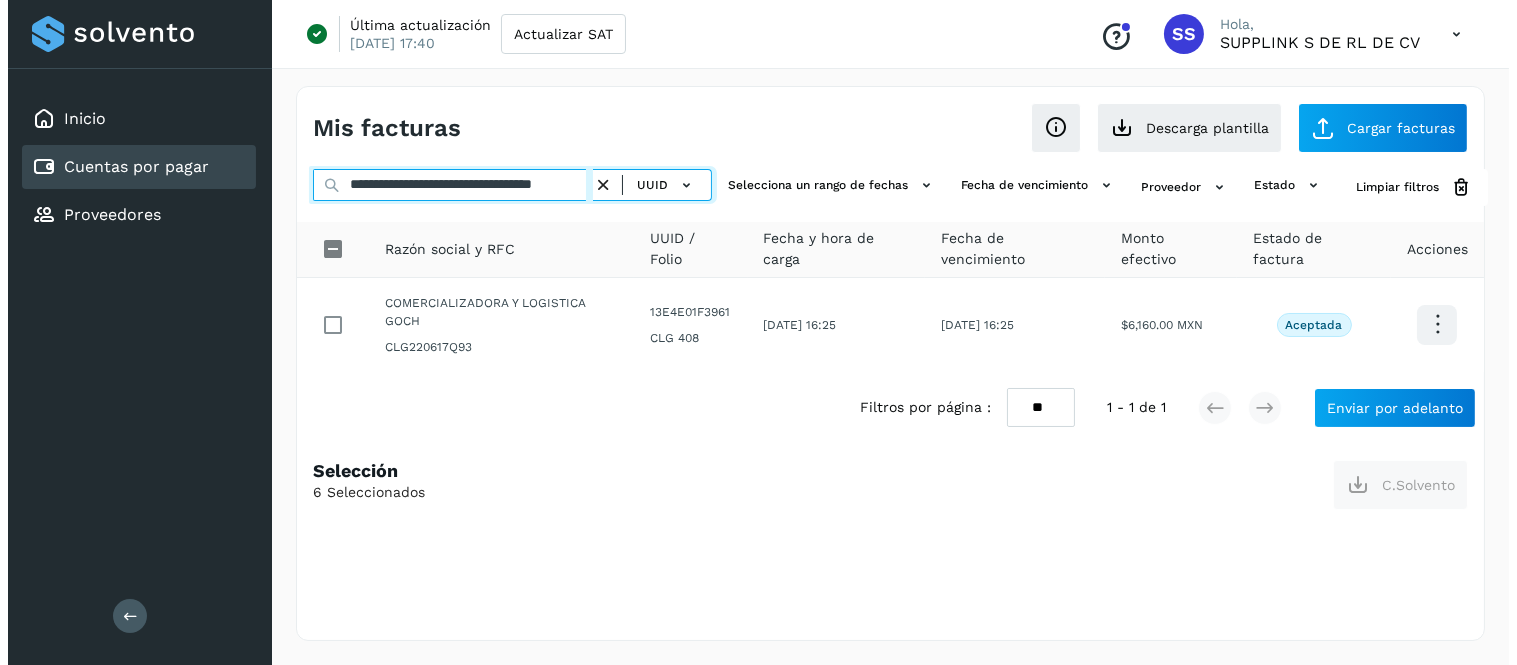 scroll, scrollTop: 0, scrollLeft: 54, axis: horizontal 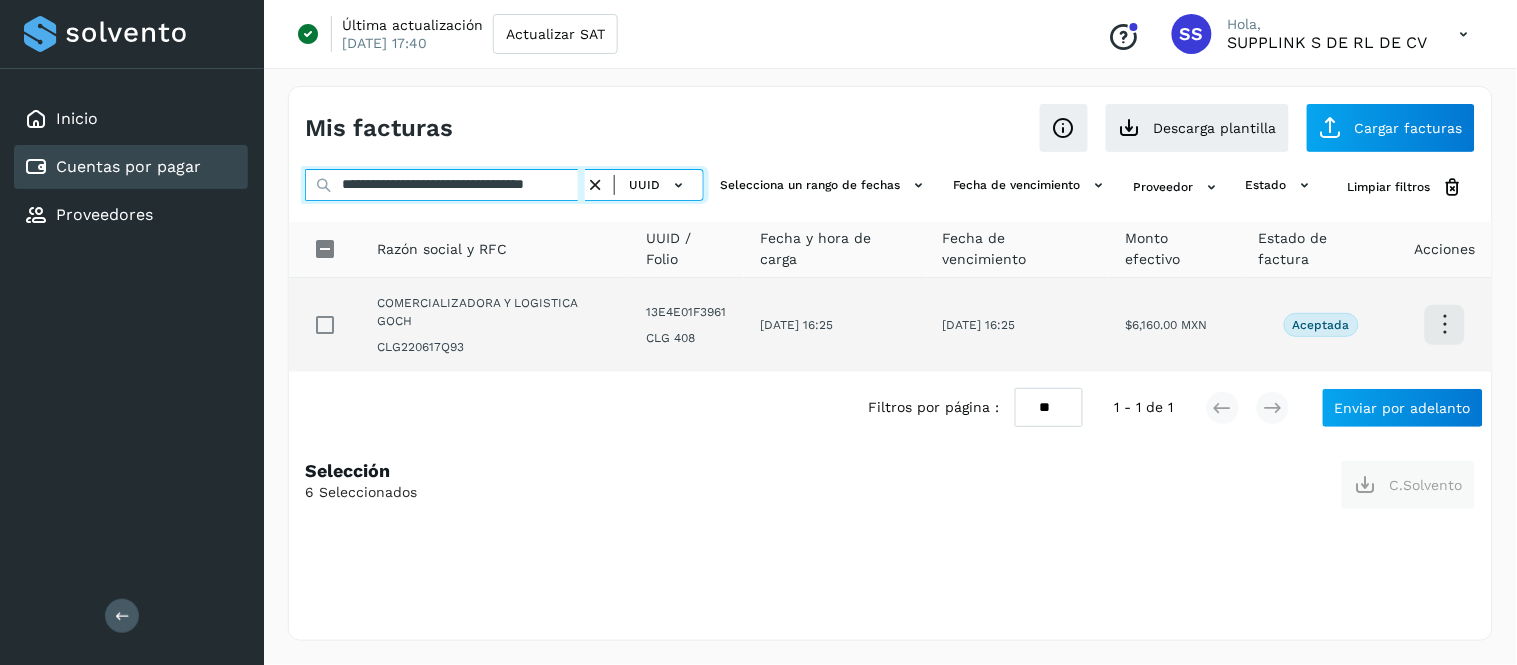 type on "**********" 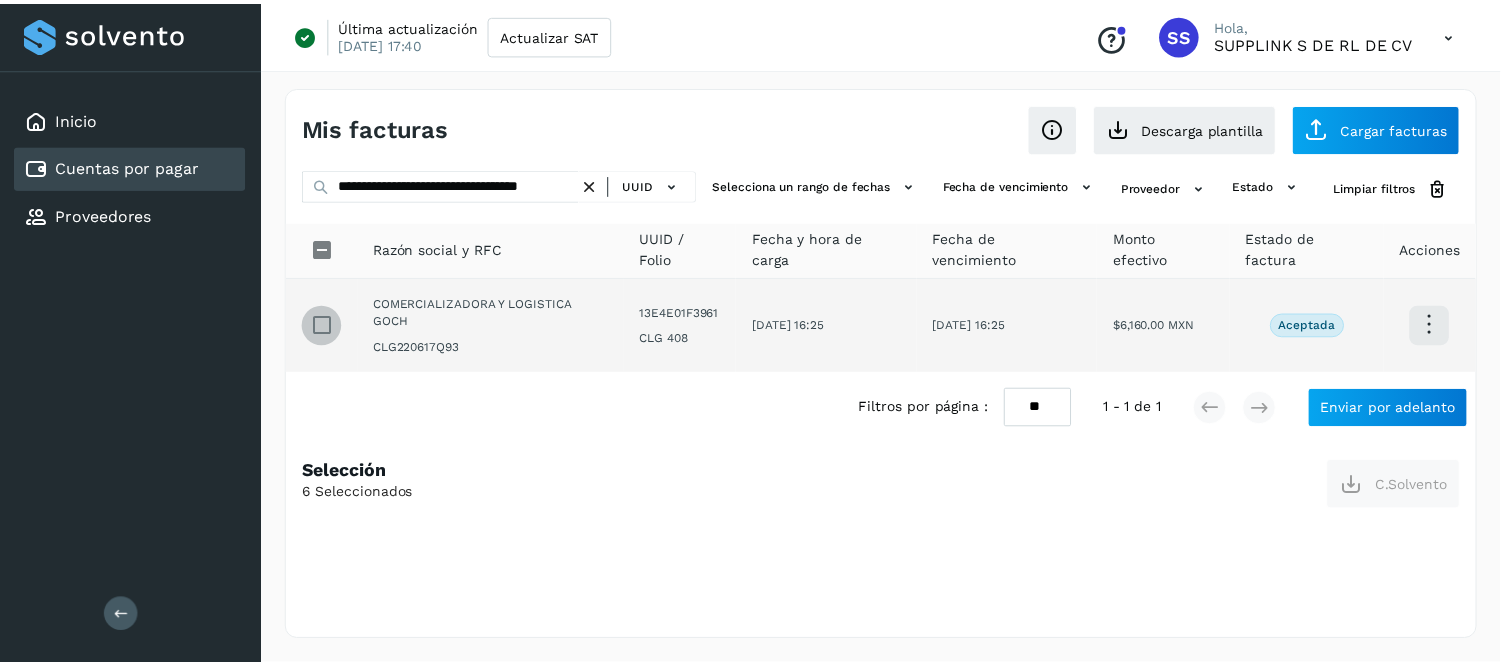scroll, scrollTop: 0, scrollLeft: 0, axis: both 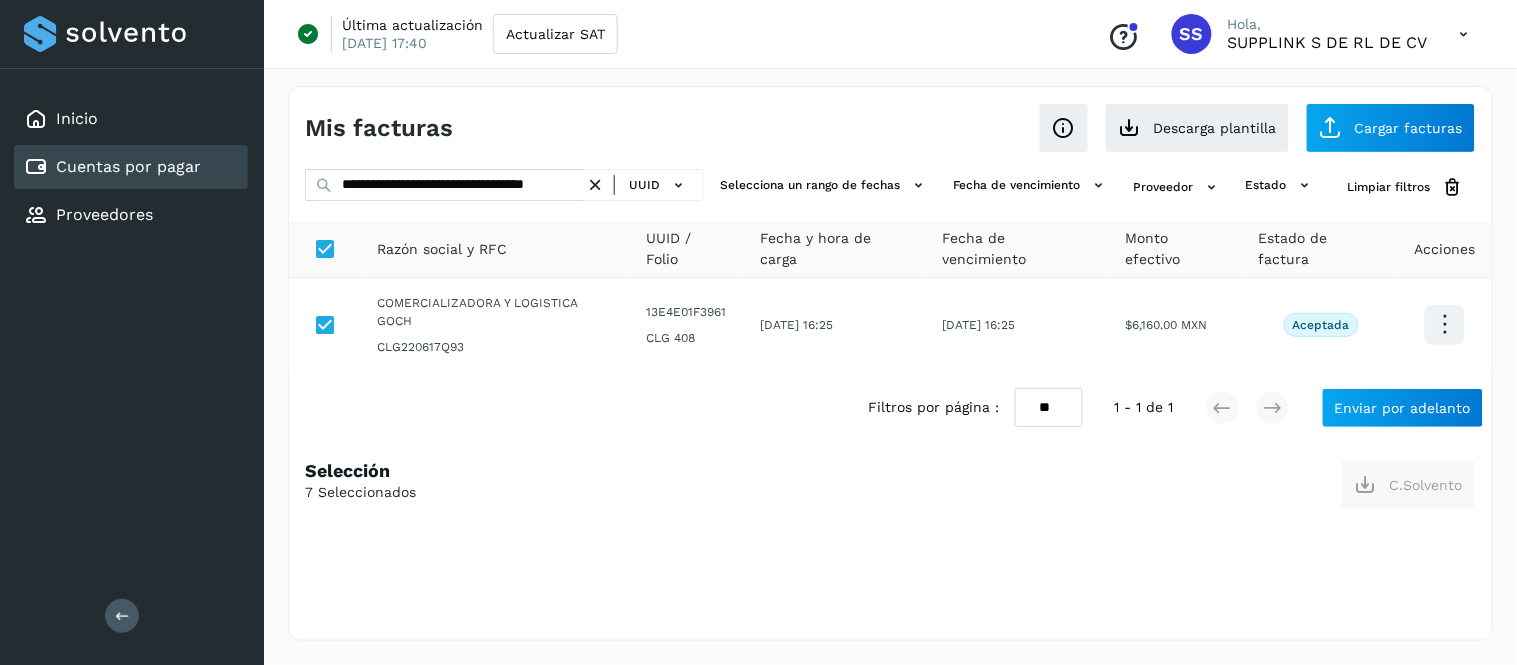 click at bounding box center [595, 185] 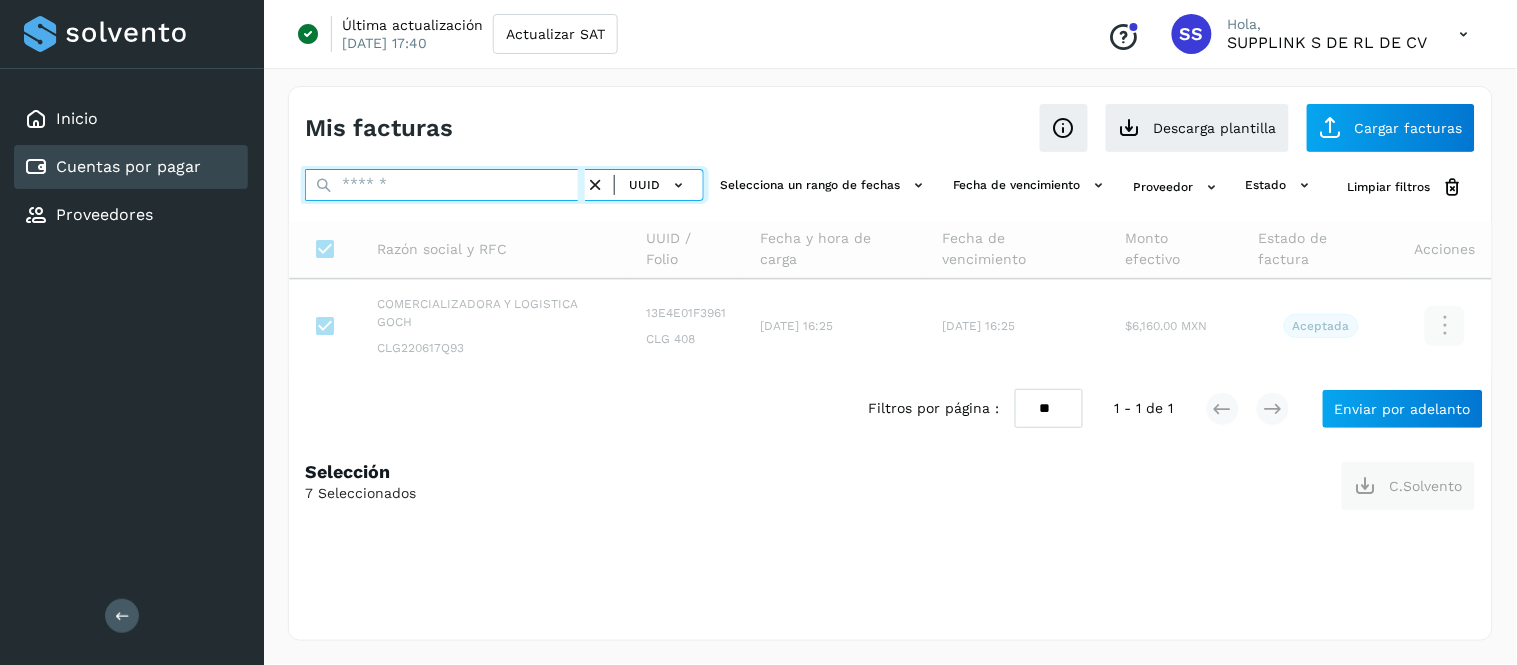 click at bounding box center (445, 185) 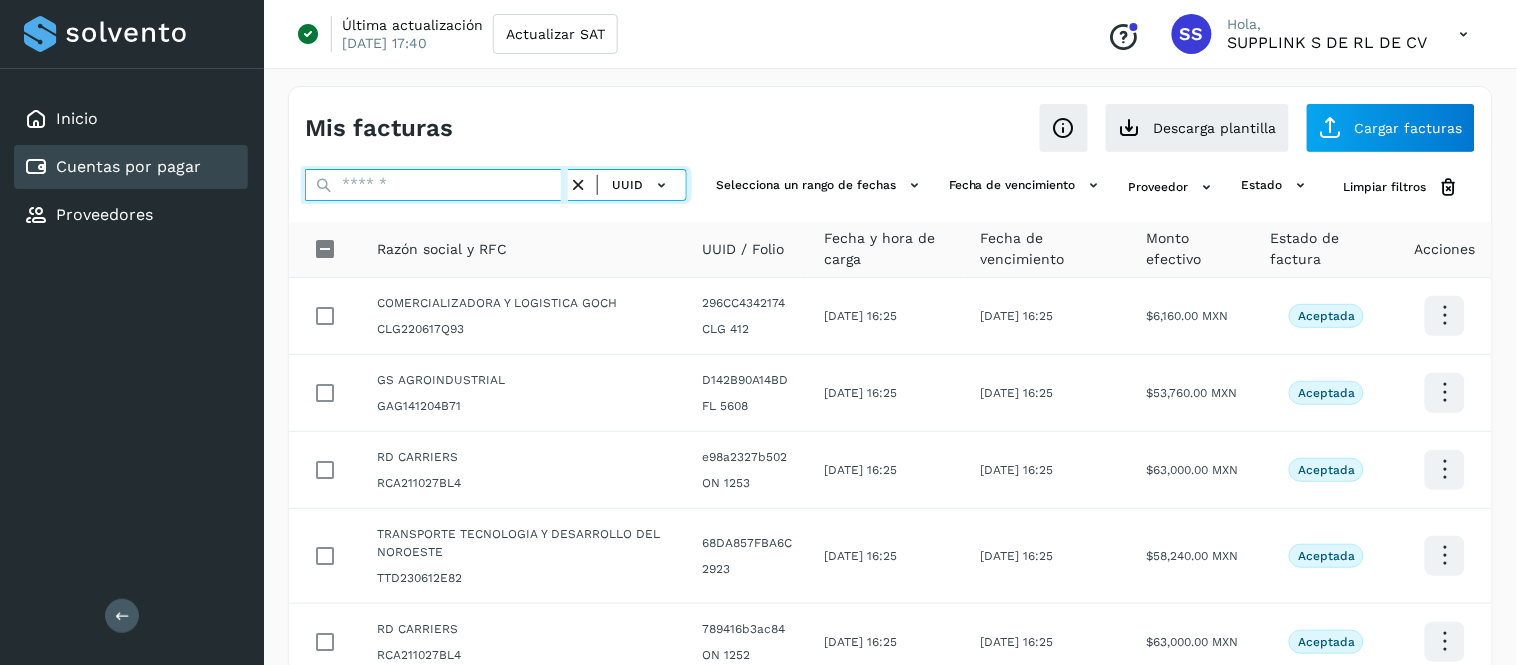 paste on "**********" 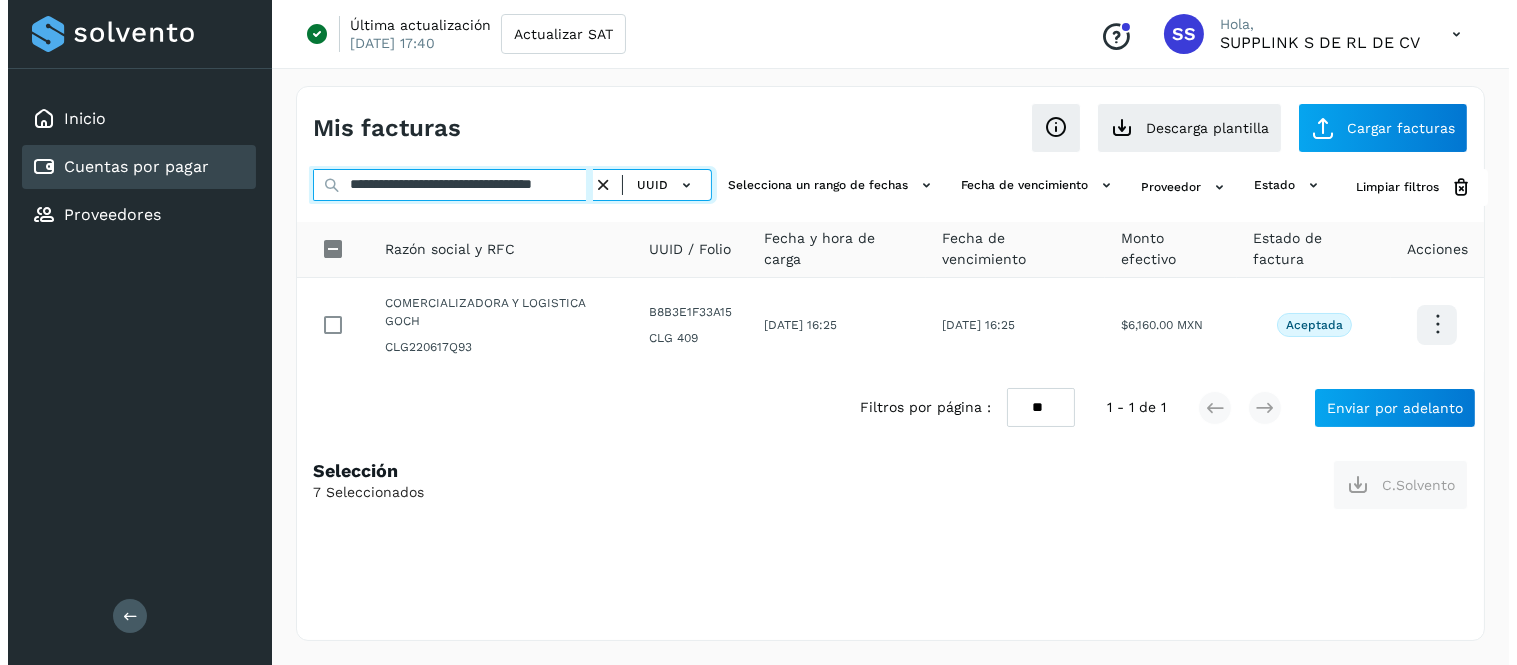 scroll, scrollTop: 0, scrollLeft: 46, axis: horizontal 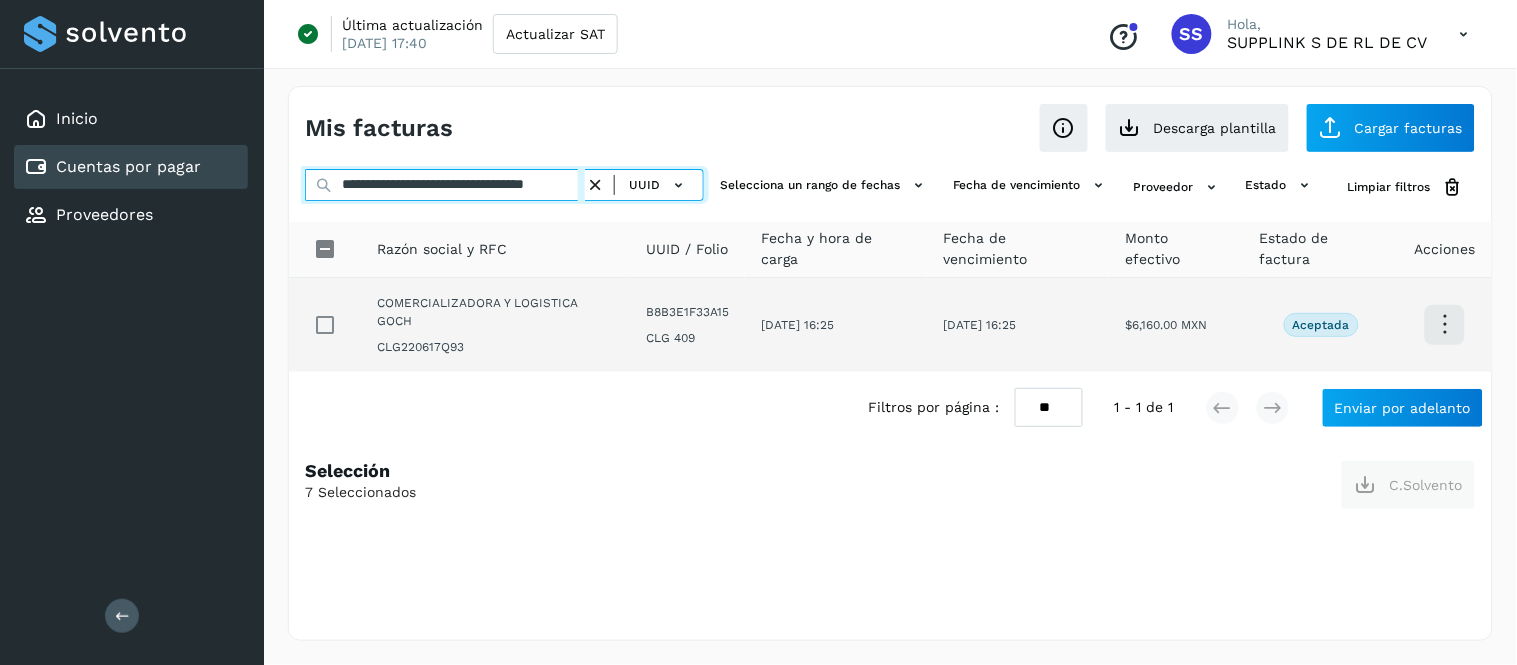 type on "**********" 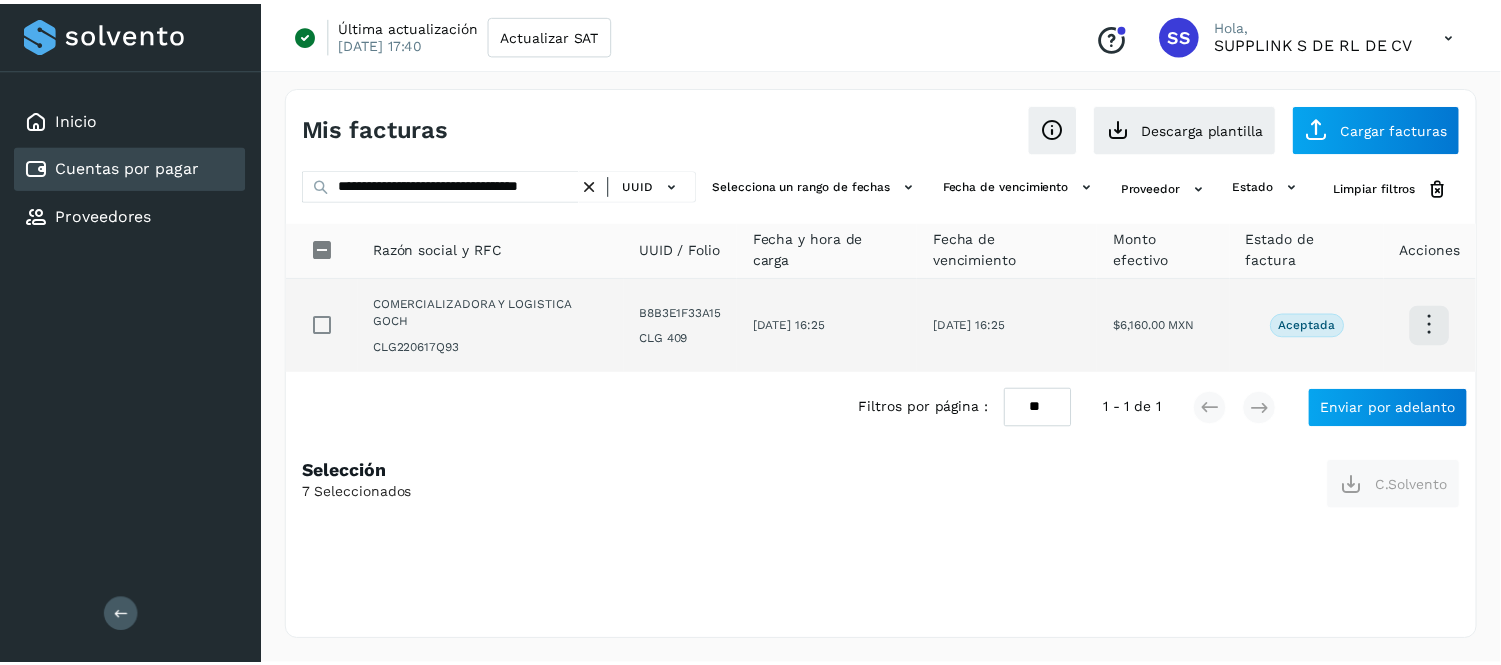 scroll, scrollTop: 0, scrollLeft: 0, axis: both 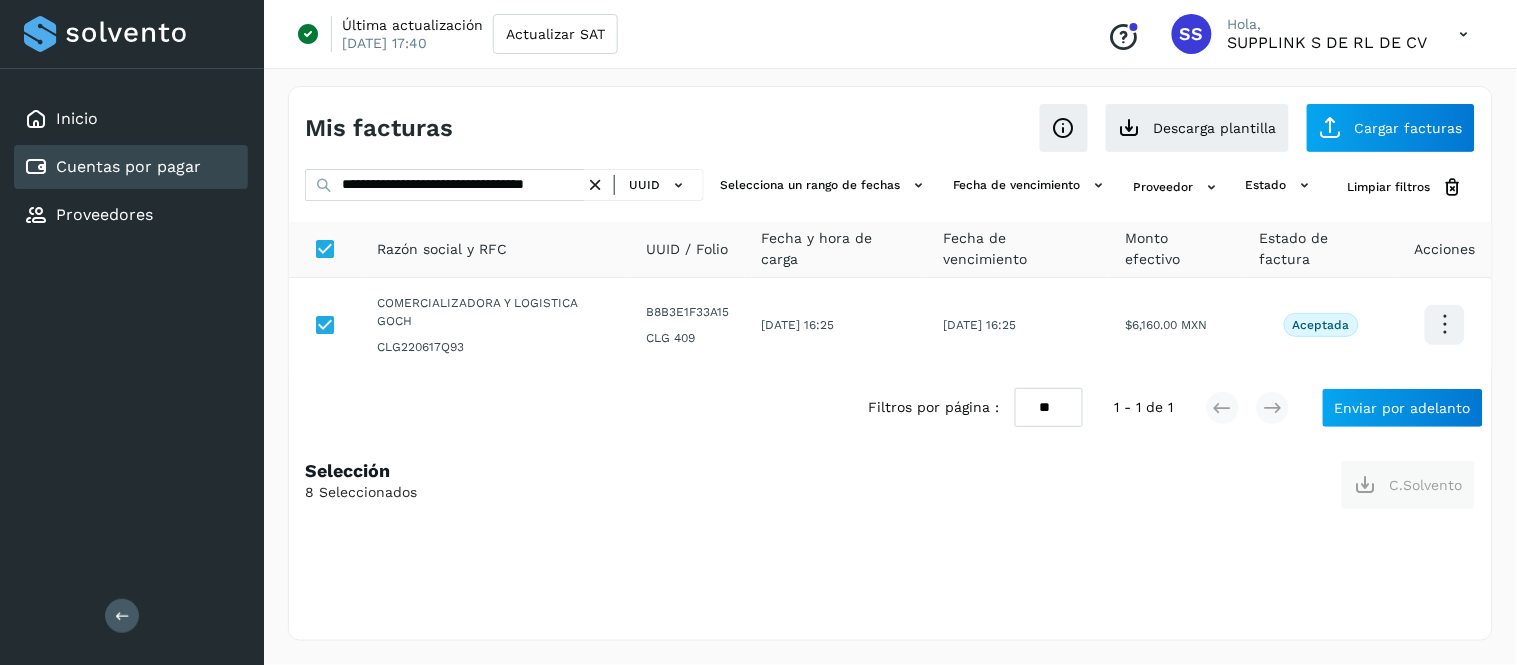 click at bounding box center (595, 185) 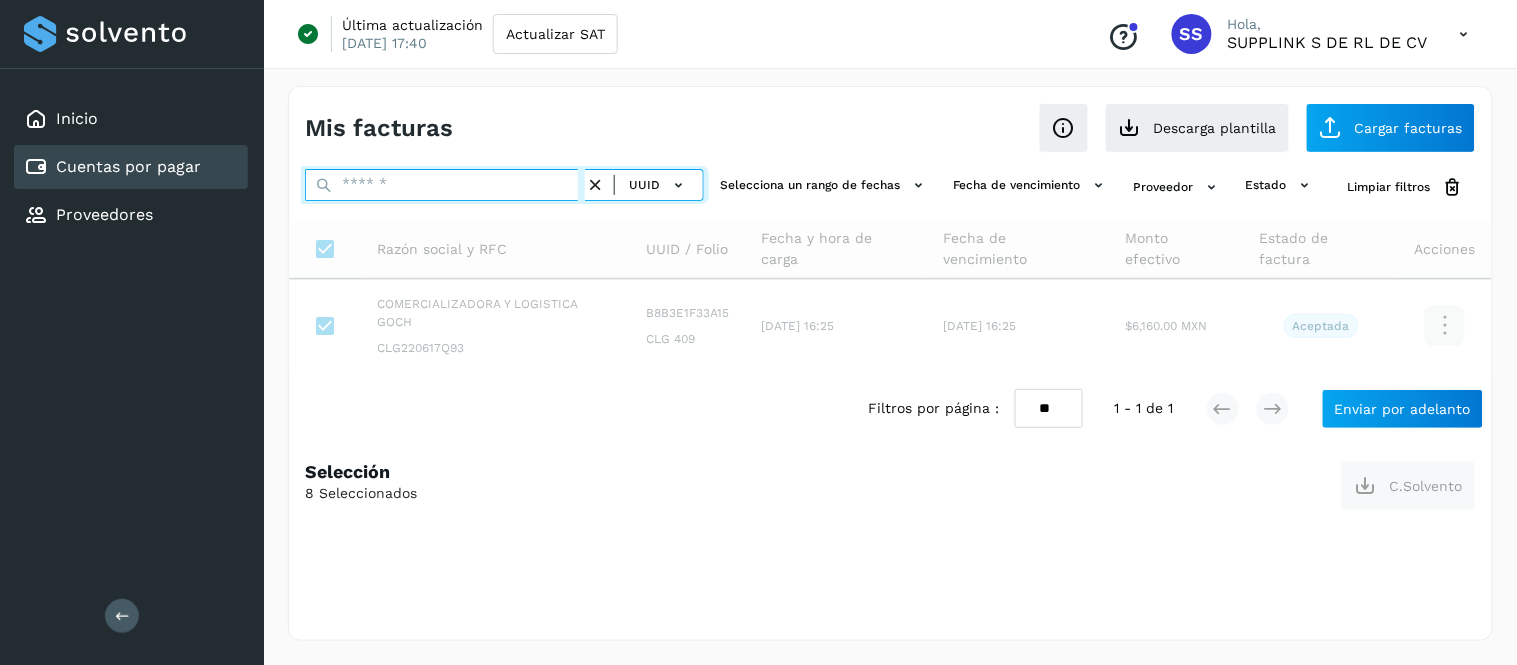 click at bounding box center (445, 185) 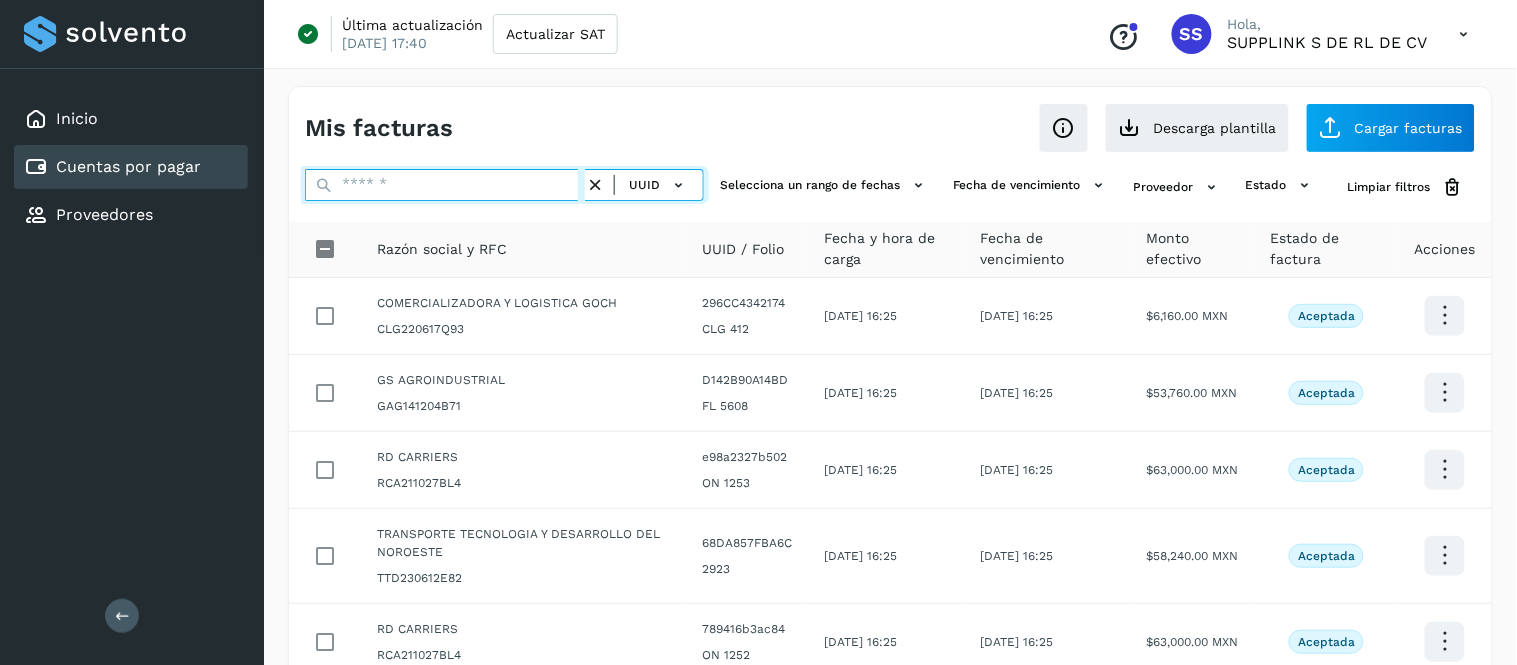paste on "**********" 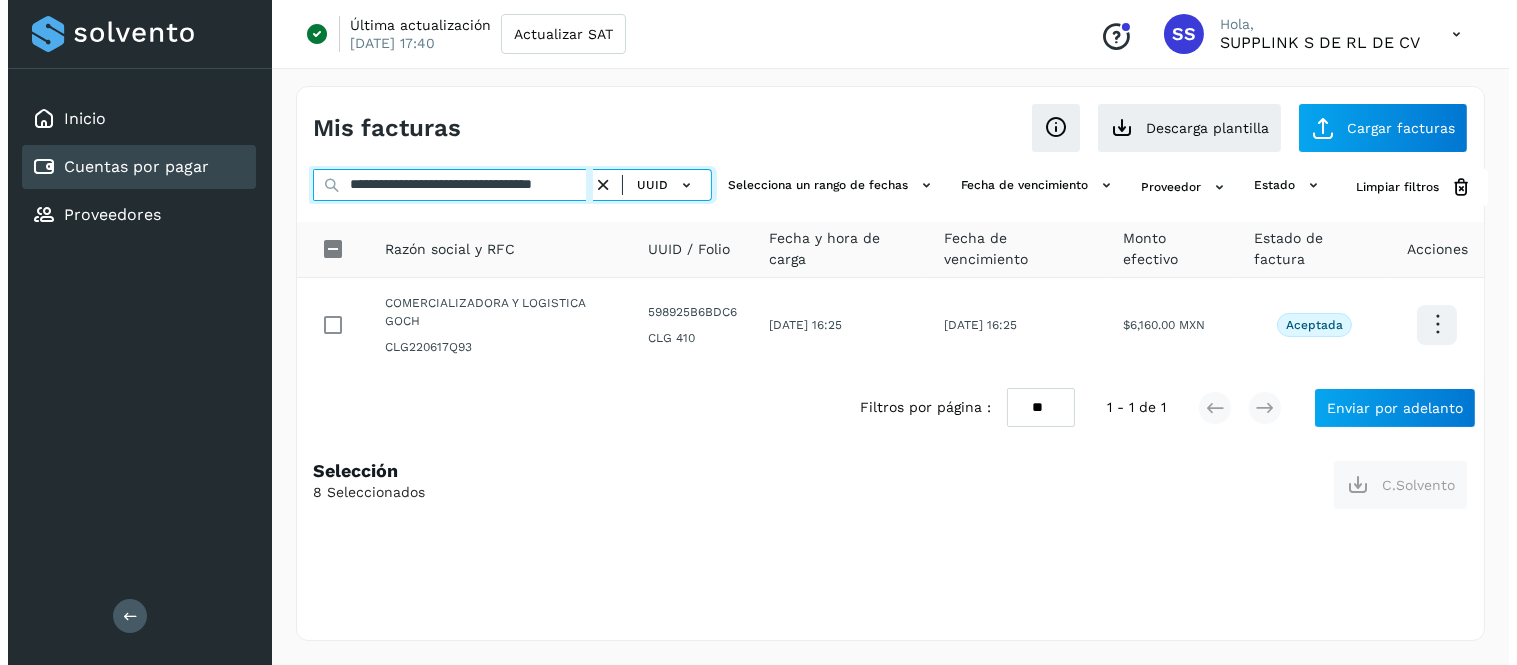 scroll, scrollTop: 0, scrollLeft: 66, axis: horizontal 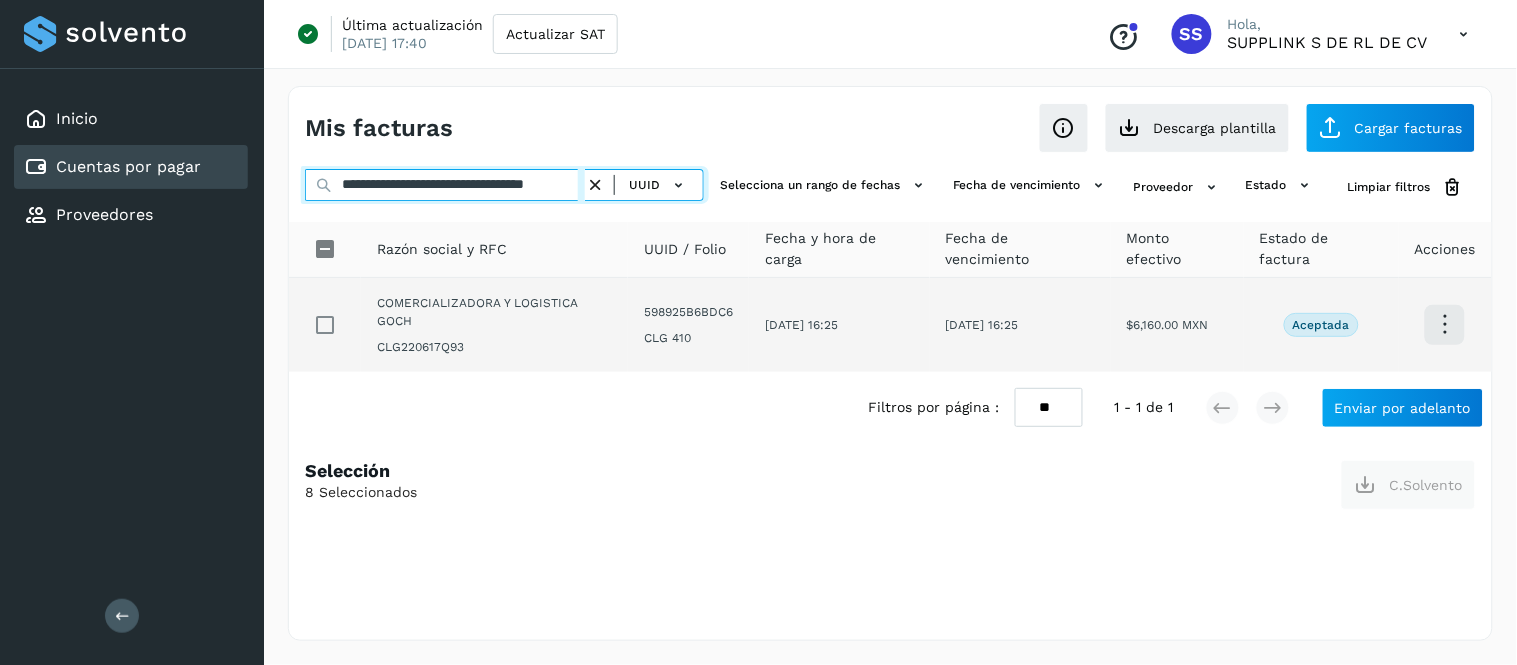 type on "**********" 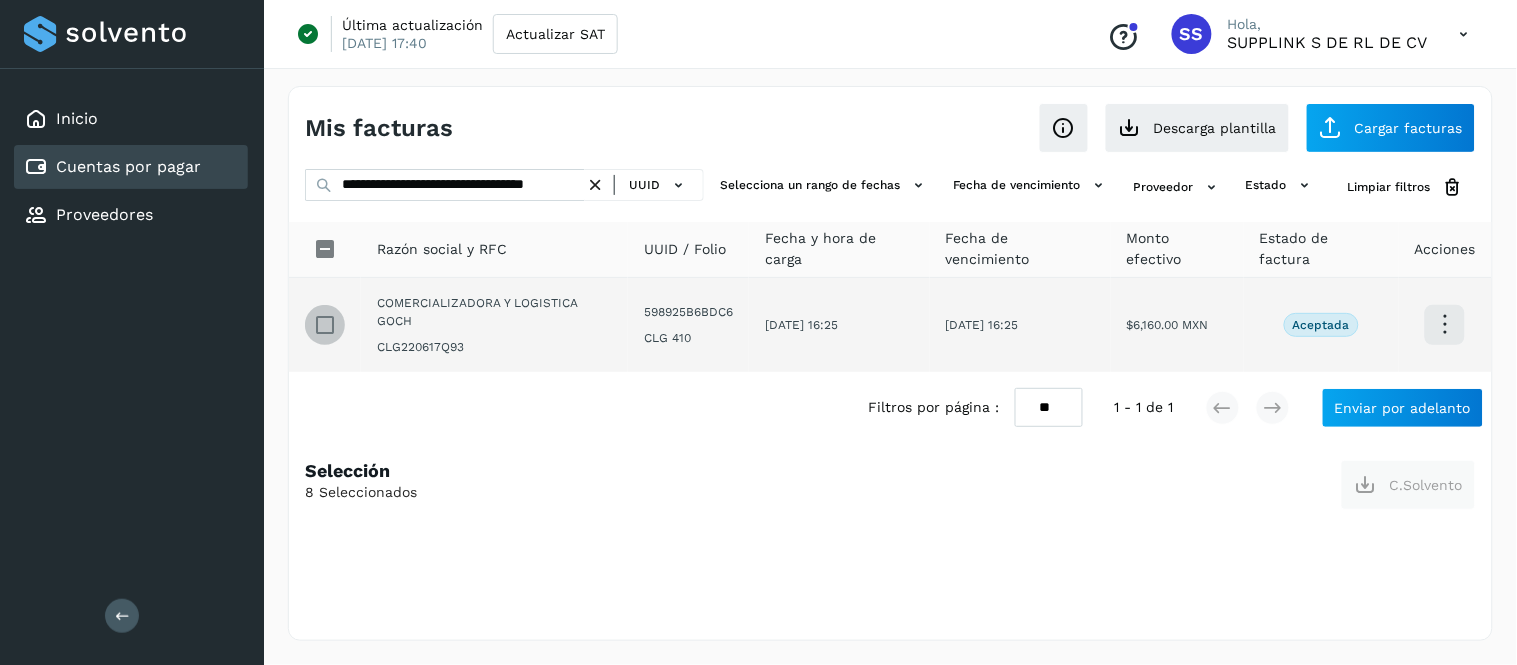 scroll, scrollTop: 0, scrollLeft: 0, axis: both 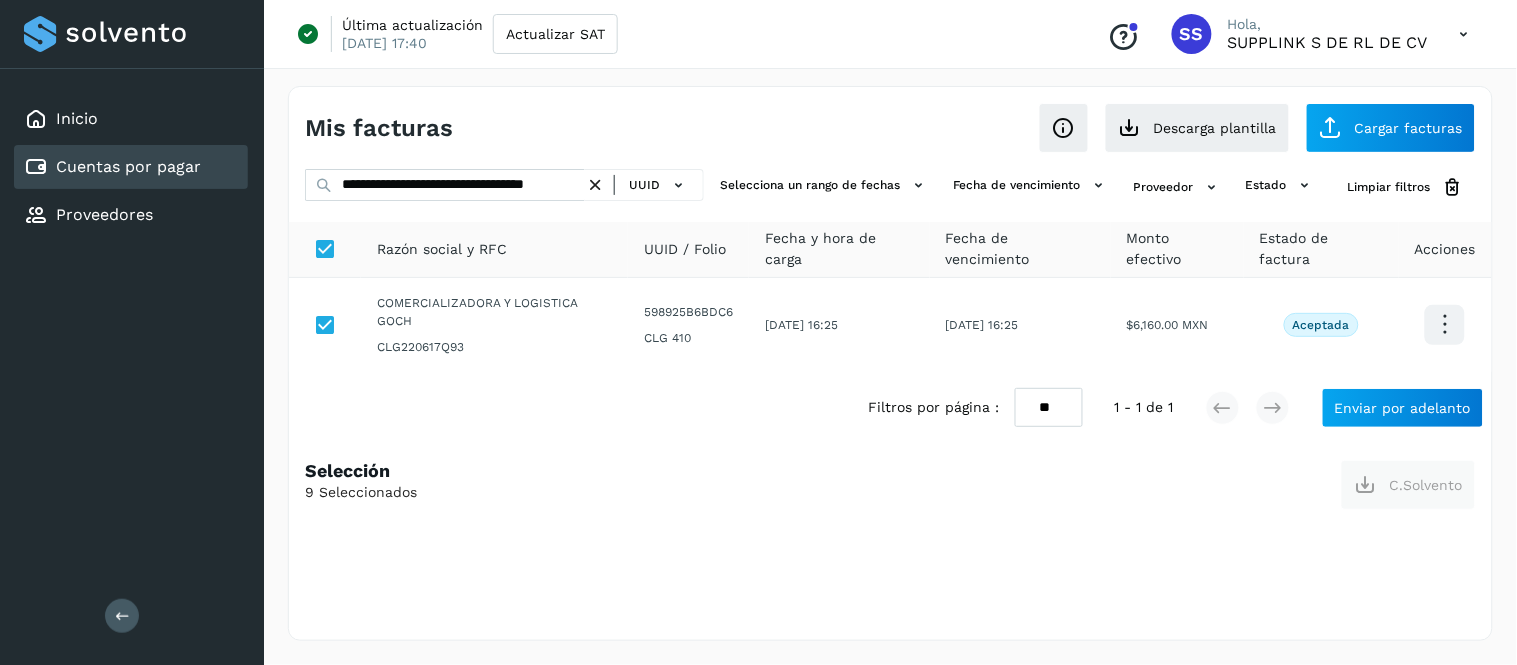 click at bounding box center (595, 185) 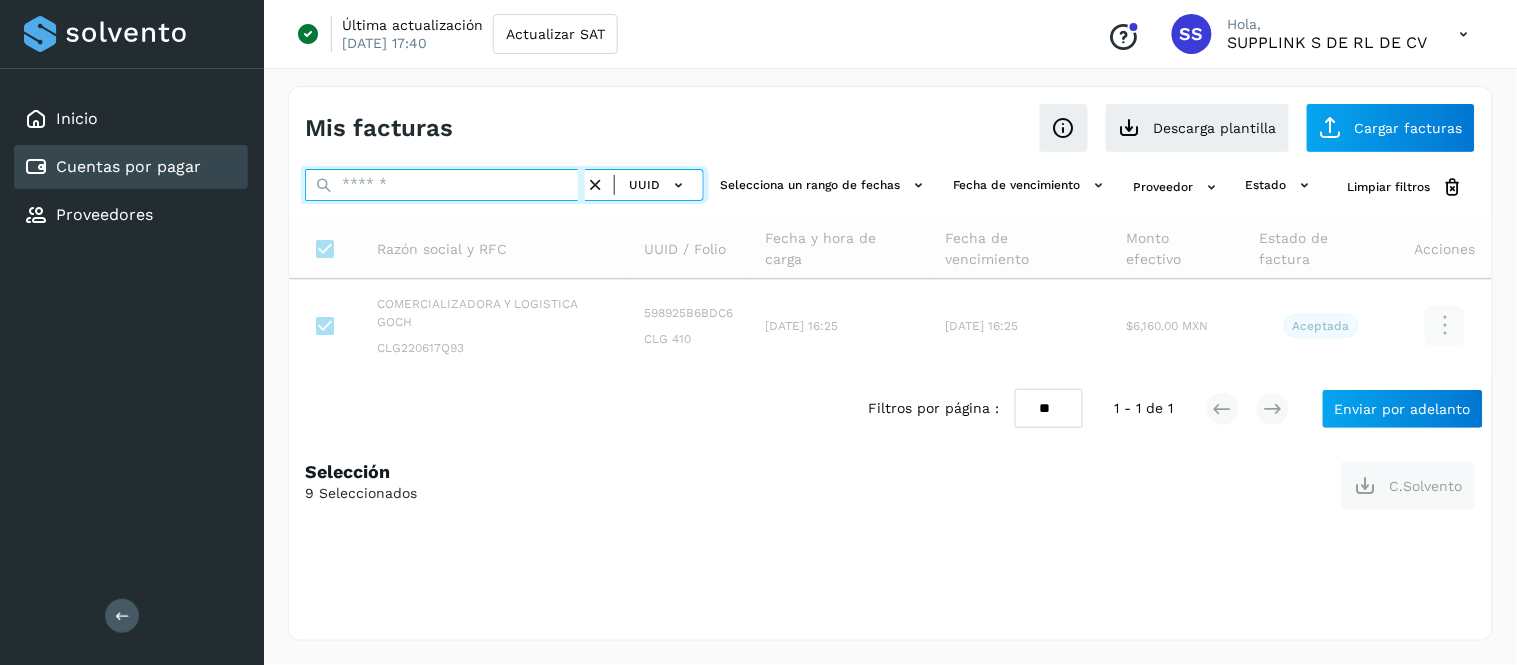 click at bounding box center (445, 185) 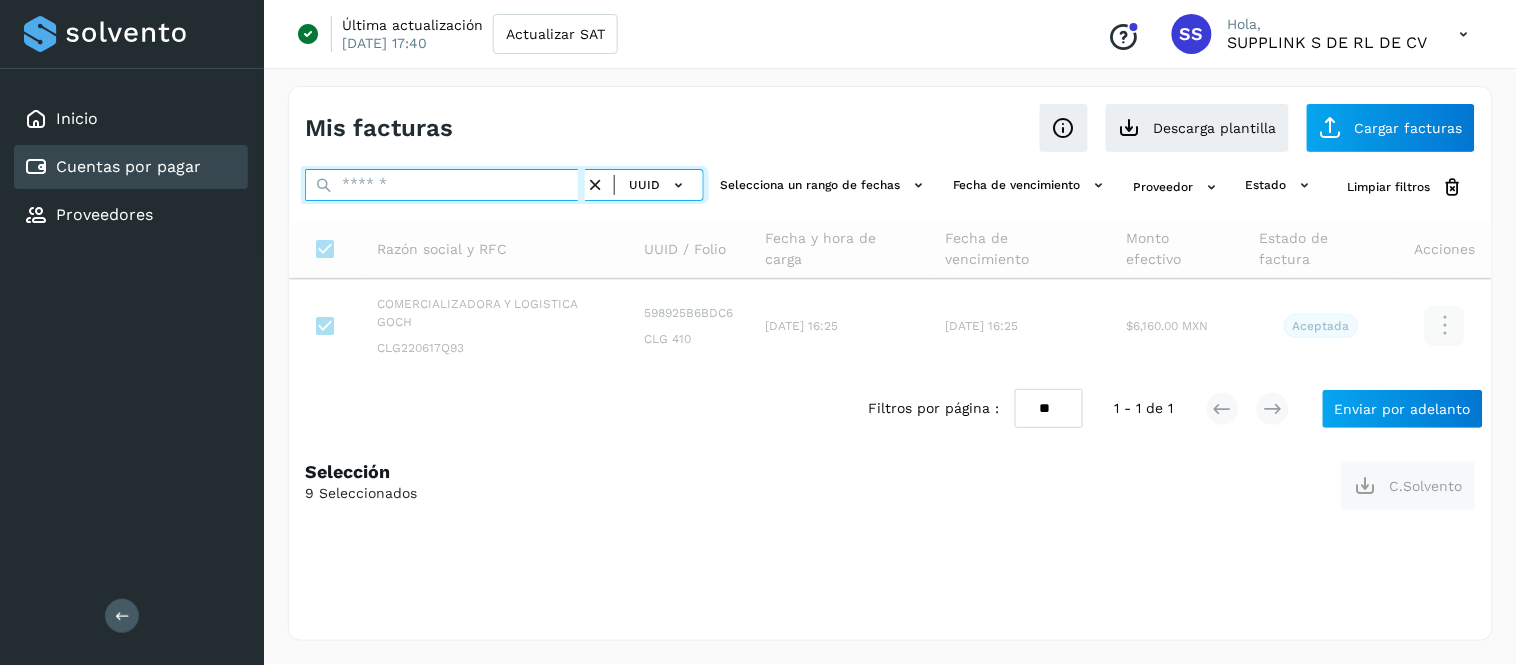 paste on "**********" 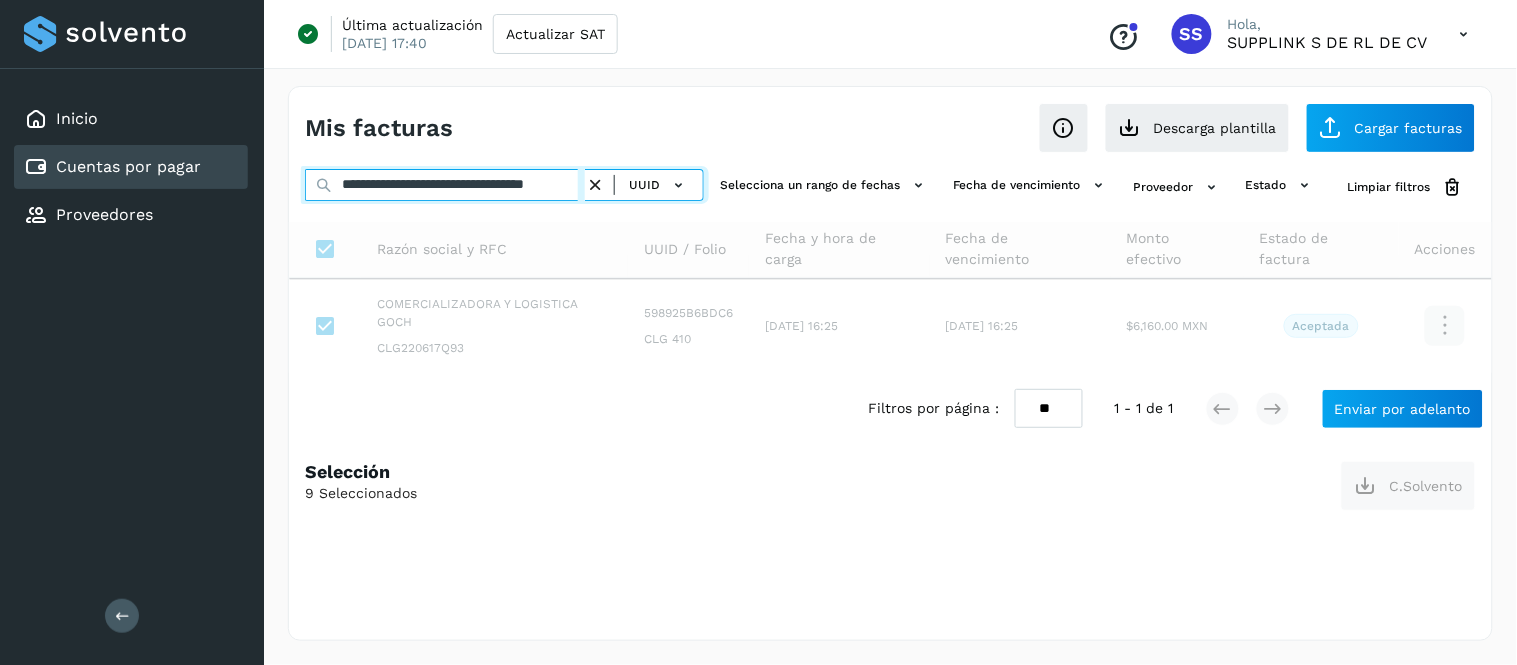 scroll, scrollTop: 0, scrollLeft: 62, axis: horizontal 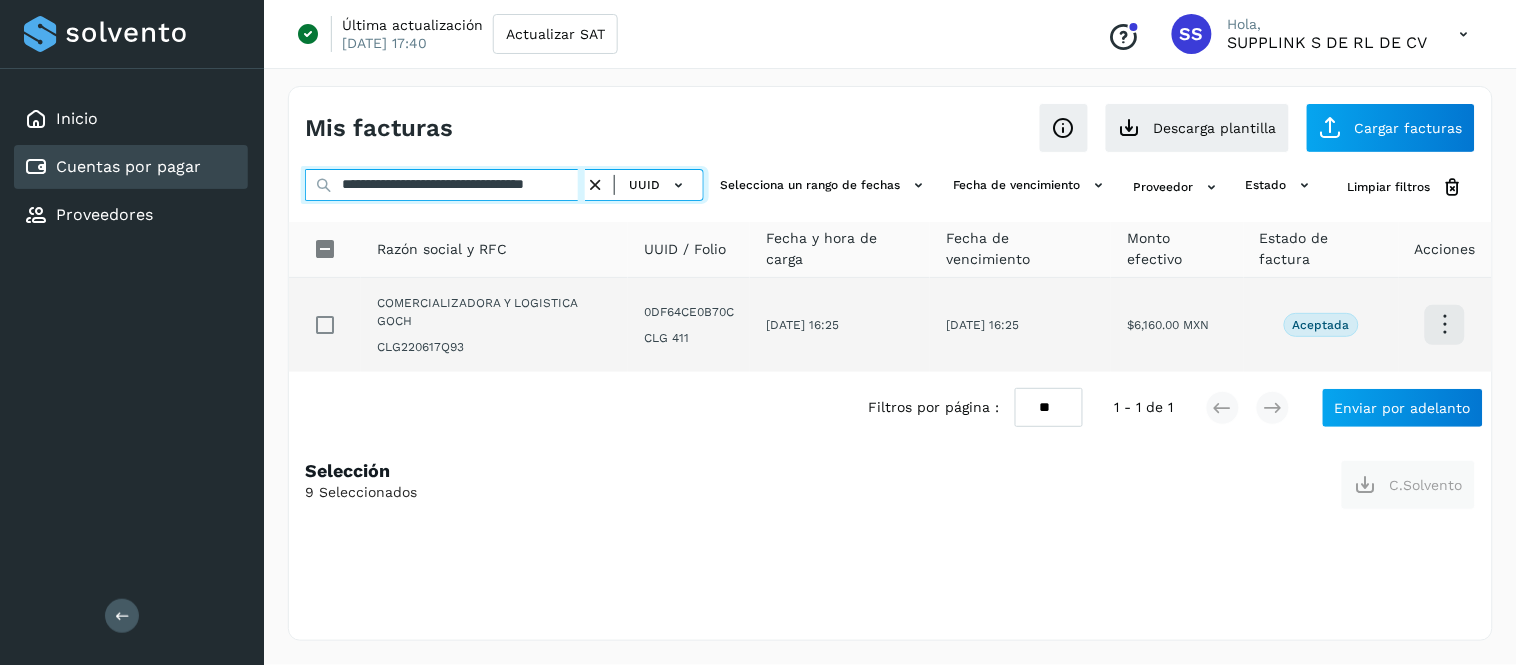 type on "**********" 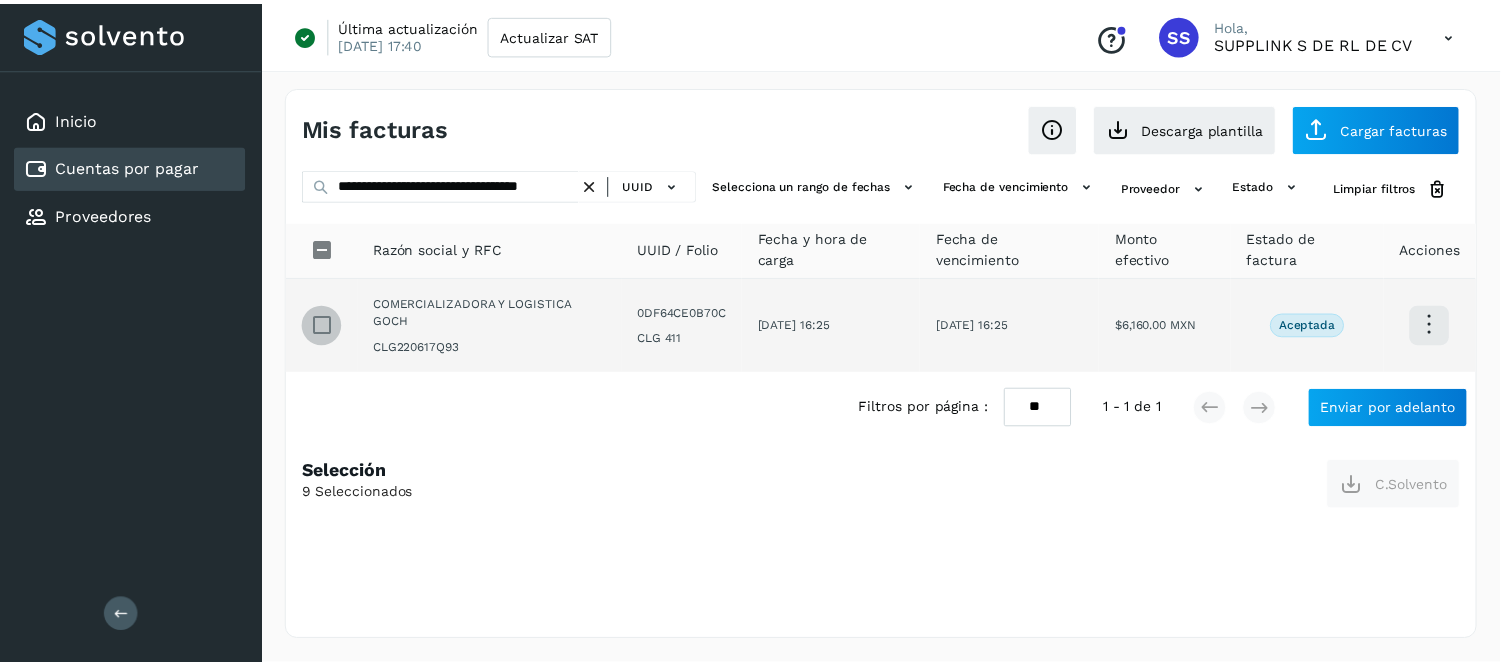 scroll, scrollTop: 0, scrollLeft: 0, axis: both 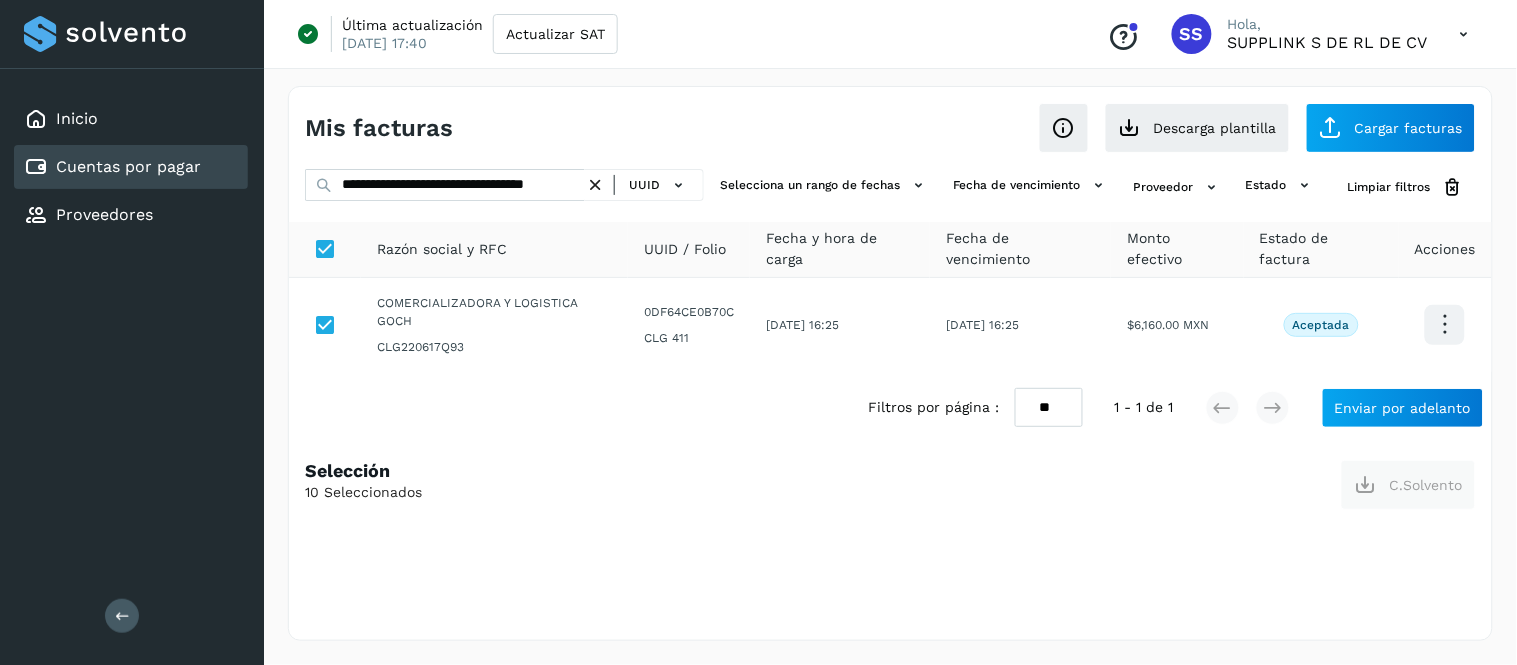 click at bounding box center (595, 185) 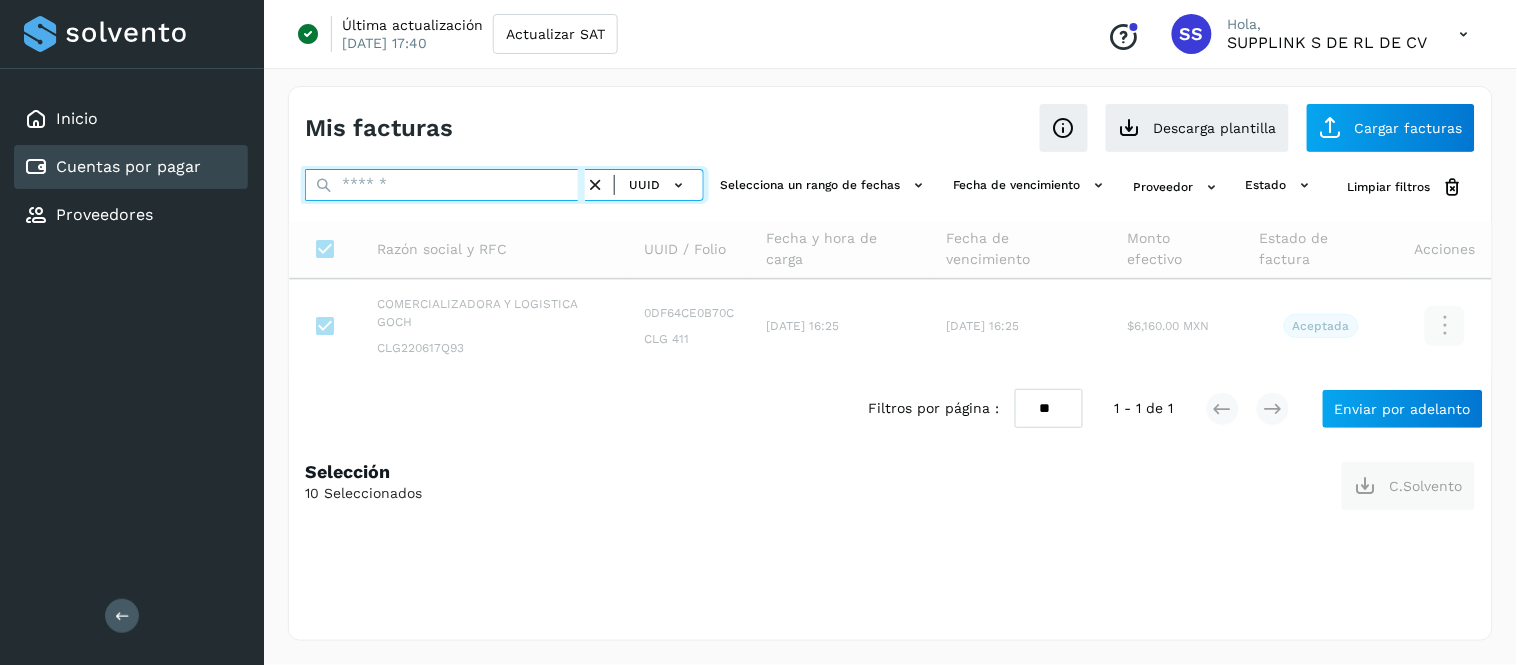 click at bounding box center [445, 185] 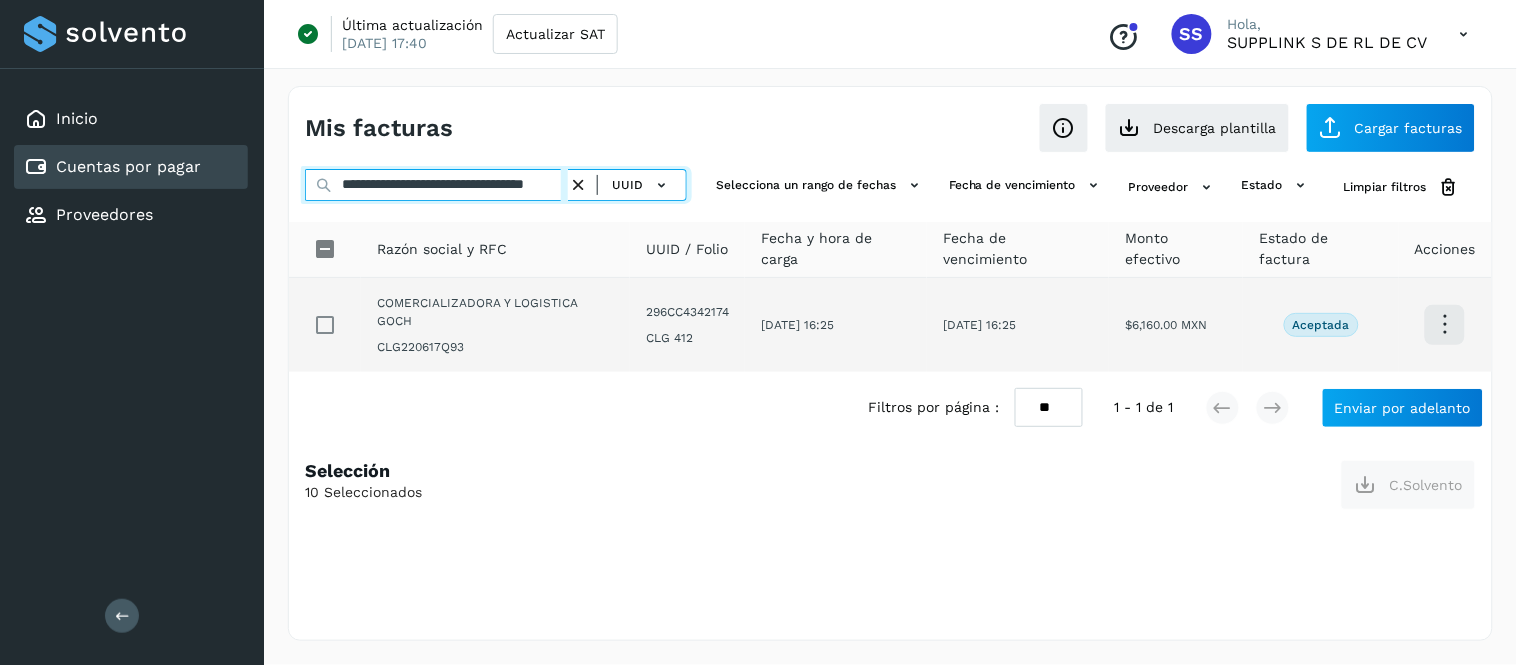 scroll, scrollTop: 0, scrollLeft: 51, axis: horizontal 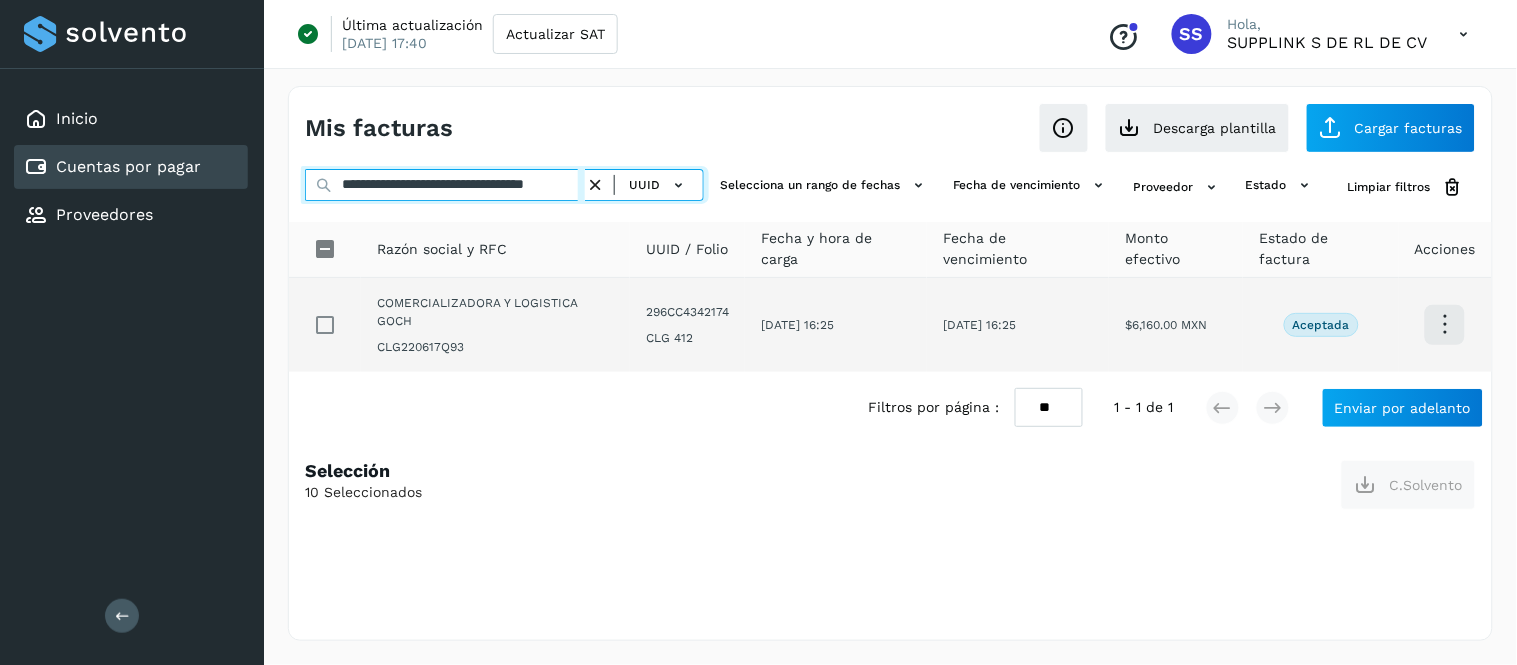 type on "**********" 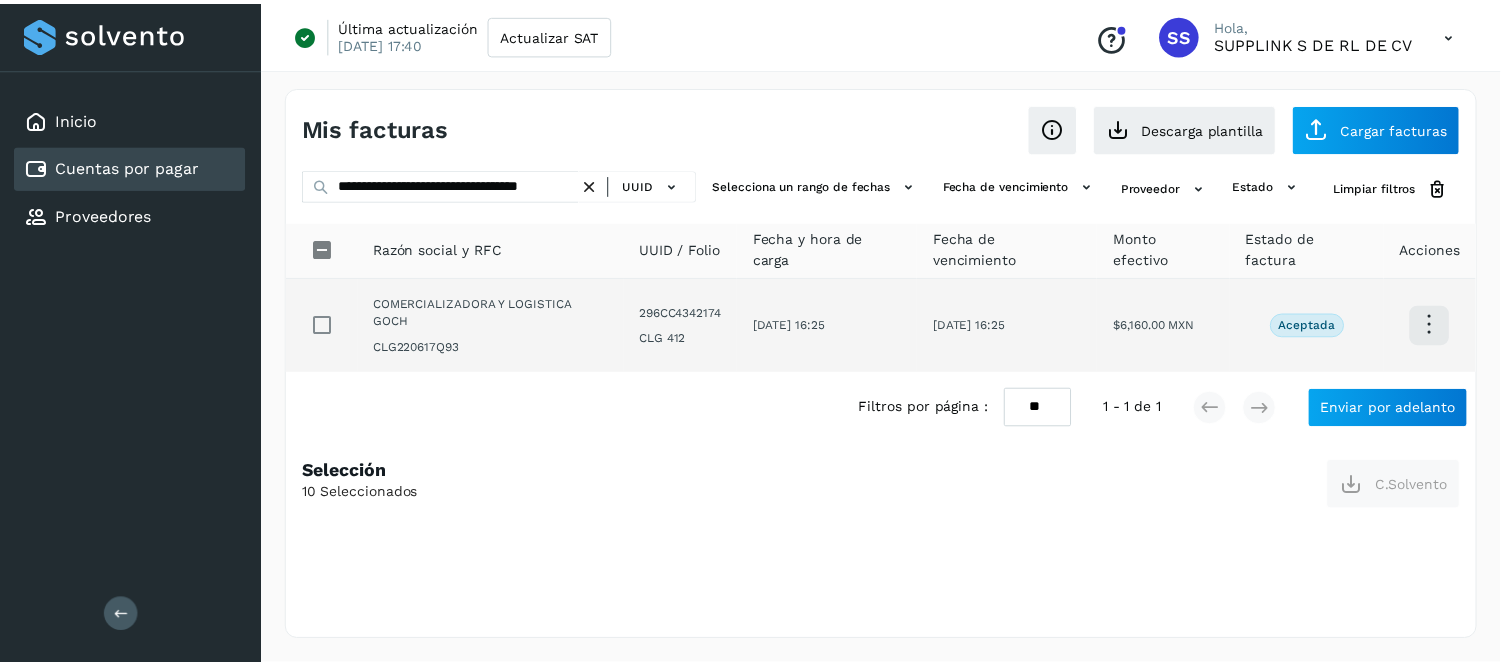 scroll, scrollTop: 0, scrollLeft: 0, axis: both 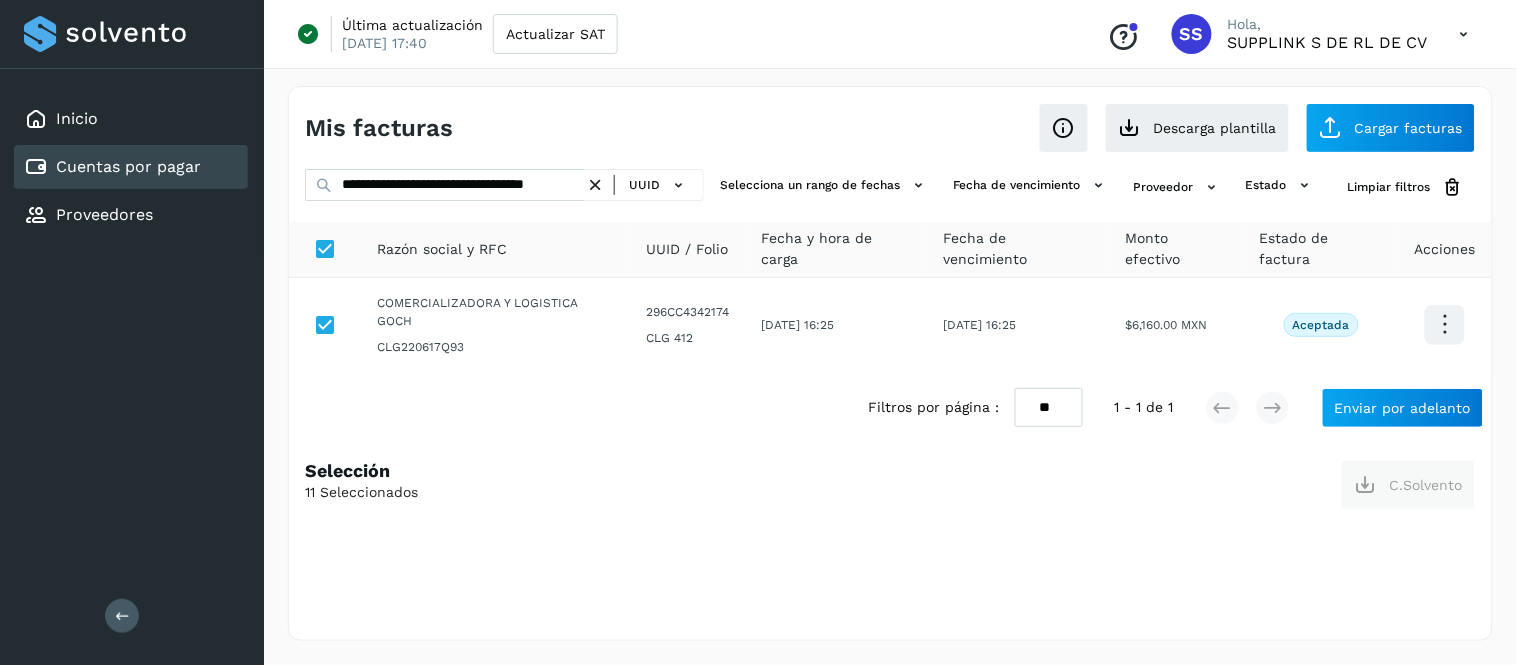 click at bounding box center (595, 185) 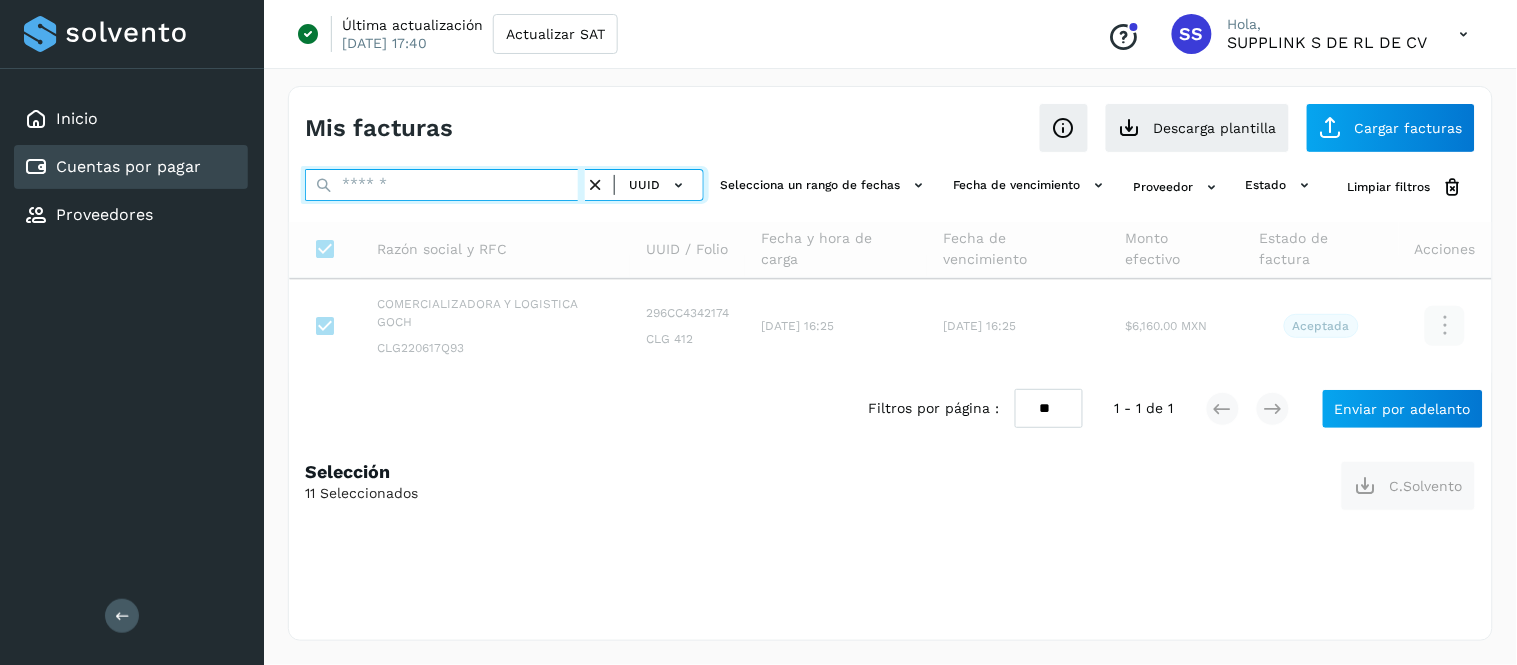 click at bounding box center [445, 185] 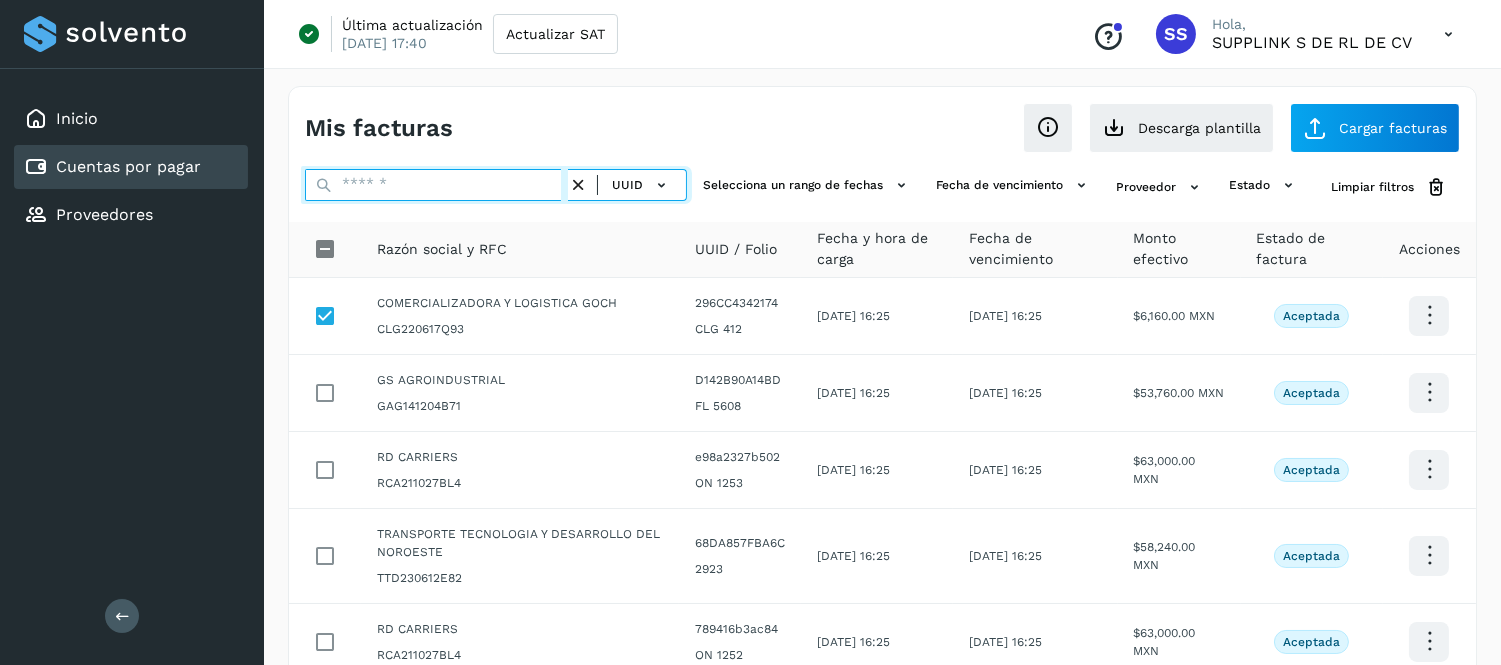 paste on "**********" 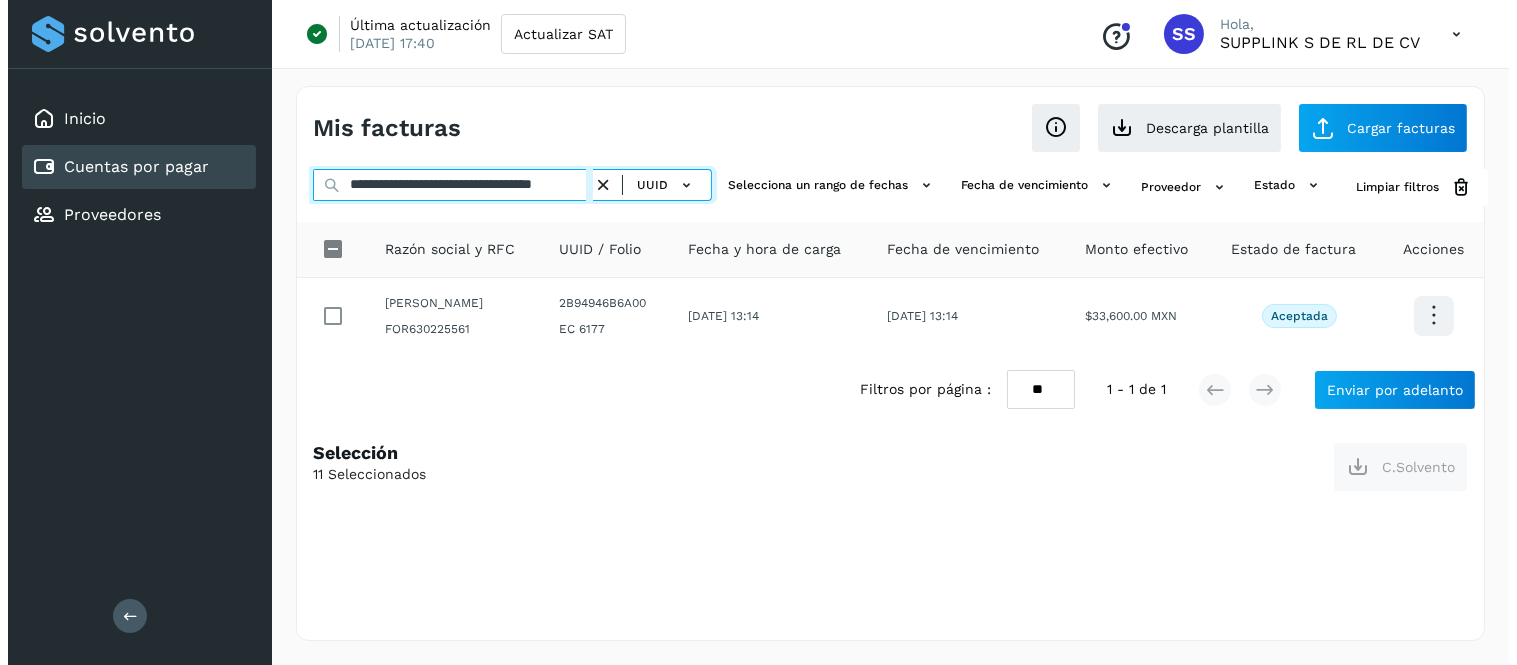 scroll, scrollTop: 0, scrollLeft: 66, axis: horizontal 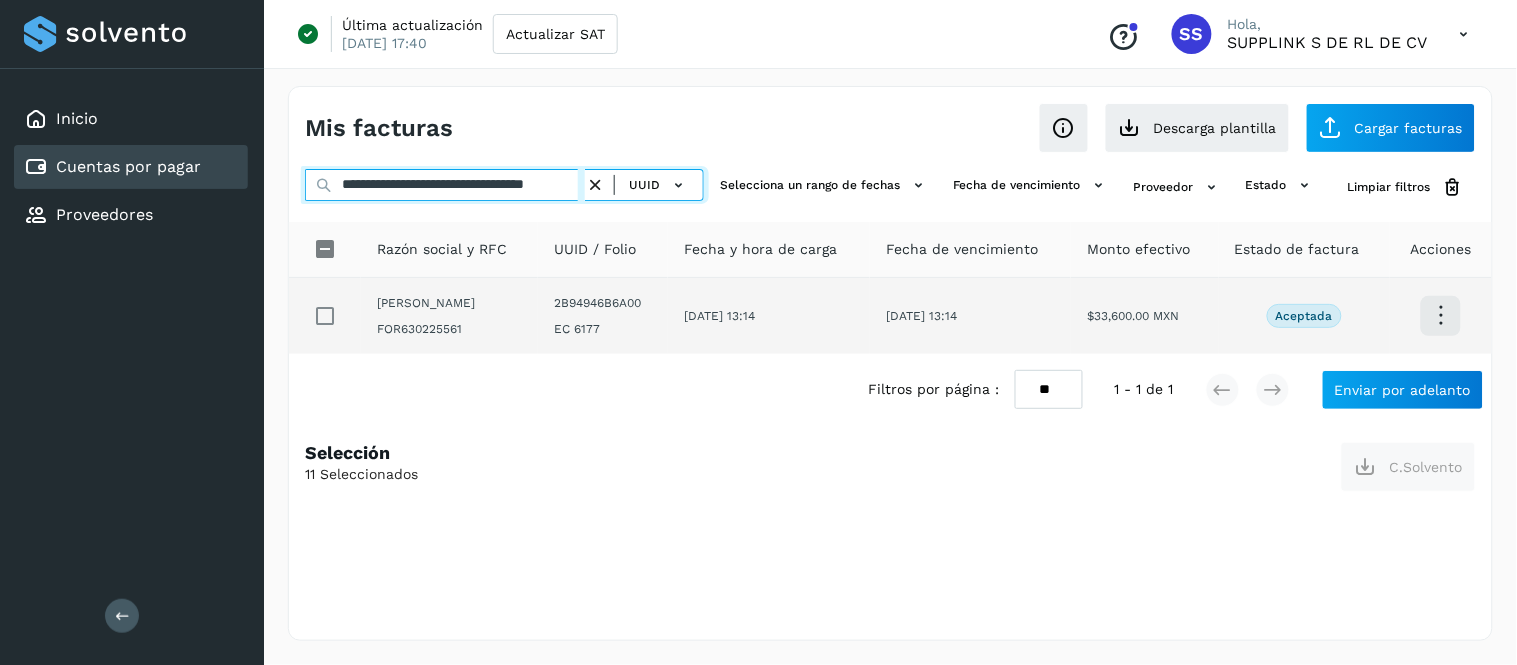 type on "**********" 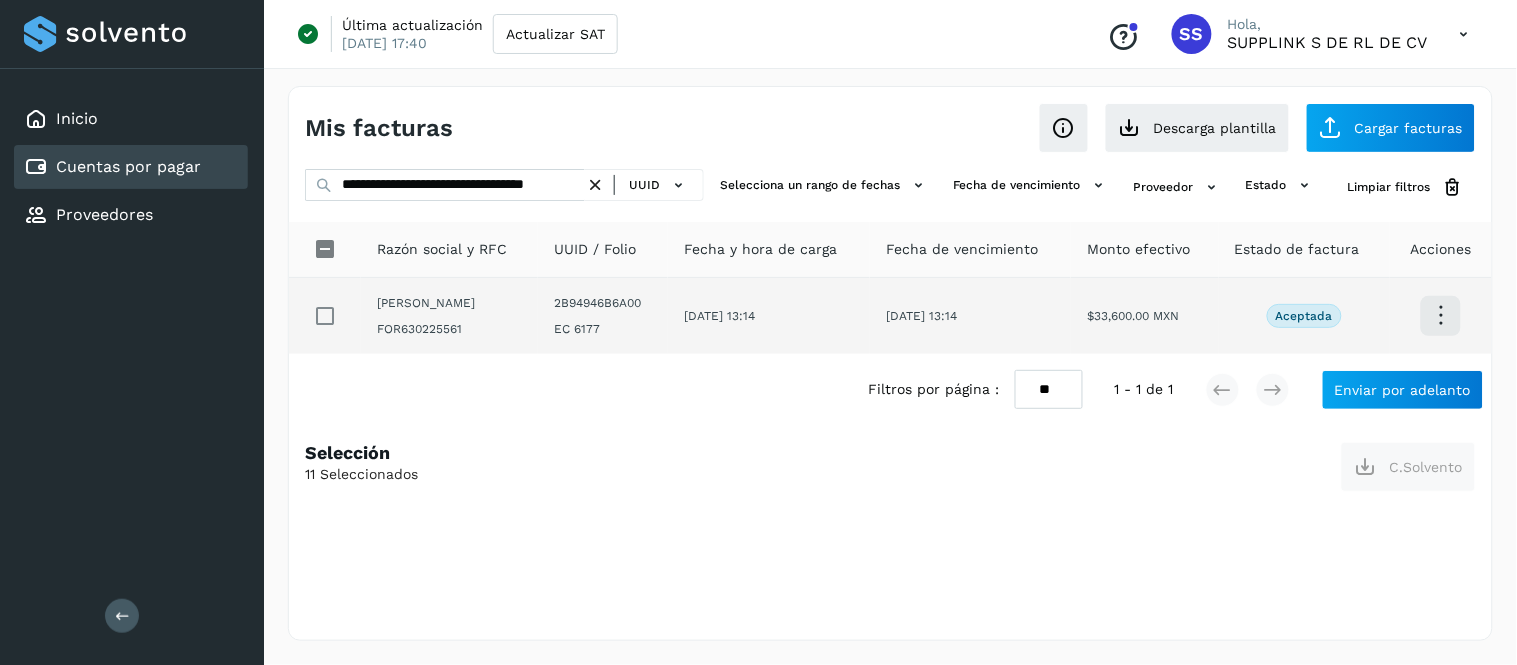 scroll, scrollTop: 0, scrollLeft: 0, axis: both 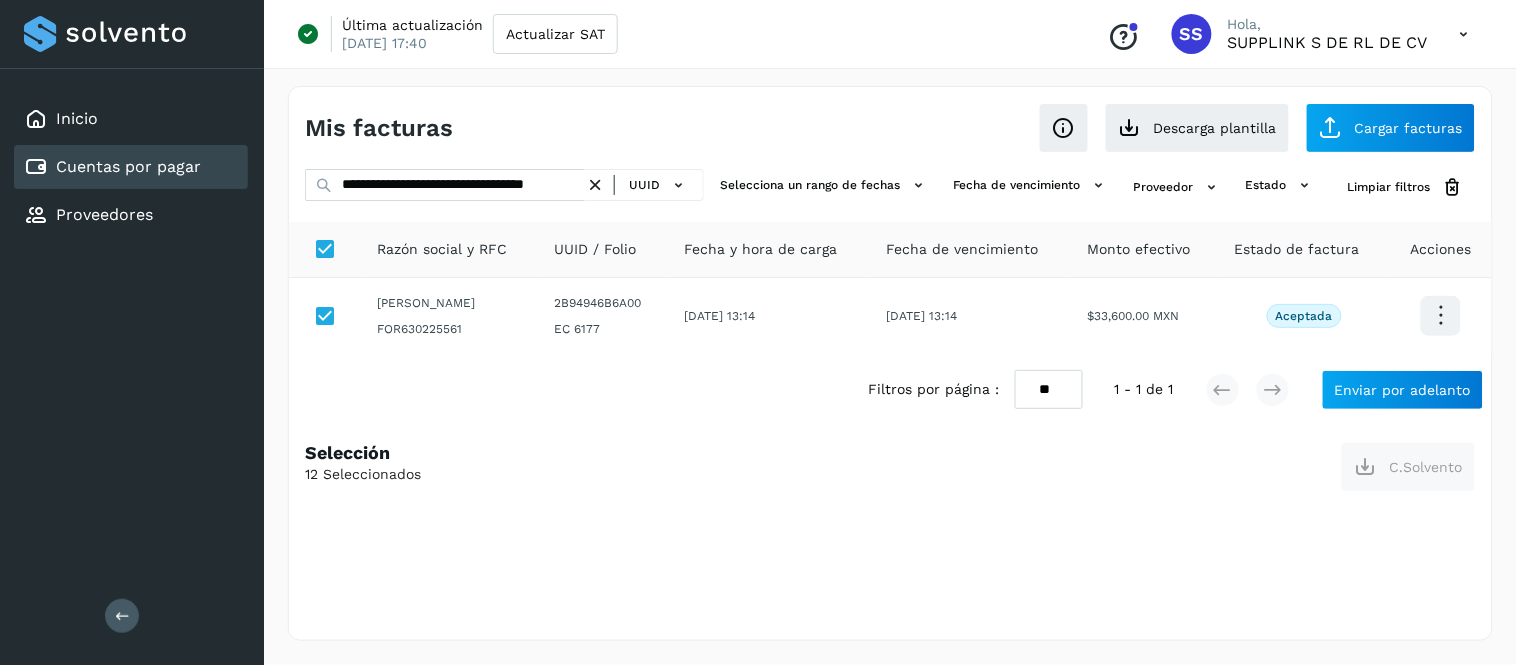 click at bounding box center [595, 185] 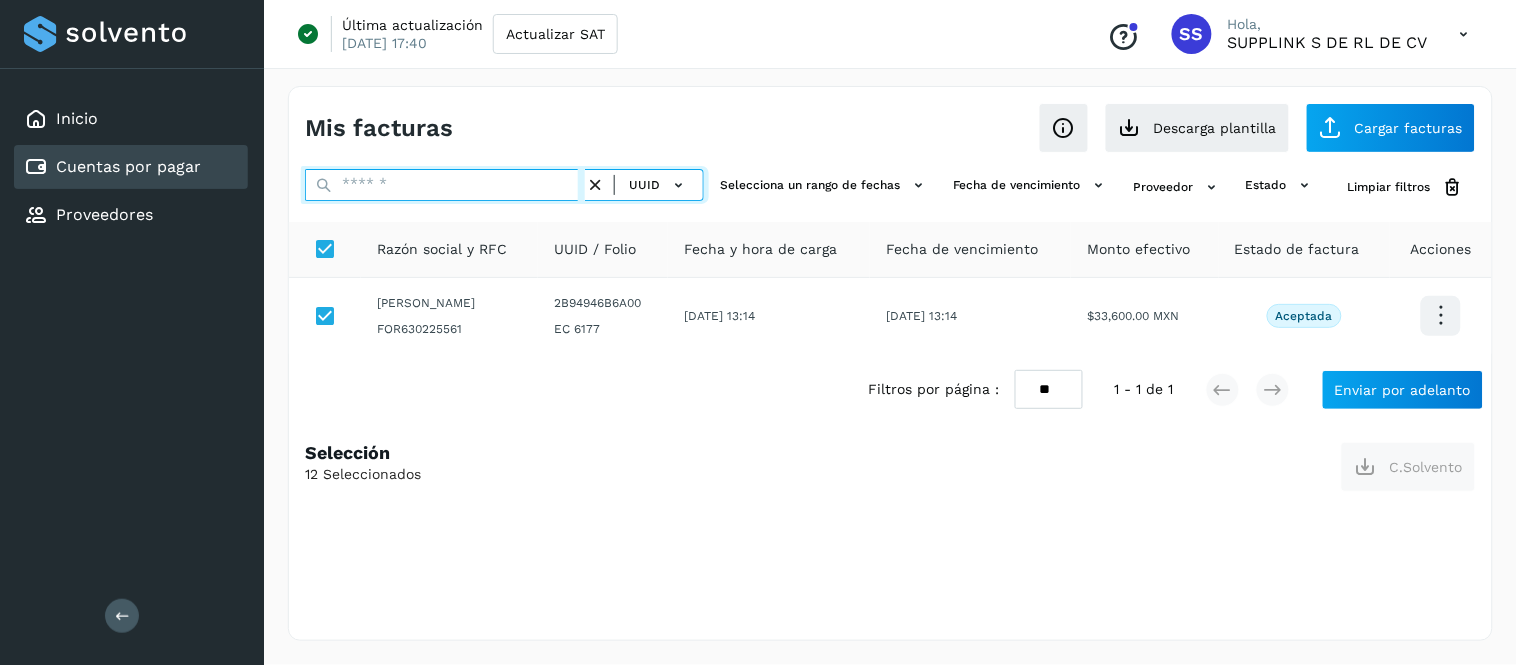 click at bounding box center [445, 185] 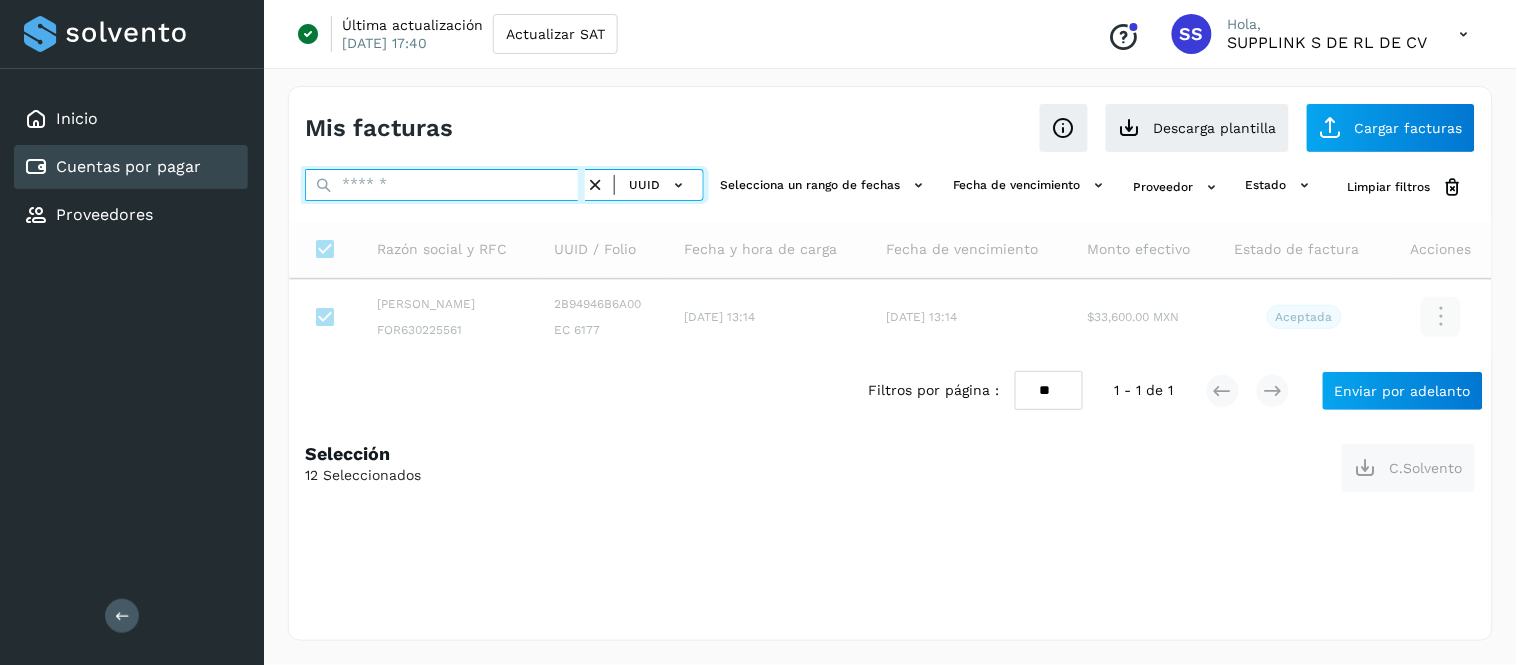 paste on "**********" 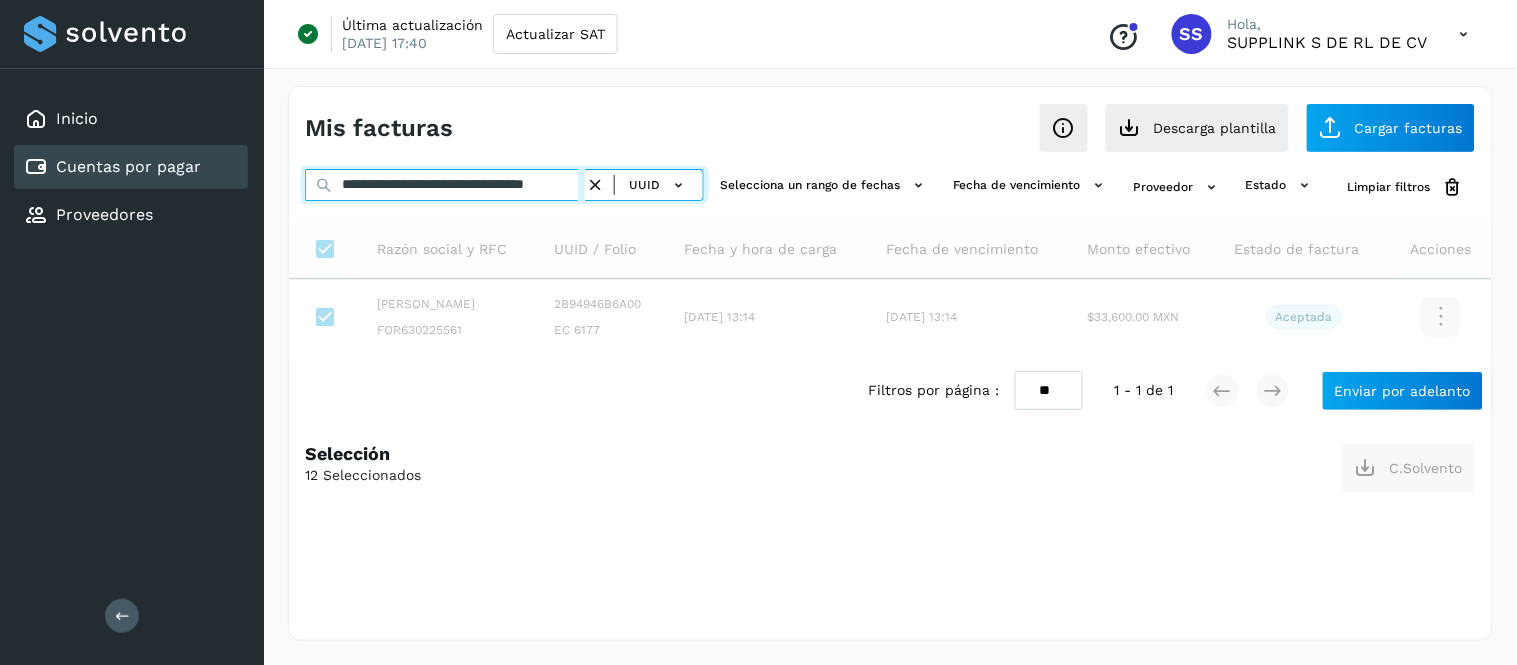 scroll, scrollTop: 0, scrollLeft: 61, axis: horizontal 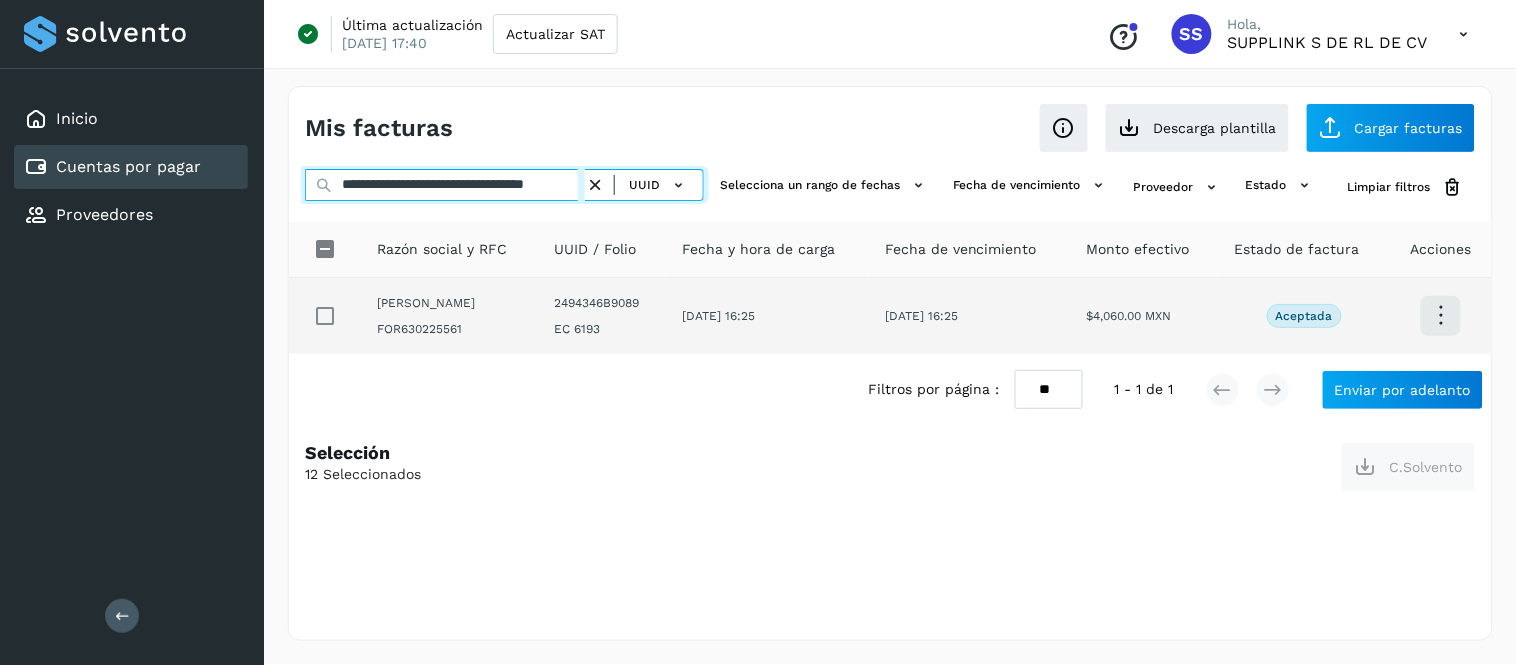 type on "**********" 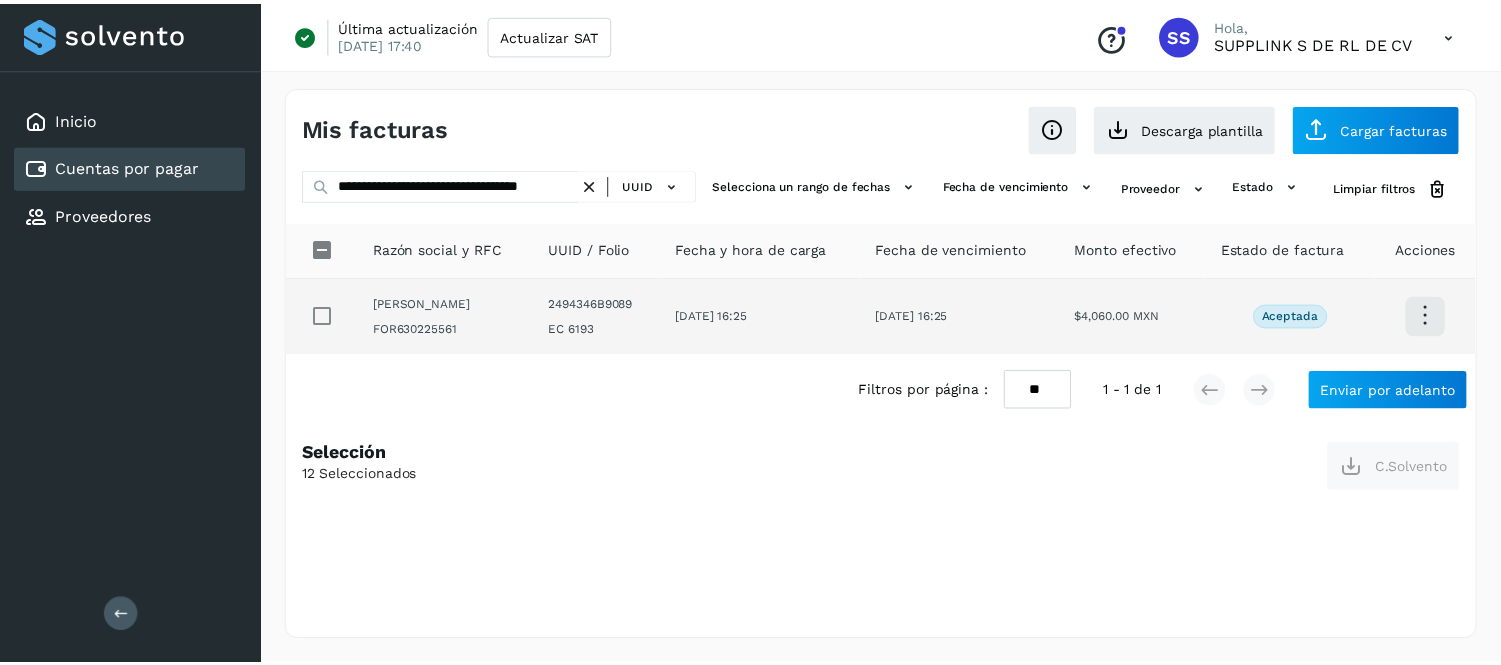 scroll, scrollTop: 0, scrollLeft: 0, axis: both 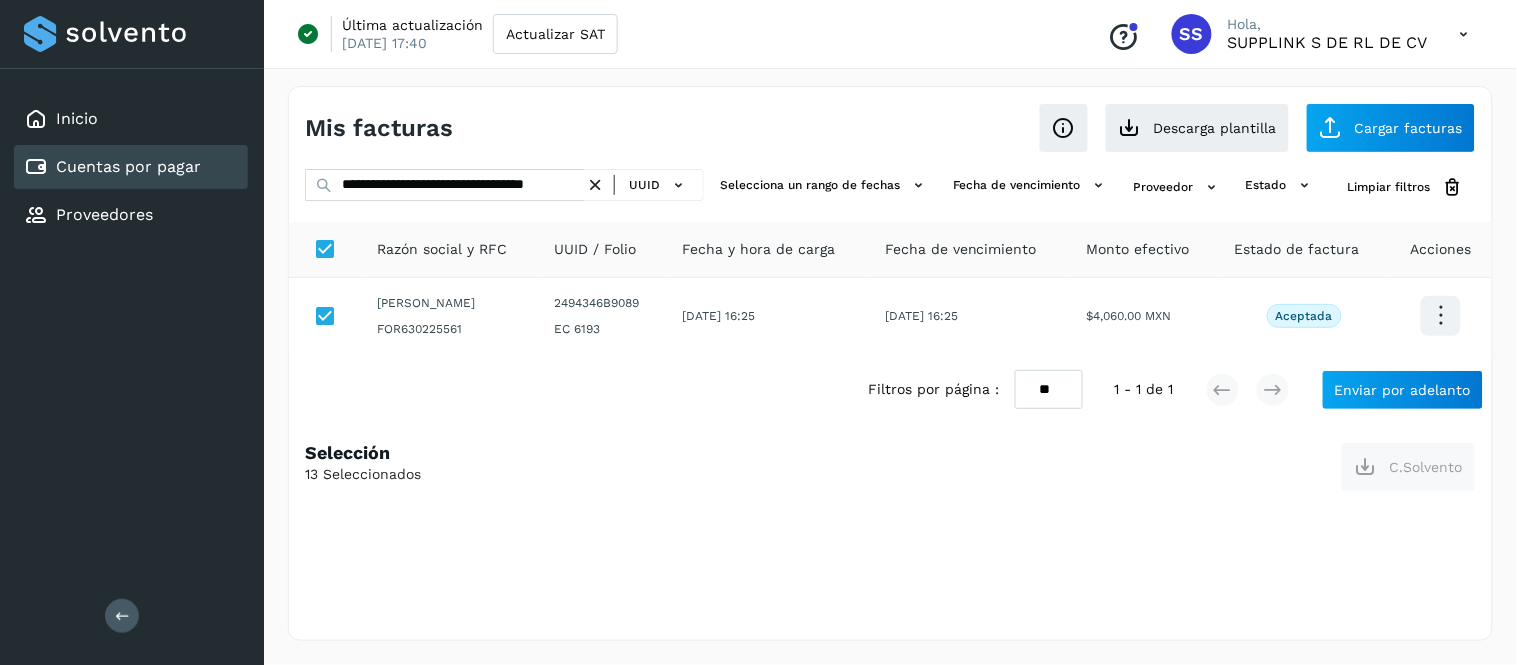 click at bounding box center (595, 185) 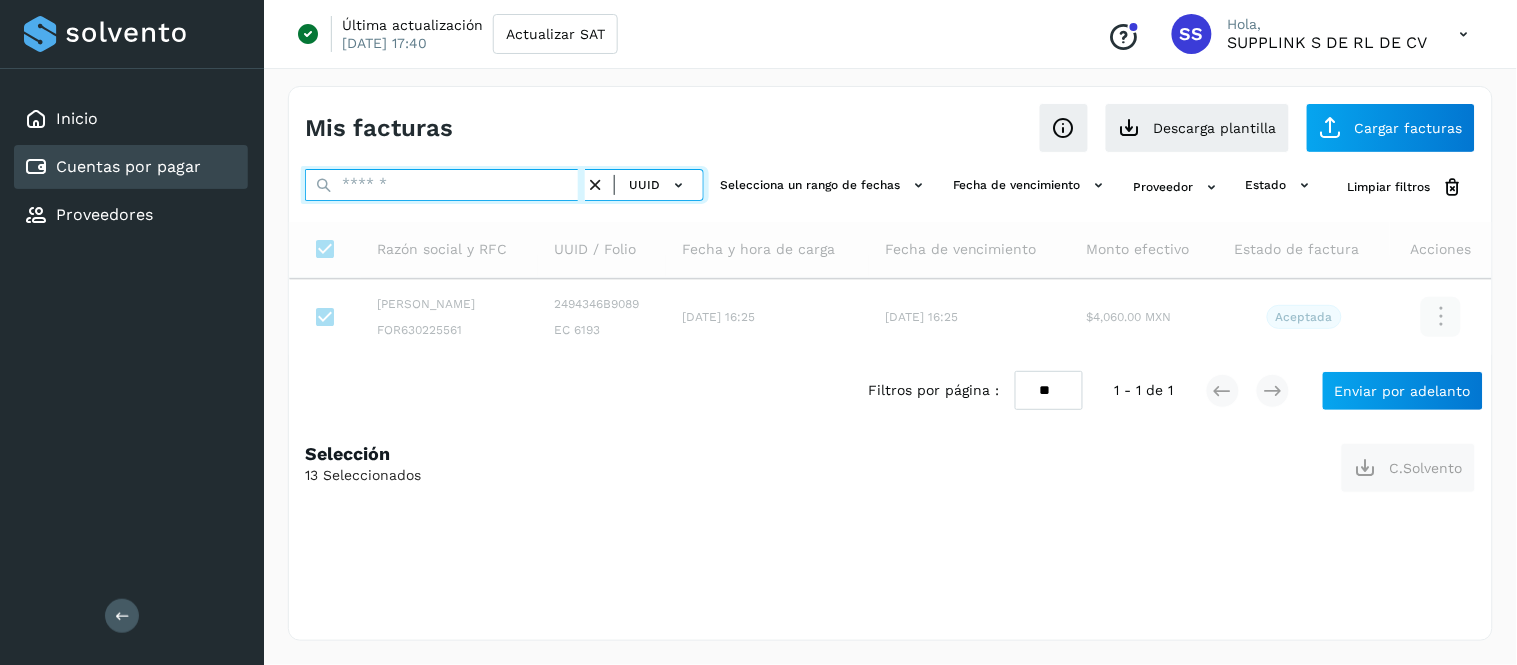 click at bounding box center [445, 185] 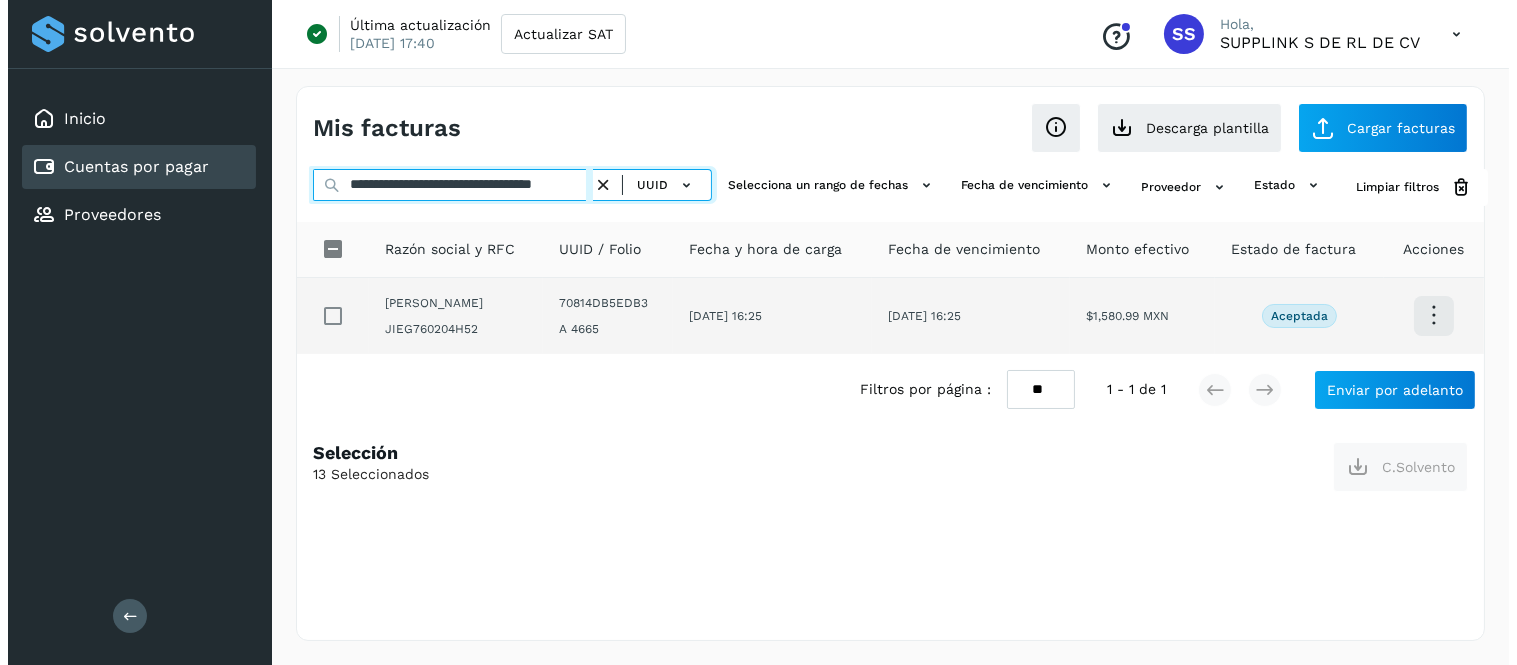 scroll, scrollTop: 0, scrollLeft: 62, axis: horizontal 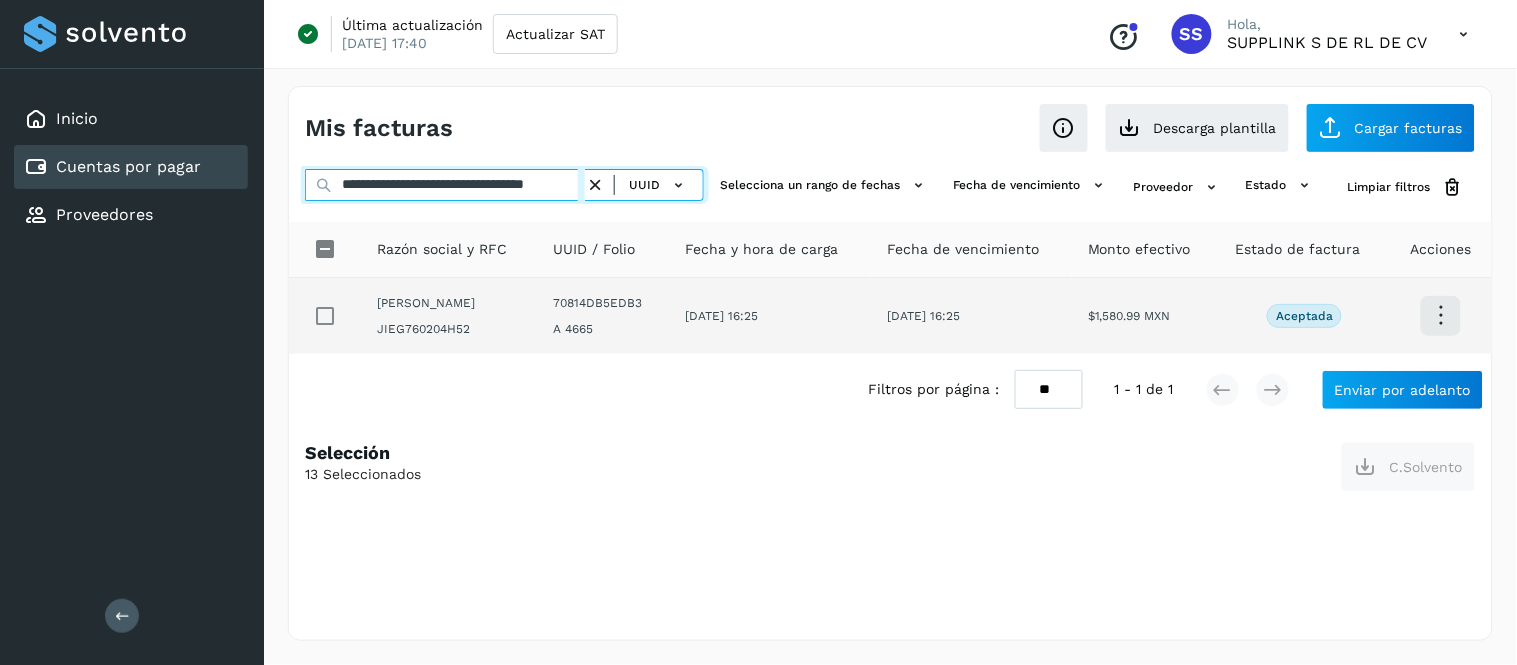 type on "**********" 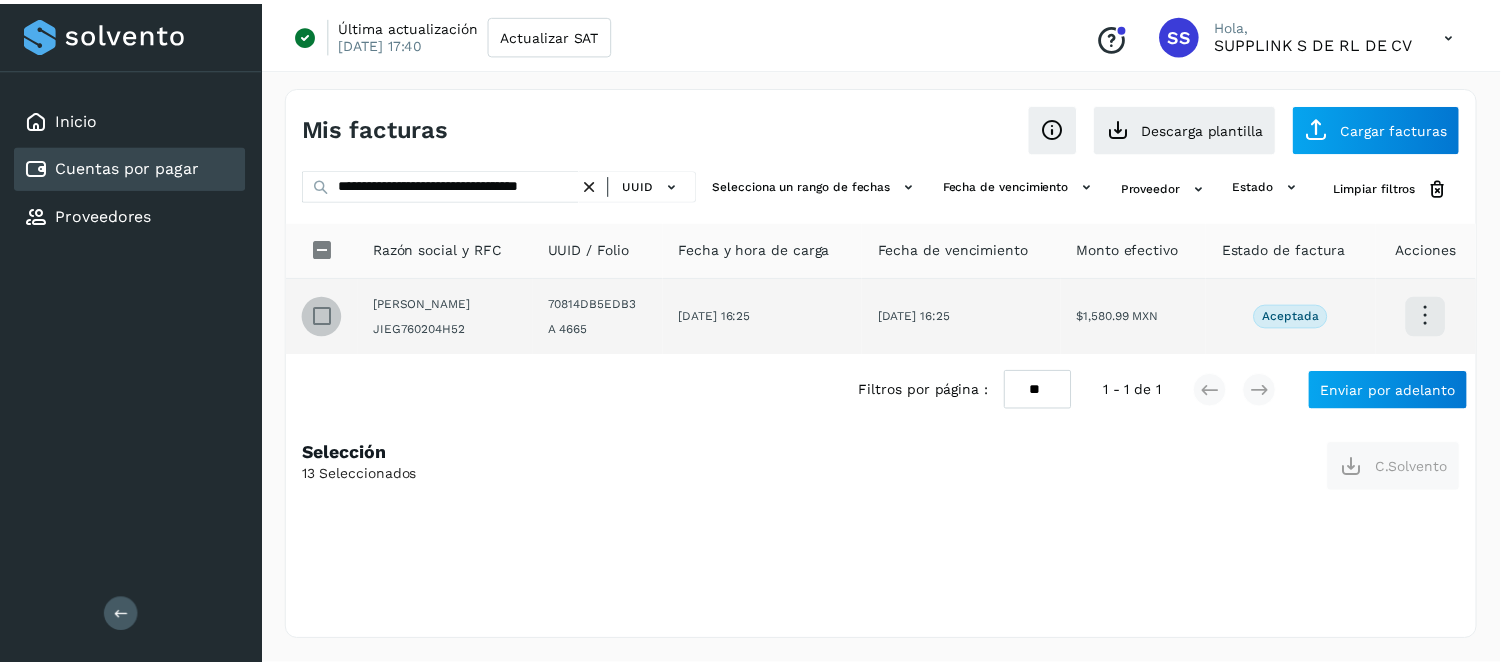 scroll, scrollTop: 0, scrollLeft: 0, axis: both 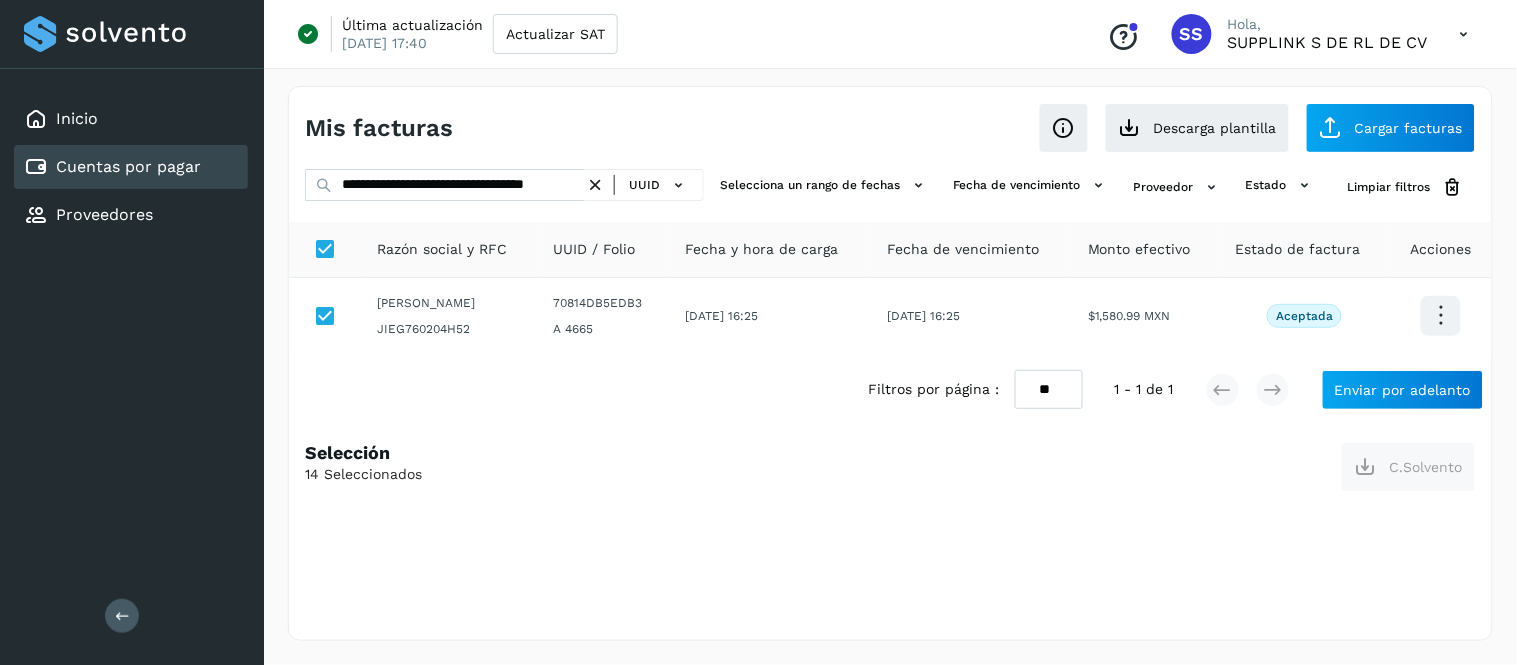 click at bounding box center (595, 185) 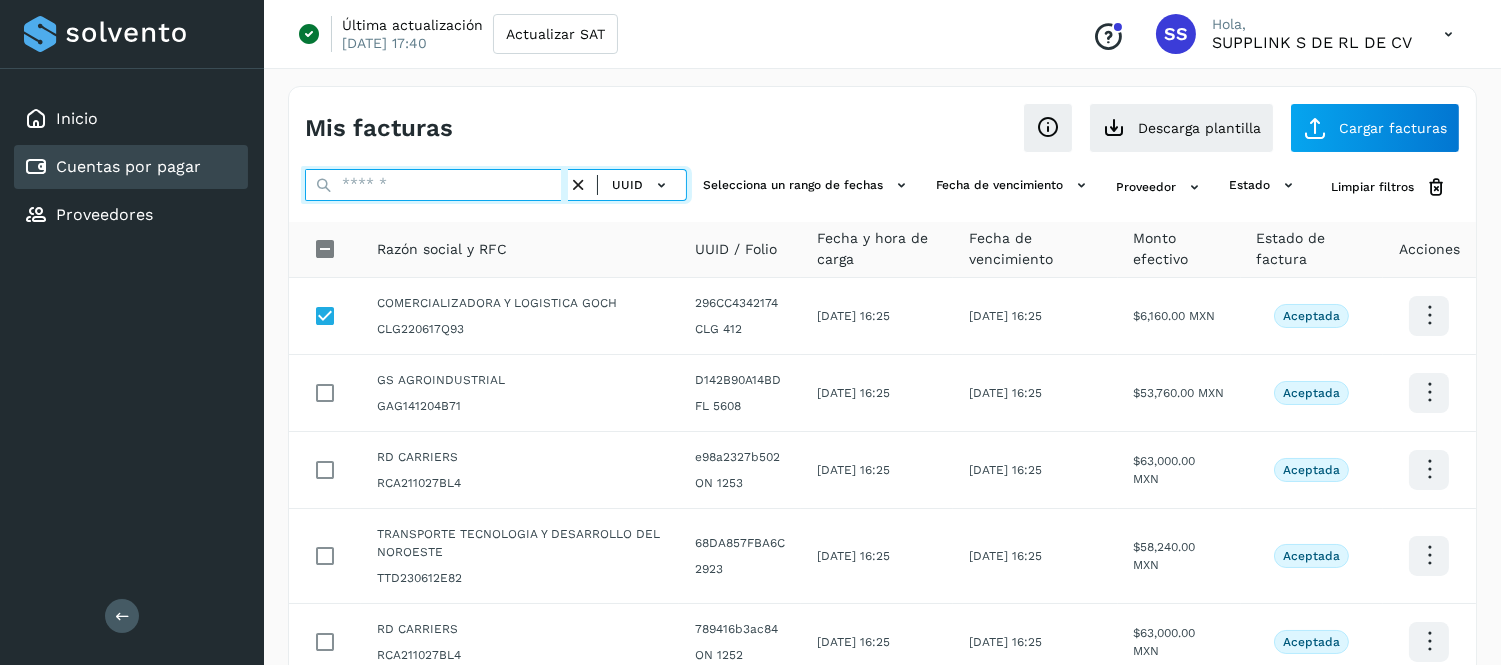 click at bounding box center [436, 185] 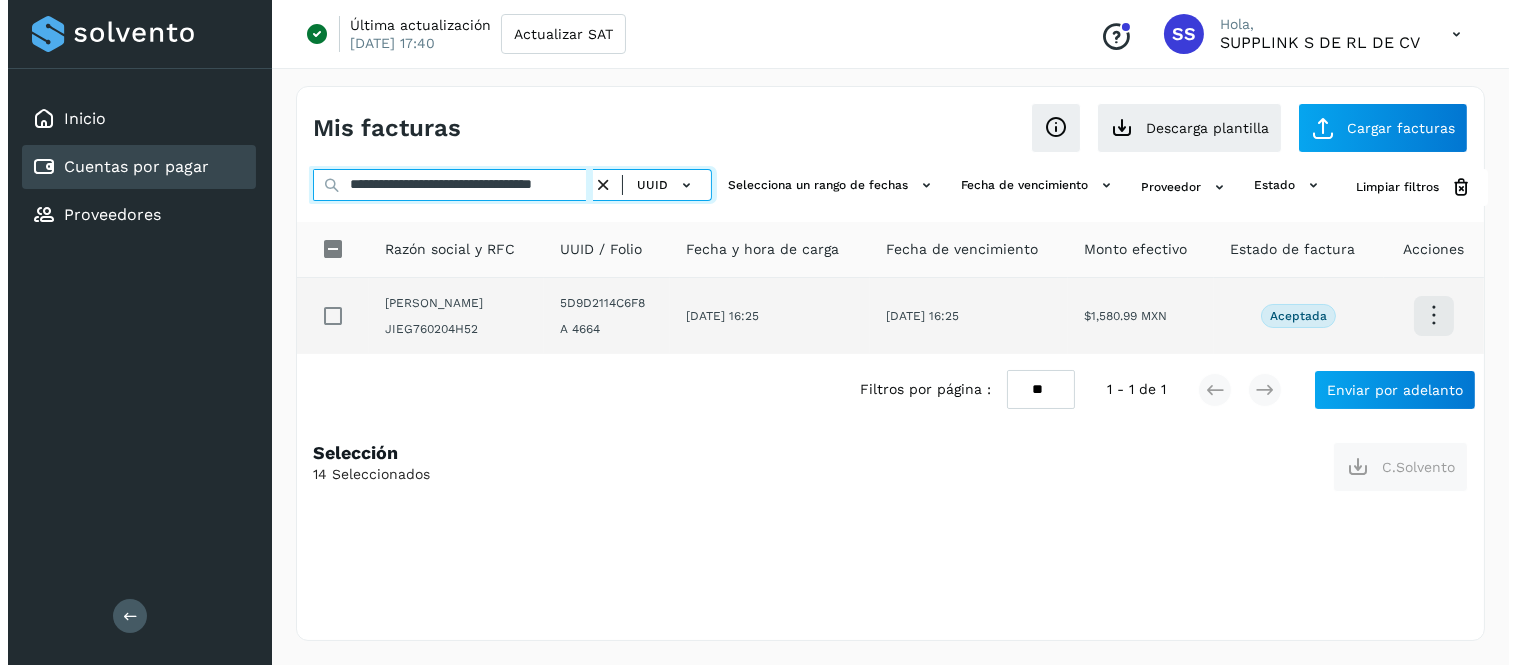 scroll, scrollTop: 0, scrollLeft: 65, axis: horizontal 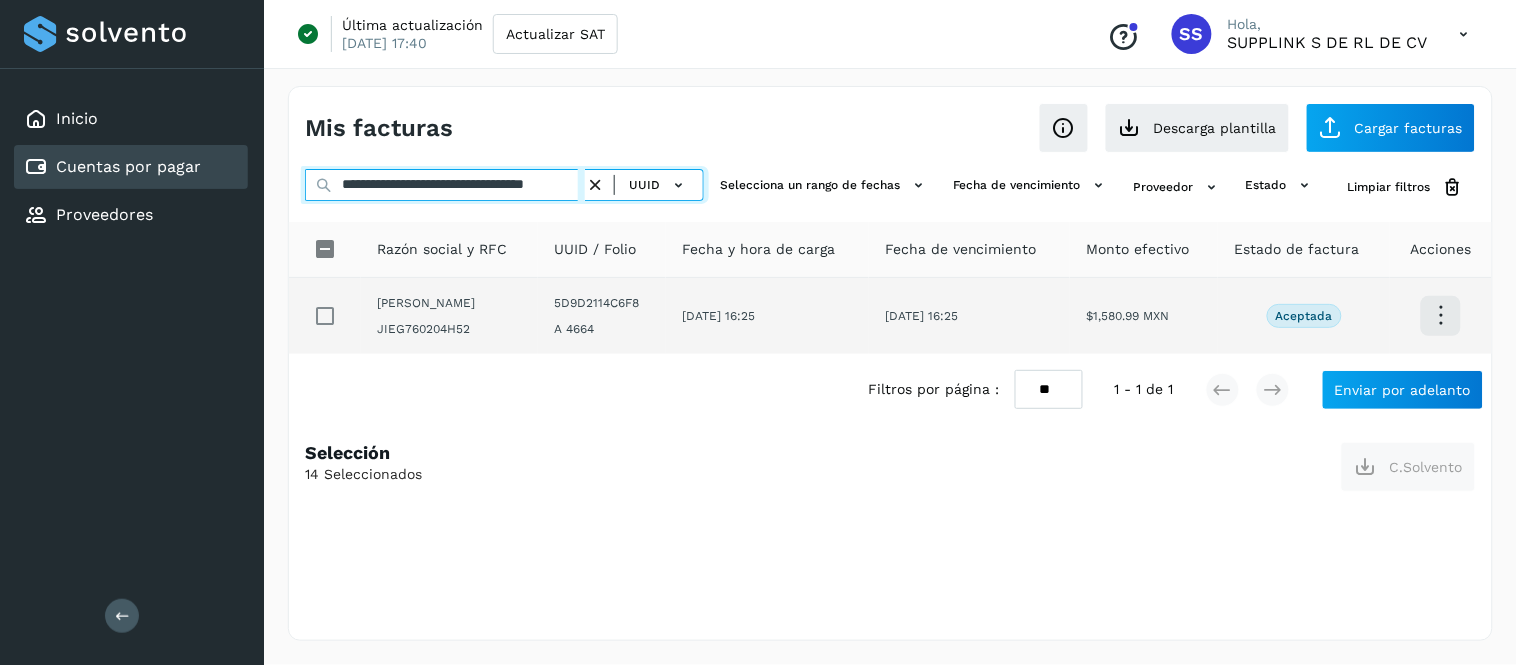 type on "**********" 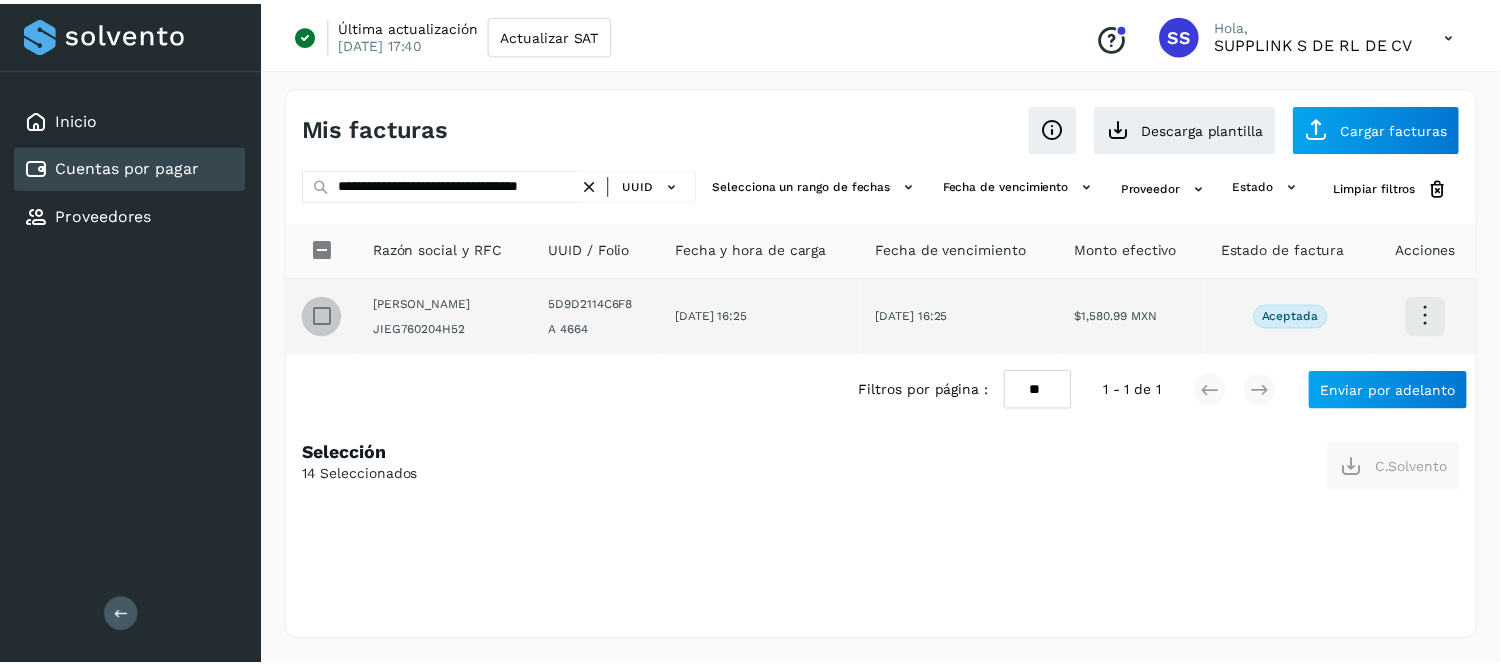 scroll, scrollTop: 0, scrollLeft: 0, axis: both 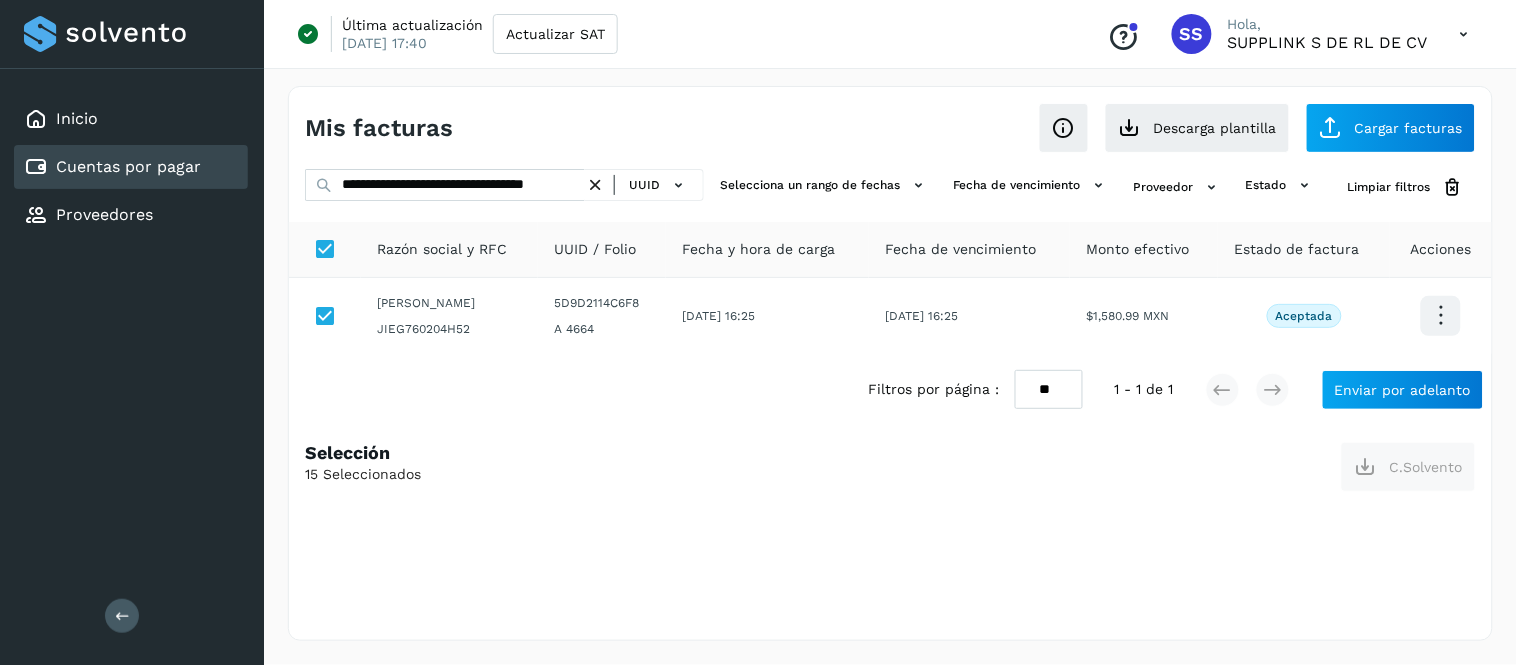click at bounding box center [595, 185] 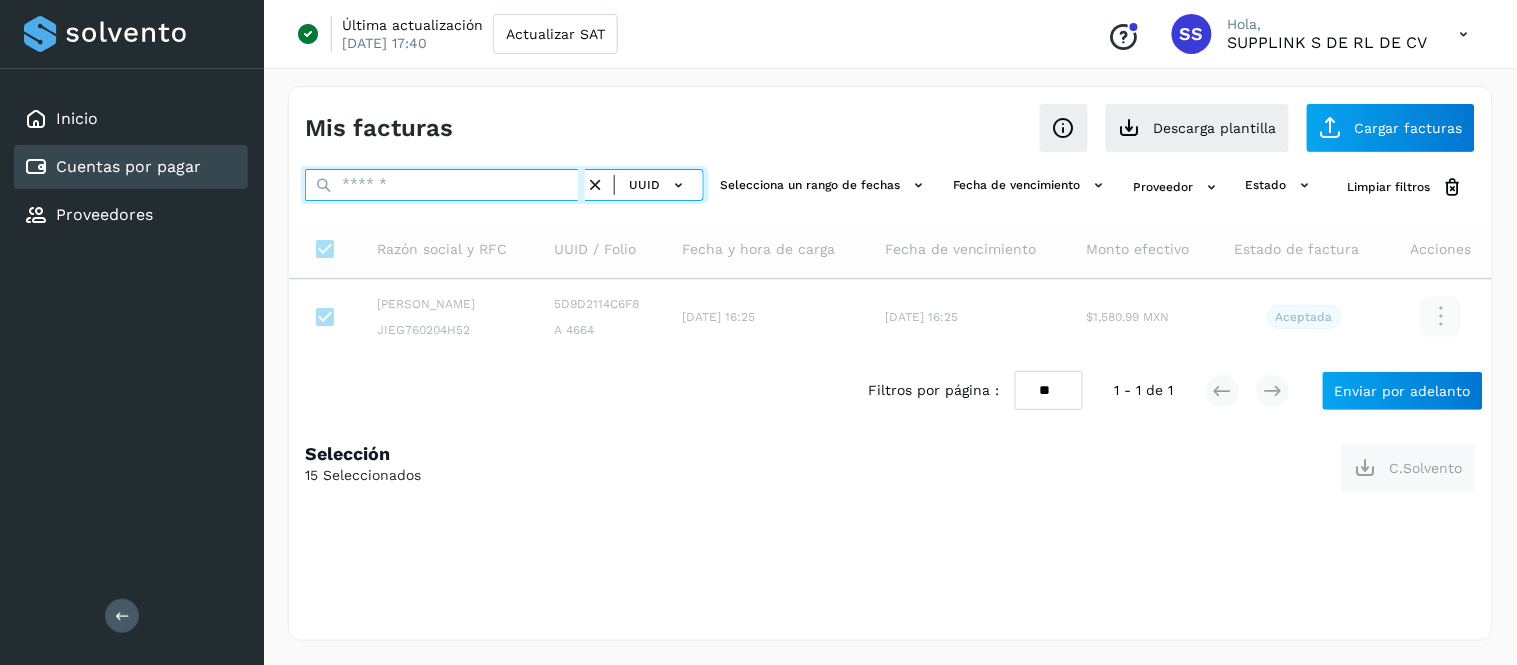 click at bounding box center [445, 185] 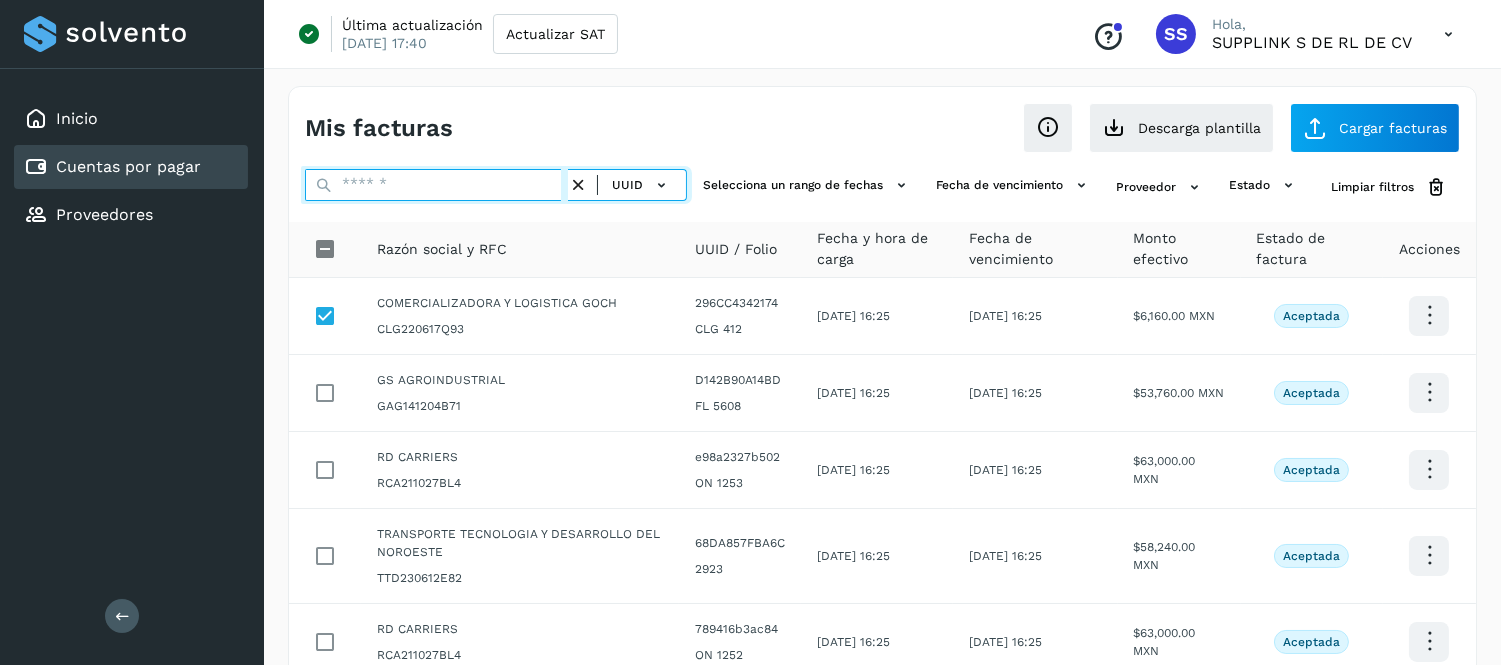paste on "**********" 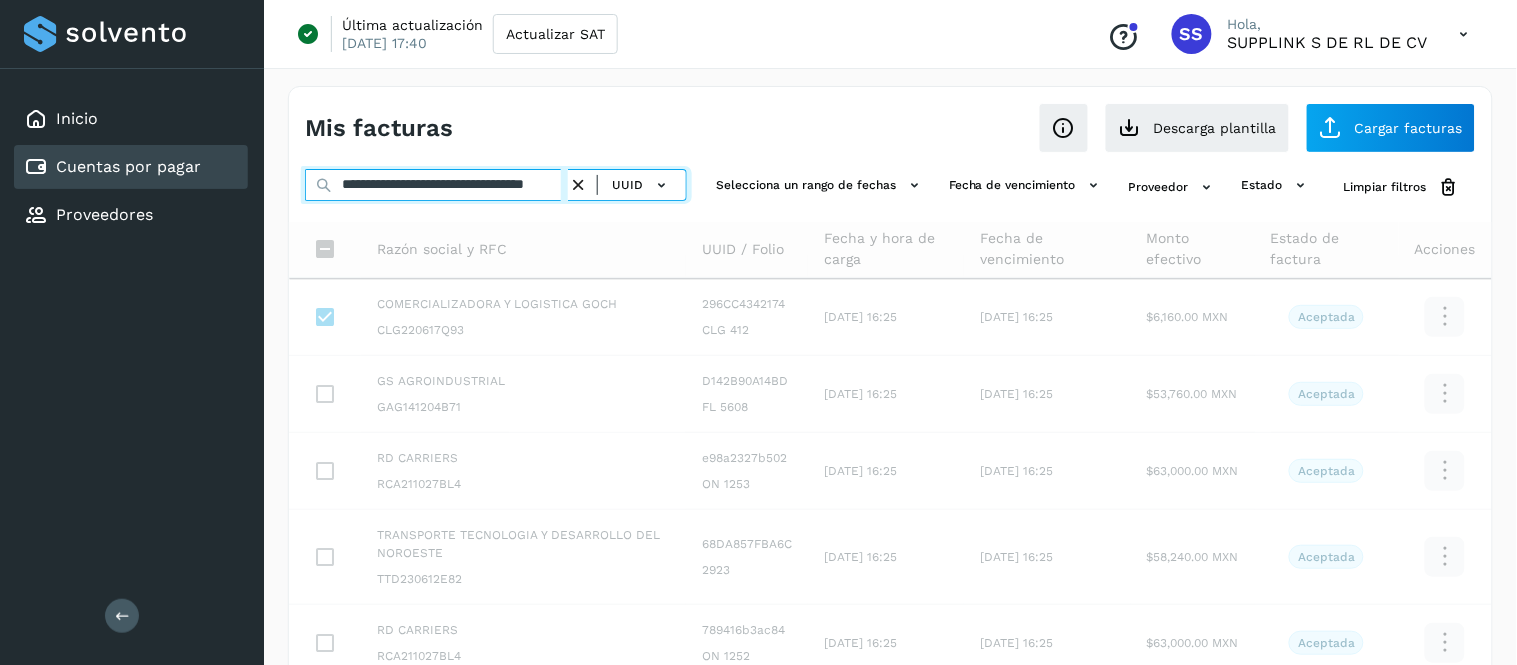 scroll, scrollTop: 0, scrollLeft: 57, axis: horizontal 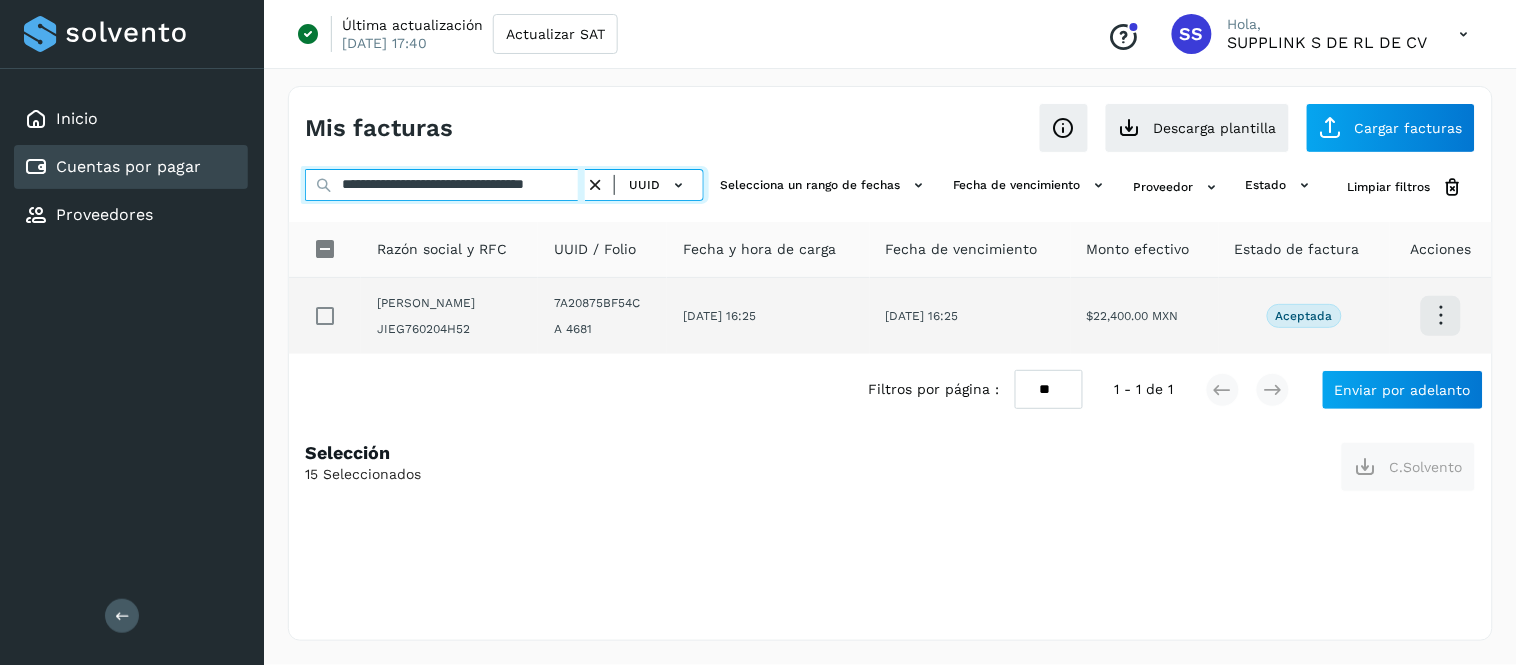 type on "**********" 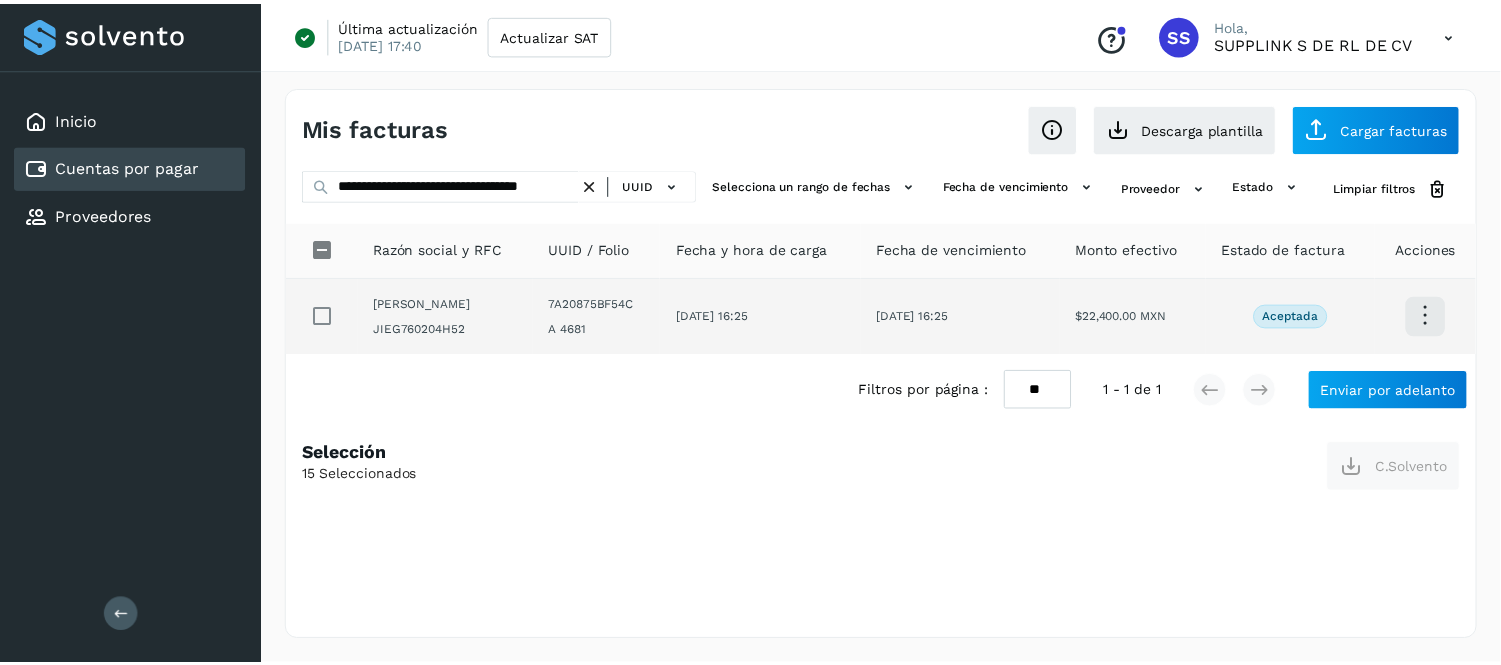 scroll, scrollTop: 0, scrollLeft: 0, axis: both 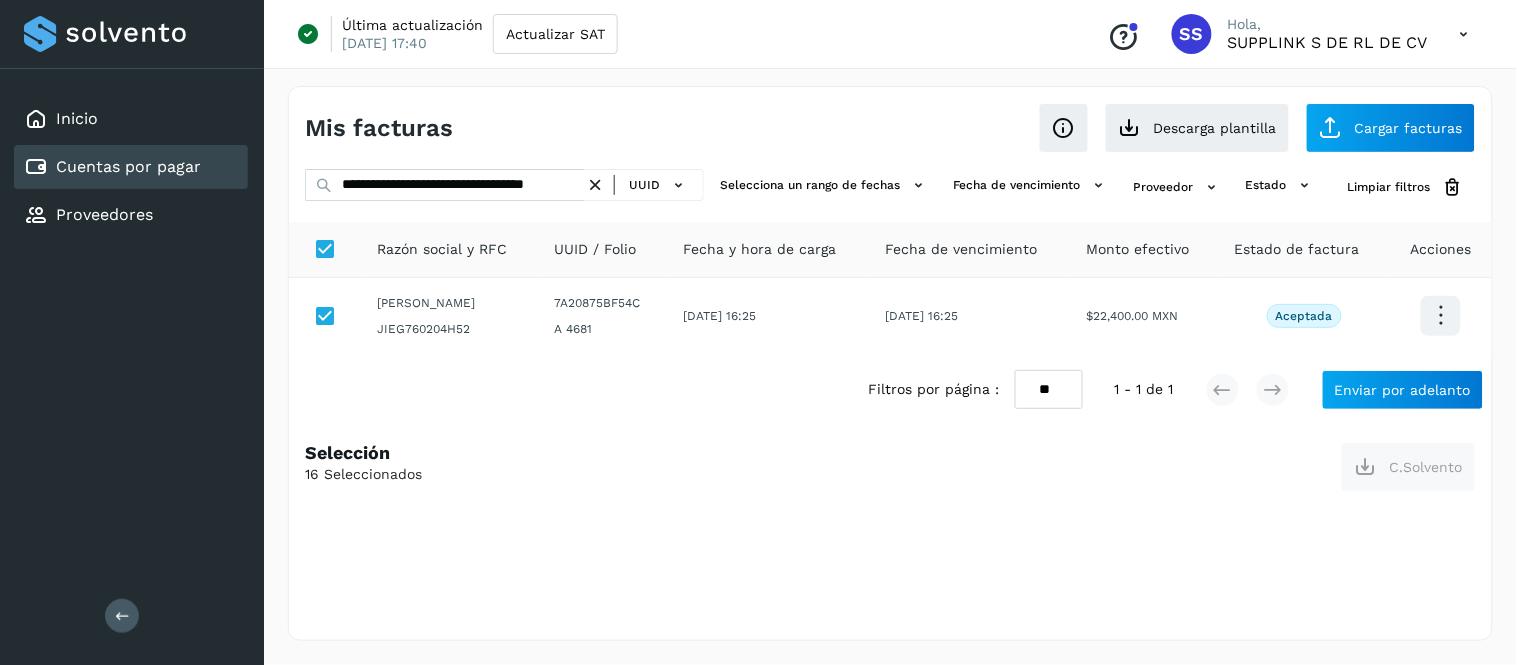 click at bounding box center (595, 185) 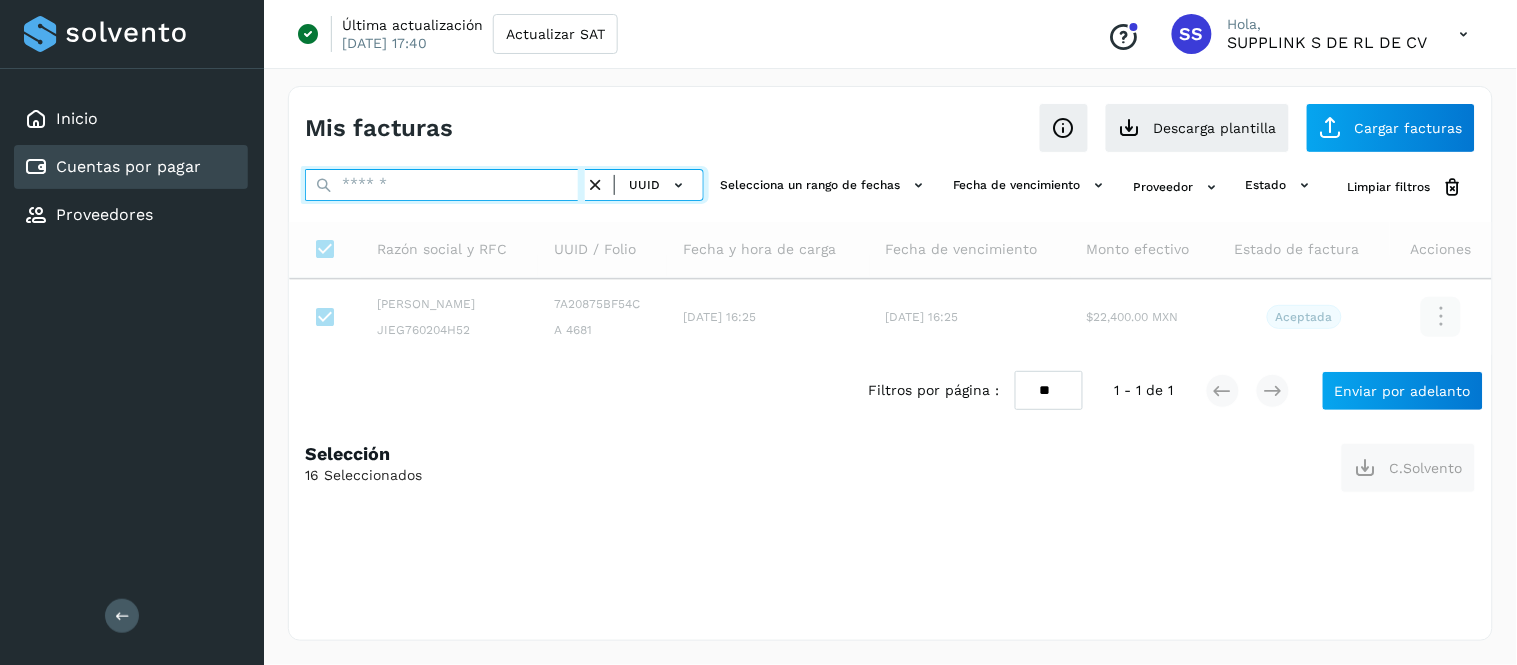 click at bounding box center [445, 185] 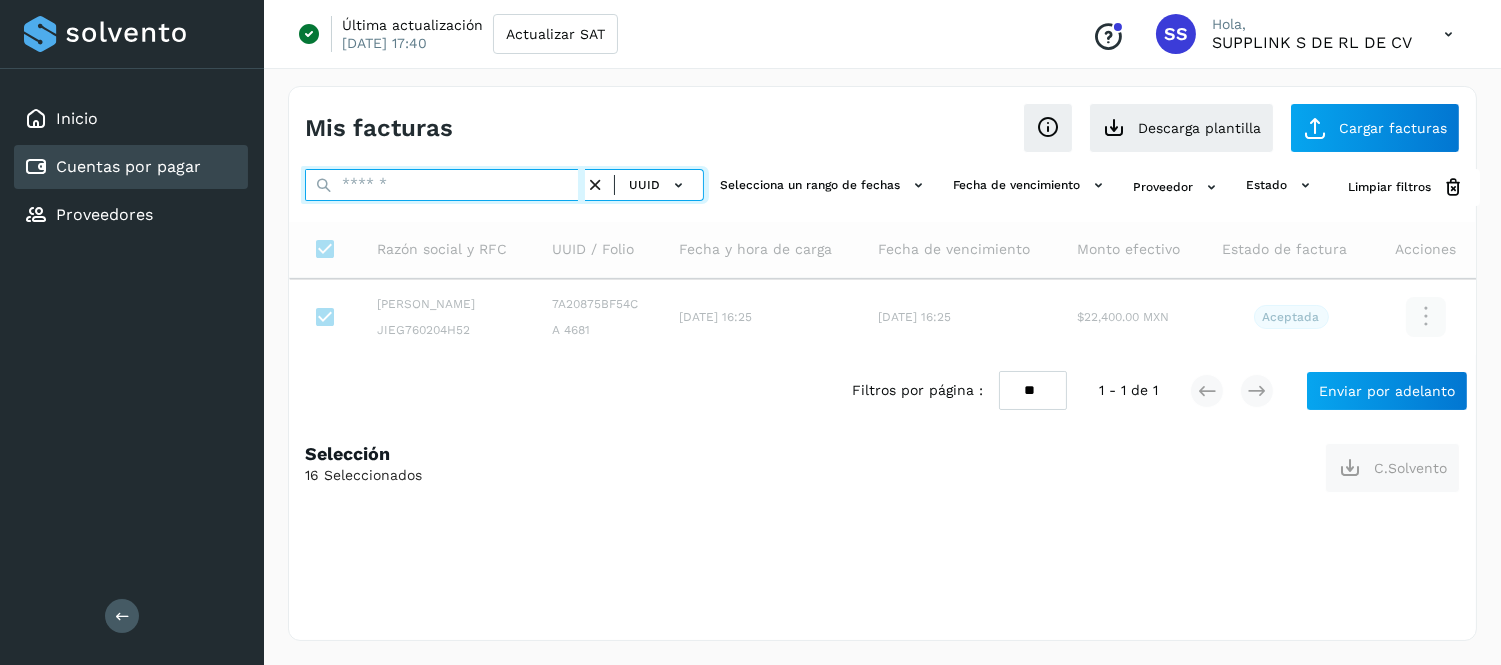 paste on "**********" 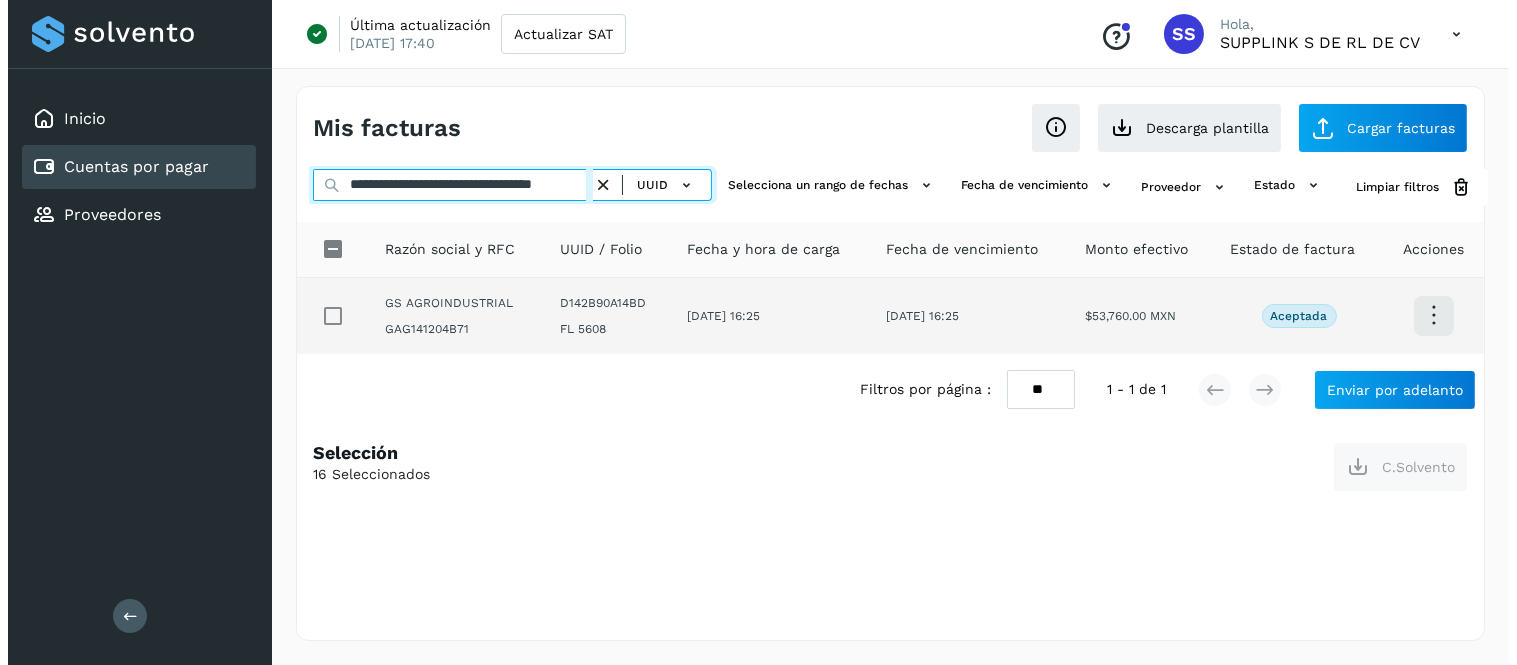 scroll, scrollTop: 0, scrollLeft: 58, axis: horizontal 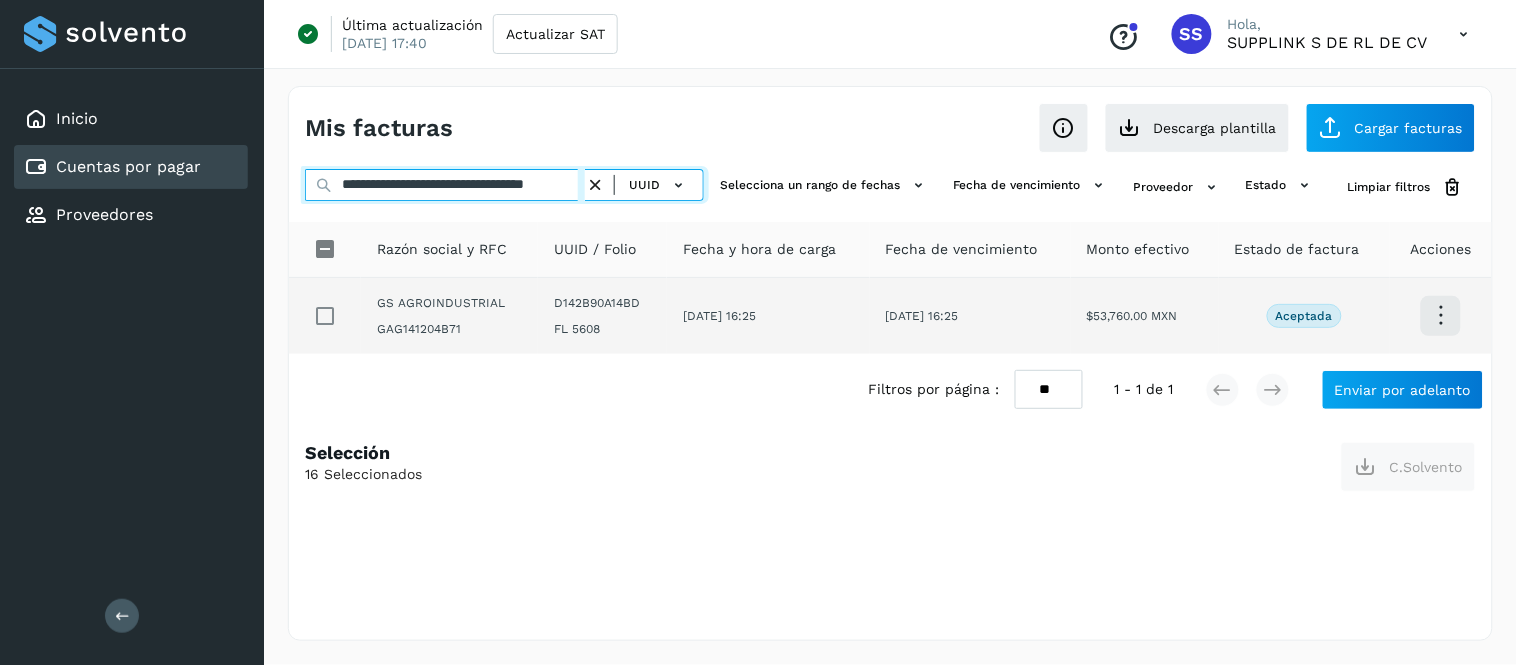 type on "**********" 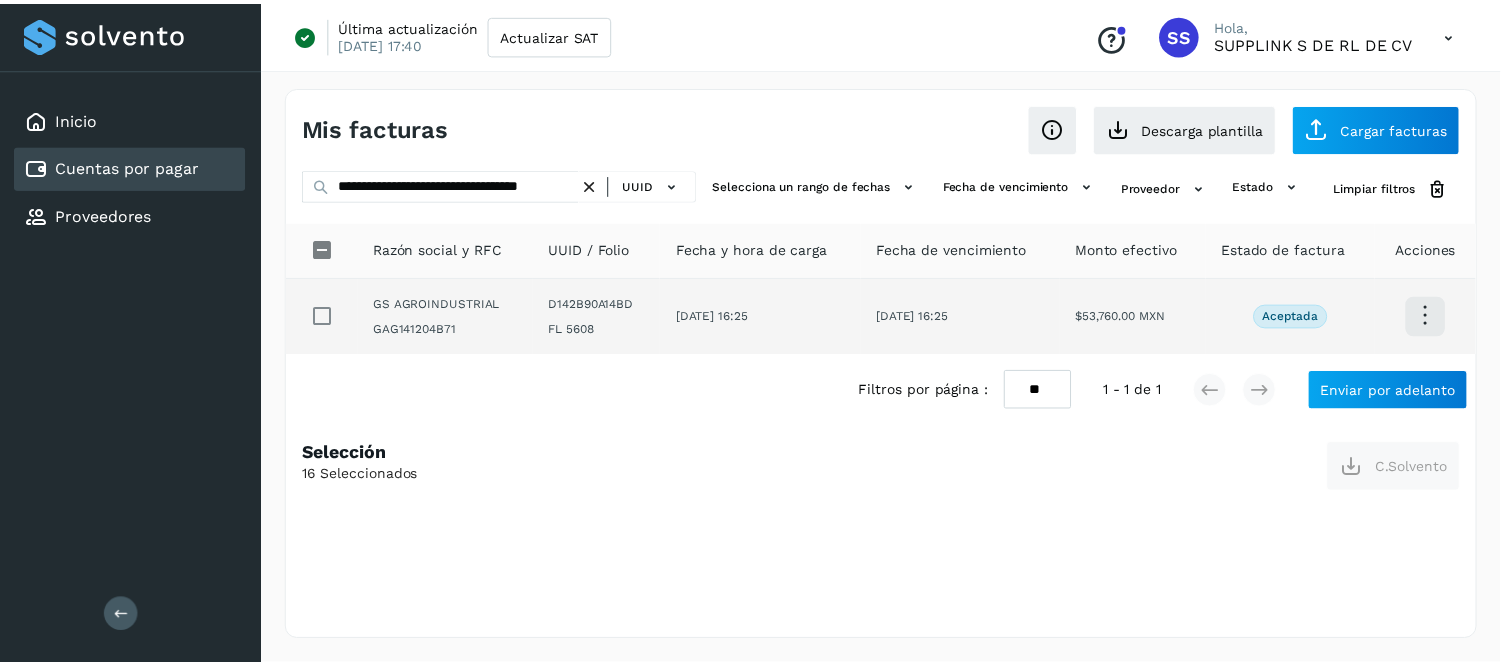scroll, scrollTop: 0, scrollLeft: 0, axis: both 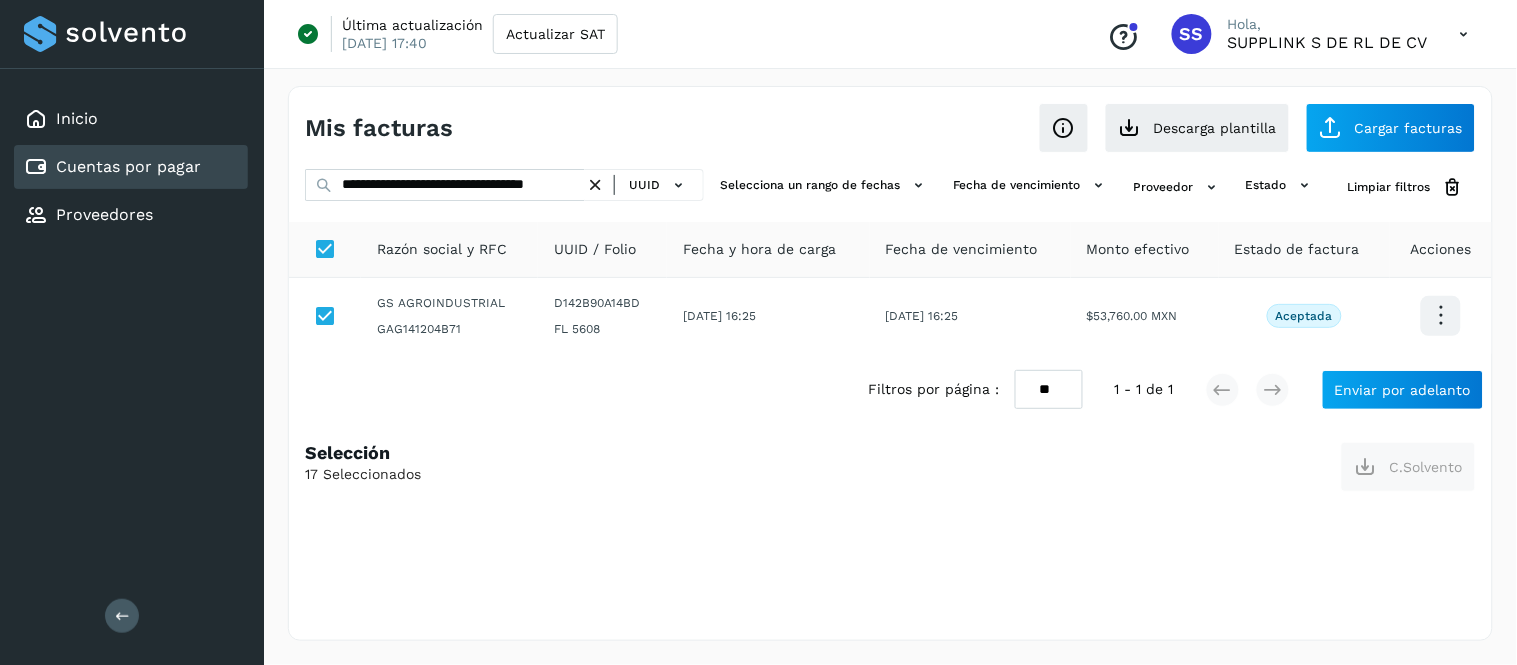 click at bounding box center (595, 185) 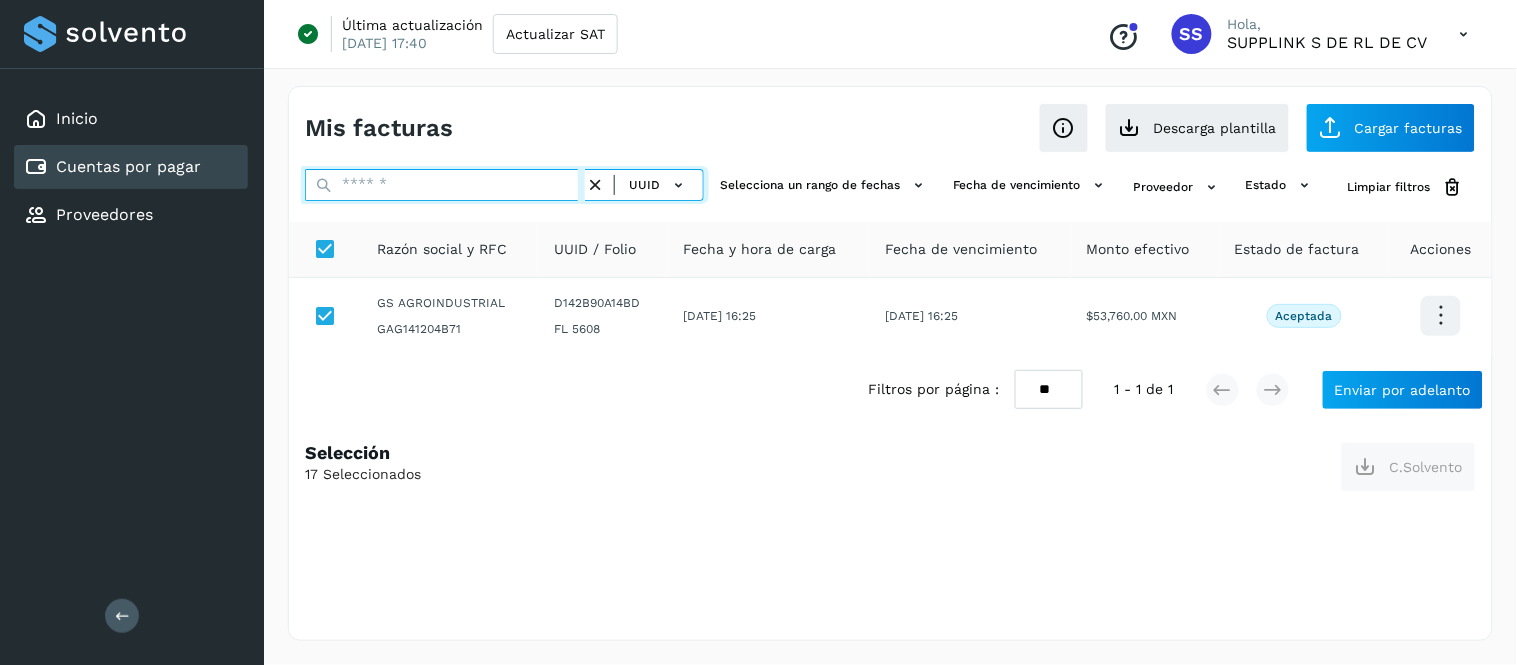 click at bounding box center [445, 185] 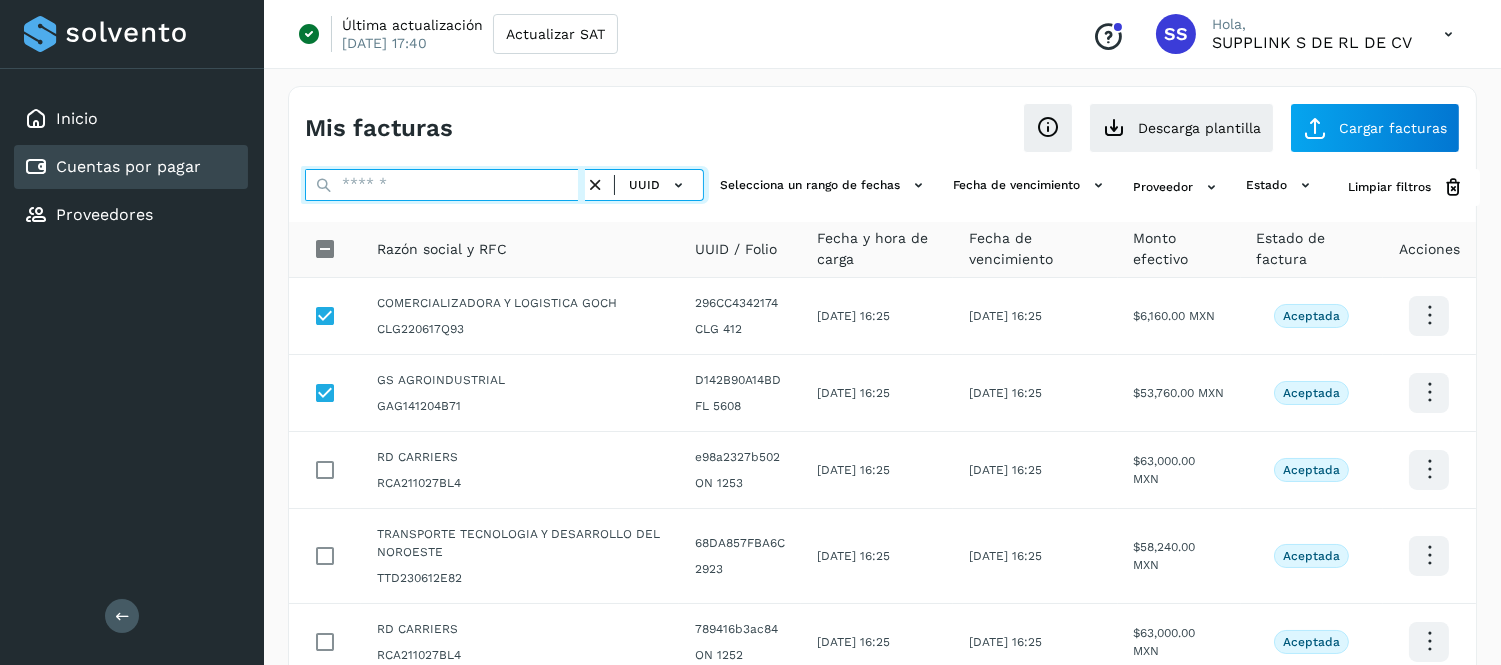 paste on "**********" 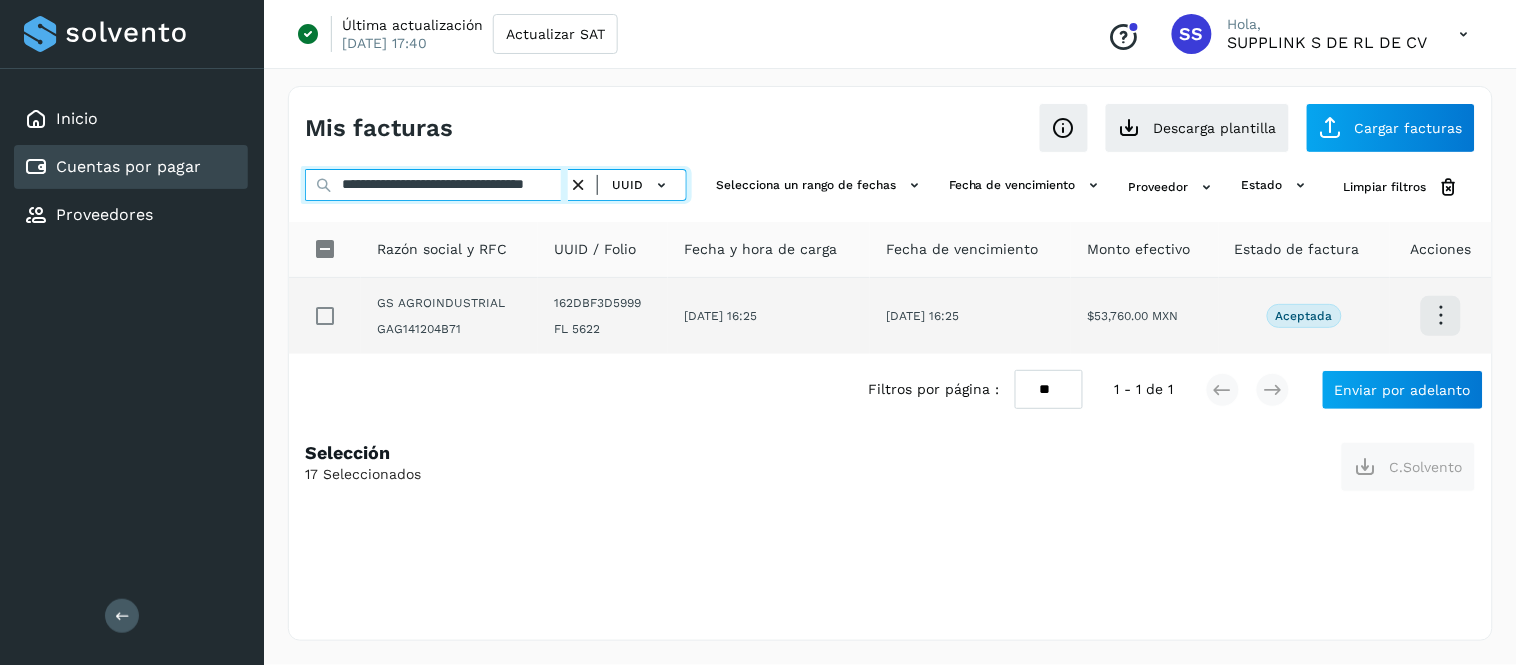 scroll, scrollTop: 0, scrollLeft: 65, axis: horizontal 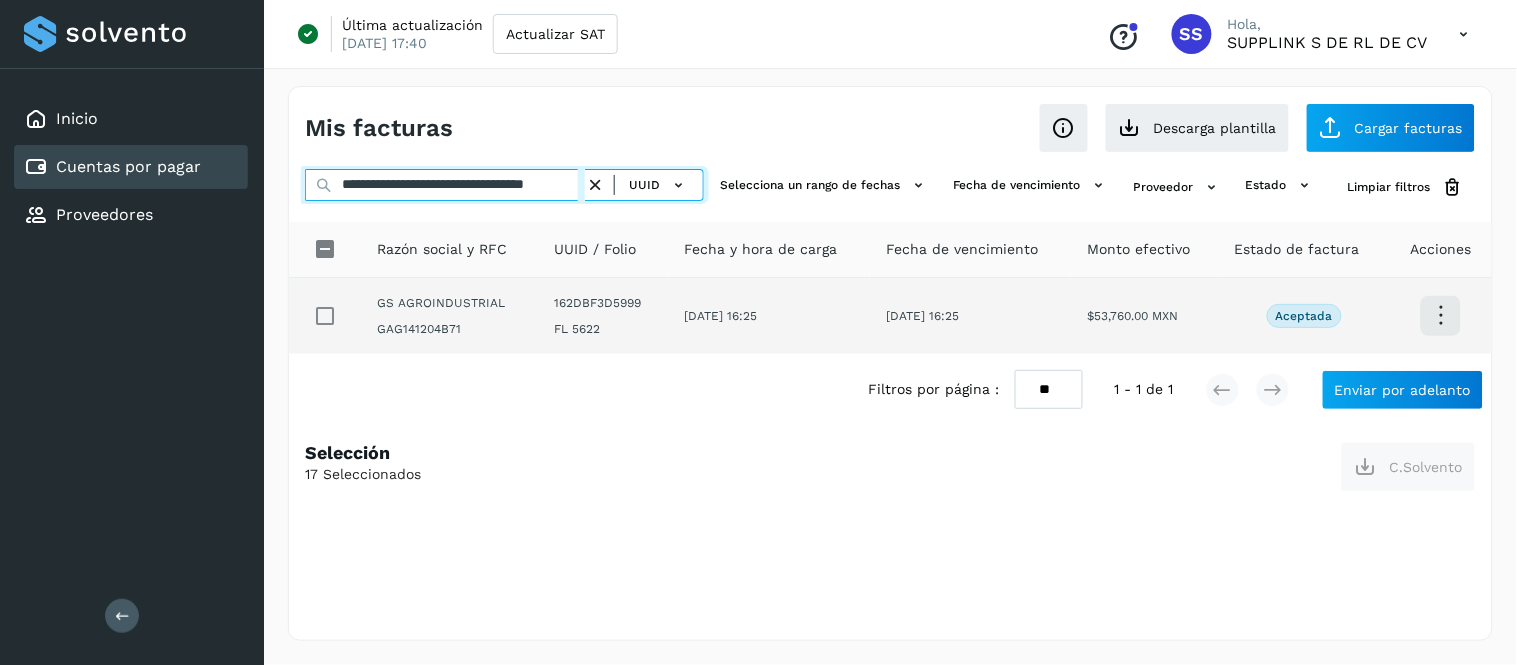 type on "**********" 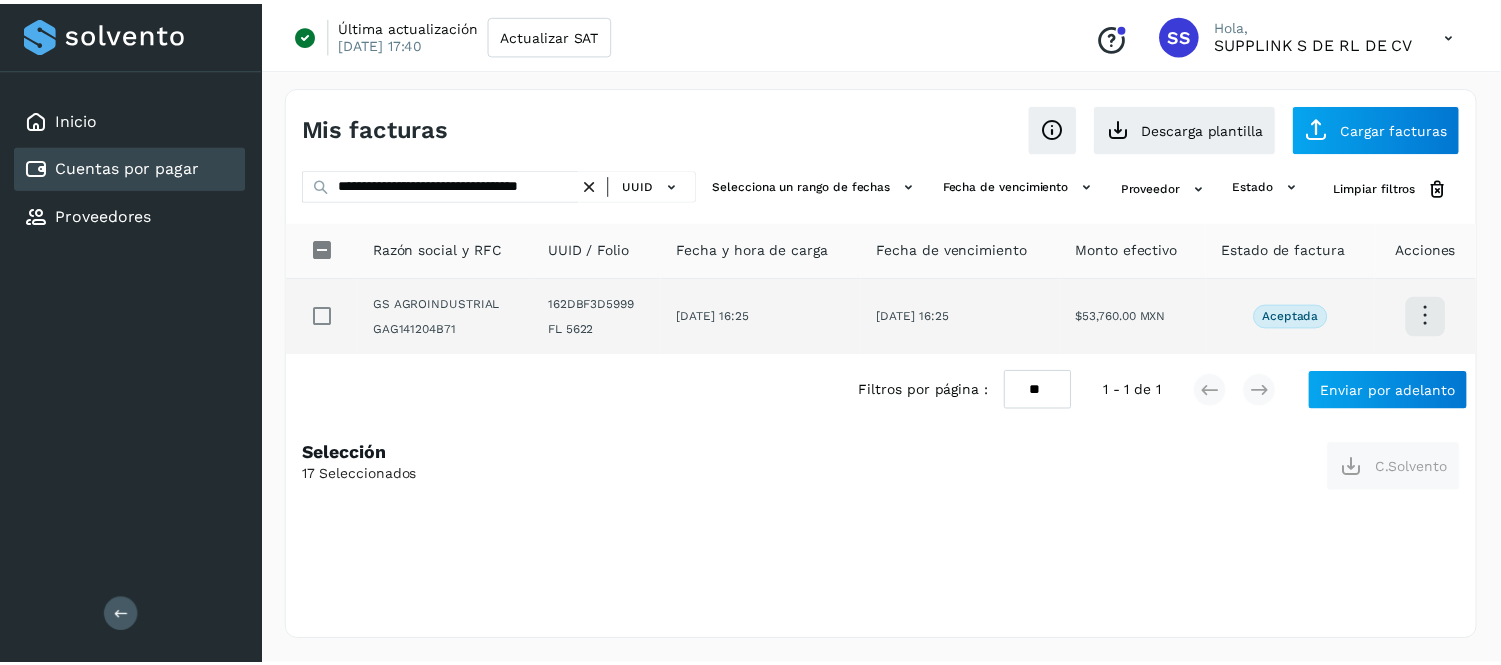 scroll, scrollTop: 0, scrollLeft: 0, axis: both 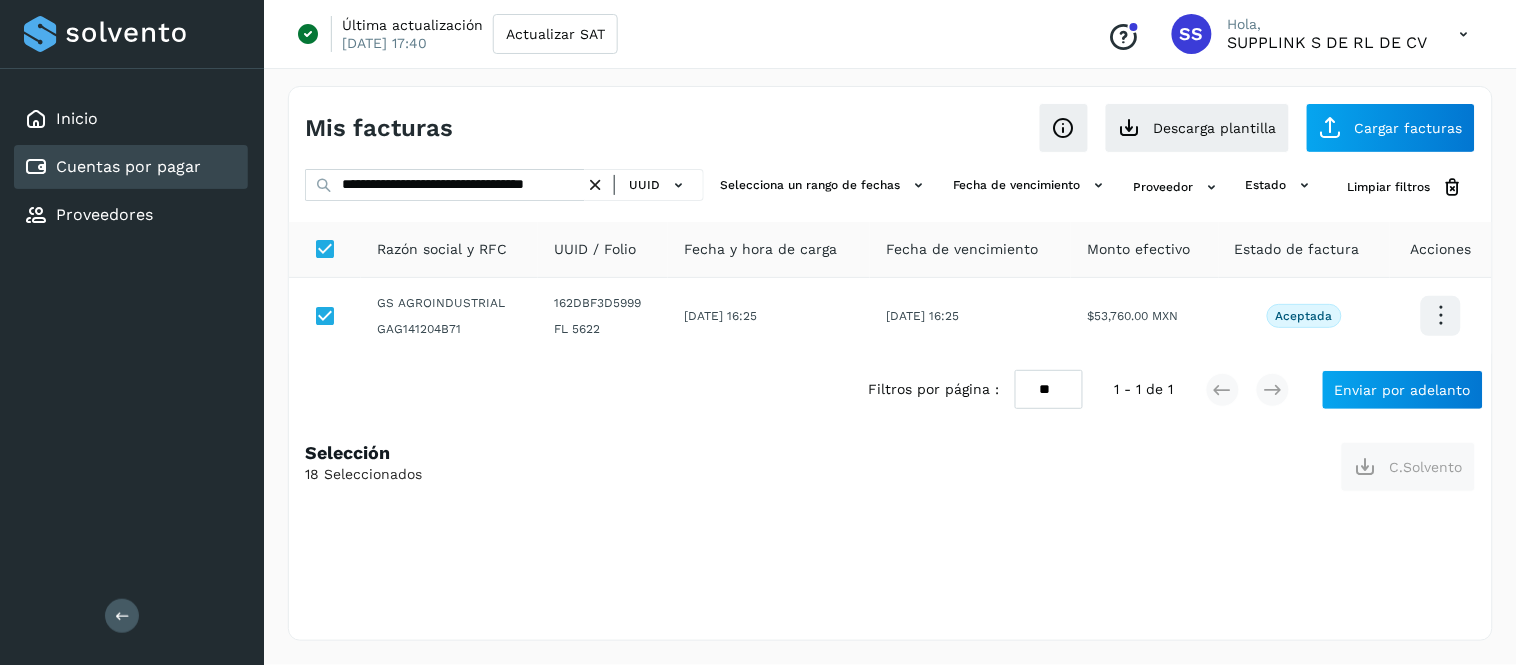 click at bounding box center [595, 185] 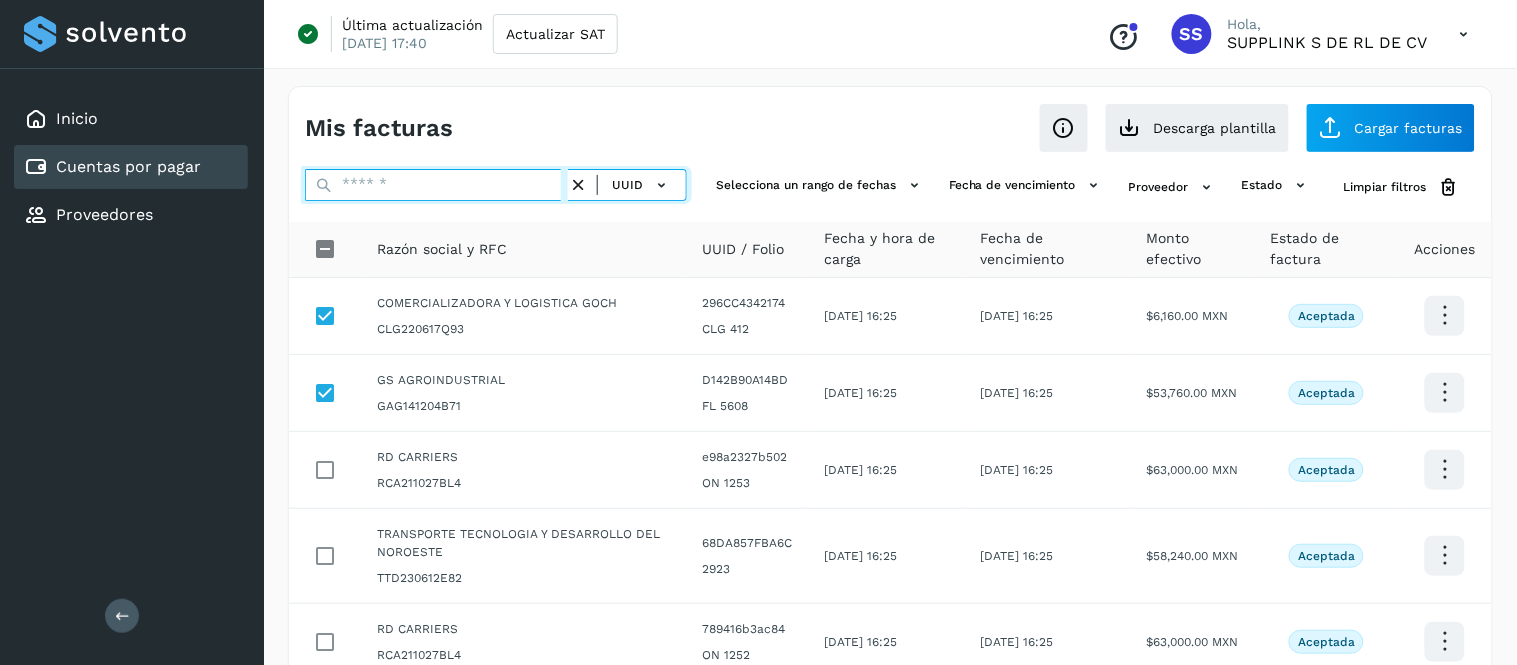 click at bounding box center (436, 185) 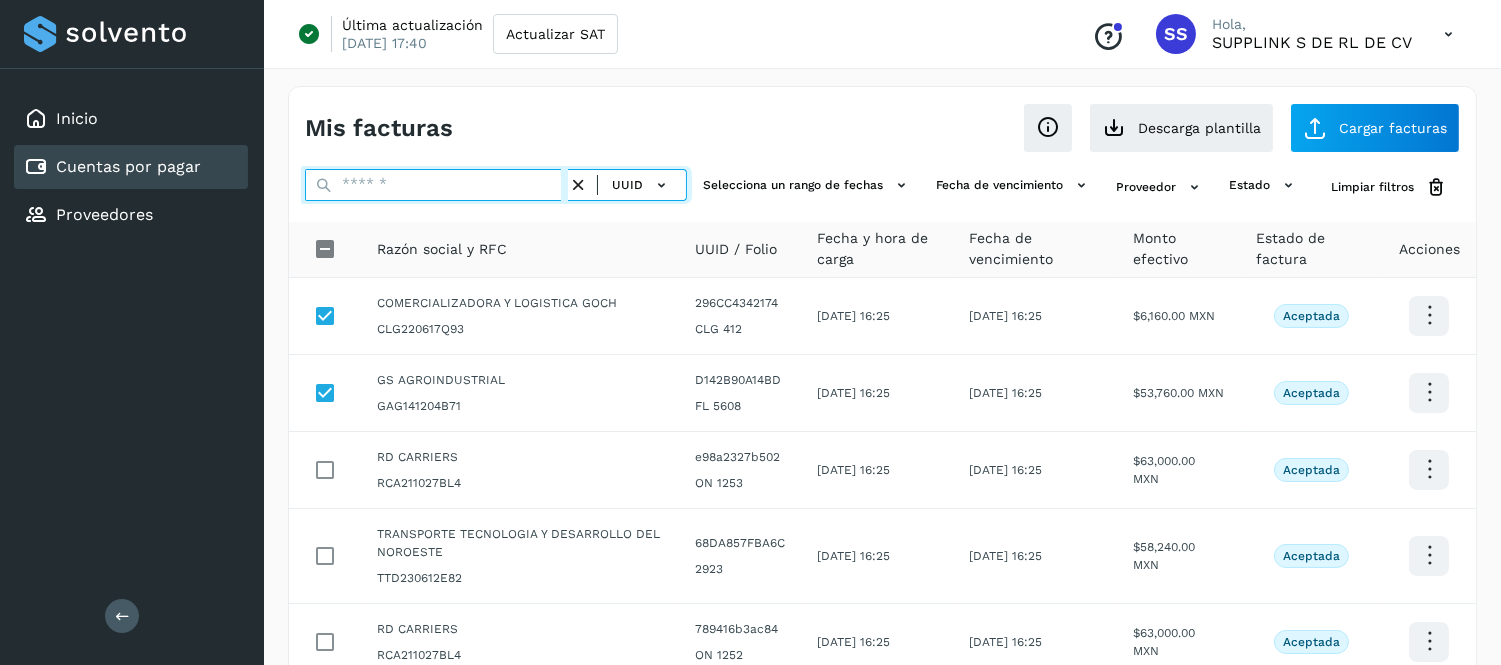 paste on "**********" 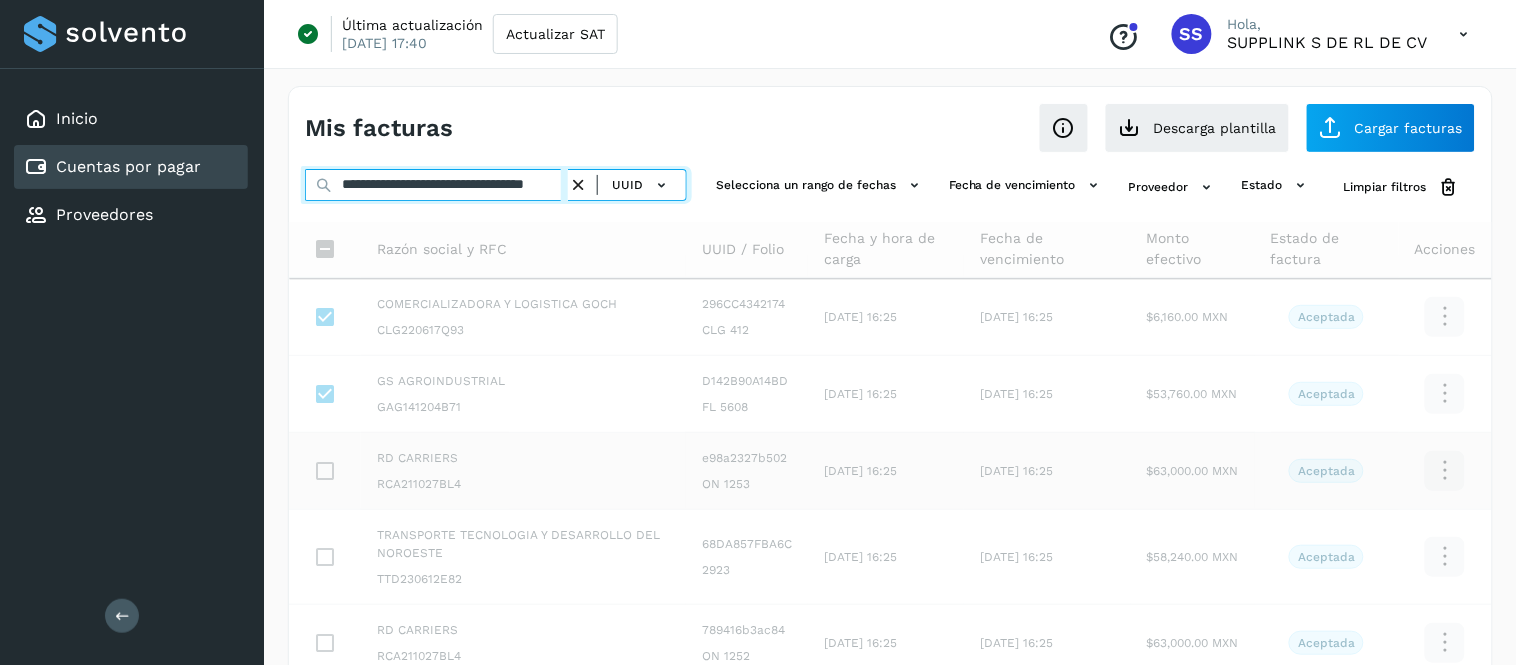 scroll, scrollTop: 0, scrollLeft: 51, axis: horizontal 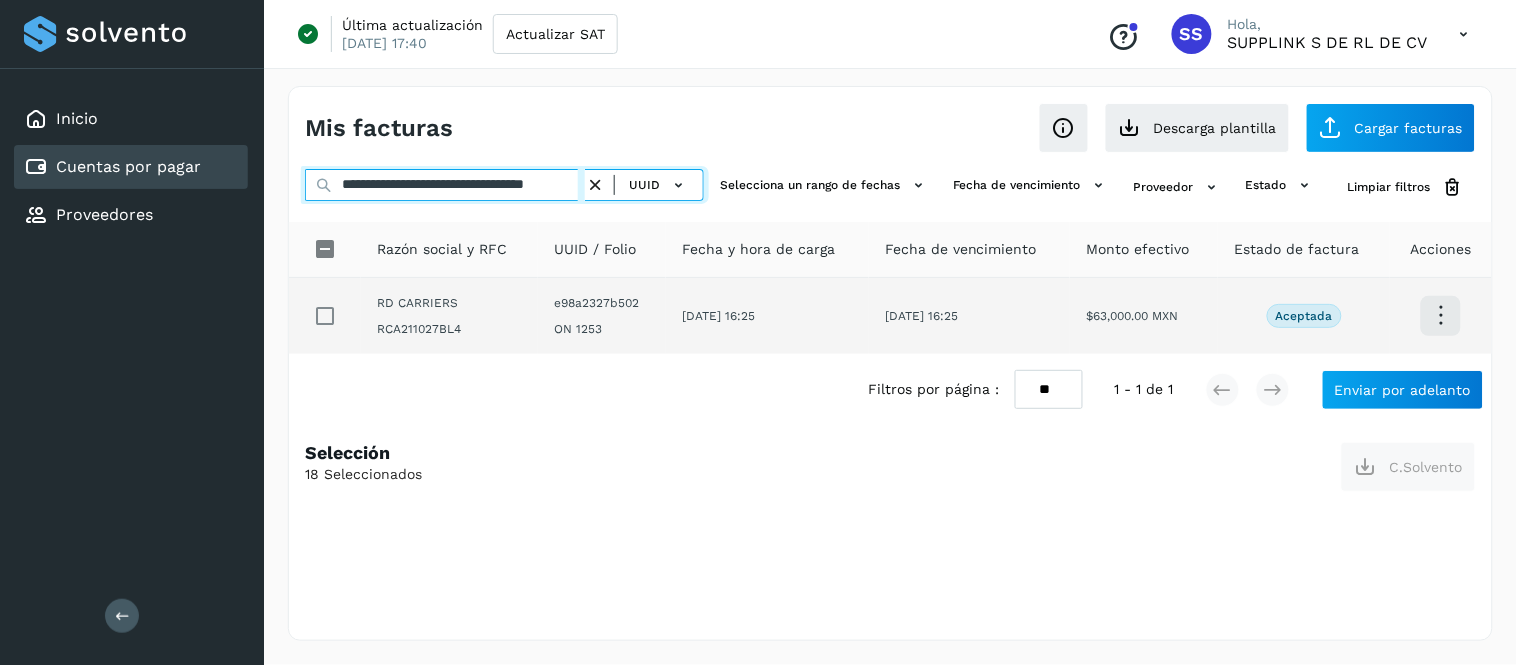 type on "**********" 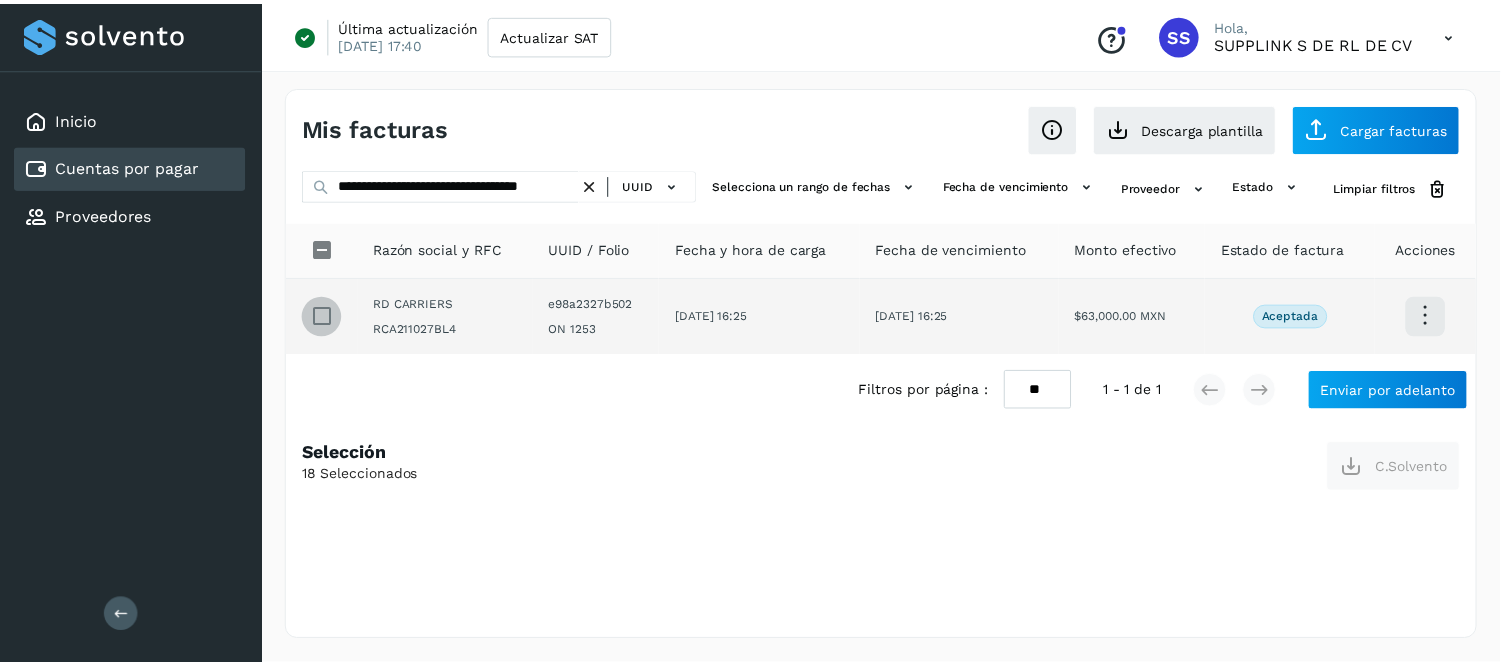 scroll, scrollTop: 0, scrollLeft: 0, axis: both 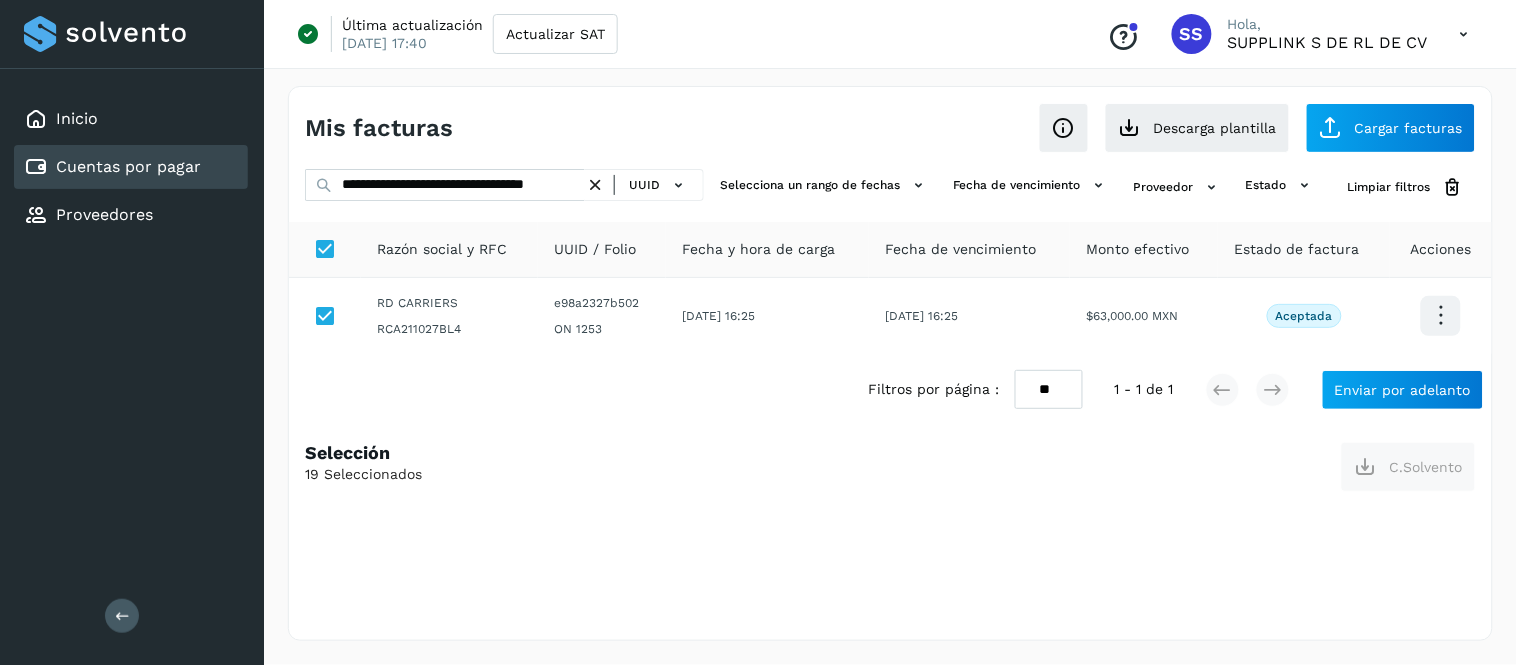 click at bounding box center (595, 185) 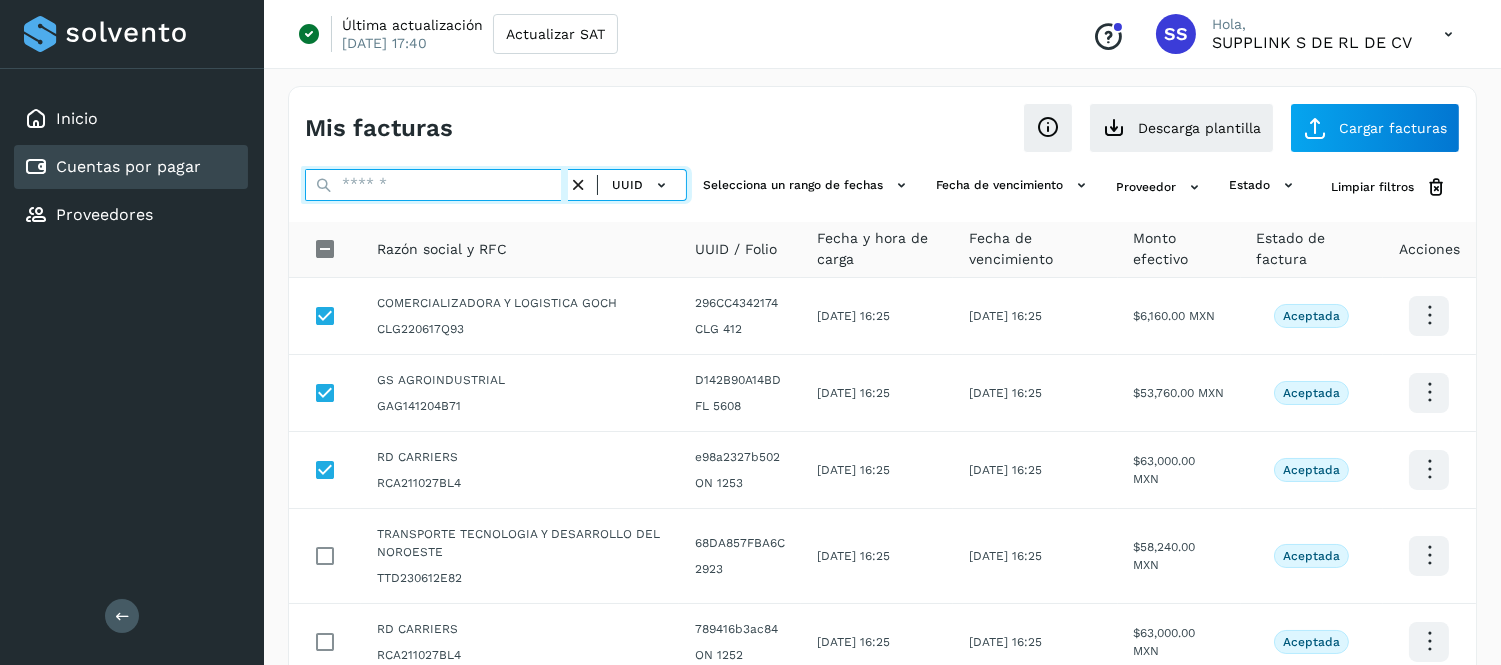 click at bounding box center [436, 185] 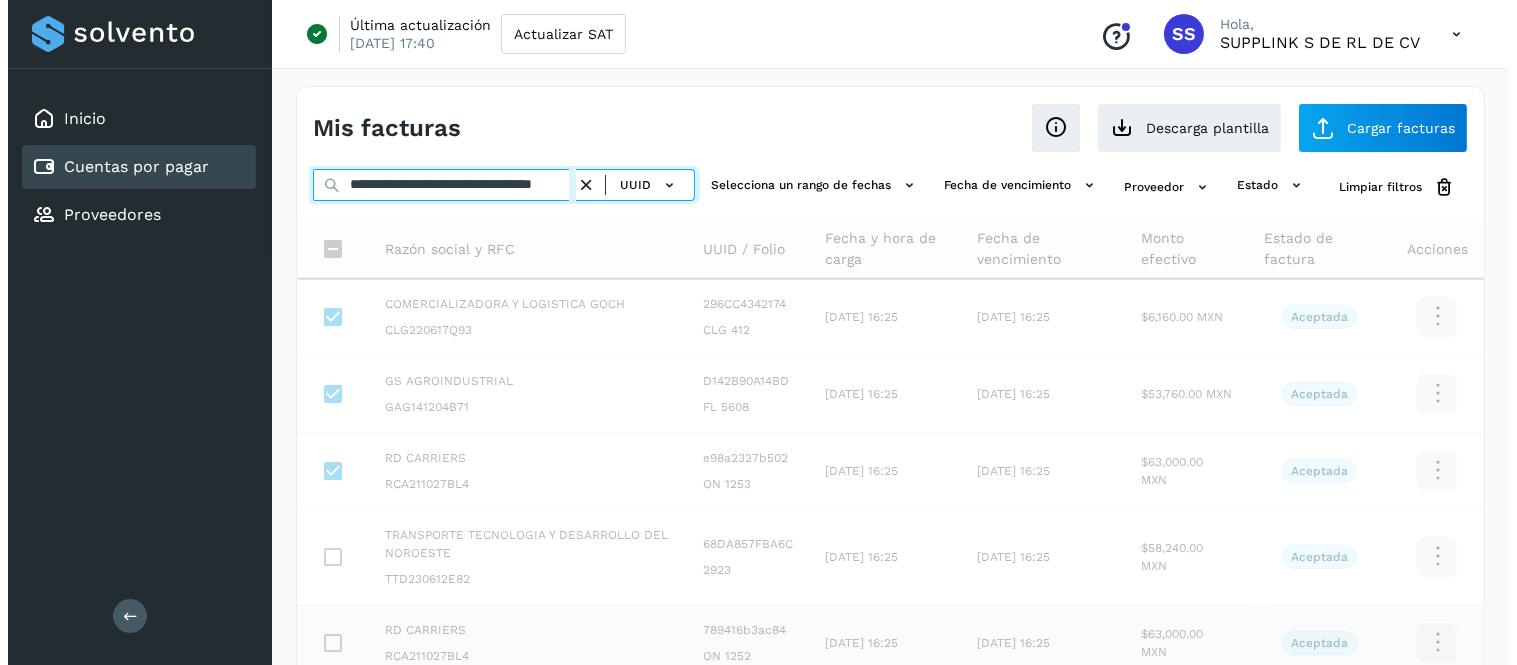 scroll, scrollTop: 0, scrollLeft: 46, axis: horizontal 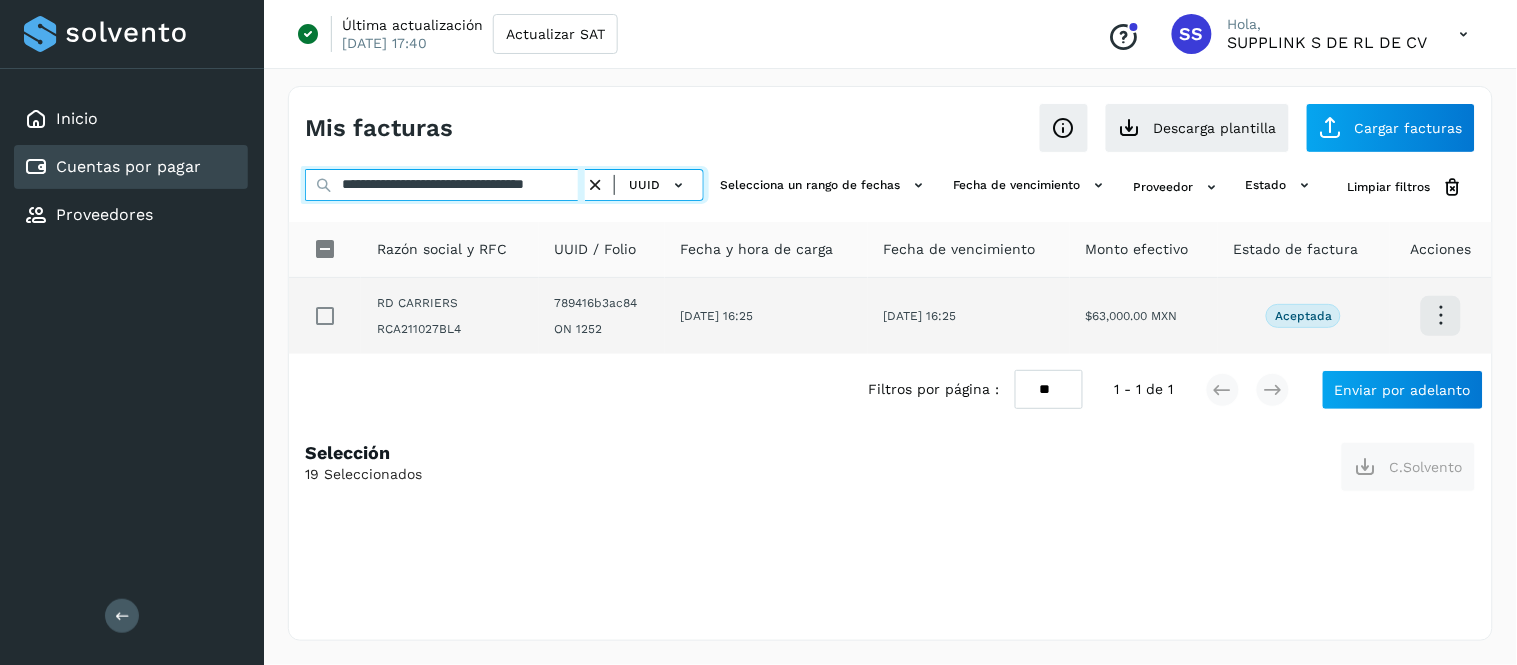 type on "**********" 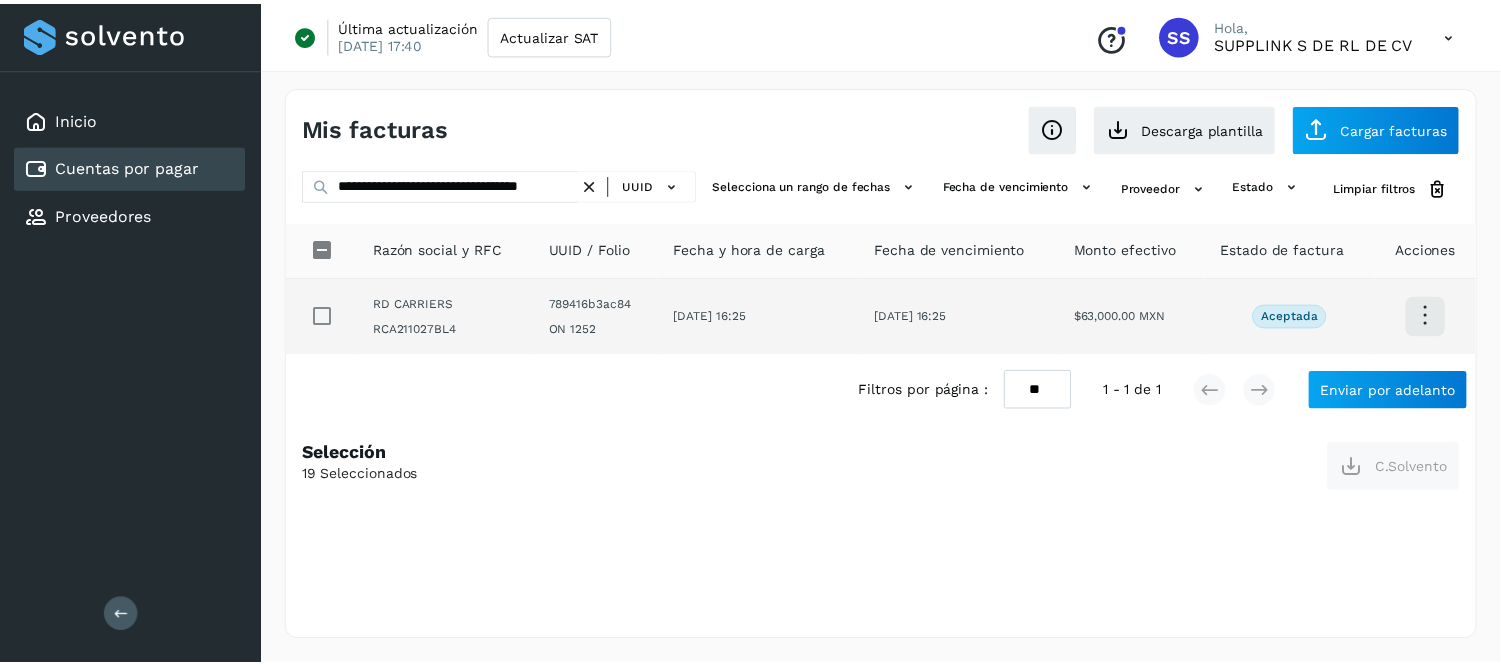 scroll, scrollTop: 0, scrollLeft: 0, axis: both 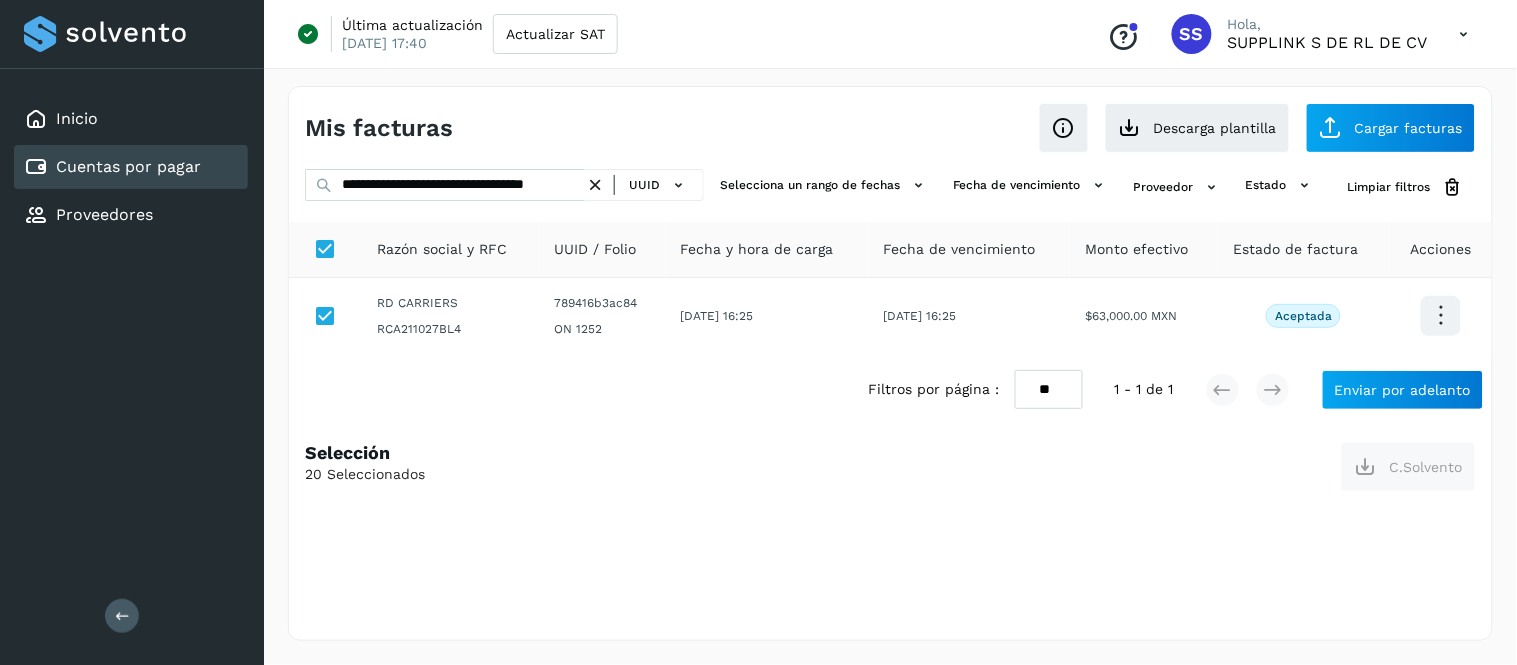 drag, startPoint x: 593, startPoint y: 184, endPoint x: 582, endPoint y: 184, distance: 11 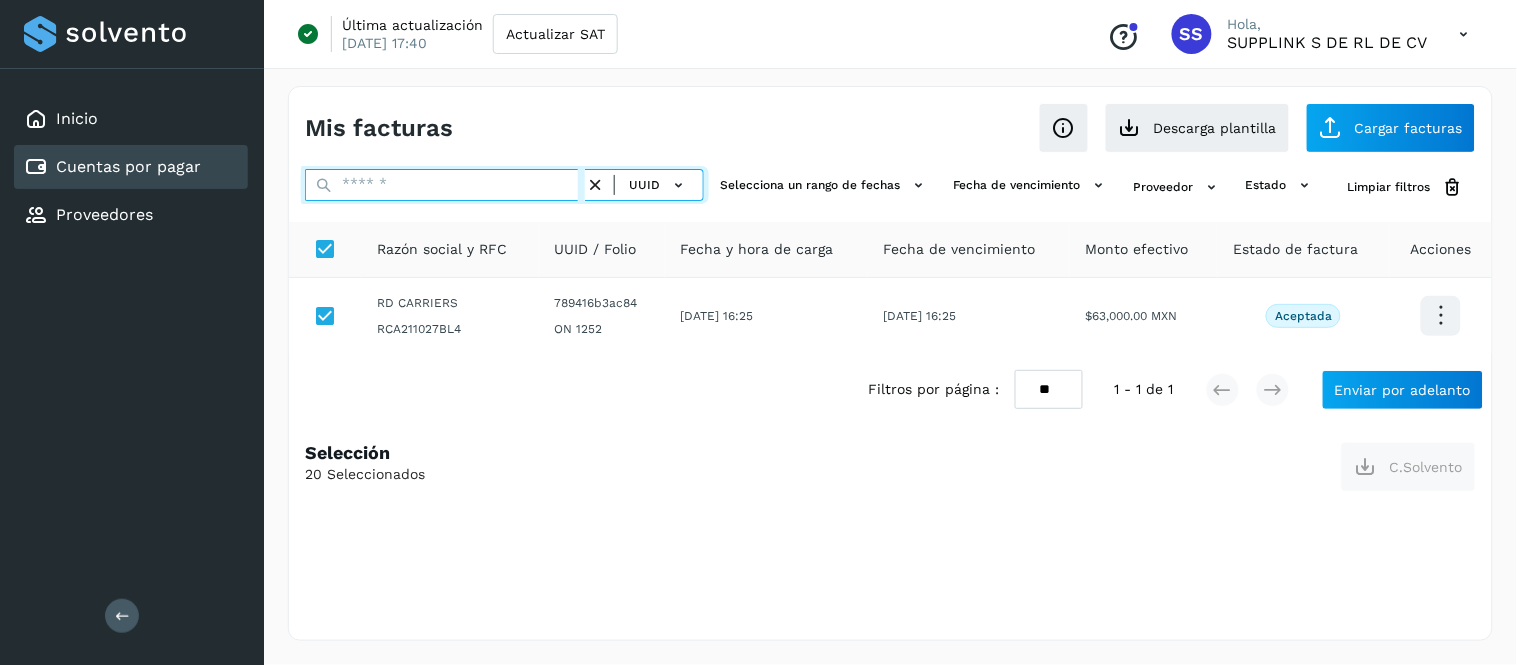 click at bounding box center (445, 185) 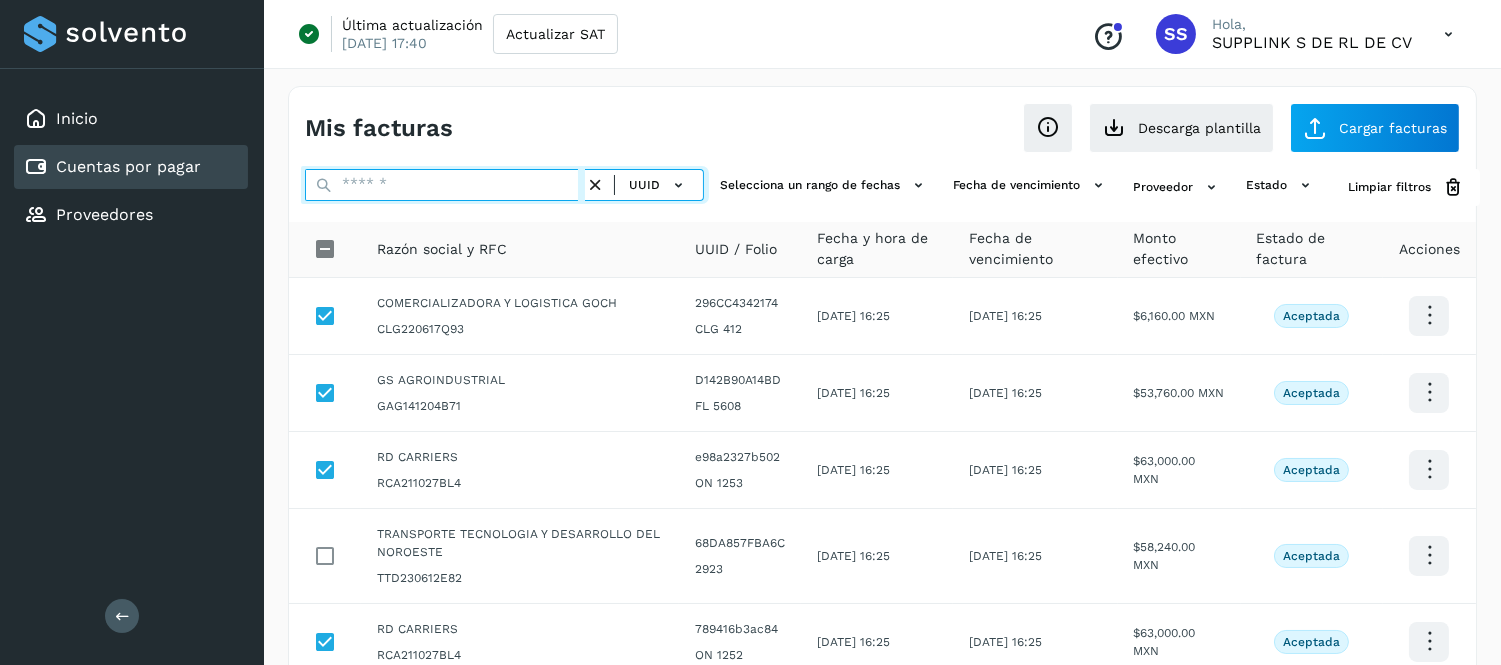 paste on "**********" 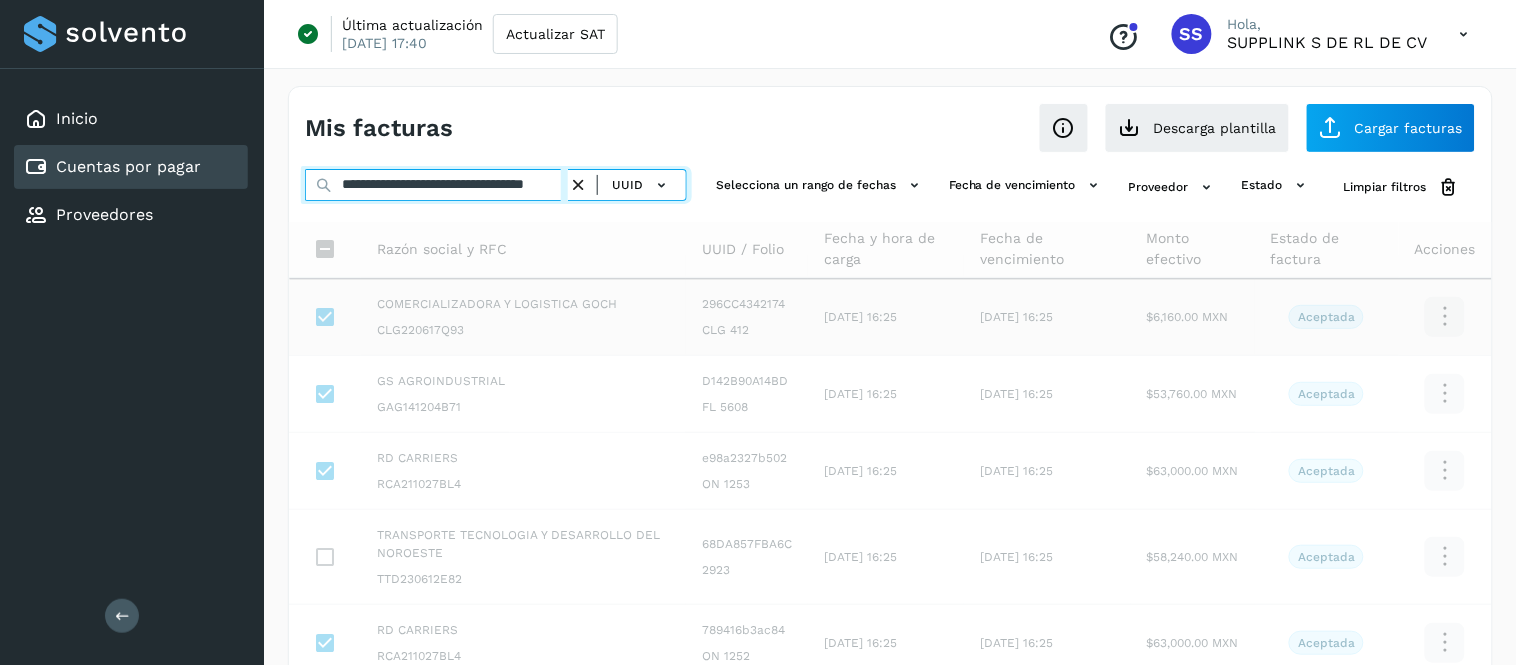 scroll, scrollTop: 0, scrollLeft: 61, axis: horizontal 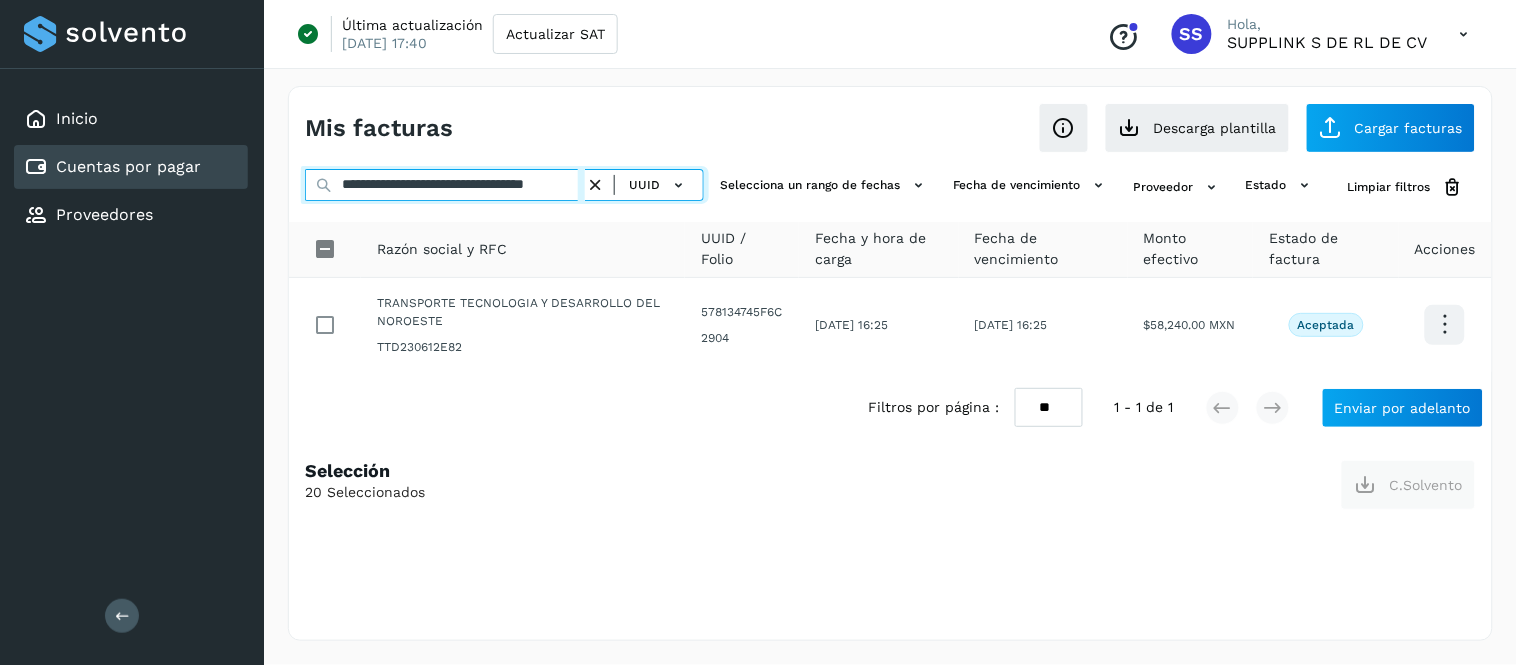 type on "**********" 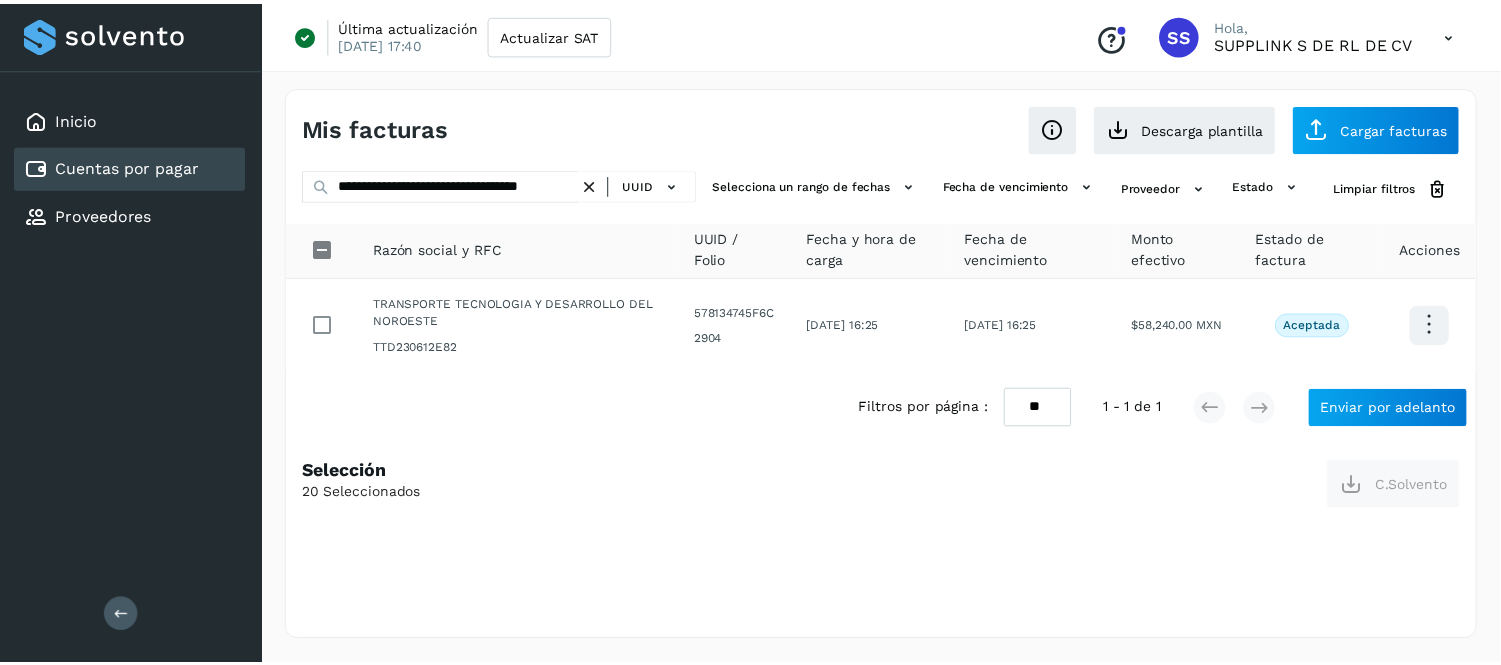 scroll, scrollTop: 0, scrollLeft: 0, axis: both 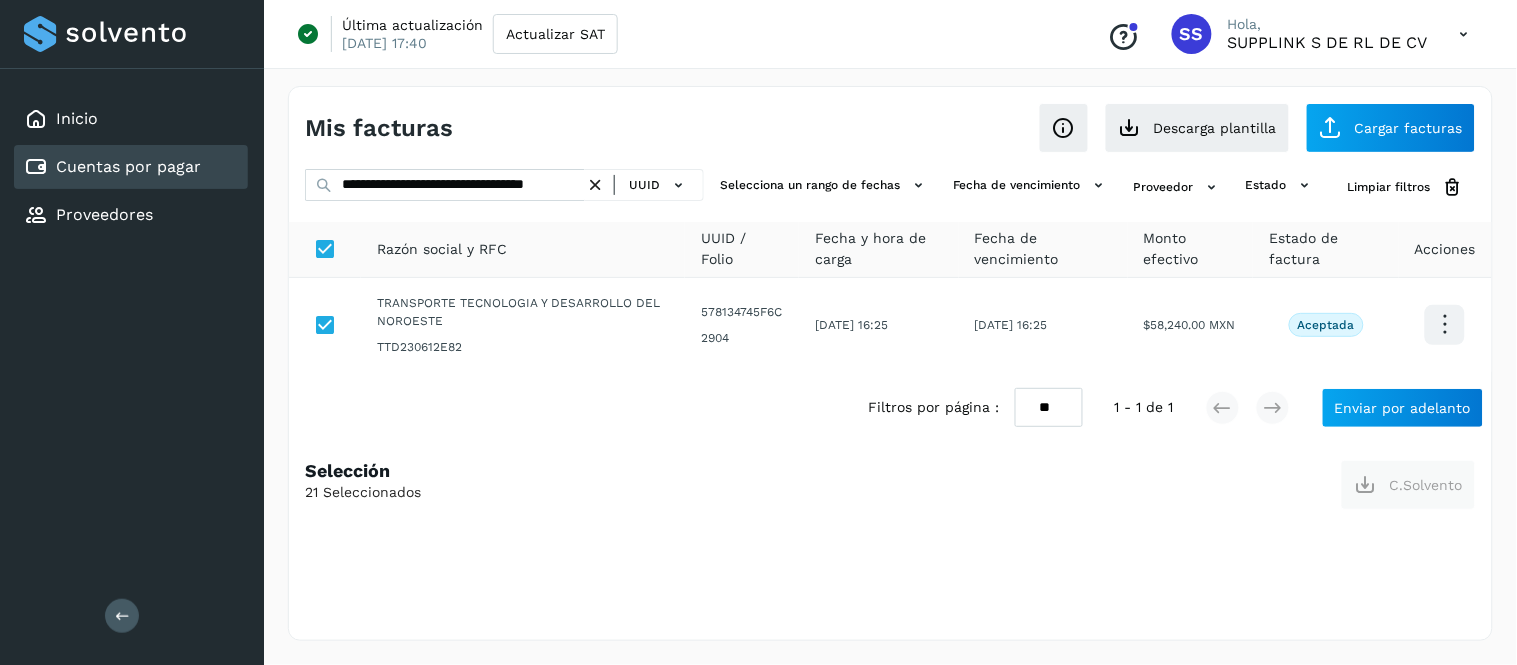 click at bounding box center (595, 185) 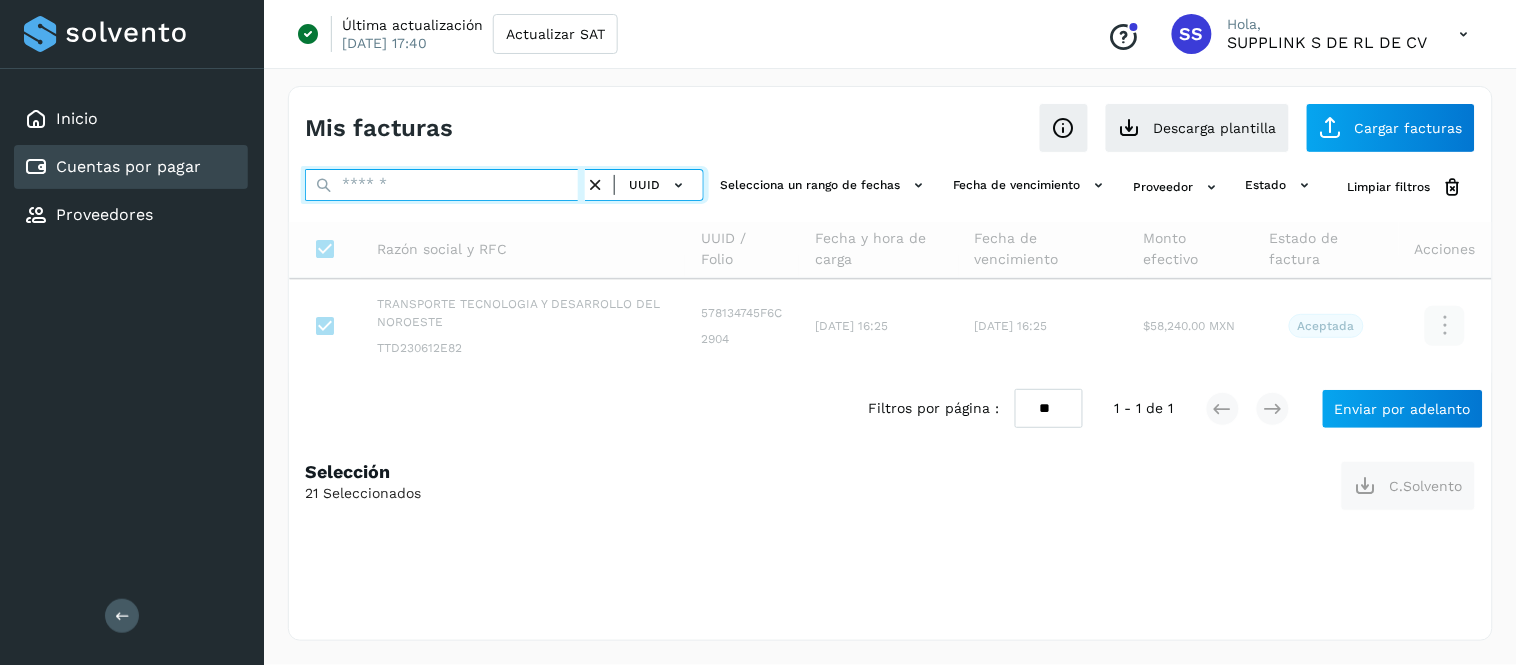 click at bounding box center (445, 185) 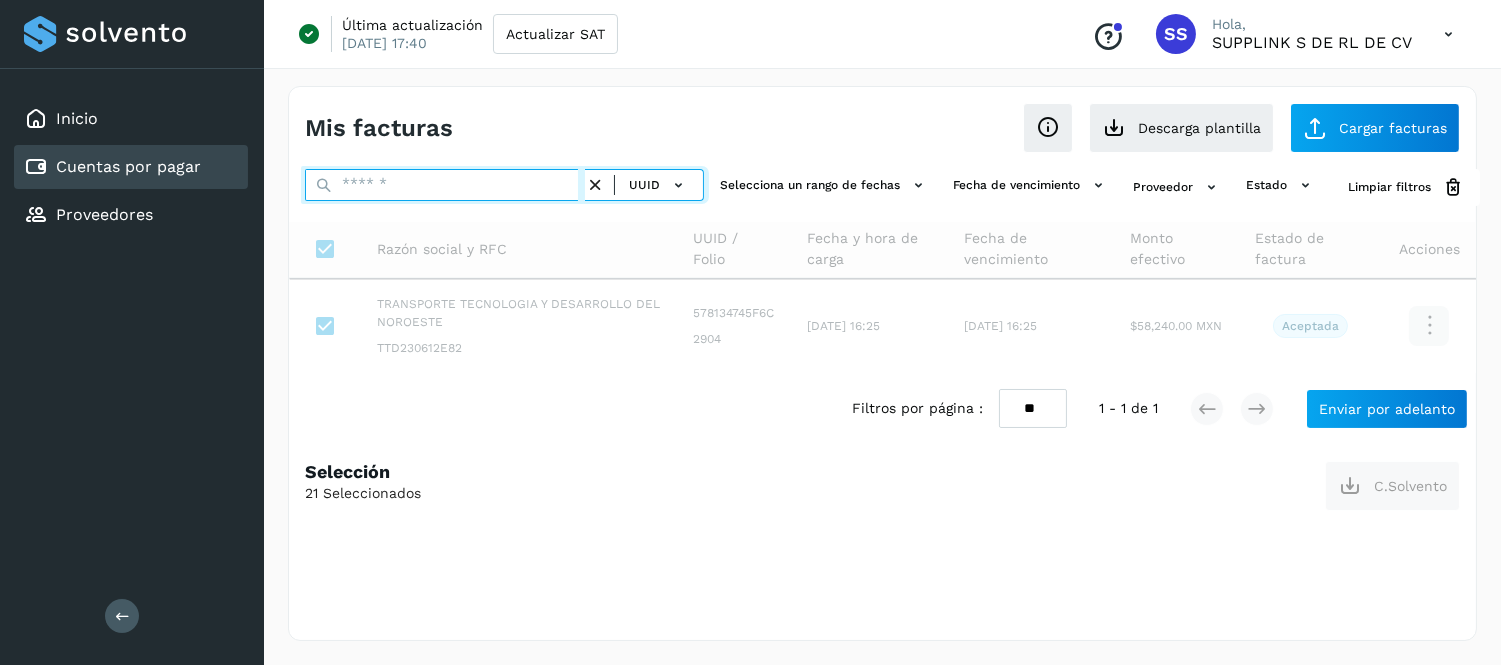 paste on "**********" 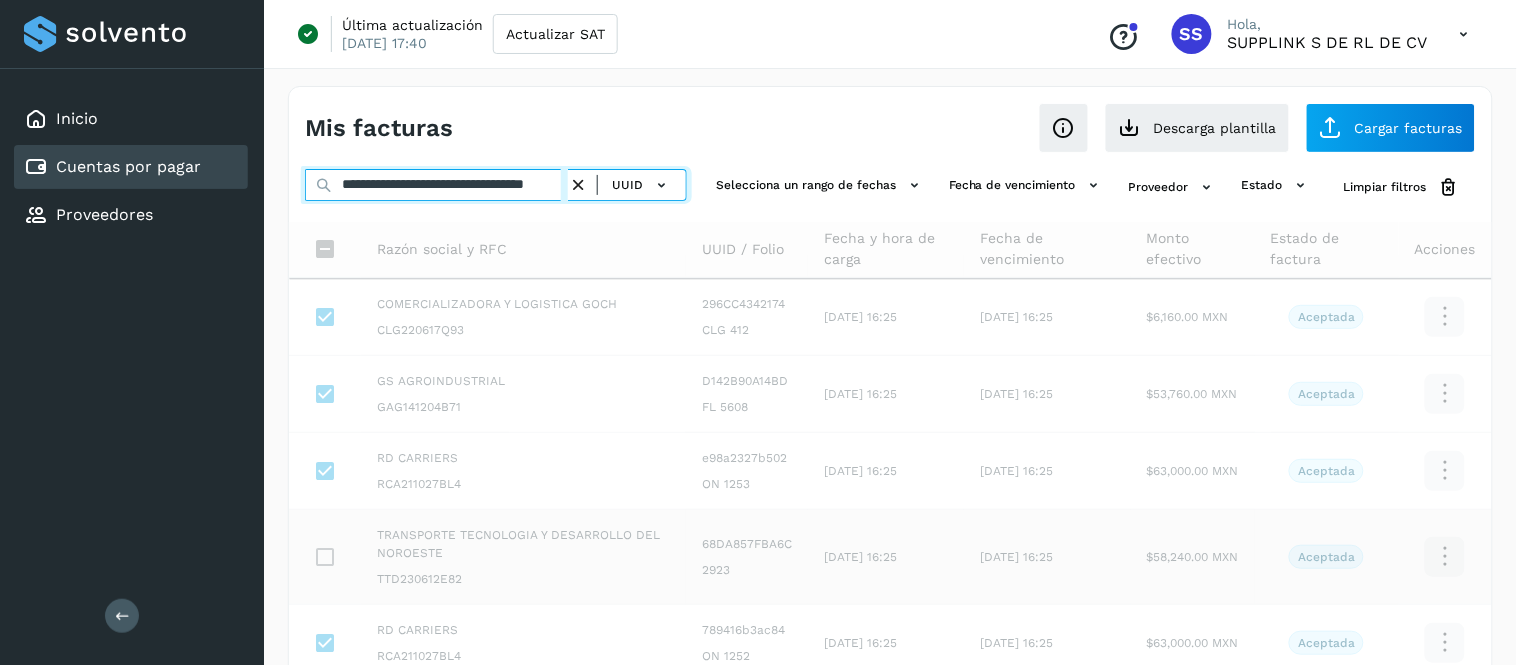 scroll, scrollTop: 0, scrollLeft: 71, axis: horizontal 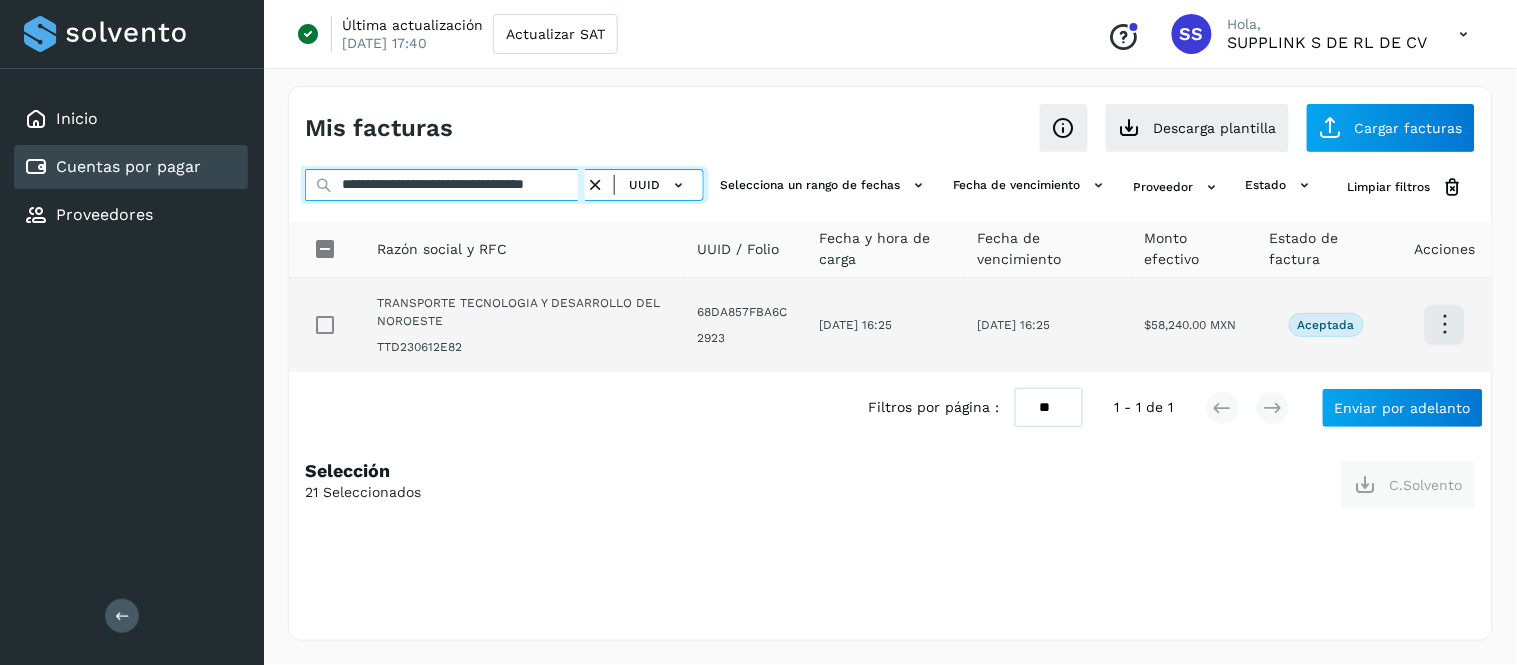 type on "**********" 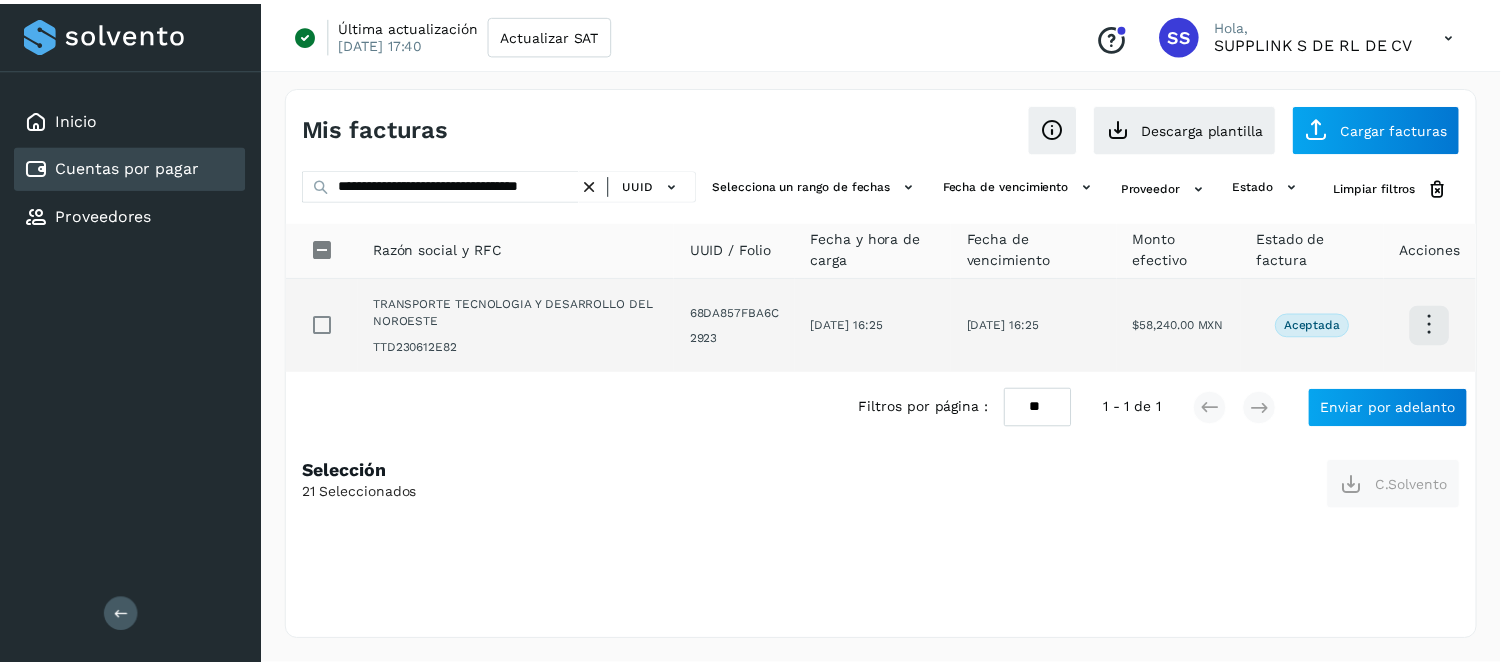 scroll, scrollTop: 0, scrollLeft: 0, axis: both 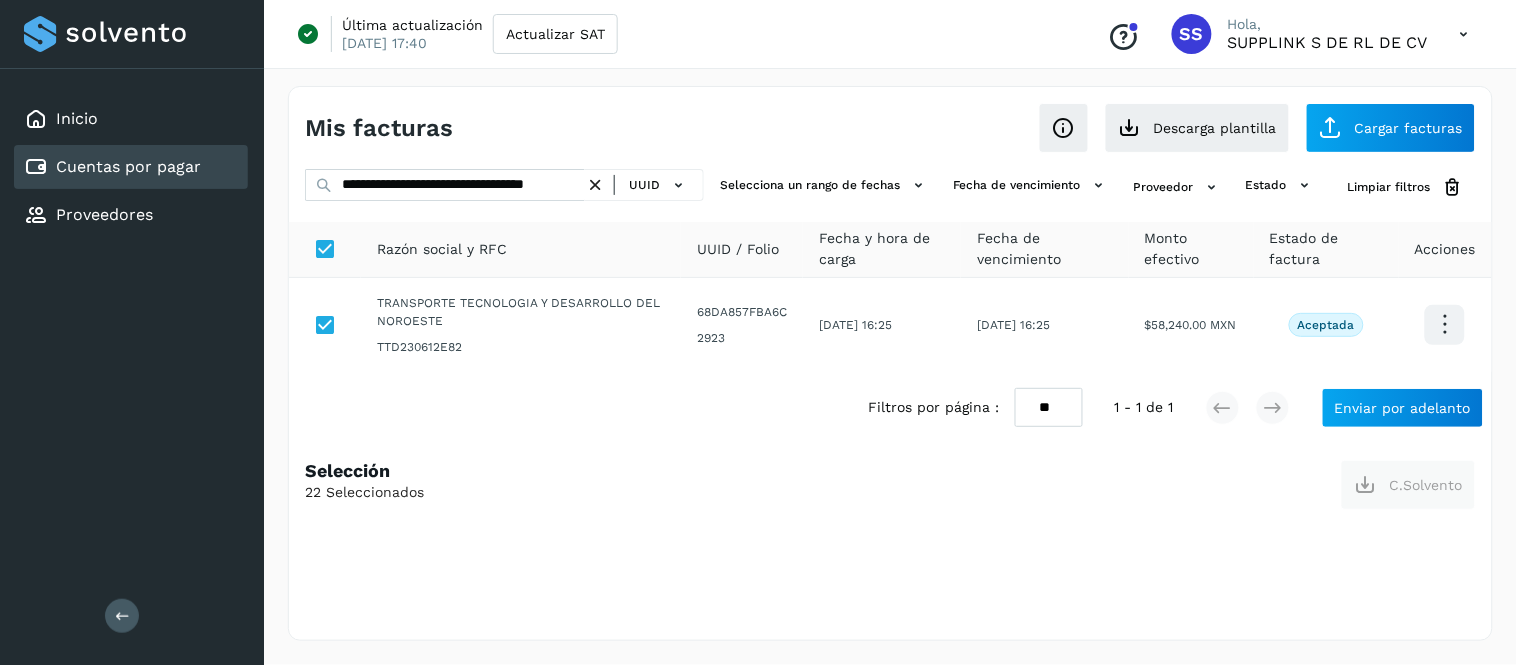 click at bounding box center [595, 185] 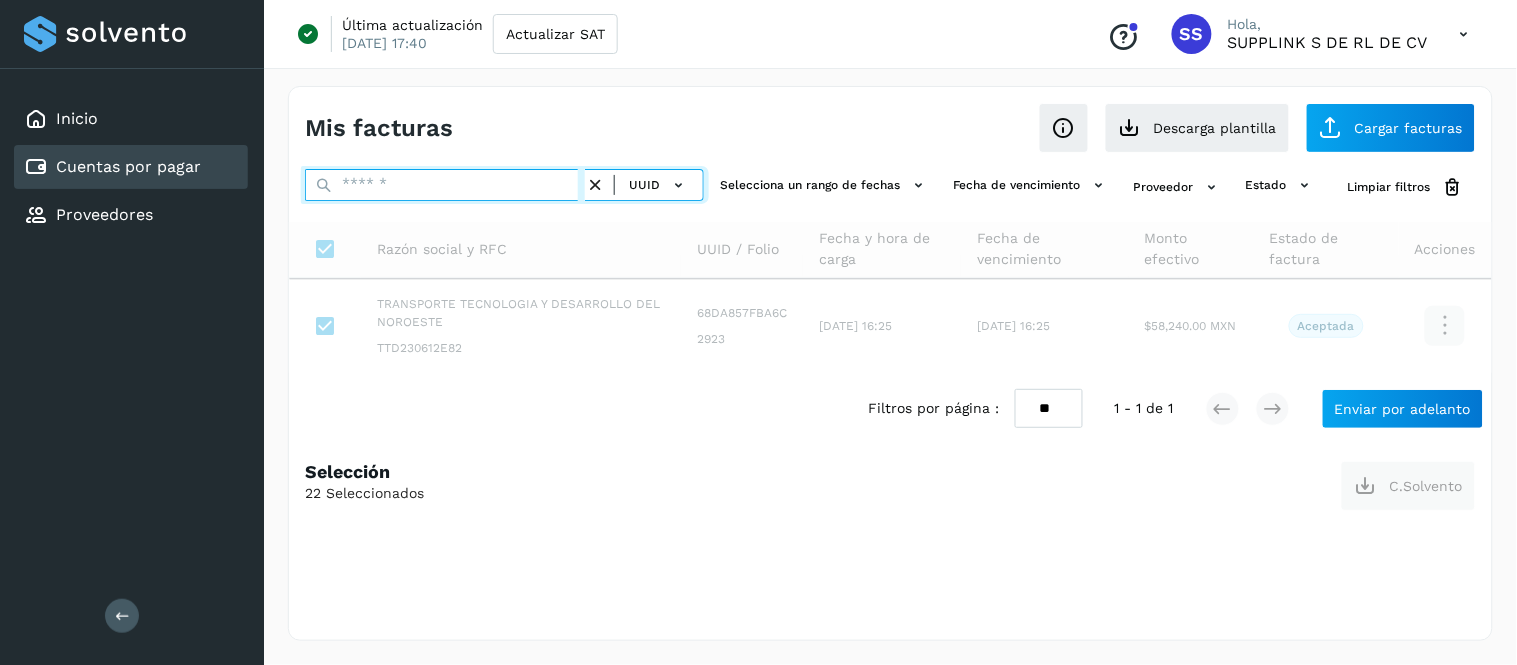 click at bounding box center (445, 185) 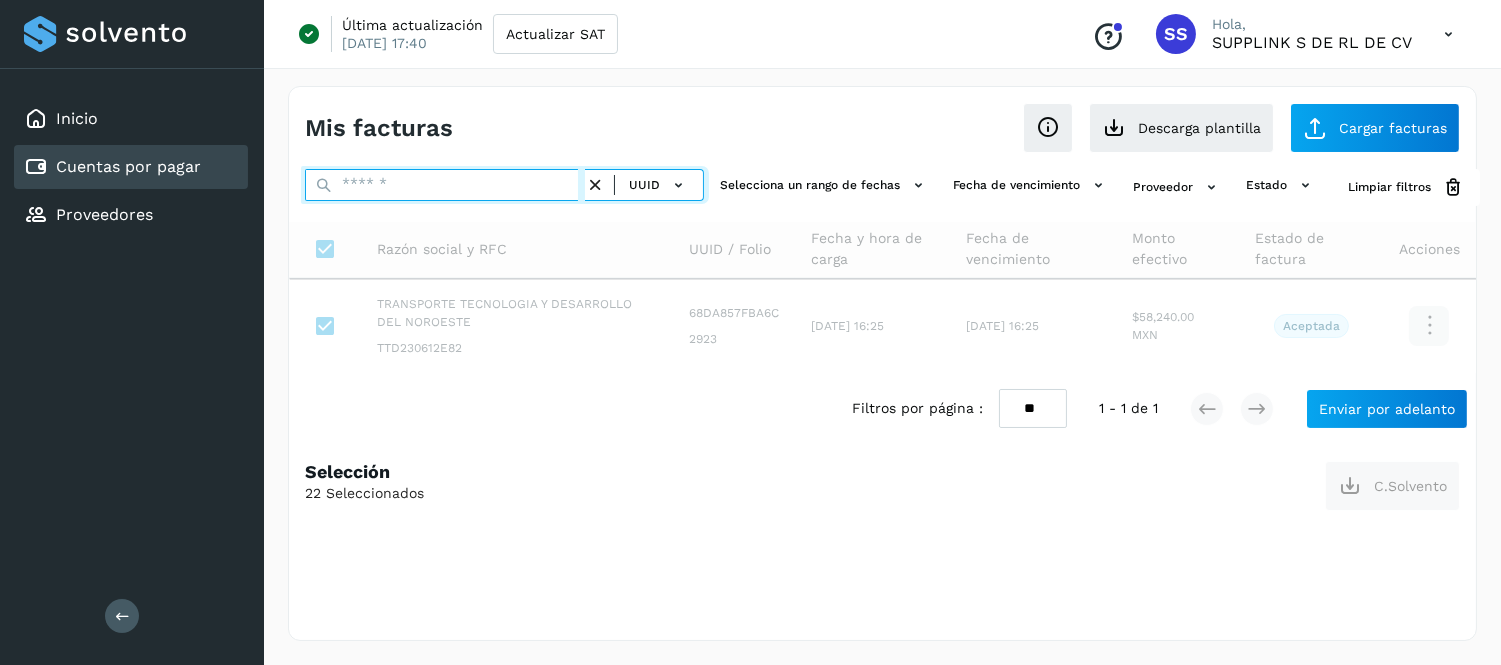 paste on "**********" 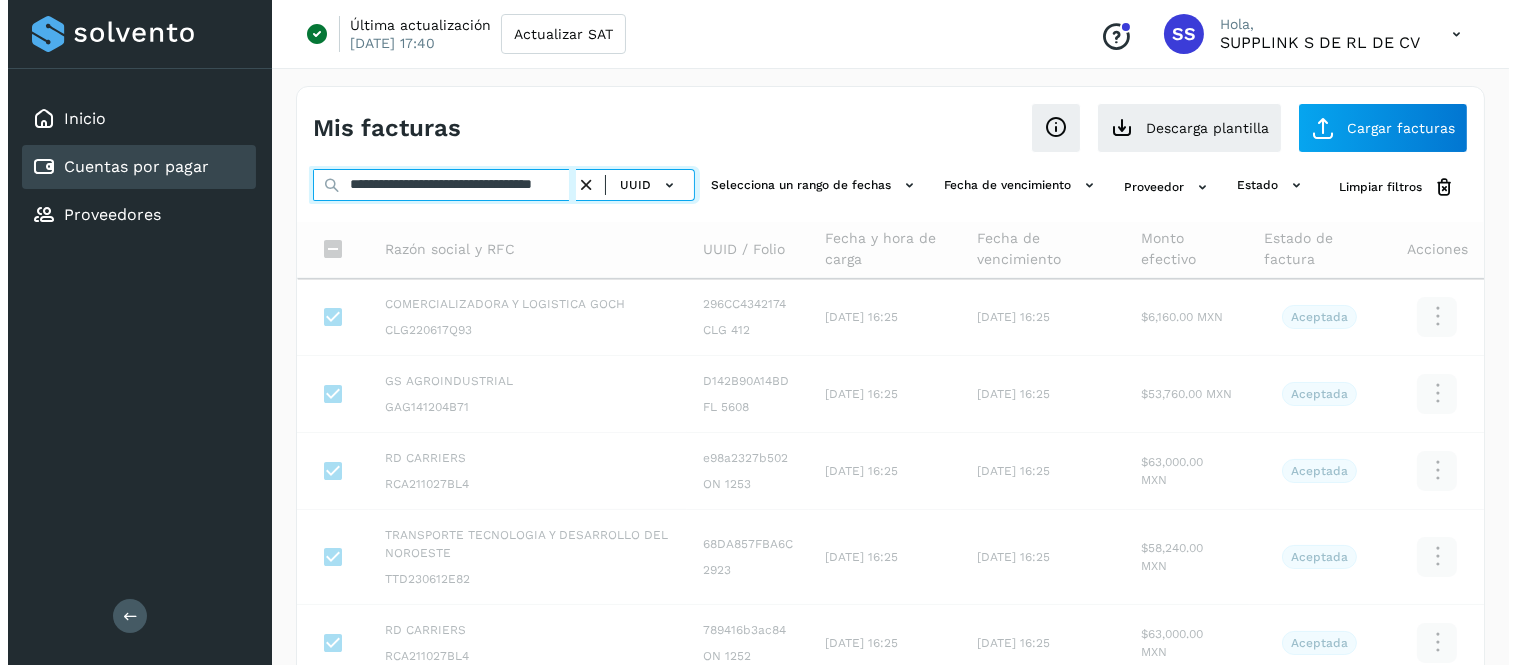 scroll, scrollTop: 0, scrollLeft: 62, axis: horizontal 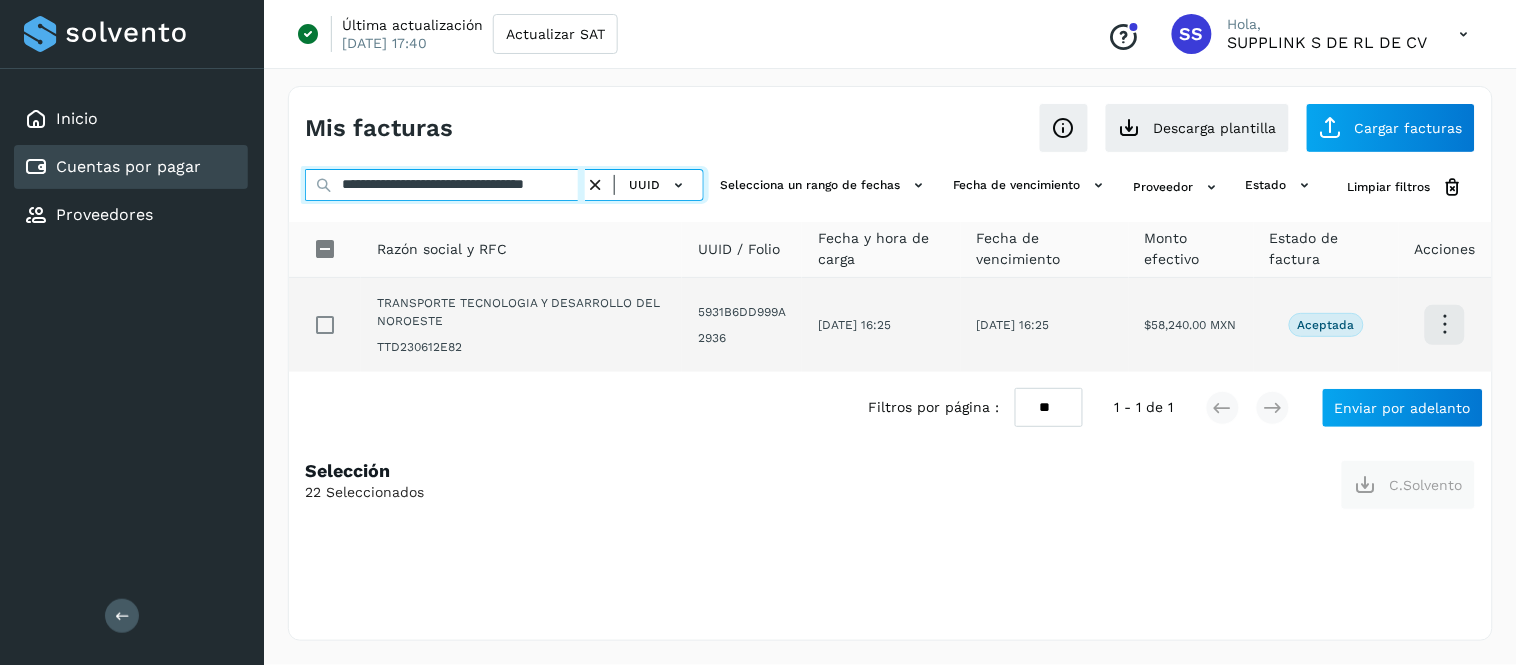 type on "**********" 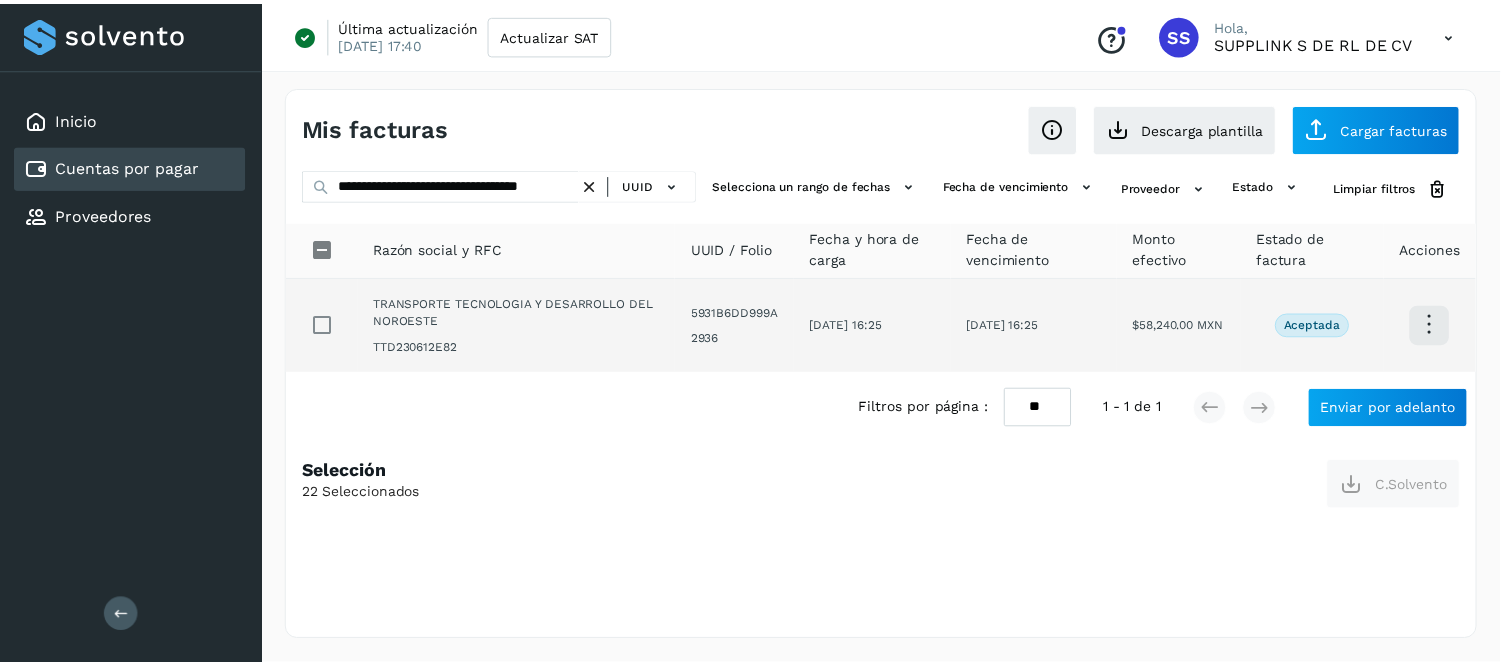 scroll, scrollTop: 0, scrollLeft: 0, axis: both 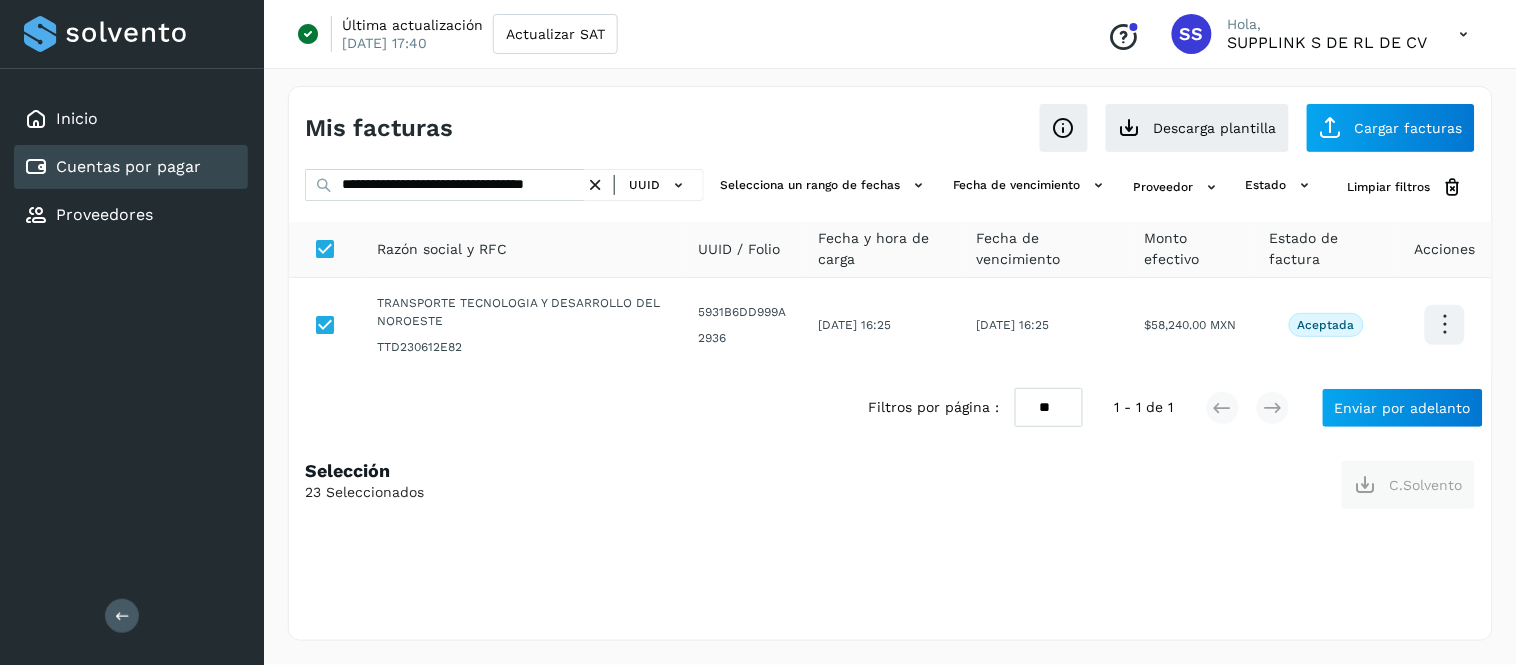 click at bounding box center [595, 185] 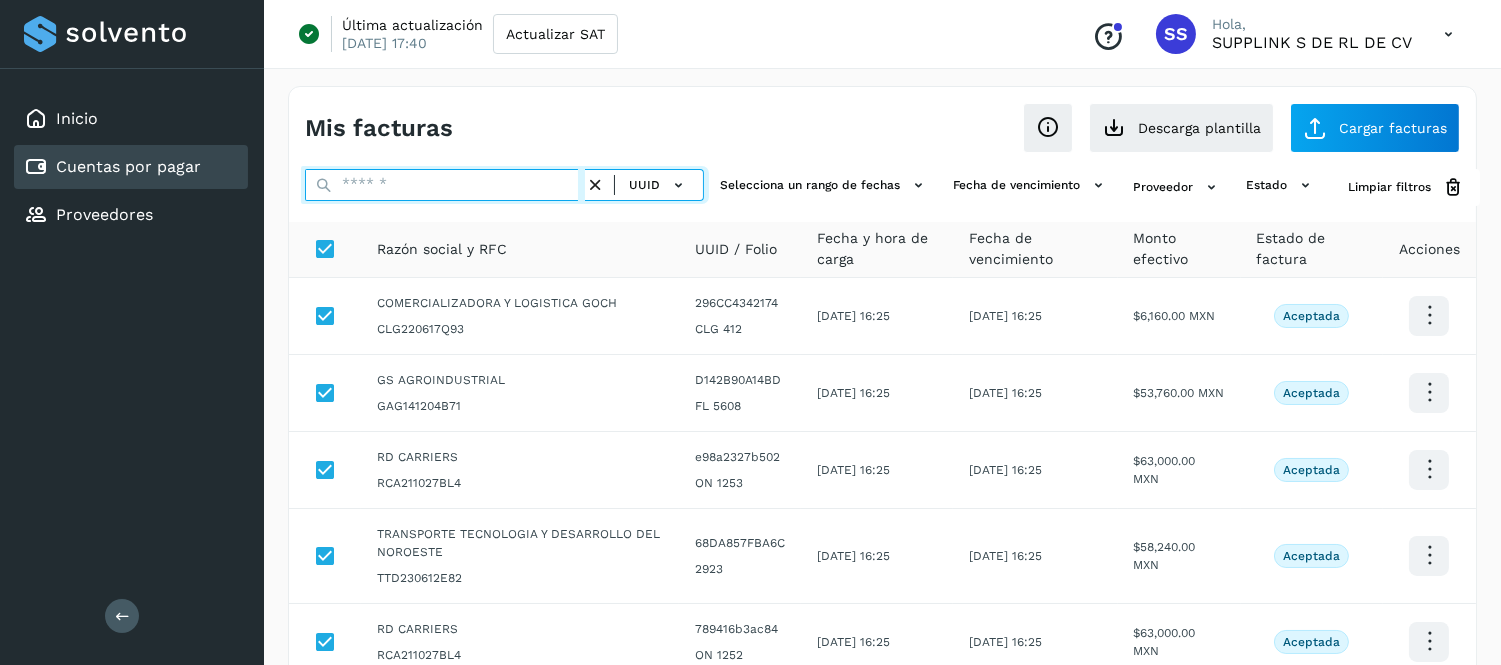 click at bounding box center [445, 185] 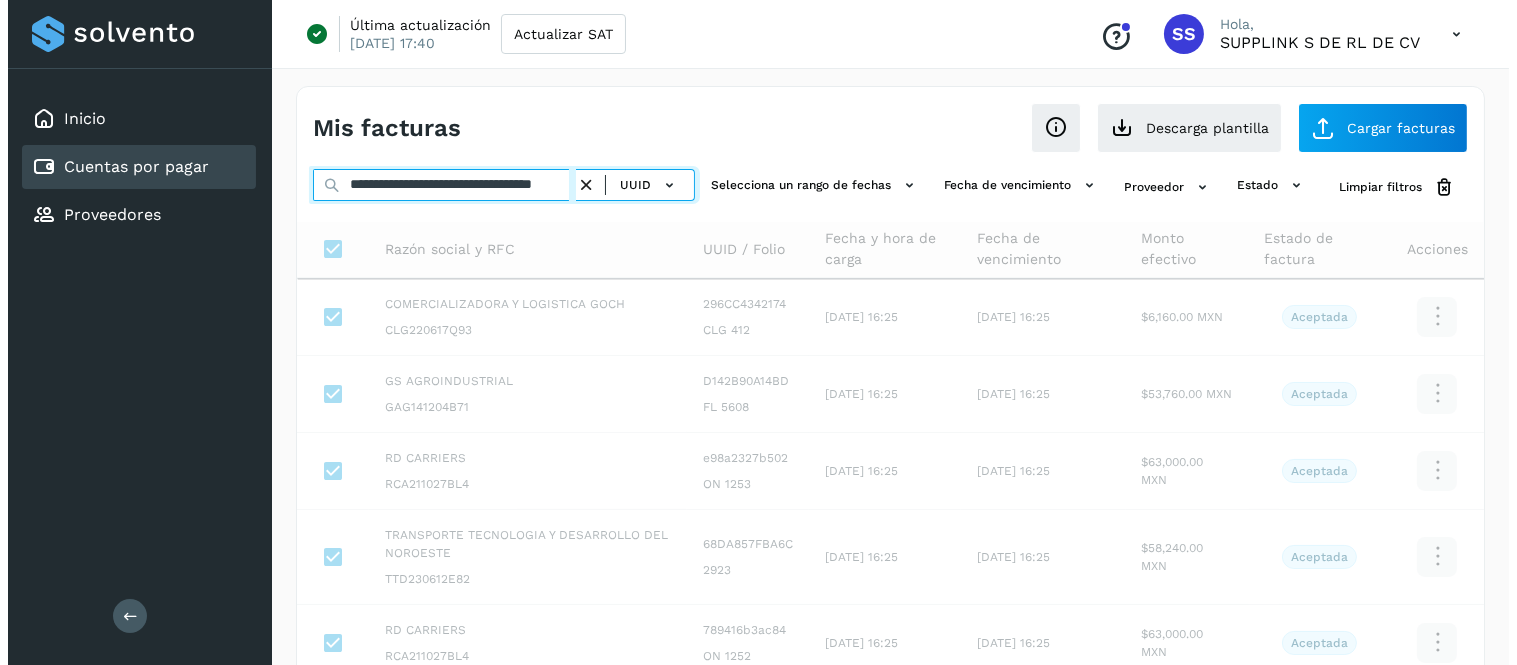 scroll, scrollTop: 0, scrollLeft: 66, axis: horizontal 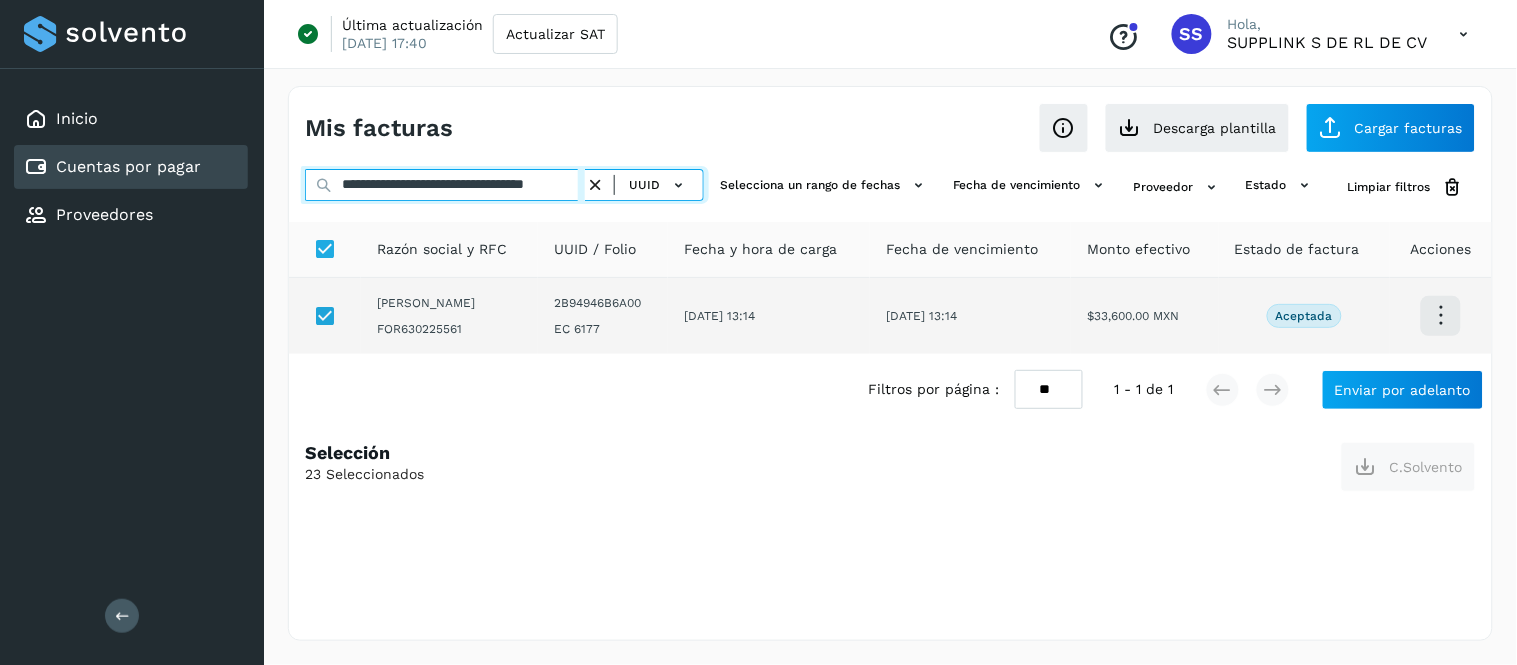 type on "**********" 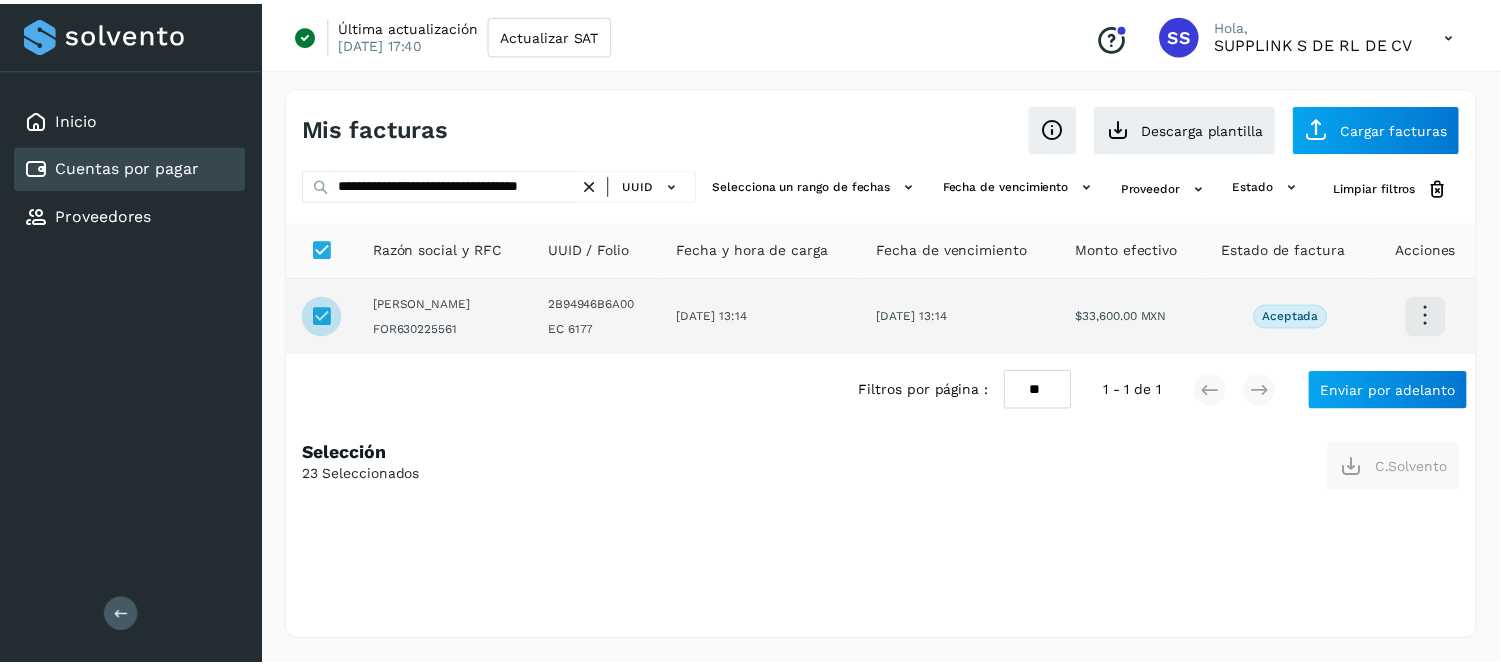 scroll, scrollTop: 0, scrollLeft: 0, axis: both 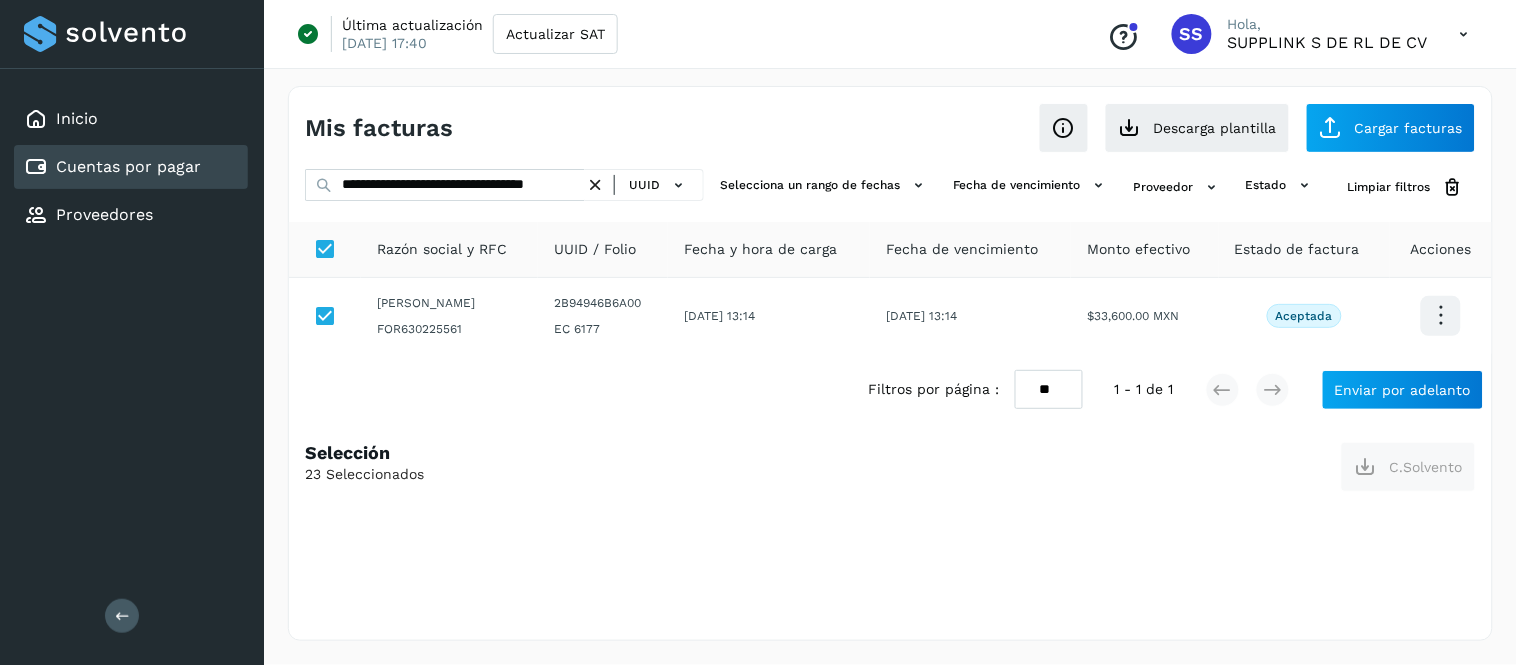 click at bounding box center (595, 185) 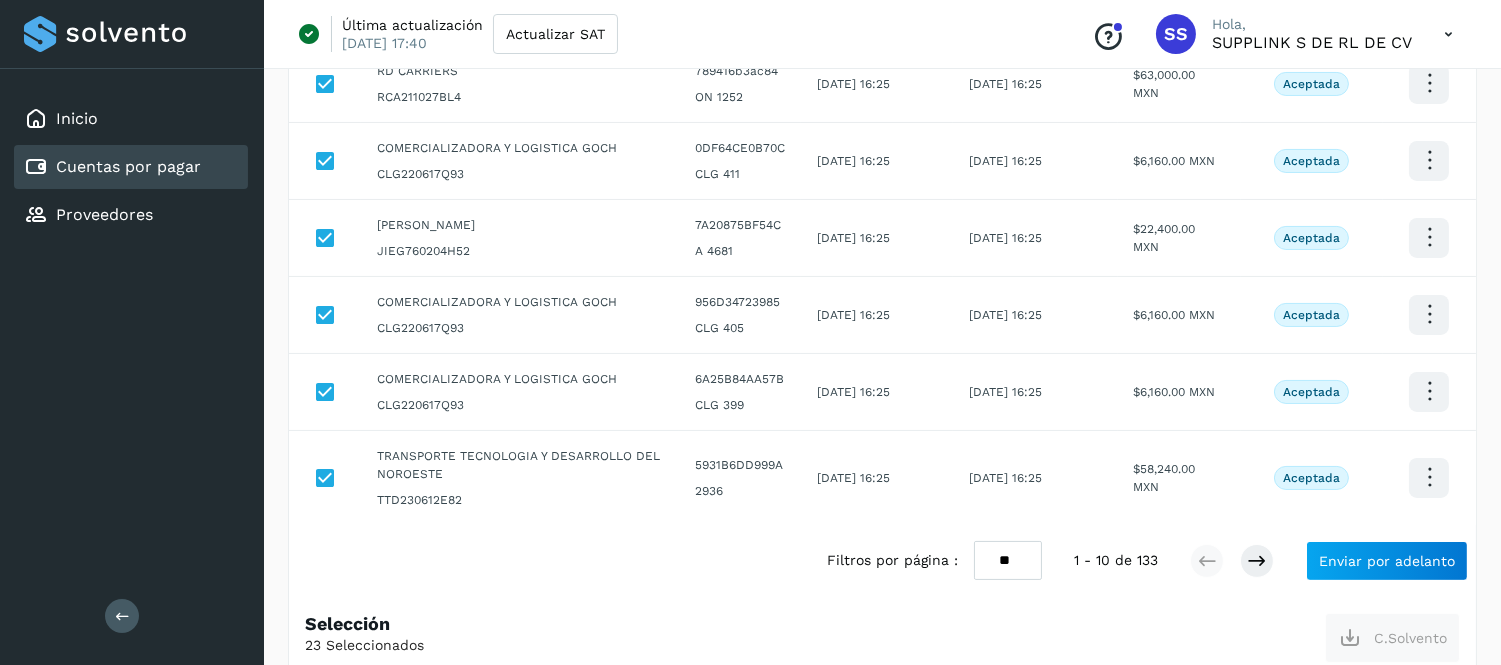 scroll, scrollTop: 597, scrollLeft: 0, axis: vertical 